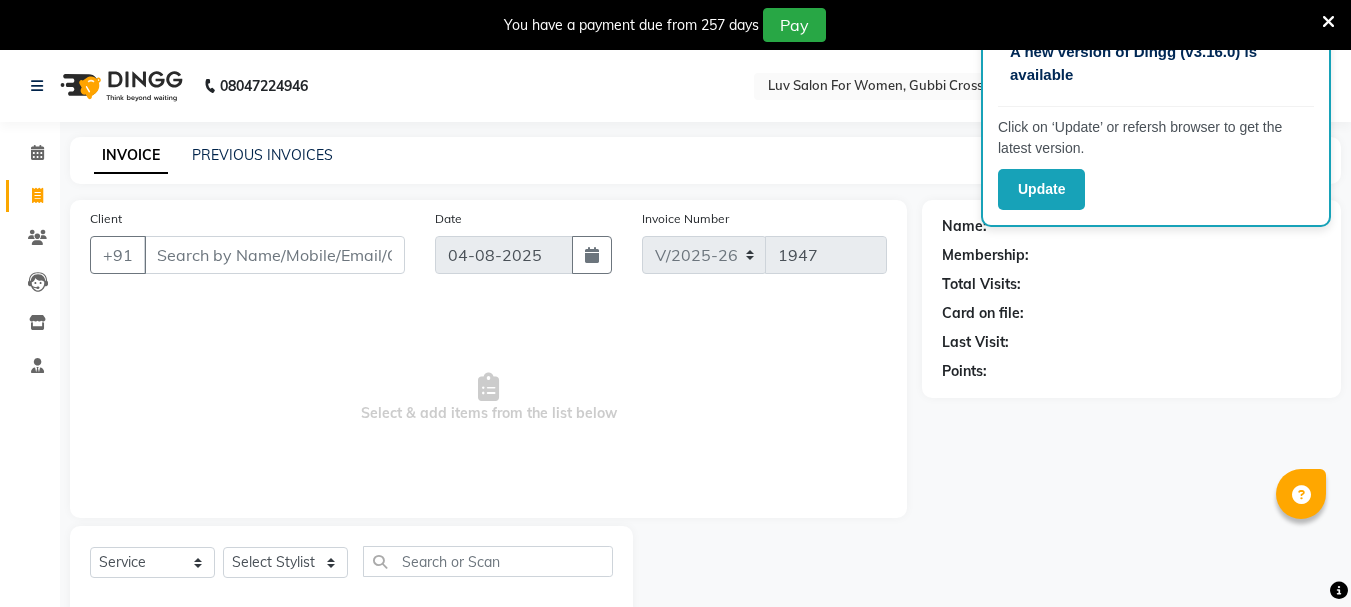 select on "7221" 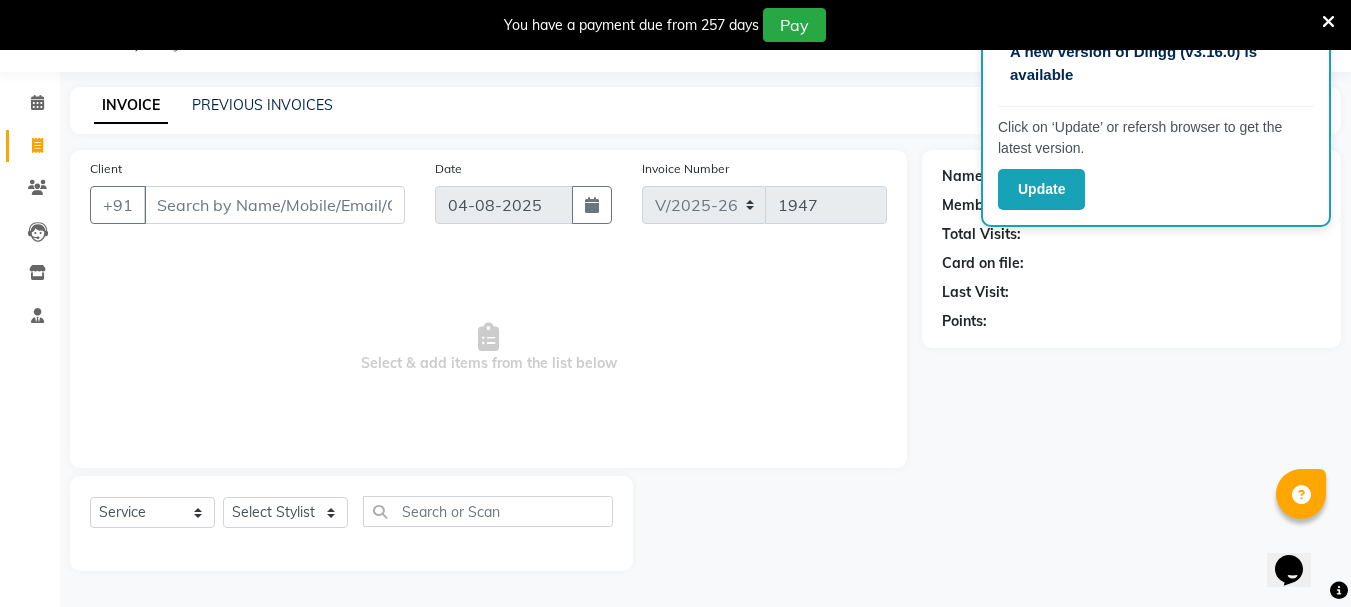 scroll, scrollTop: 0, scrollLeft: 0, axis: both 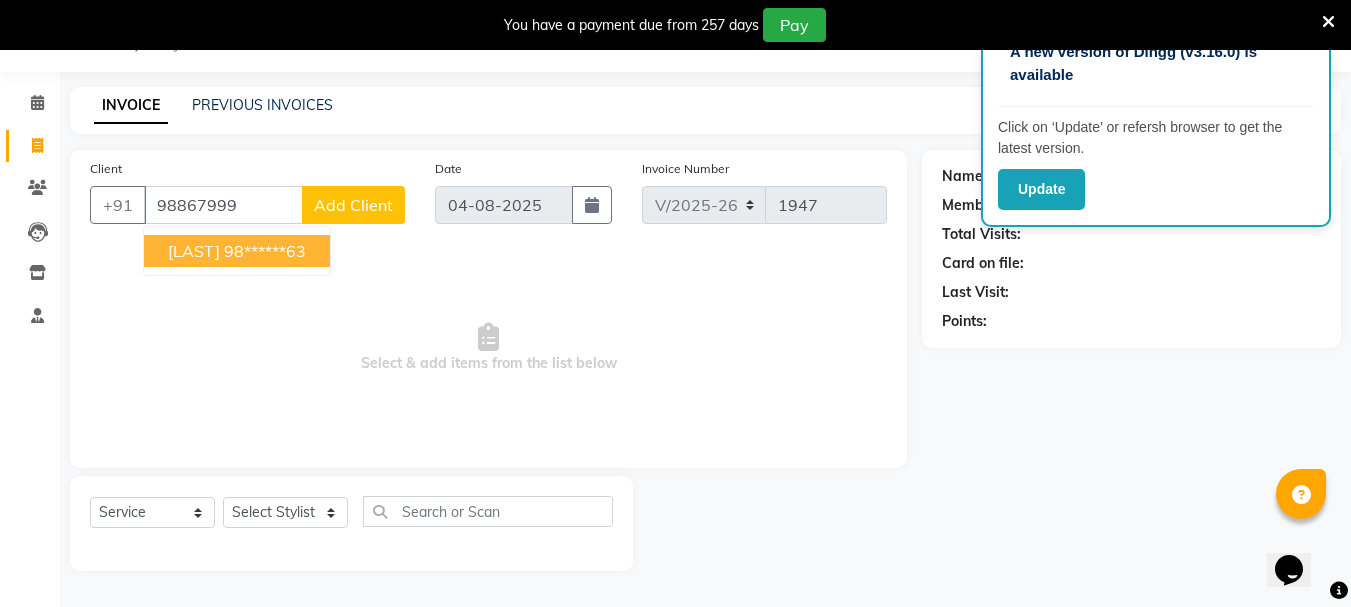 click on "98******63" at bounding box center [265, 251] 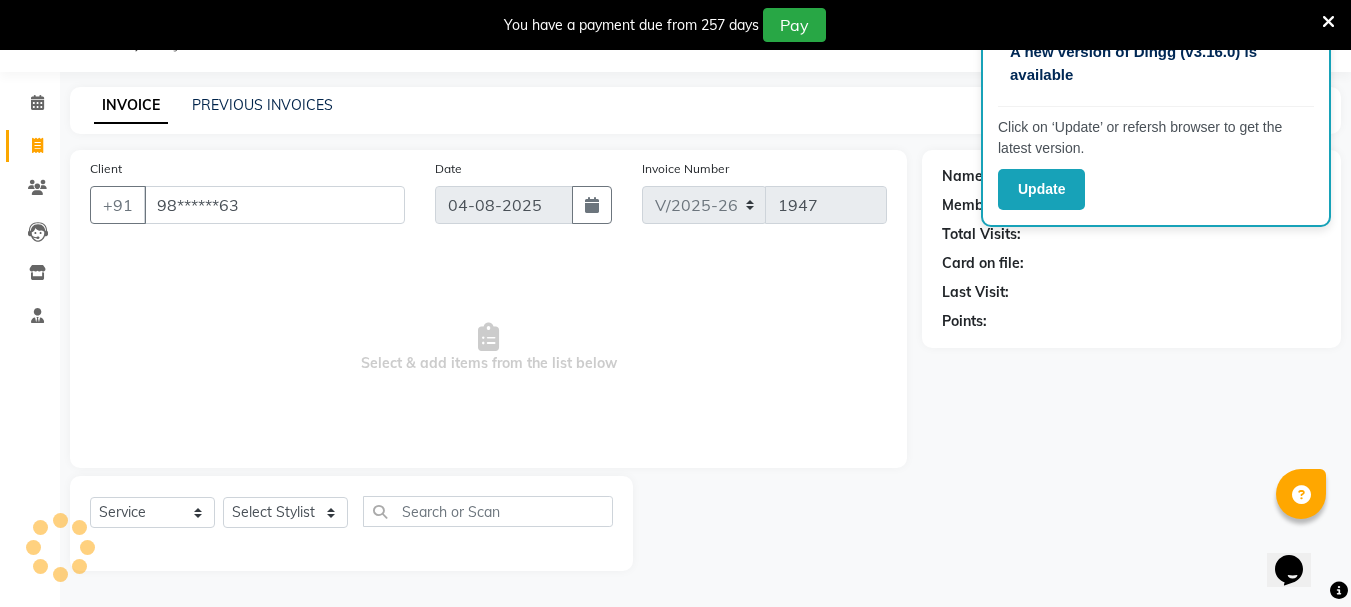 type on "98******63" 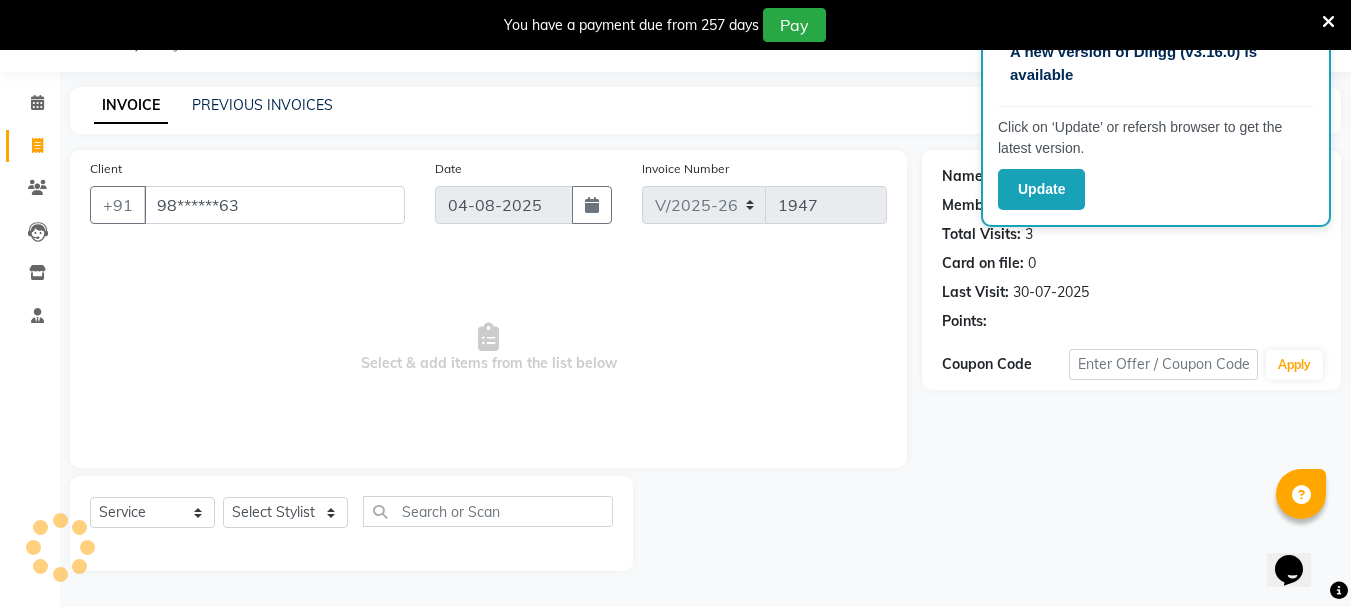 select on "1: Object" 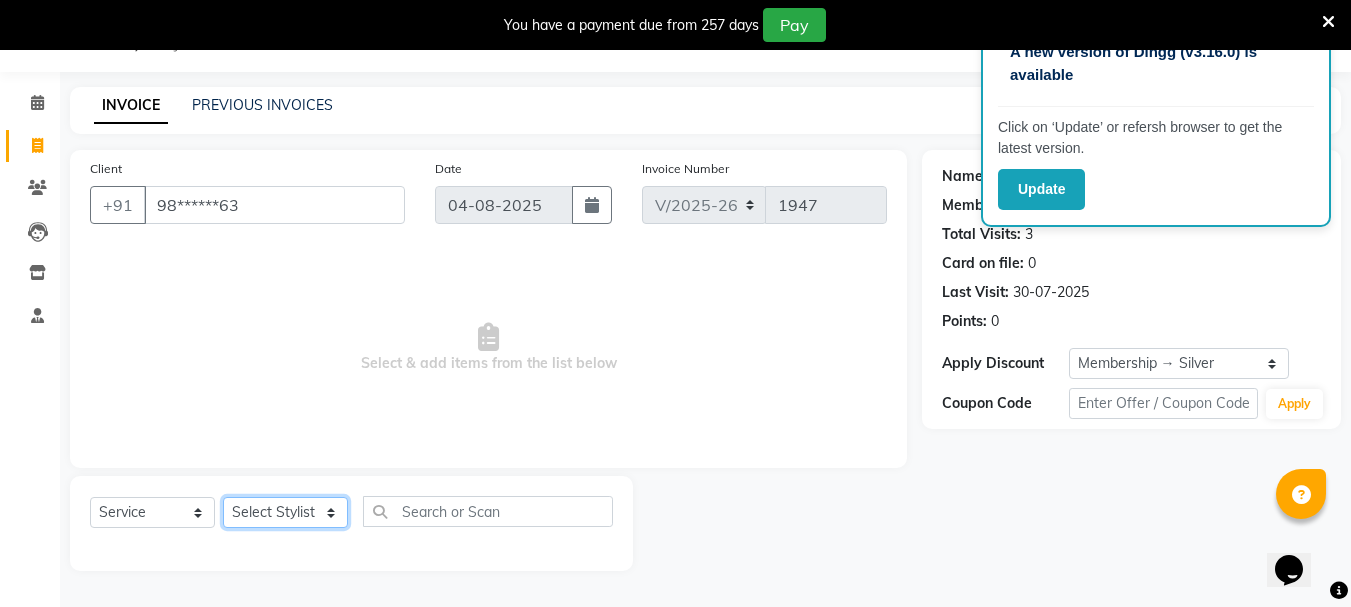 click on "Select Stylist Bhavani Buati Deepa Fardeen Hriatpuii Jeho Khup Kimi Lisa LUV Salon Manager Lydia Mani Mercy Murthy Ncy Rehya Sathiya Shelly Sofia Zomuani Zovi" 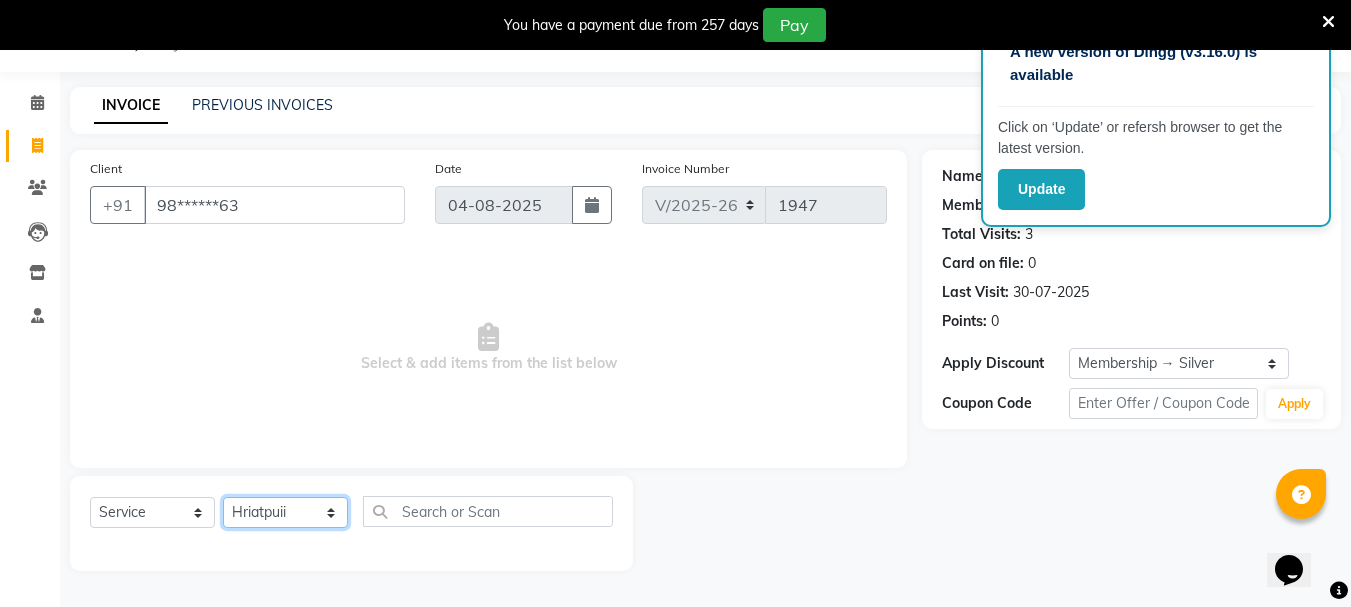 click on "Select Stylist Bhavani Buati Deepa Fardeen Hriatpuii Jeho Khup Kimi Lisa LUV Salon Manager Lydia Mani Mercy Murthy Ncy Rehya Sathiya Shelly Sofia Zomuani Zovi" 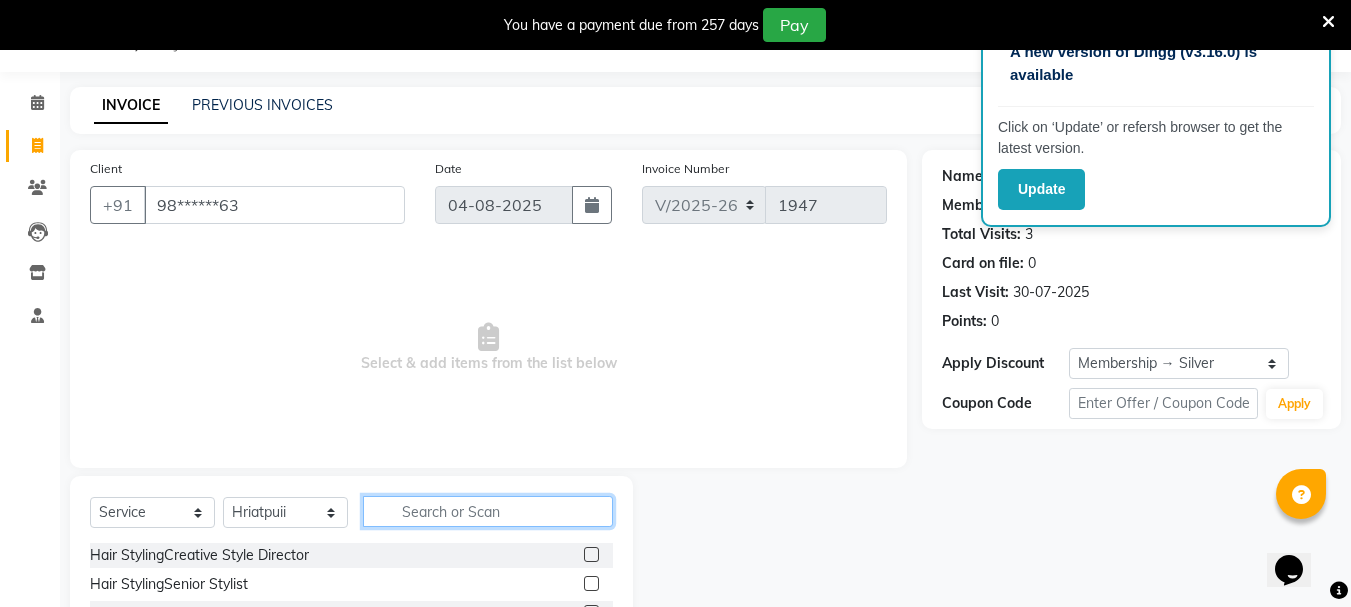 click 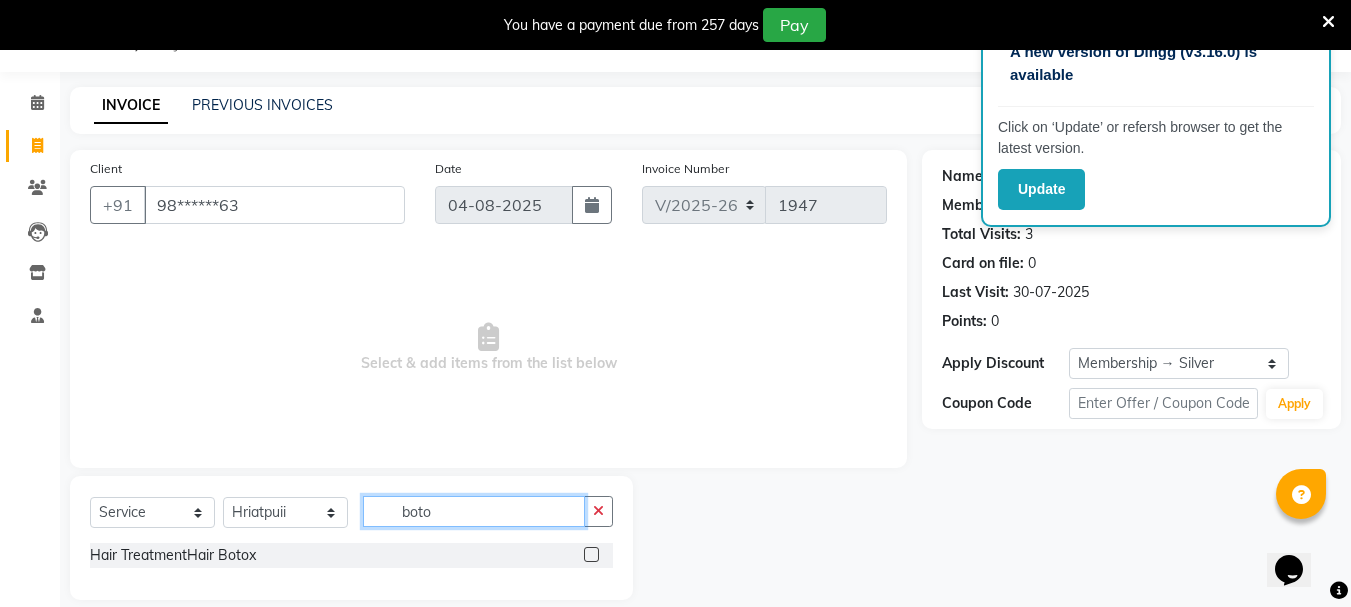 type on "boto" 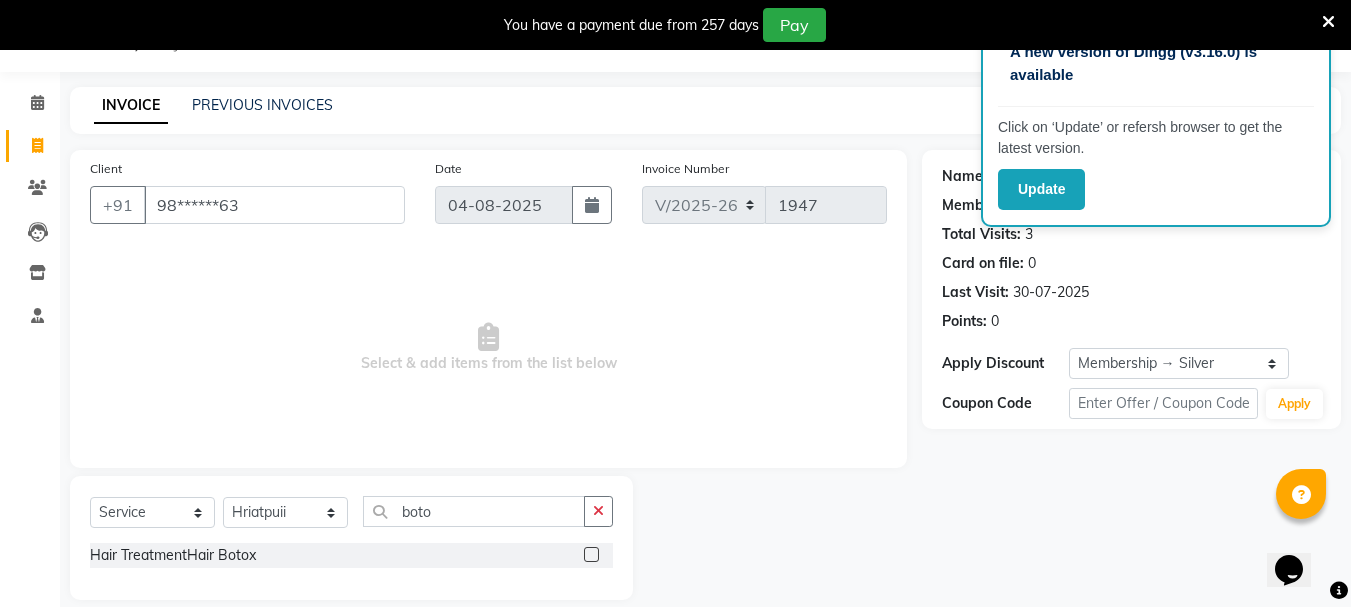 click 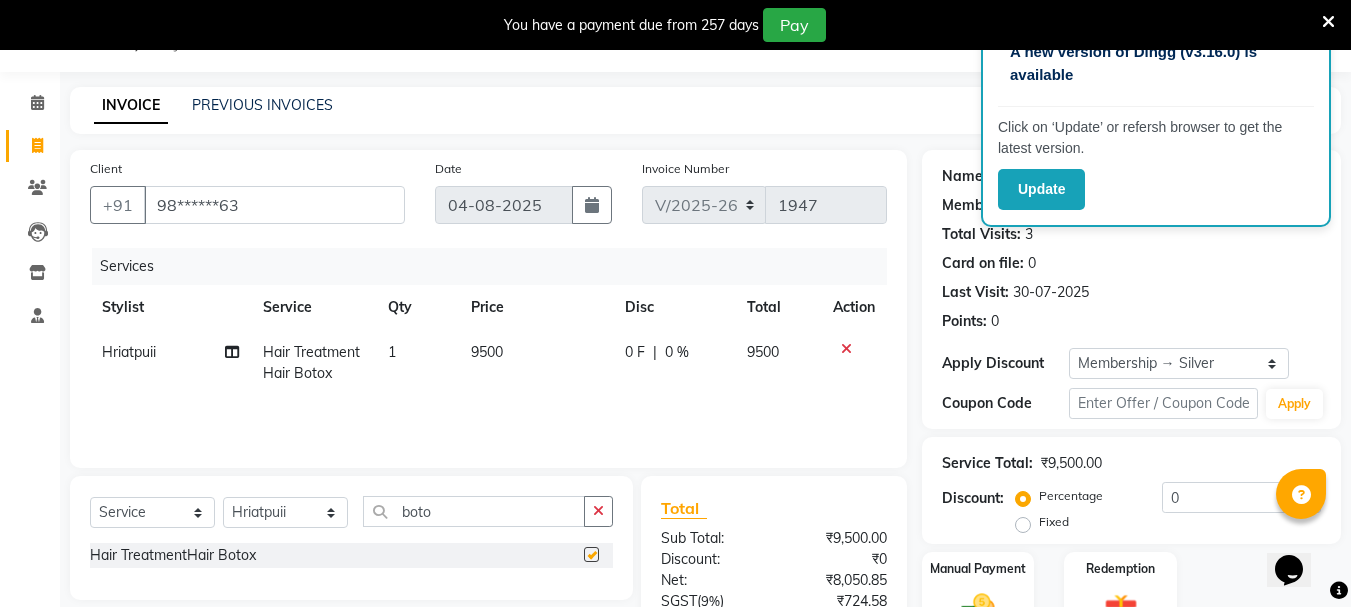 checkbox on "false" 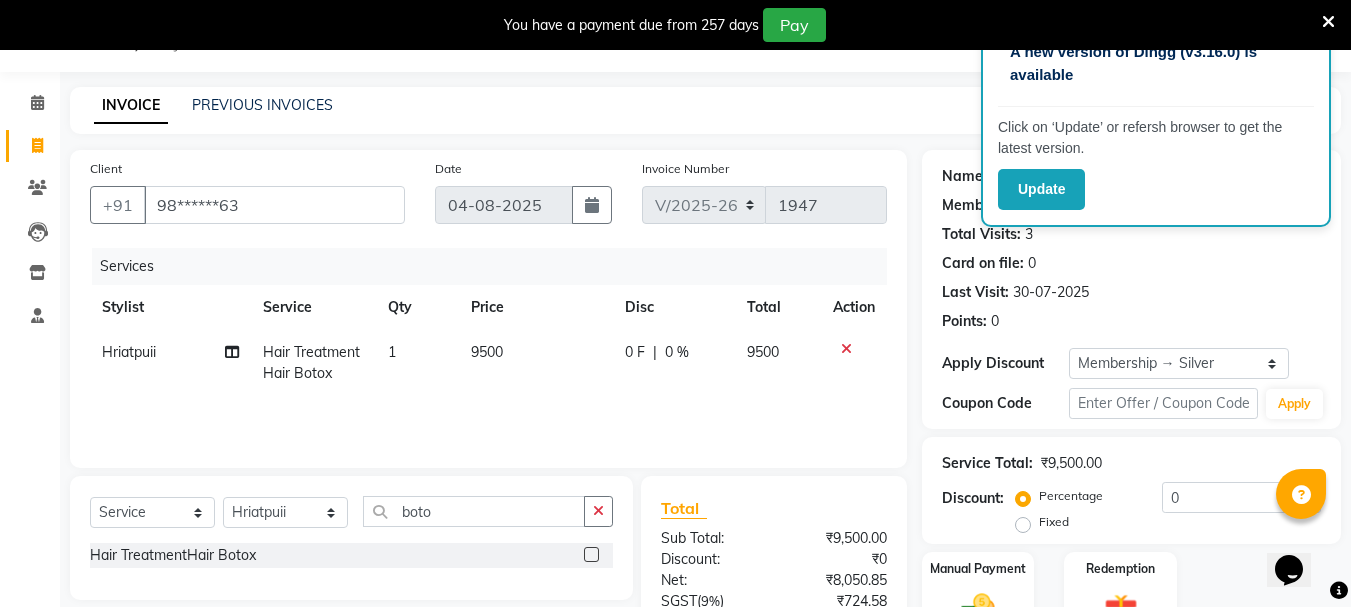 click on "9500" 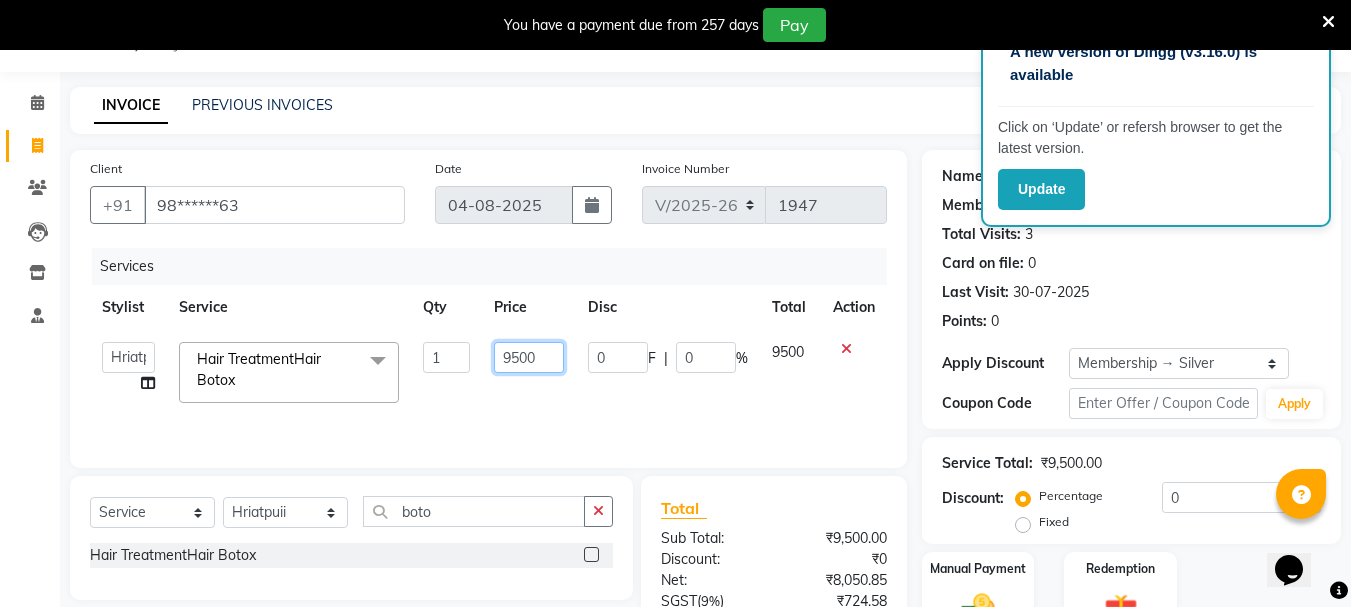 click on "9500" 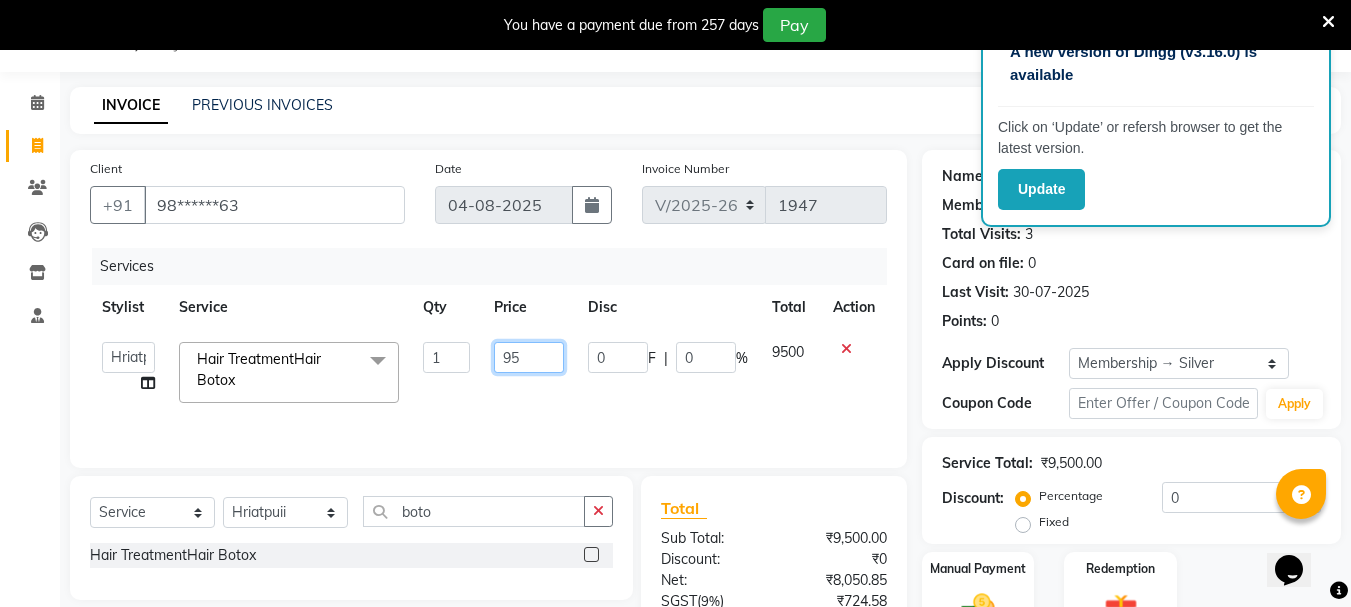 type on "9" 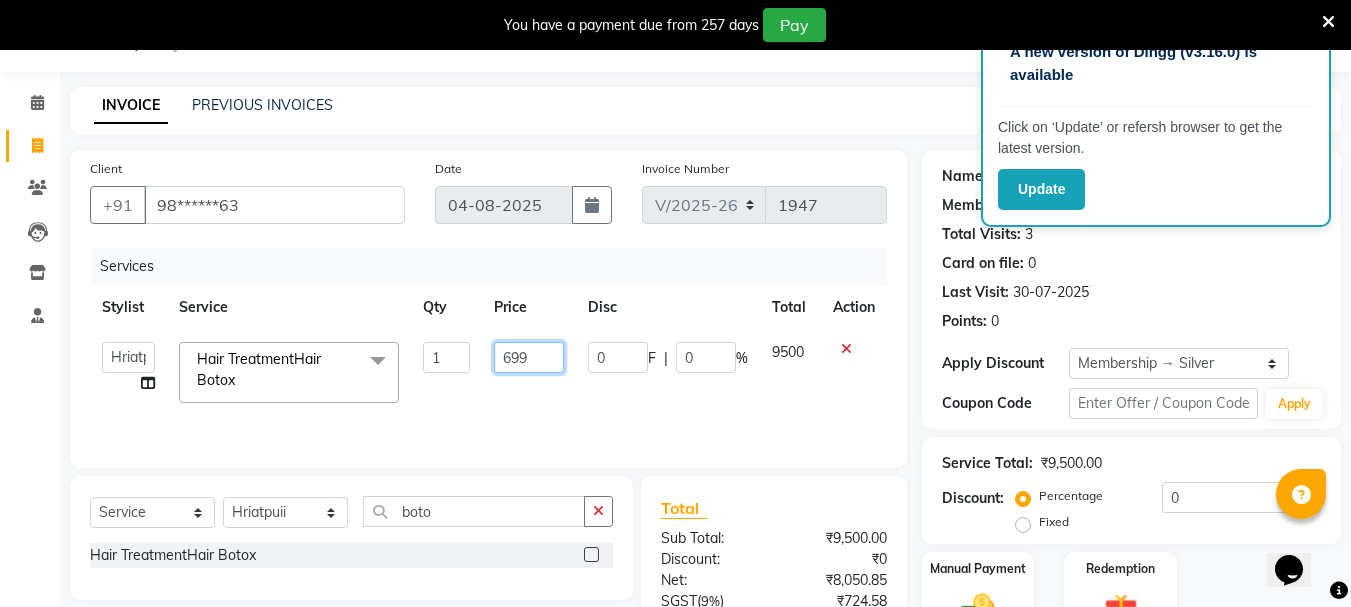 type on "6999" 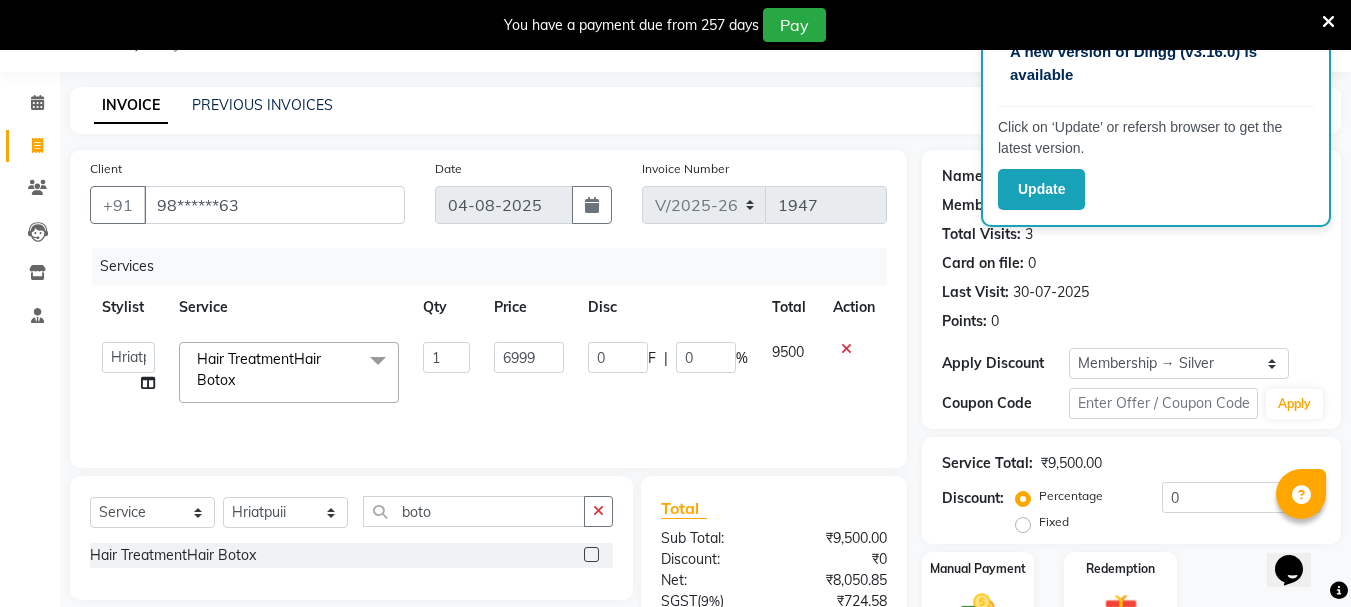 click on "6999" 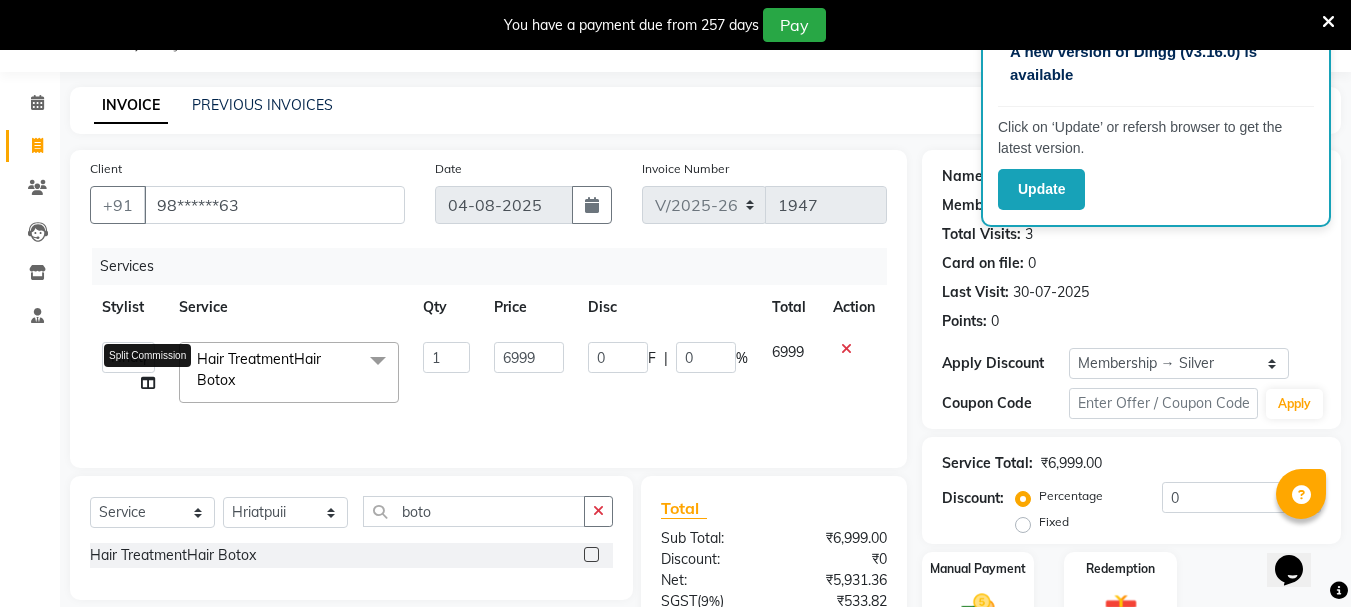 click 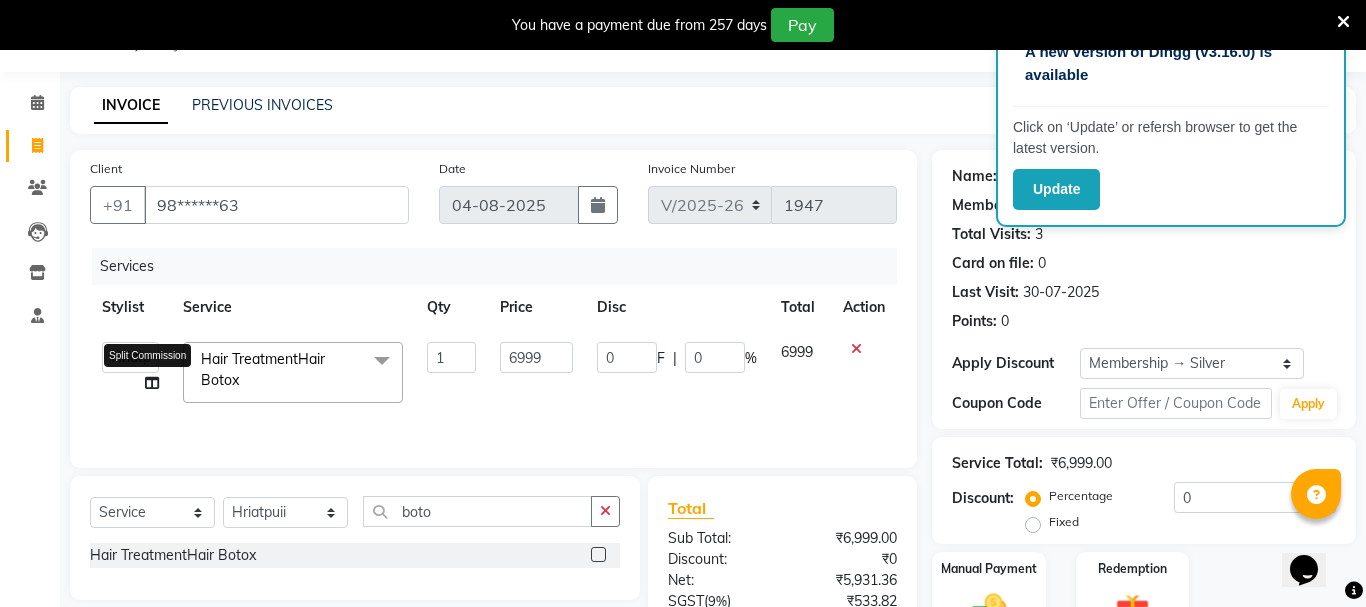 select on "64242" 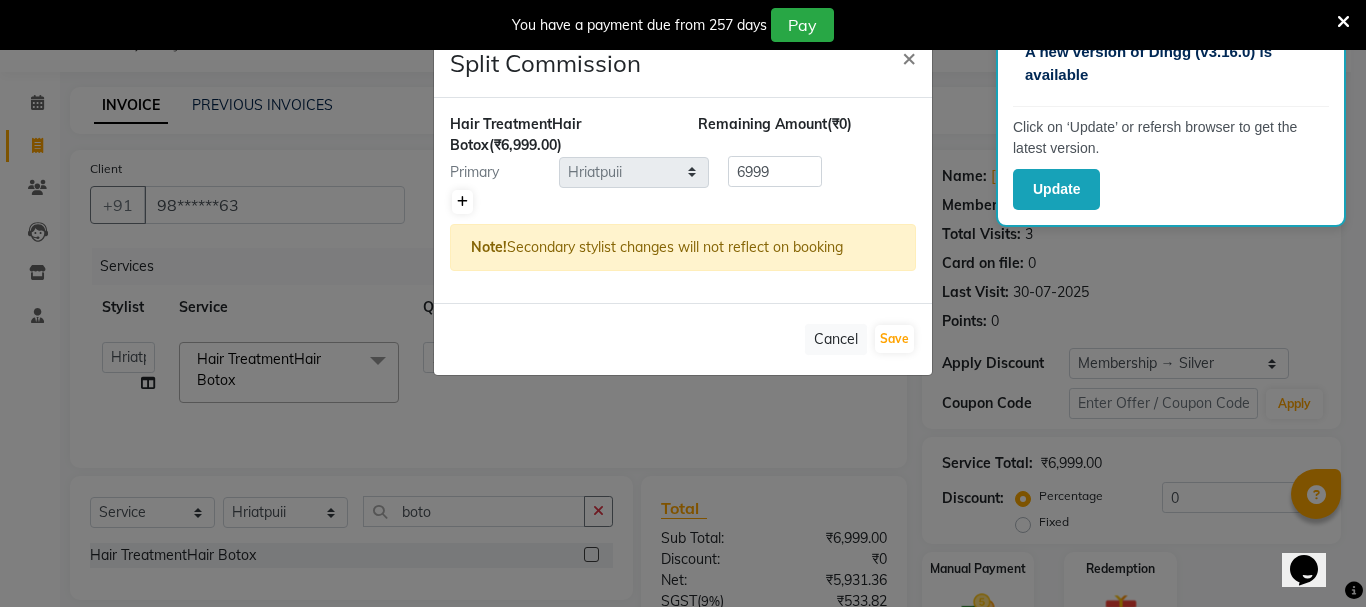 click 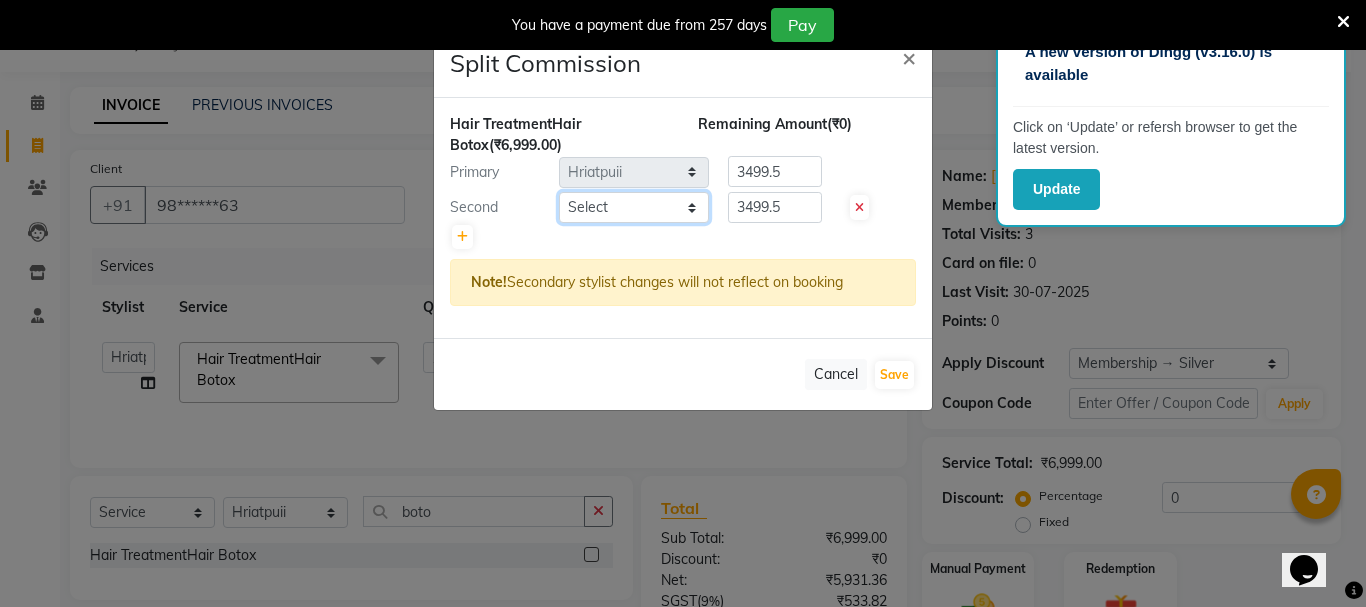 click on "Select  [FIRST]   [LAST]   [FIRST]   [FIRST]   [FIRST]   [FIRST]   [FIRST]   [FIRST]   [FIRST]   [FIRST]   [BRAND] Salon Manager   [FIRST]   [FIRST]   [FIRST]   [FIRST]   [FIRST]   [FIRST]   [FIRST]   [FIRST]   [FIRST]   [FIRST]   [FIRST]" 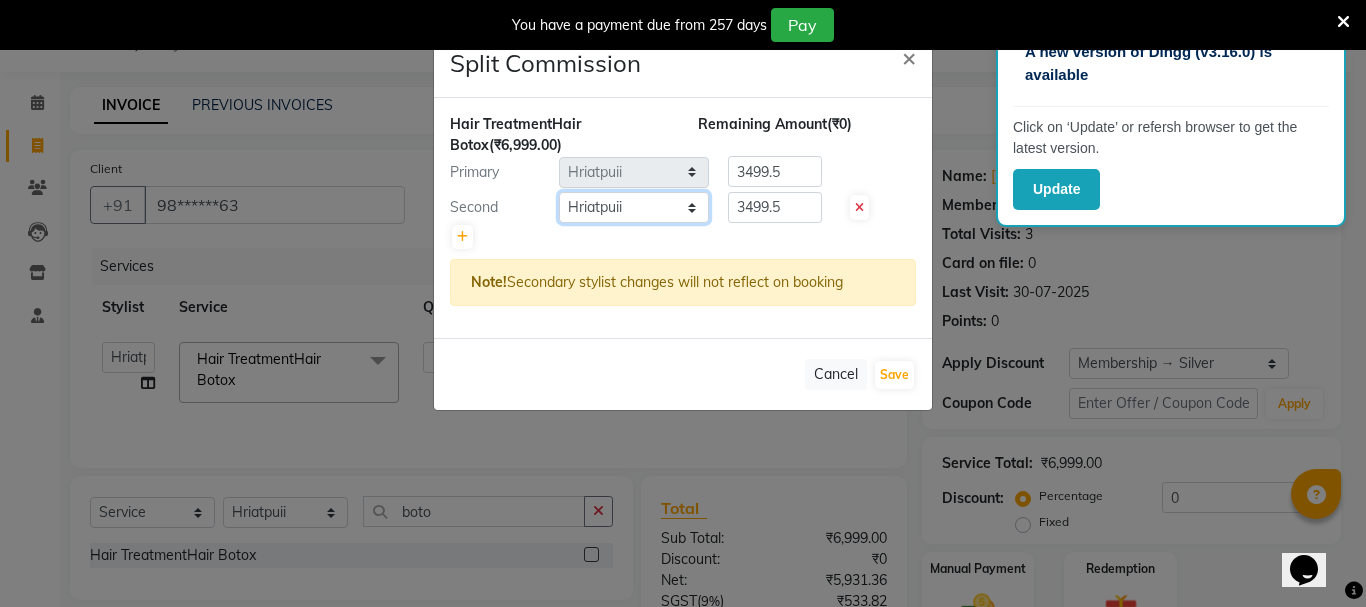 click on "Select  [FIRST]   [LAST]   [FIRST]   [FIRST]   [FIRST]   [FIRST]   [FIRST]   [FIRST]   [FIRST]   [FIRST]   [BRAND] Salon Manager   [FIRST]   [FIRST]   [FIRST]   [FIRST]   [FIRST]   [FIRST]   [FIRST]   [FIRST]   [FIRST]   [FIRST]   [FIRST]" 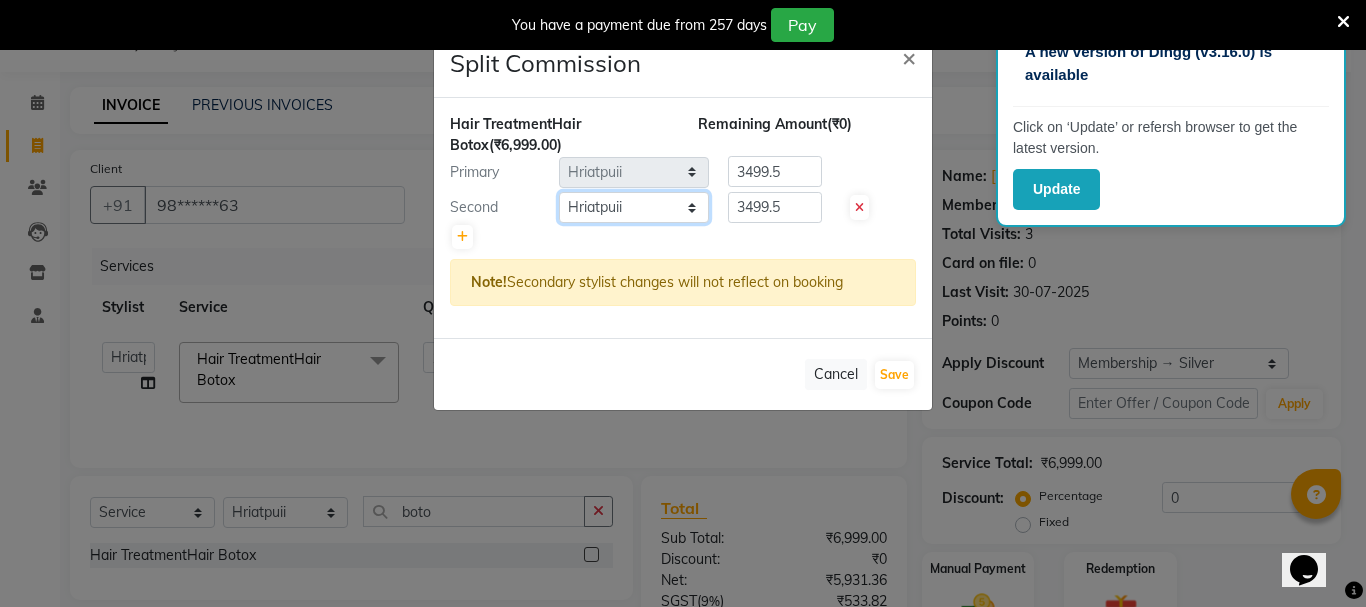 click on "Select  [FIRST]   [LAST]   [FIRST]   [FIRST]   [FIRST]   [FIRST]   [FIRST]   [FIRST]   [FIRST]   [FIRST]   [BRAND] Salon Manager   [FIRST]   [FIRST]   [FIRST]   [FIRST]   [FIRST]   [FIRST]   [FIRST]   [FIRST]   [FIRST]   [FIRST]   [FIRST]" 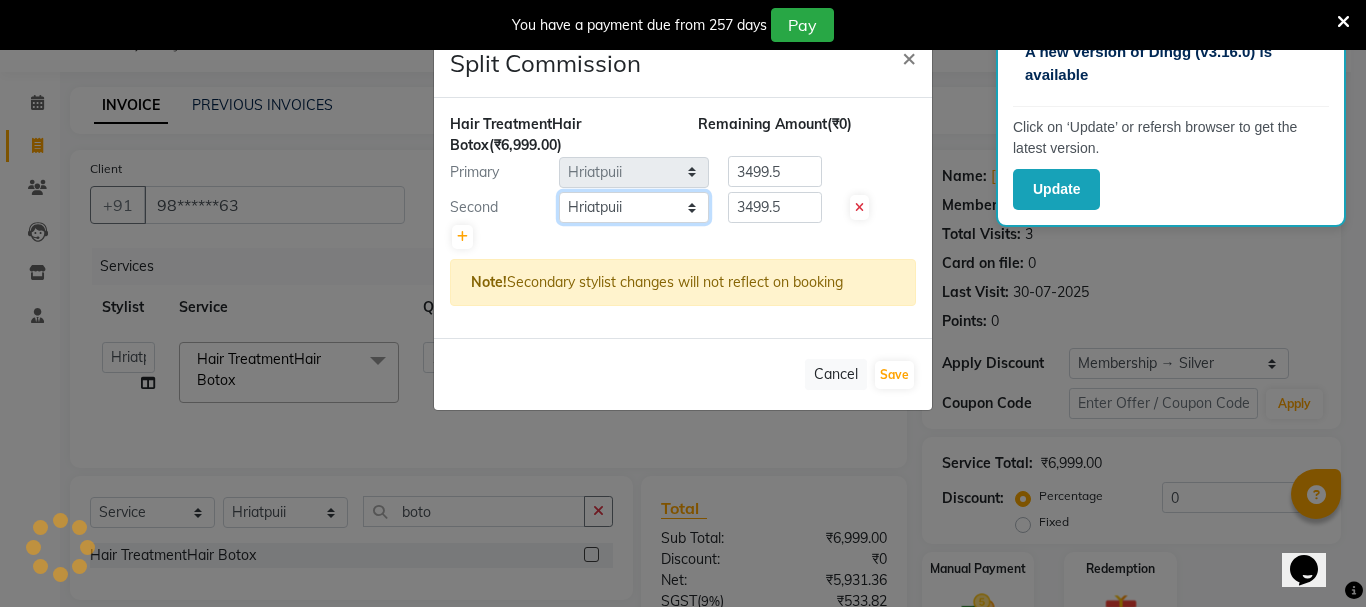 select on "76982" 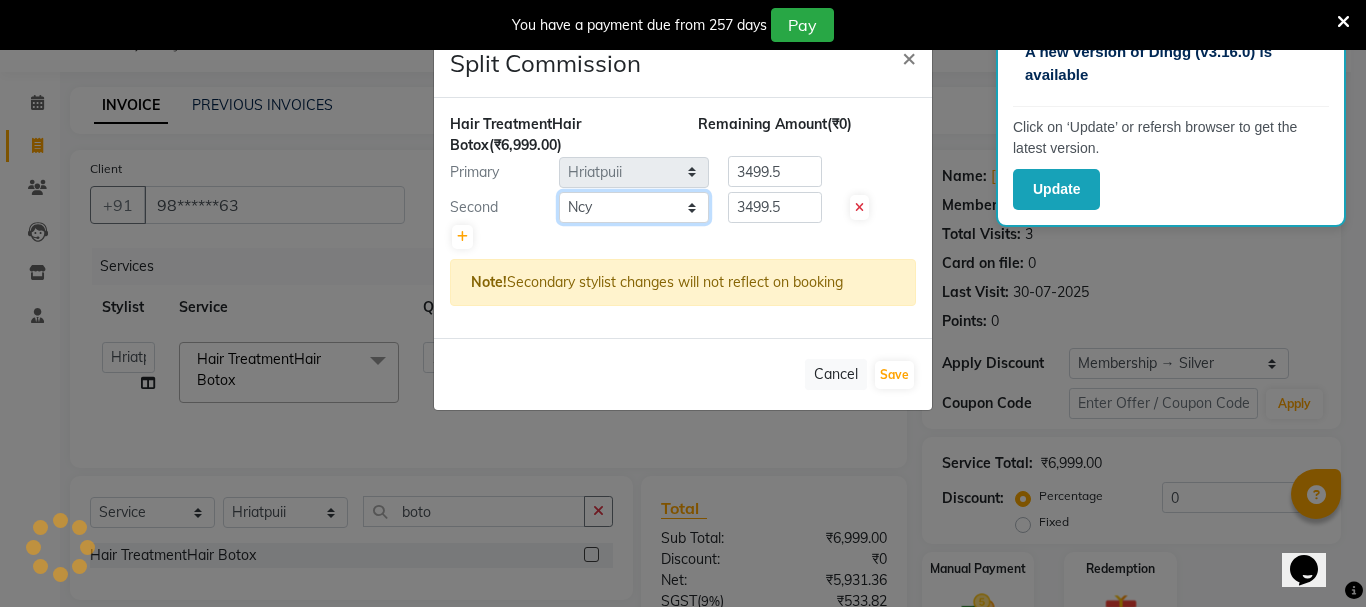 click on "Select  [FIRST]   [LAST]   [FIRST]   [FIRST]   [FIRST]   [FIRST]   [FIRST]   [FIRST]   [FIRST]   [FIRST]   [BRAND] Salon Manager   [FIRST]   [FIRST]   [FIRST]   [FIRST]   [FIRST]   [FIRST]   [FIRST]   [FIRST]   [FIRST]   [FIRST]   [FIRST]" 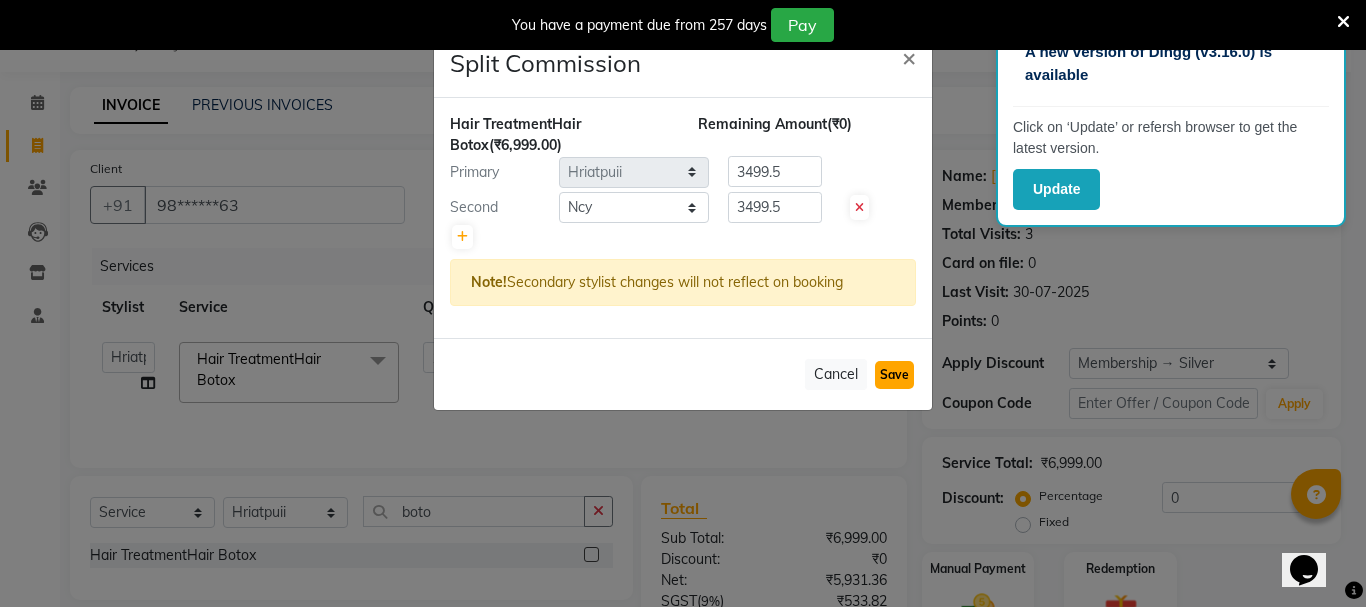 click on "Save" 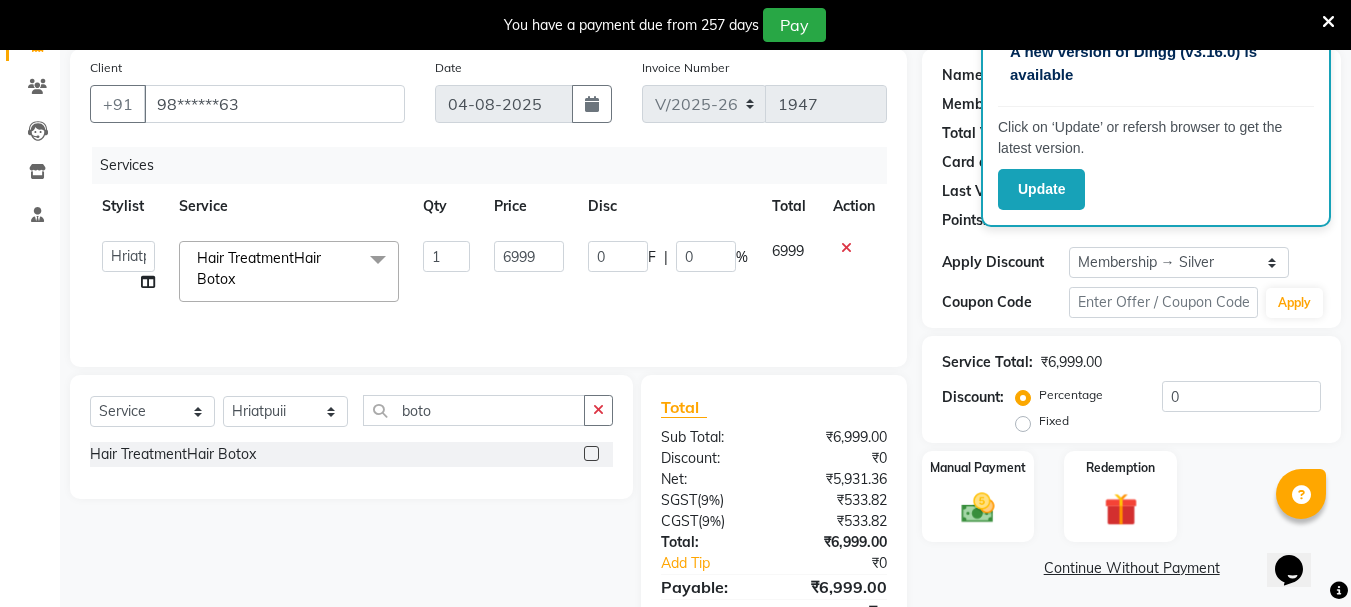 scroll, scrollTop: 243, scrollLeft: 0, axis: vertical 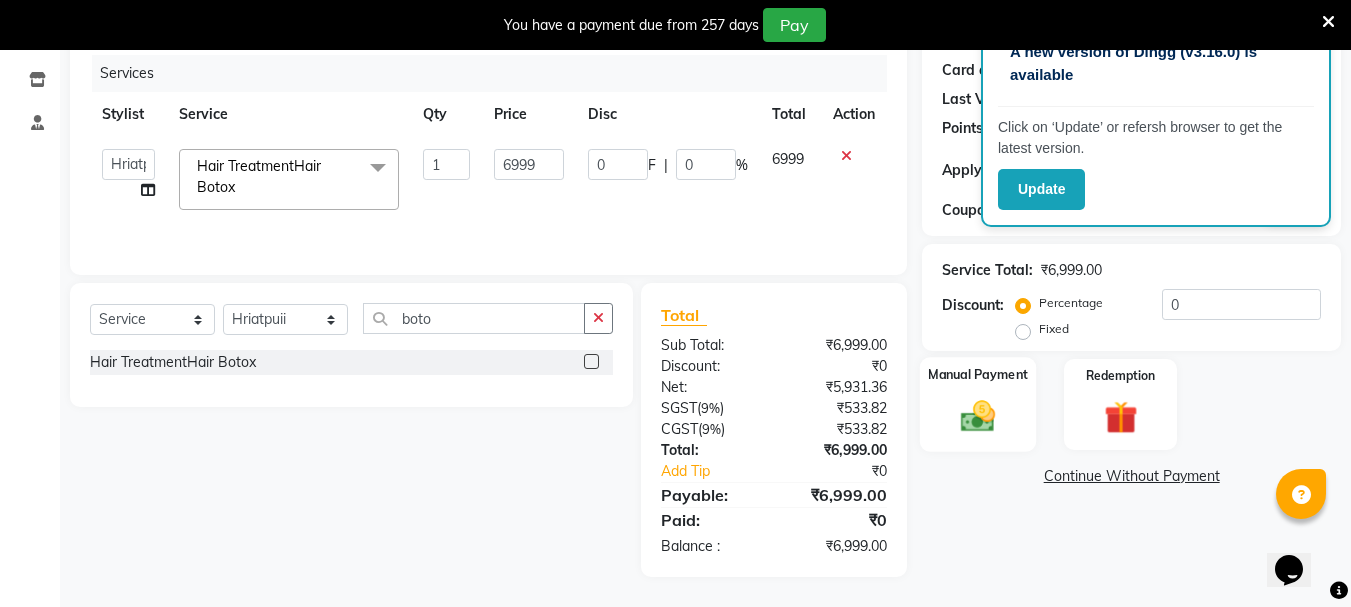 click 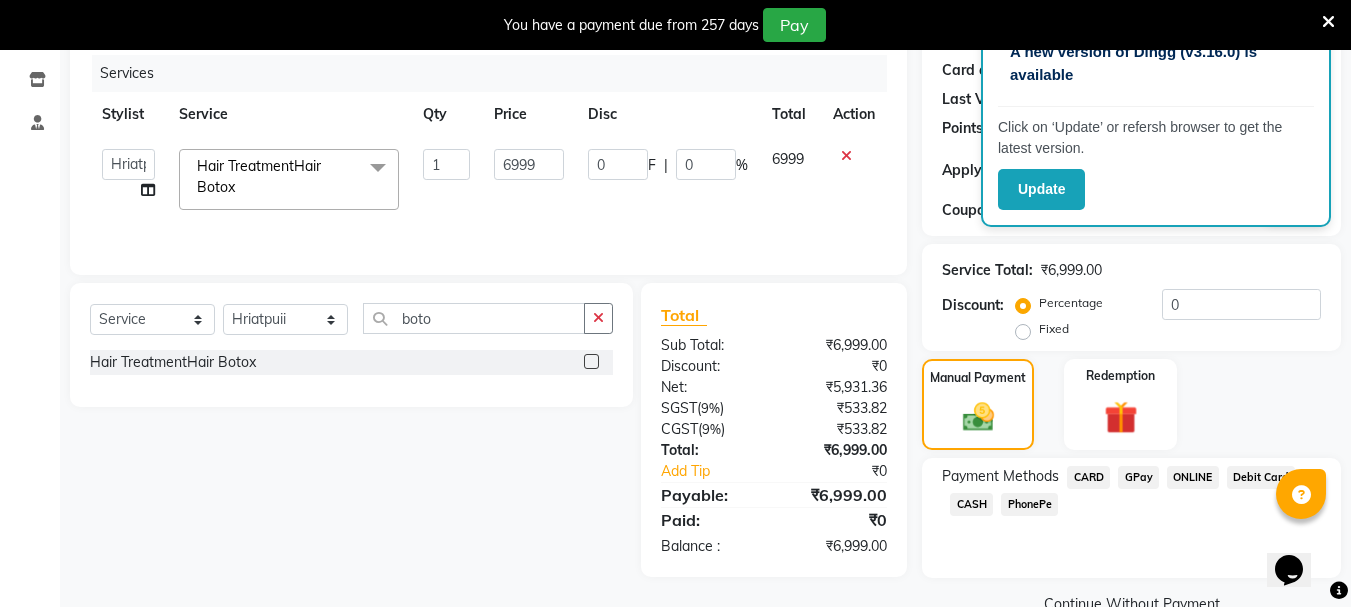 click on "CARD" 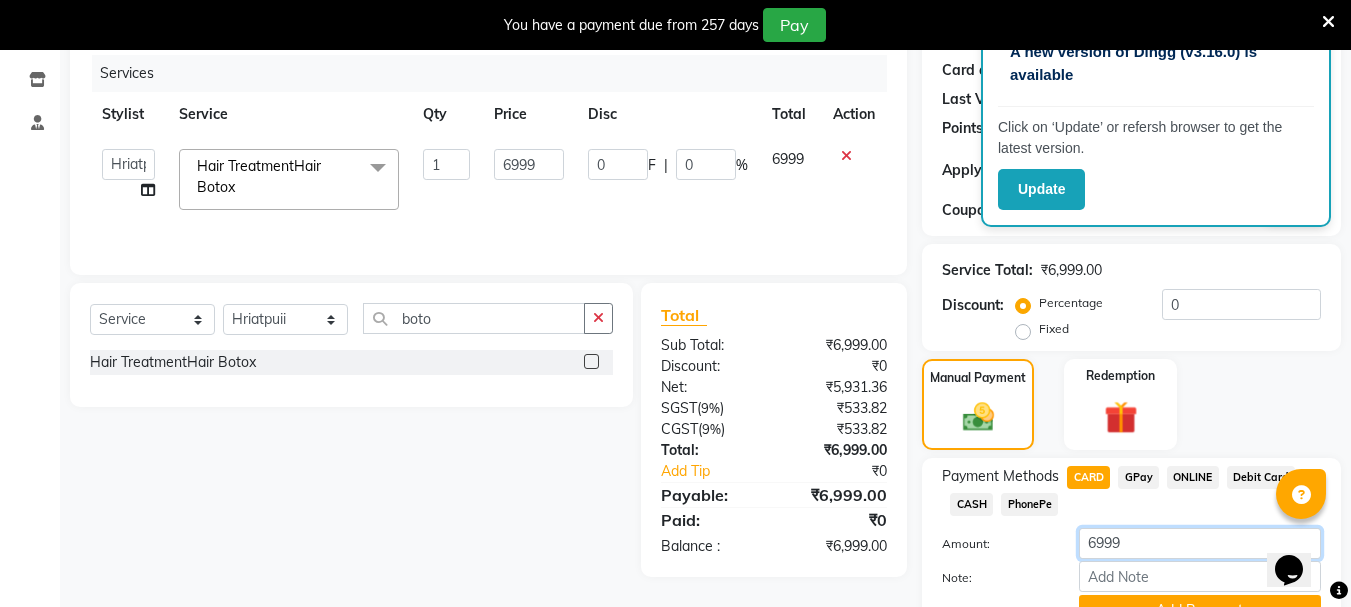 click on "6999" 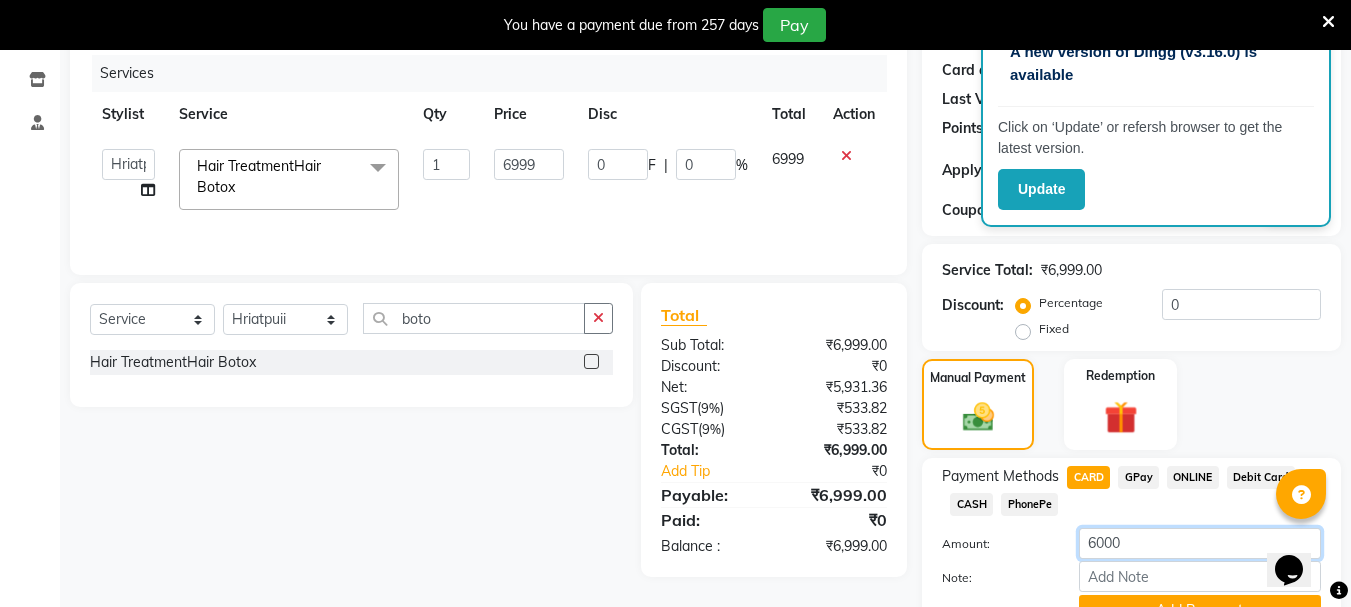 scroll, scrollTop: 341, scrollLeft: 0, axis: vertical 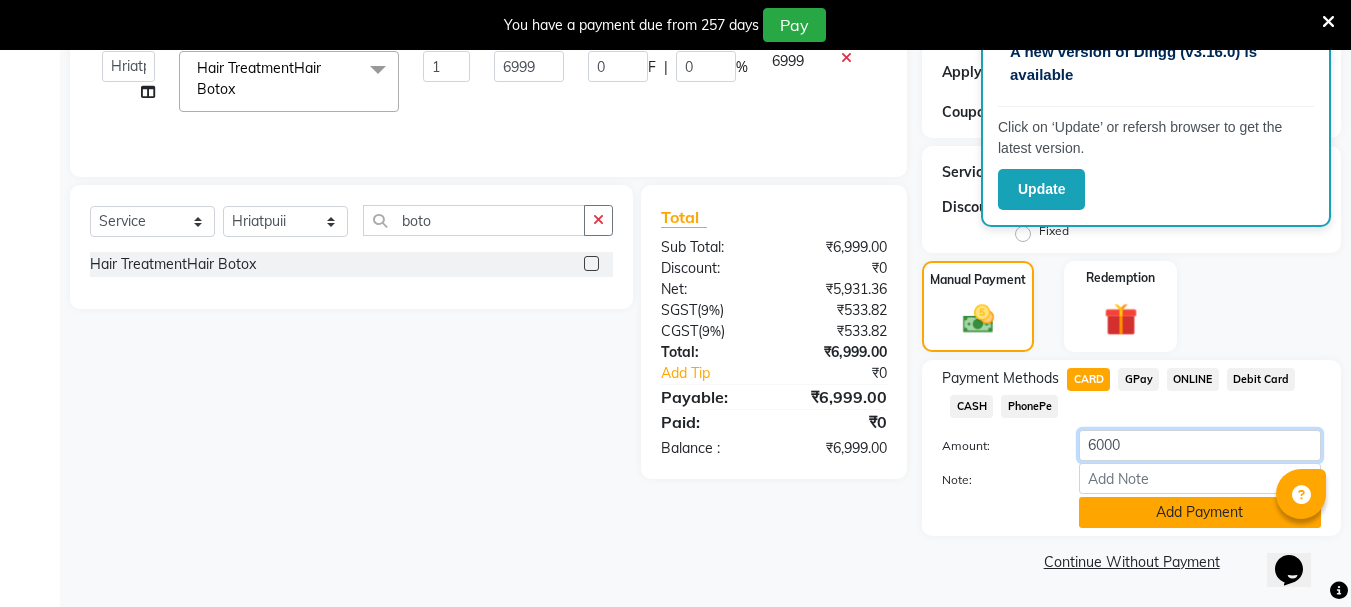 type on "6000" 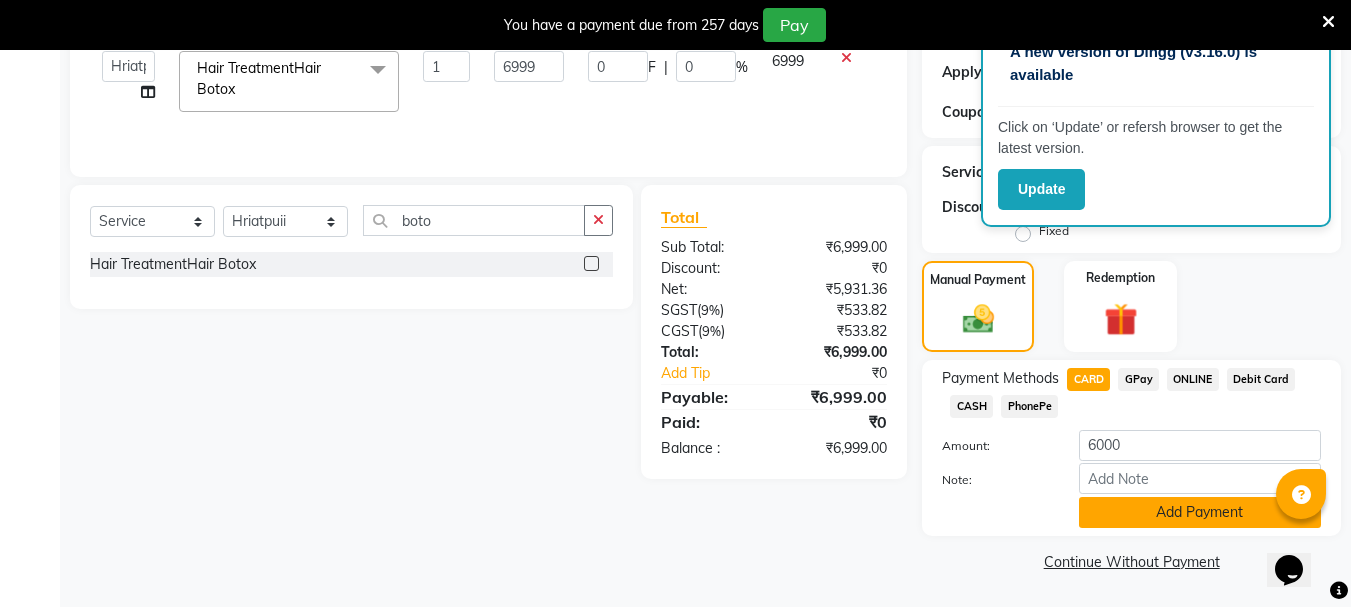 click on "Add Payment" 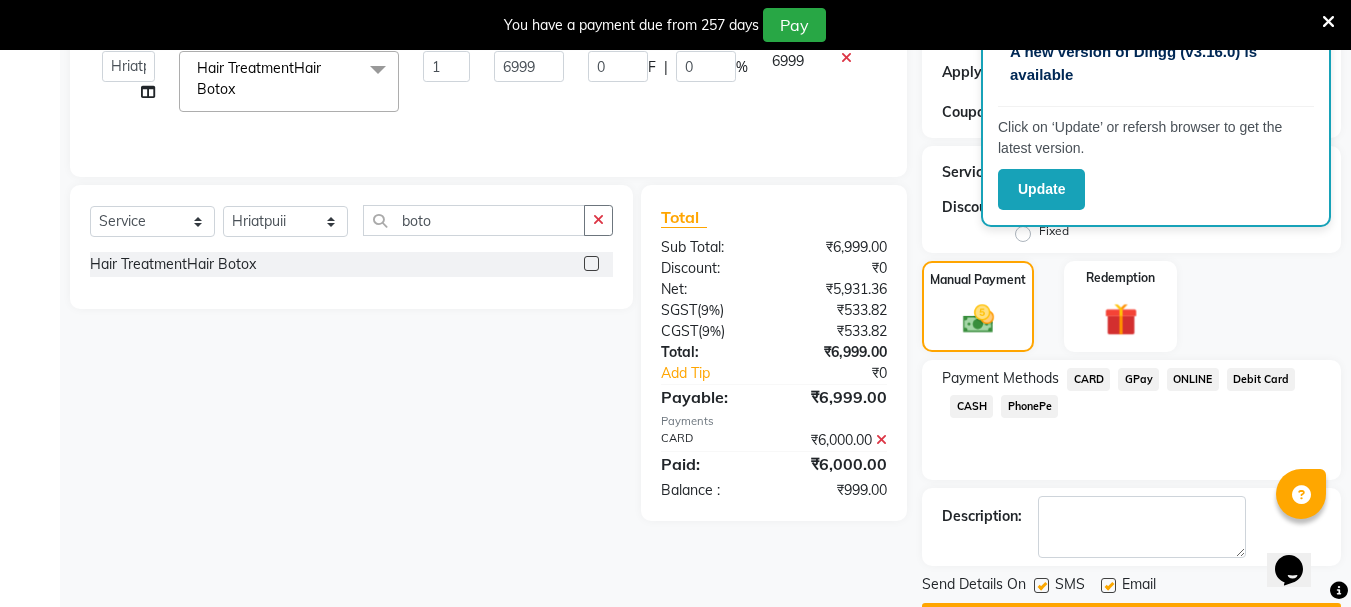 click on "GPay" 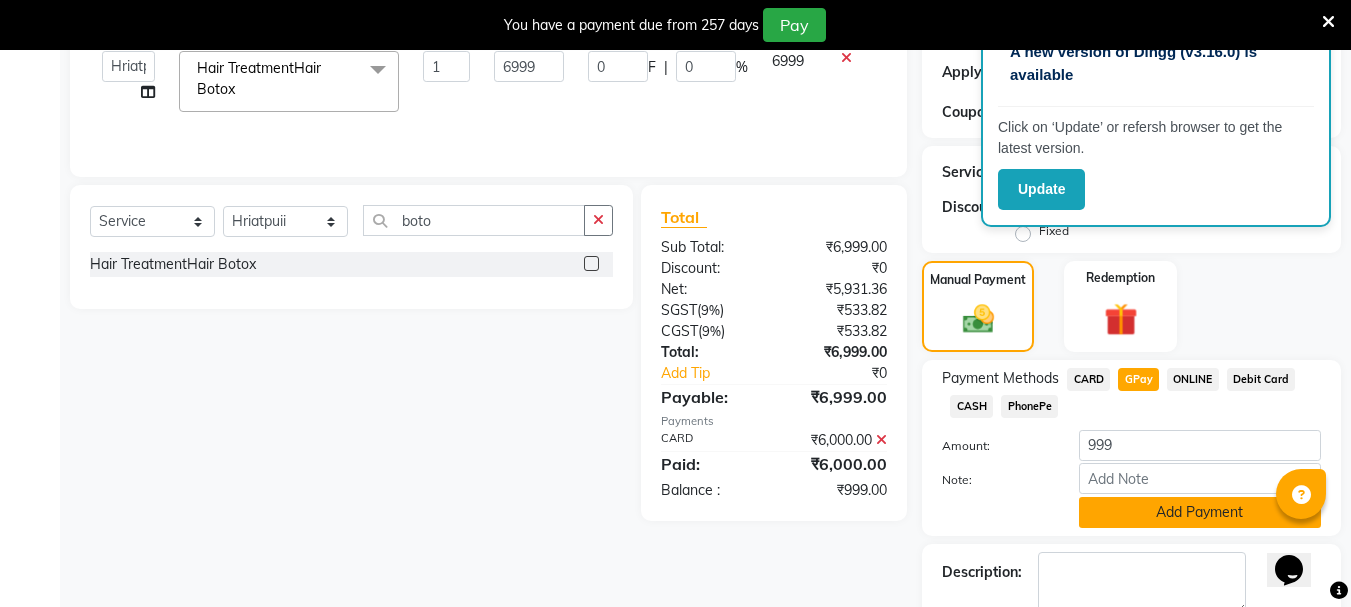 click on "Add Payment" 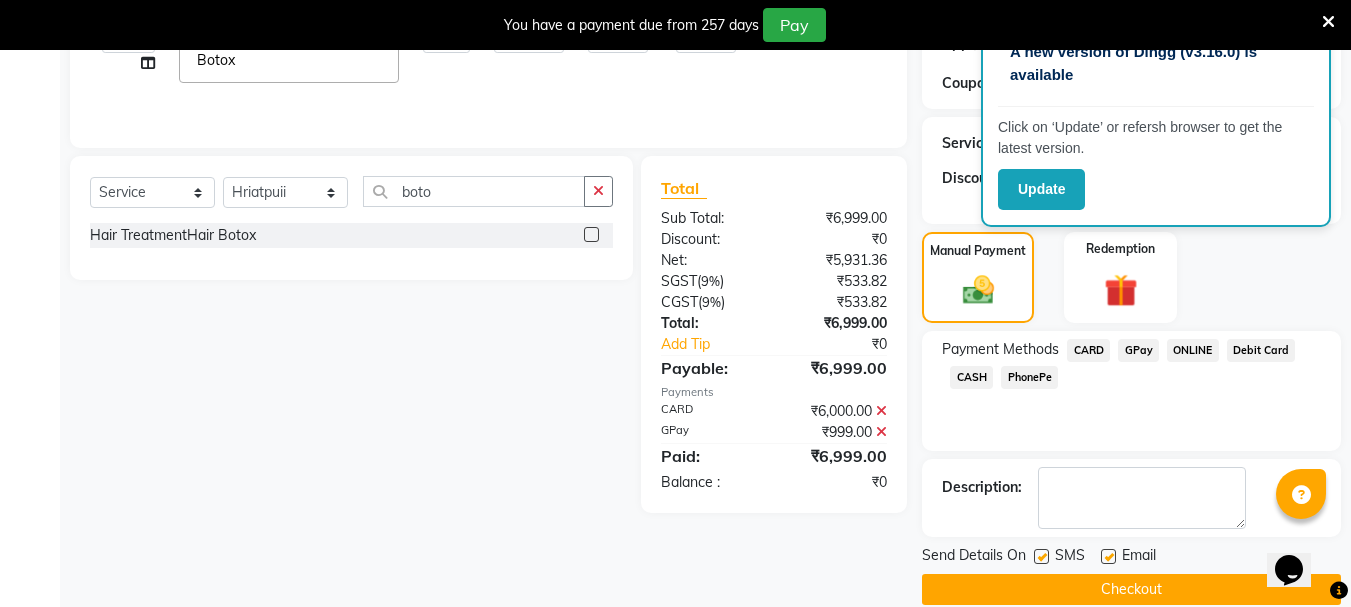 scroll, scrollTop: 398, scrollLeft: 0, axis: vertical 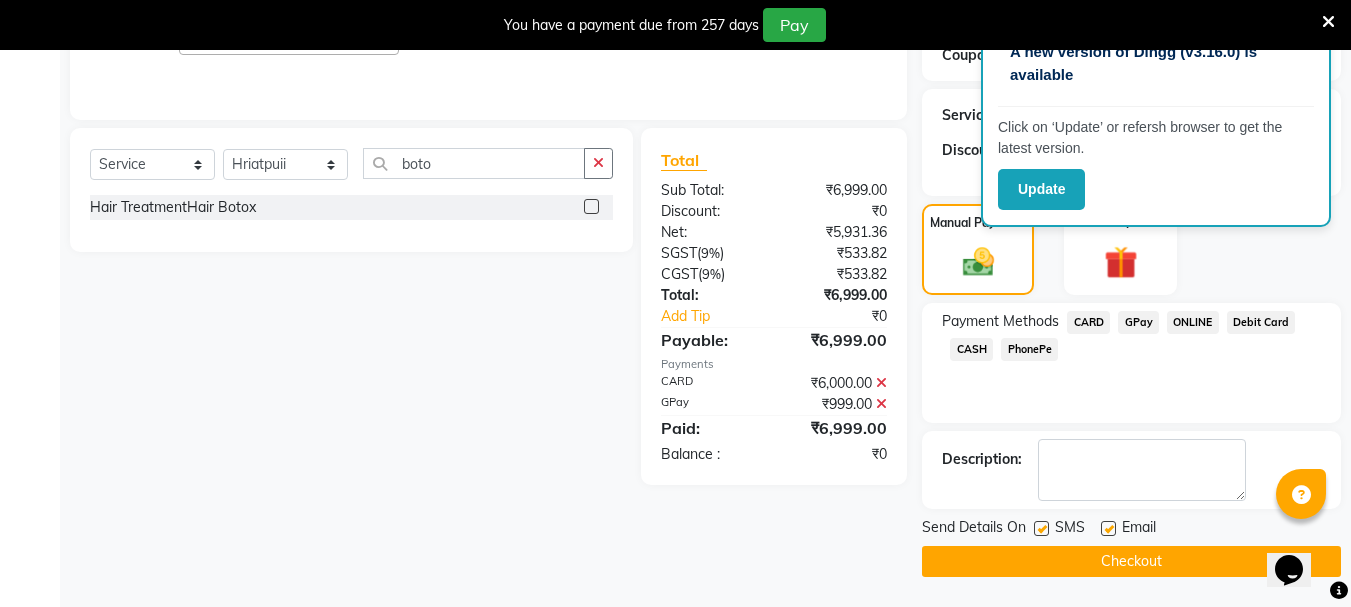 click on "Checkout" 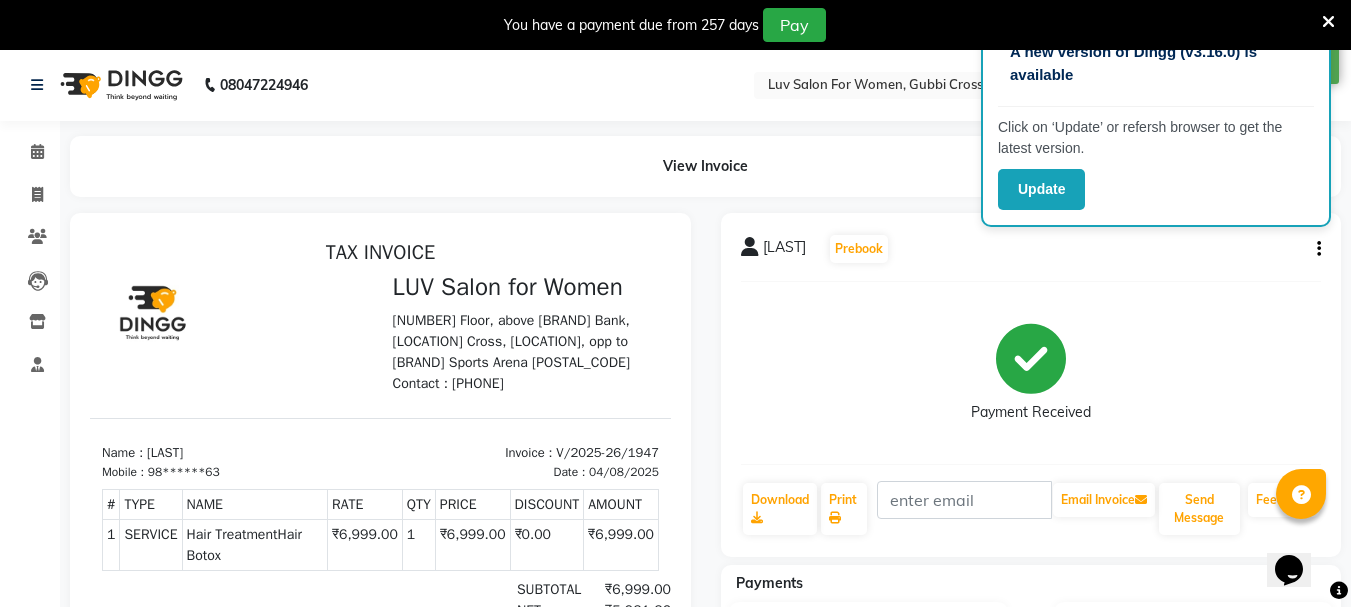 scroll, scrollTop: 0, scrollLeft: 0, axis: both 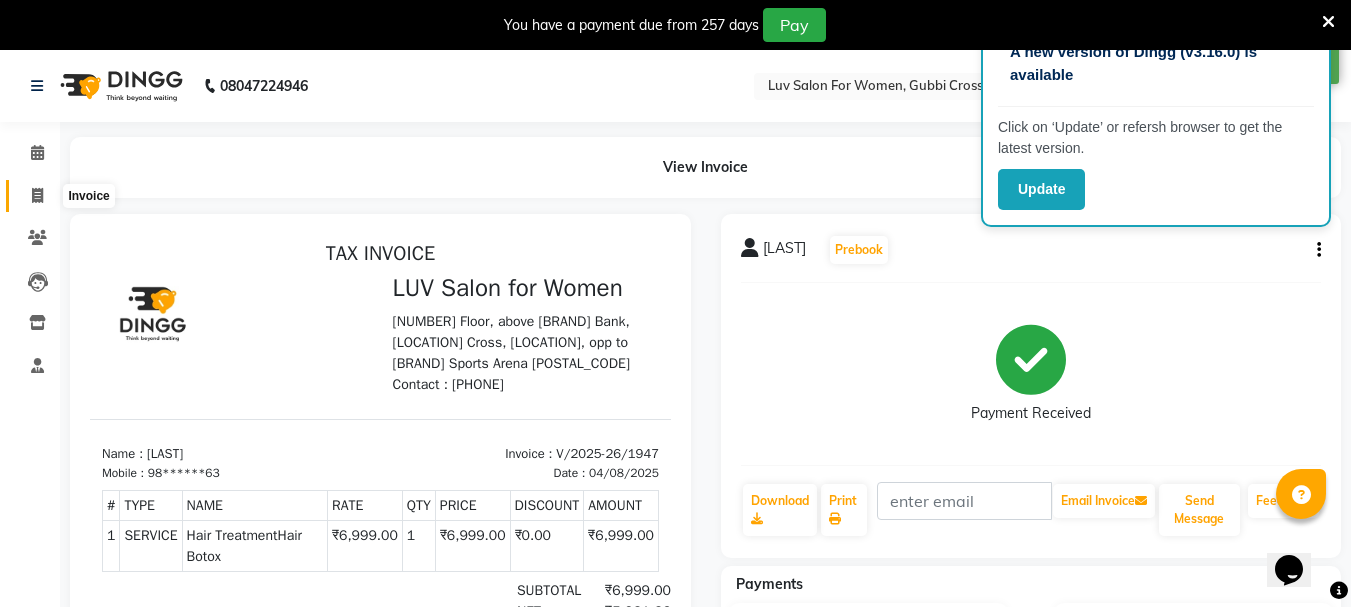 click 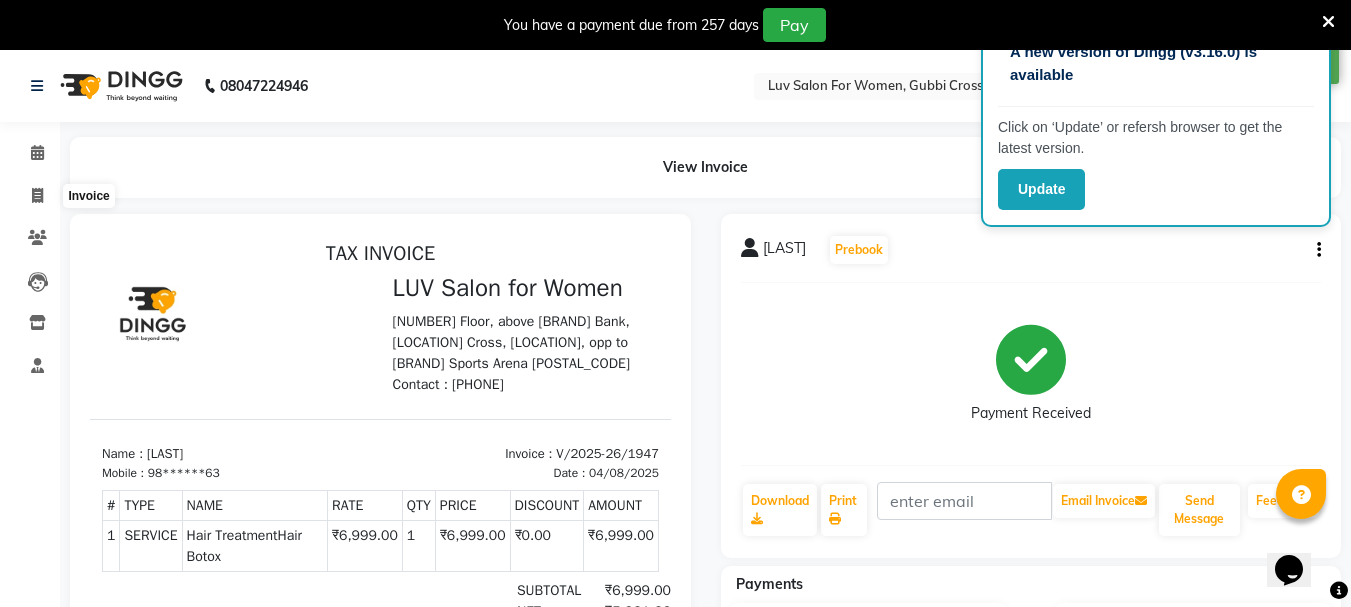 select on "service" 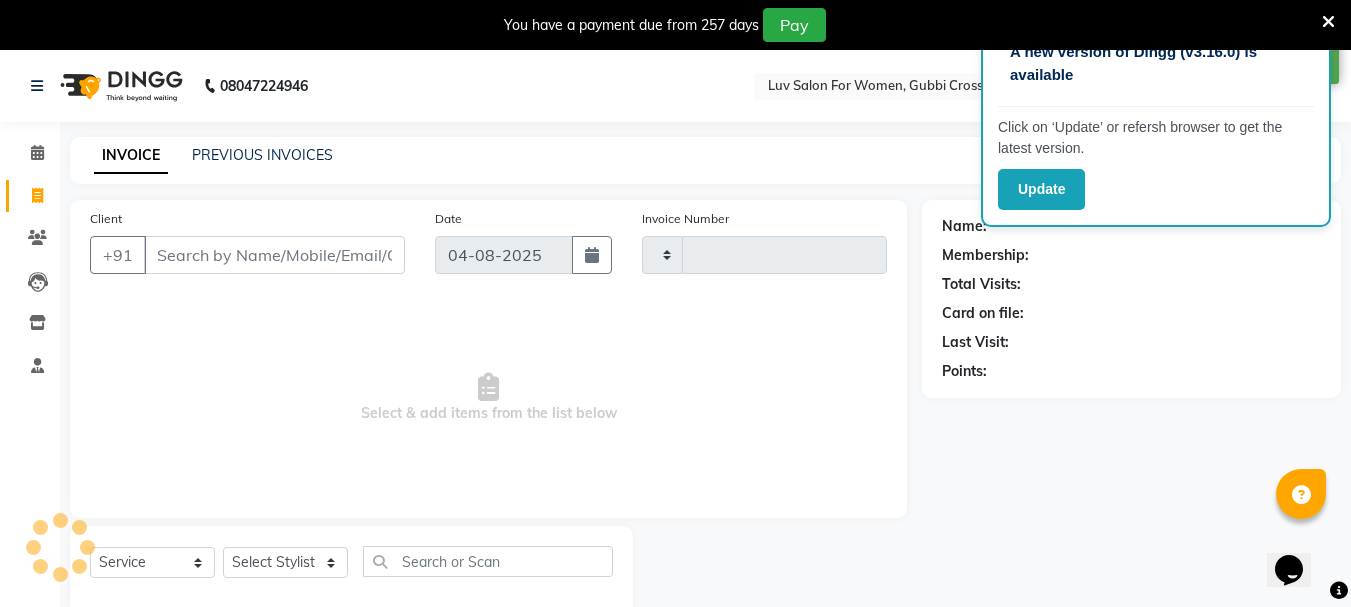 type on "1948" 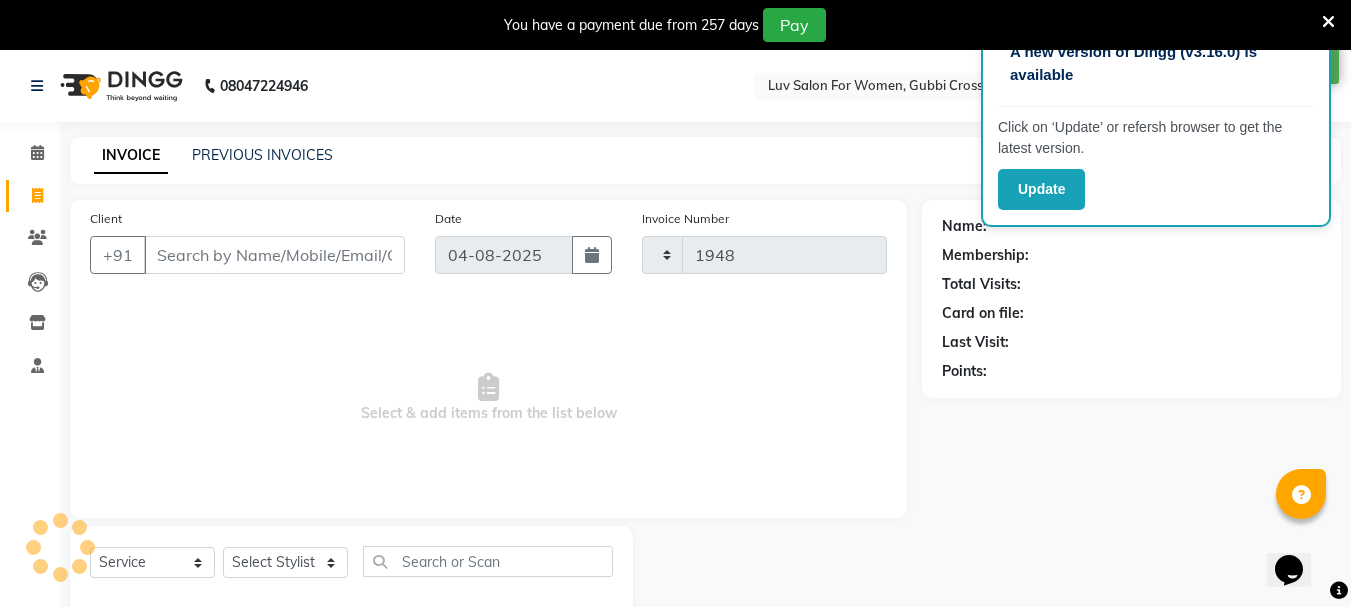 select on "7221" 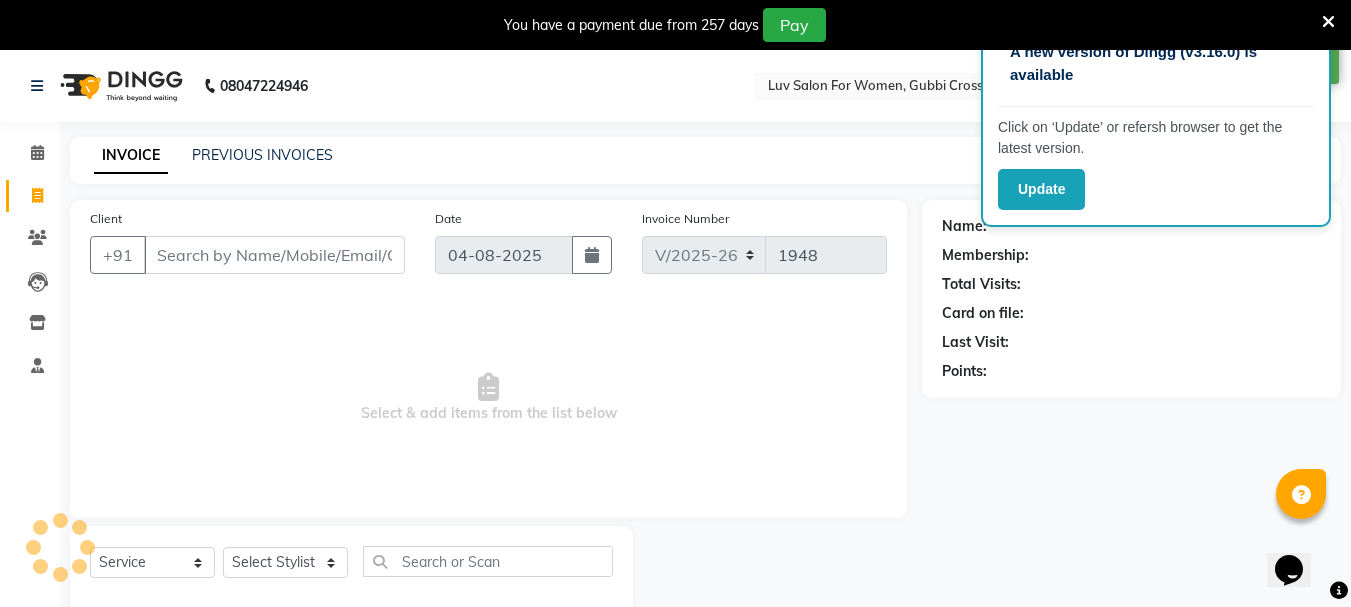 scroll, scrollTop: 50, scrollLeft: 0, axis: vertical 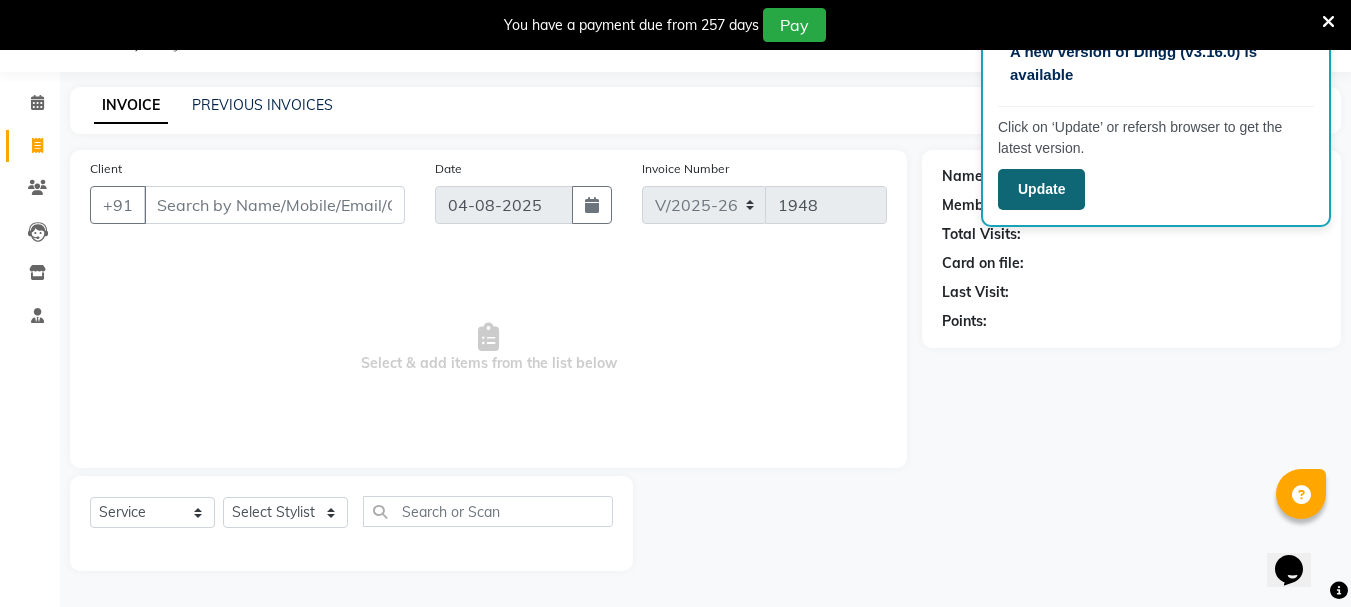 click on "Update" 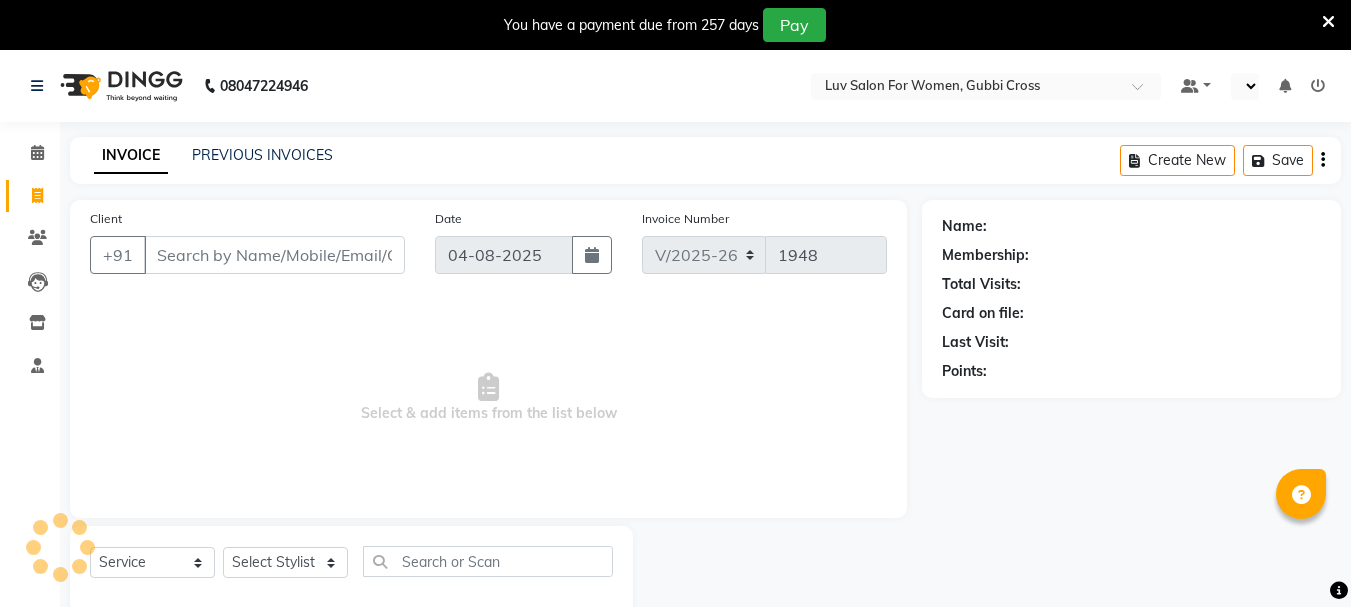 select on "7221" 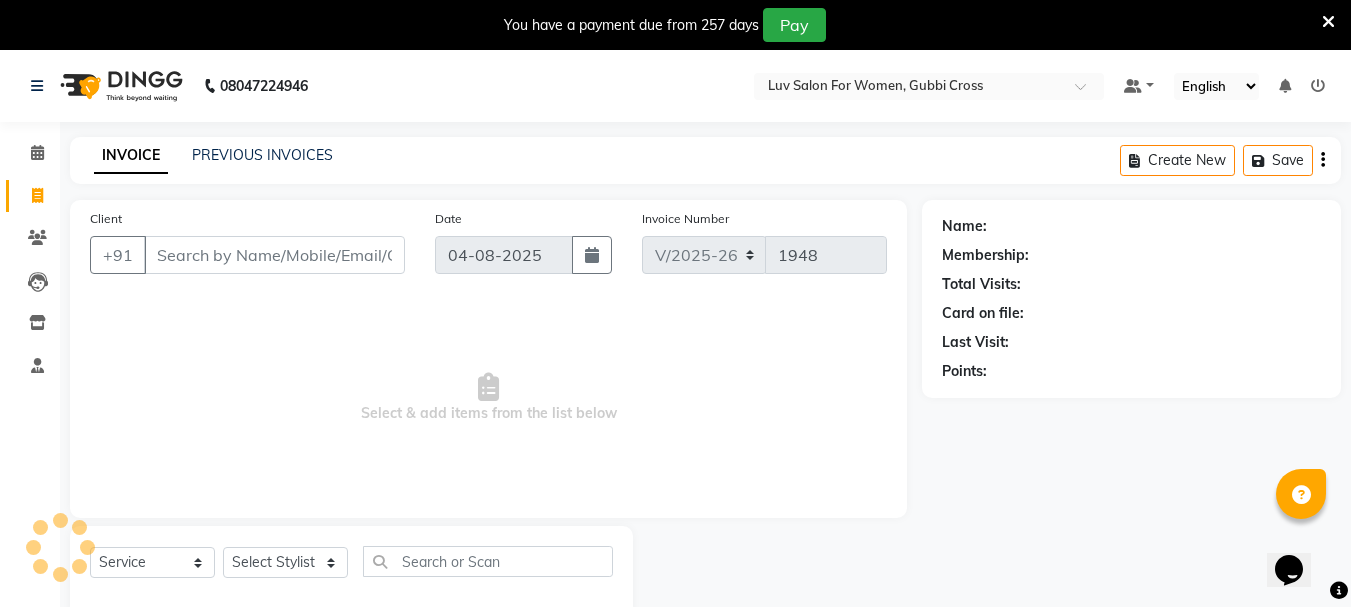 scroll, scrollTop: 0, scrollLeft: 0, axis: both 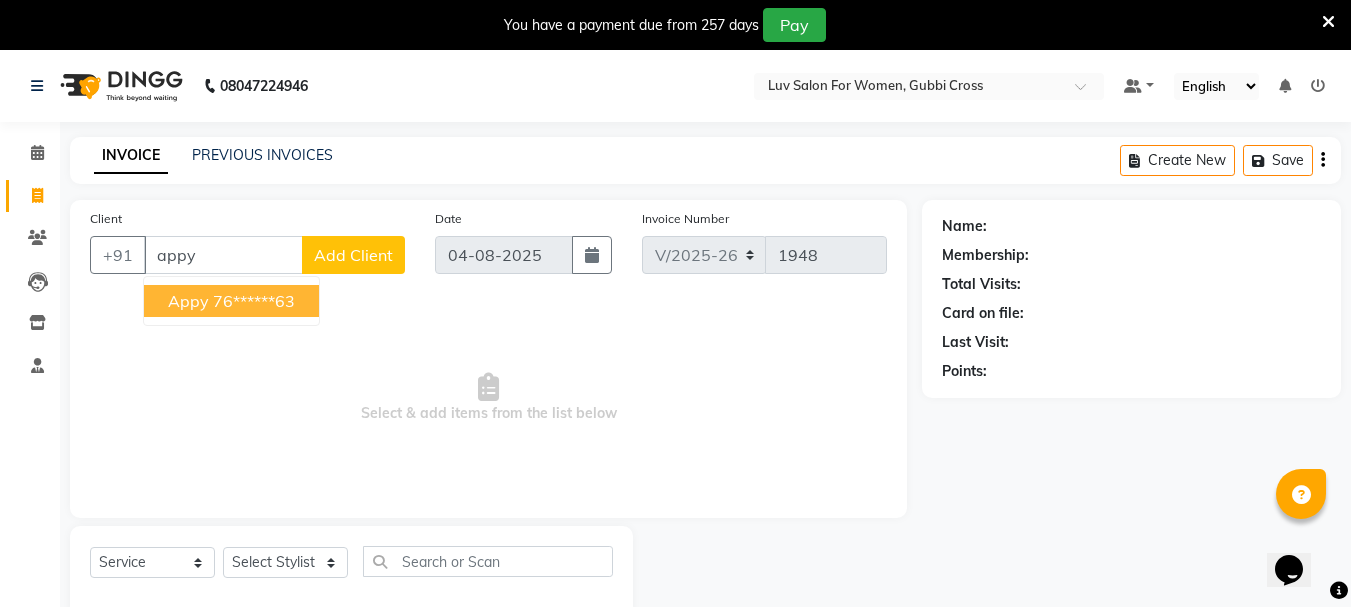 click on "[FIRST] [PHONE]" at bounding box center (231, 301) 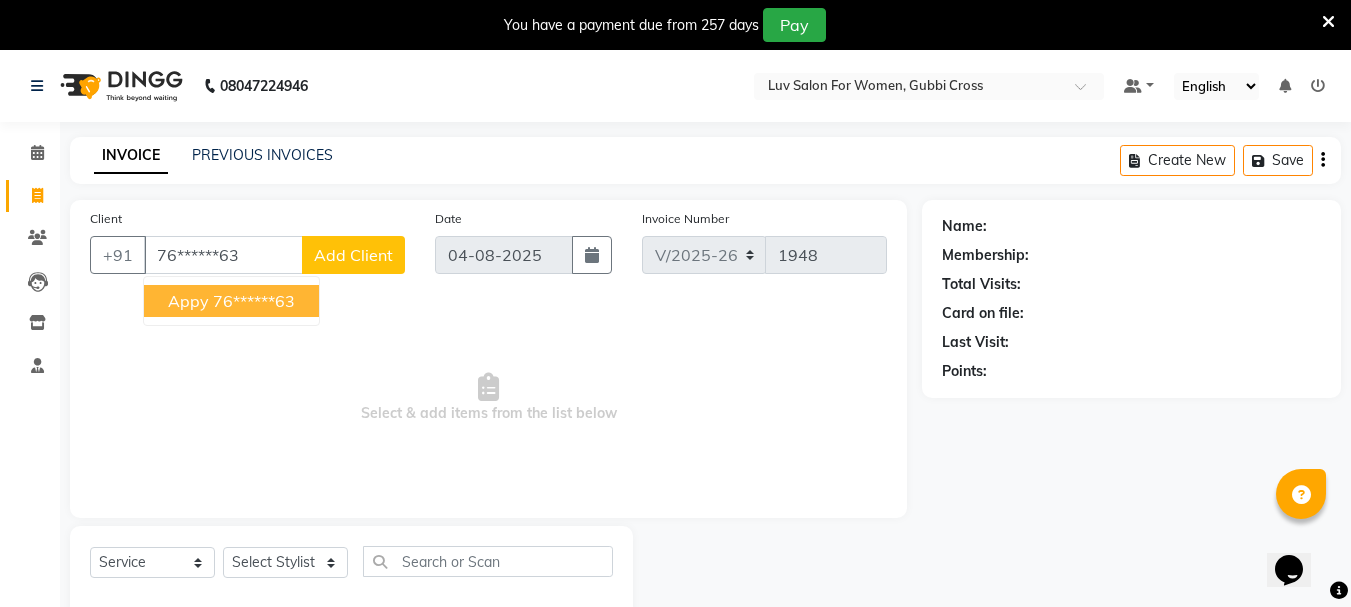 type on "76******63" 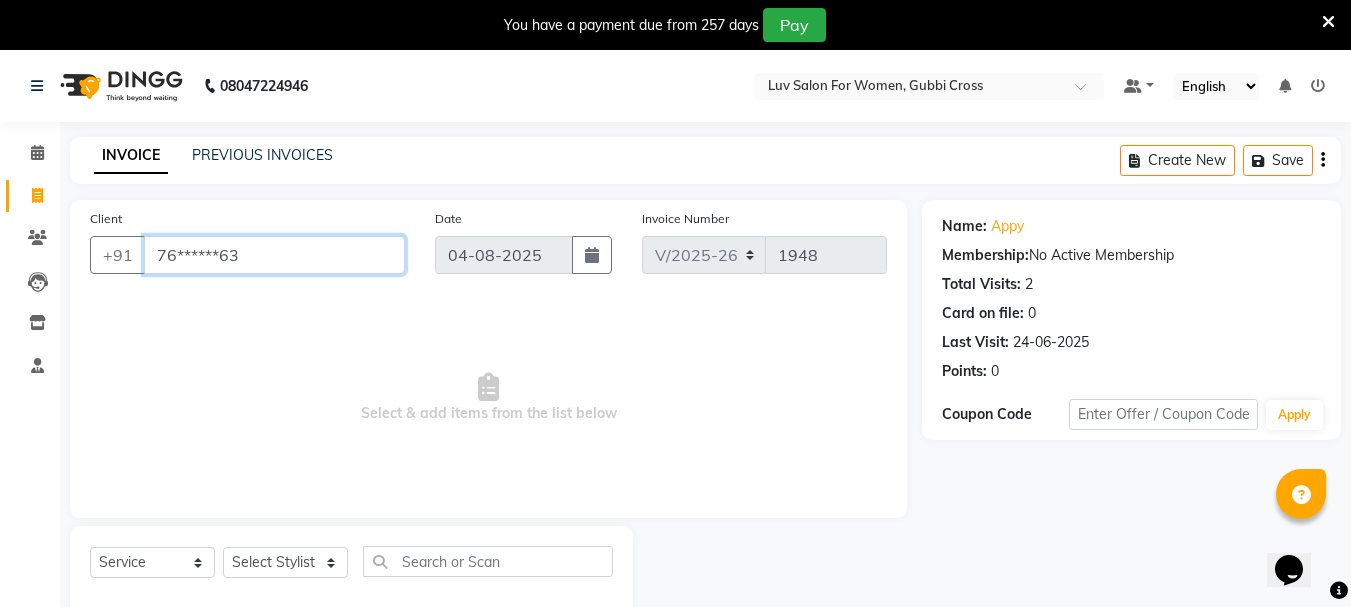 drag, startPoint x: 147, startPoint y: 248, endPoint x: 281, endPoint y: 253, distance: 134.09325 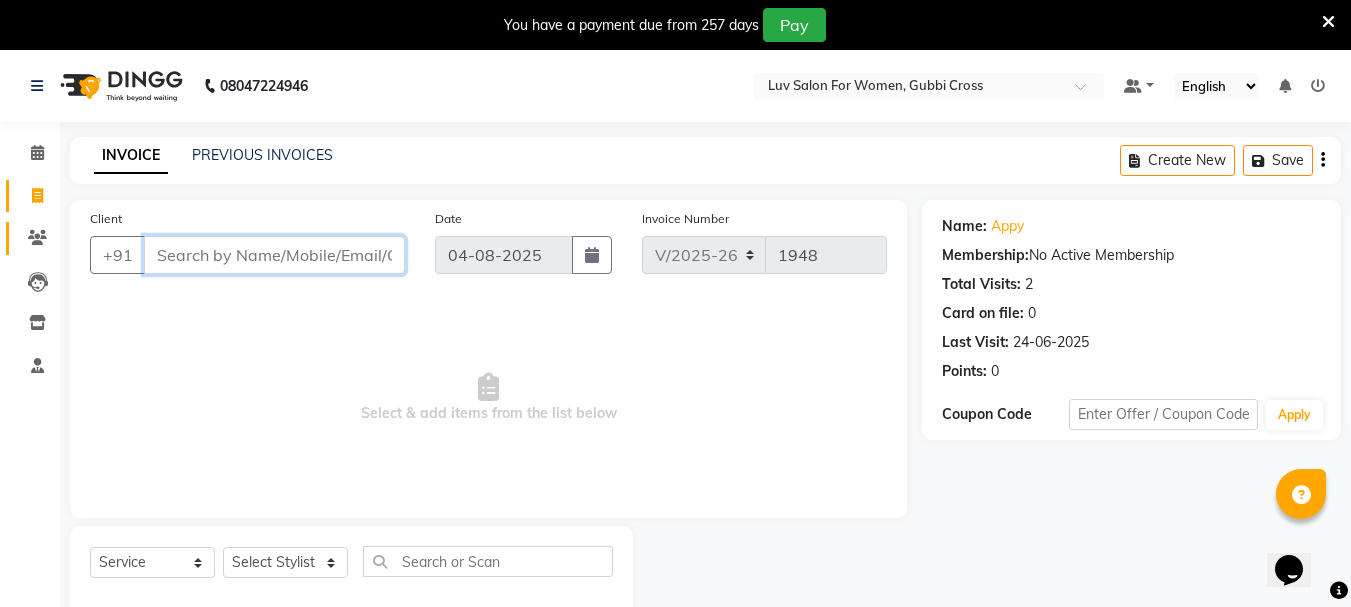 type 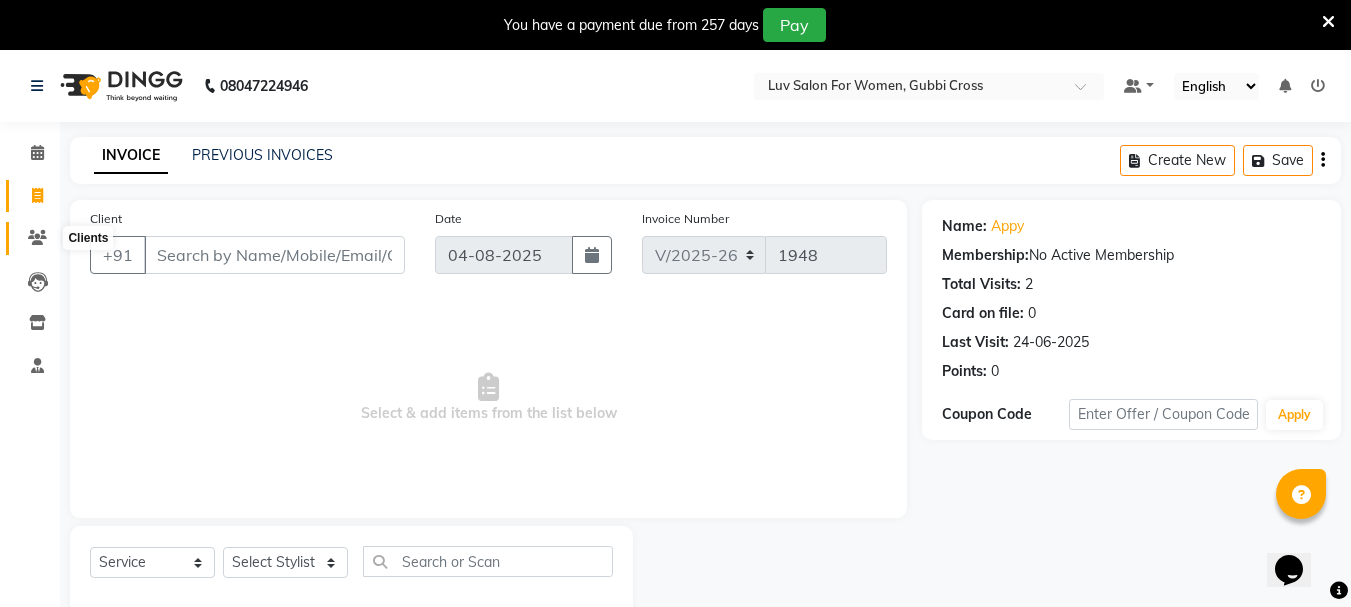 click 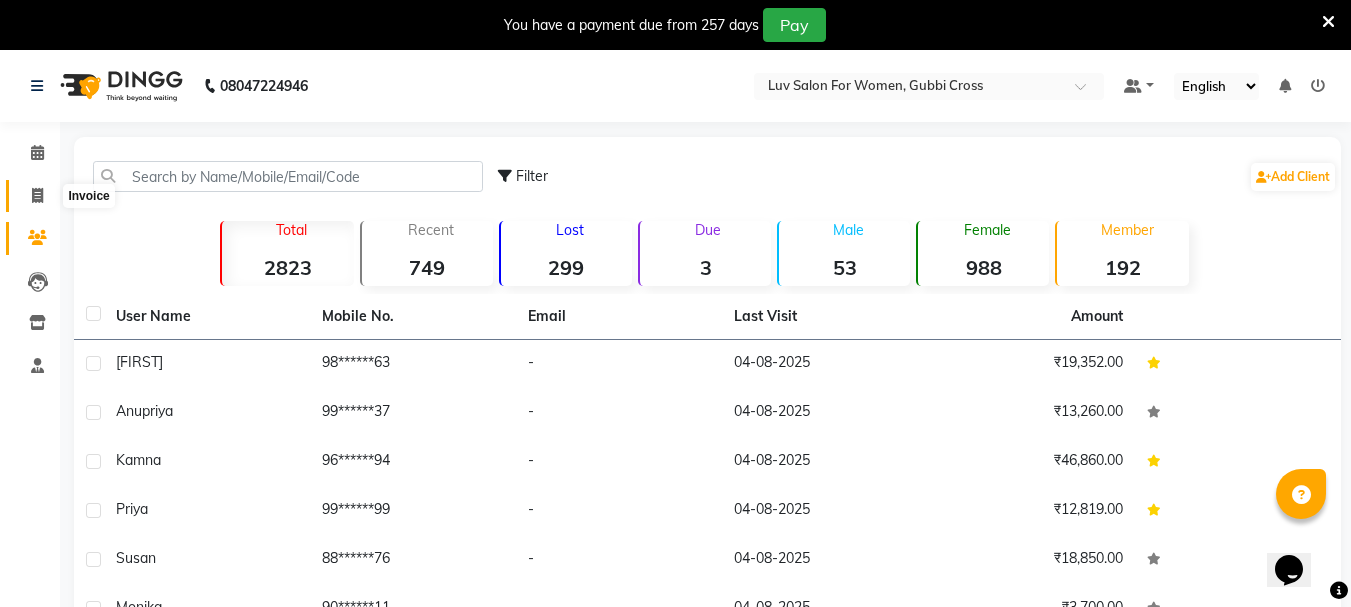 click 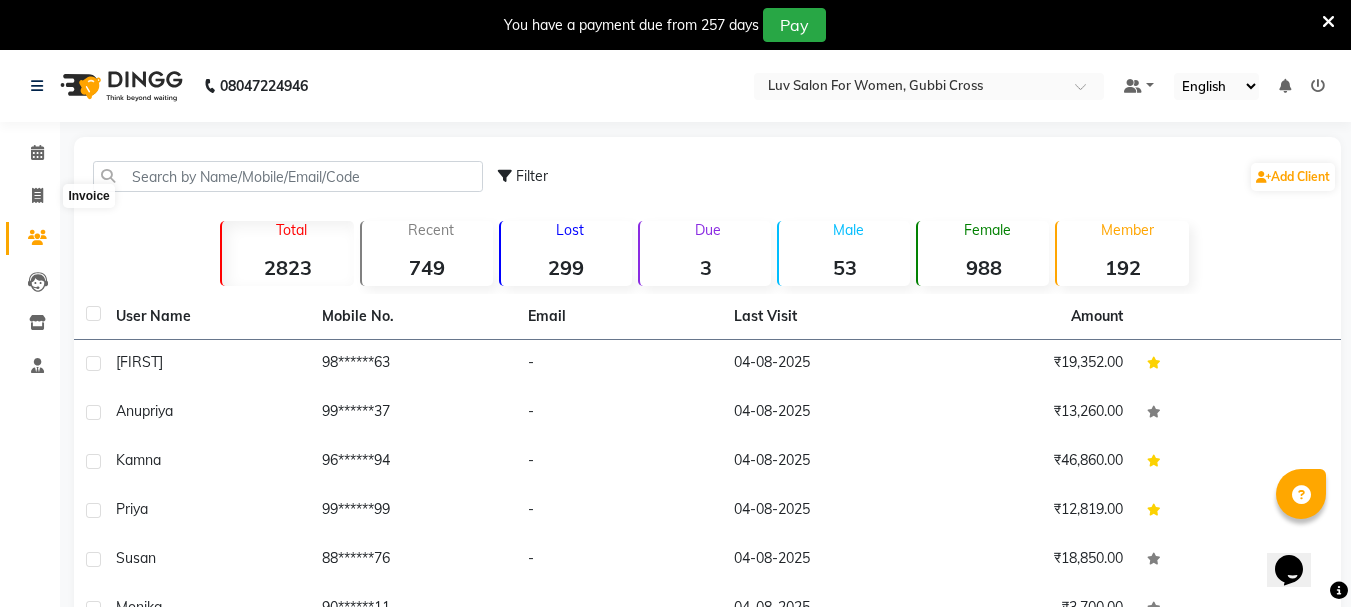 select on "7221" 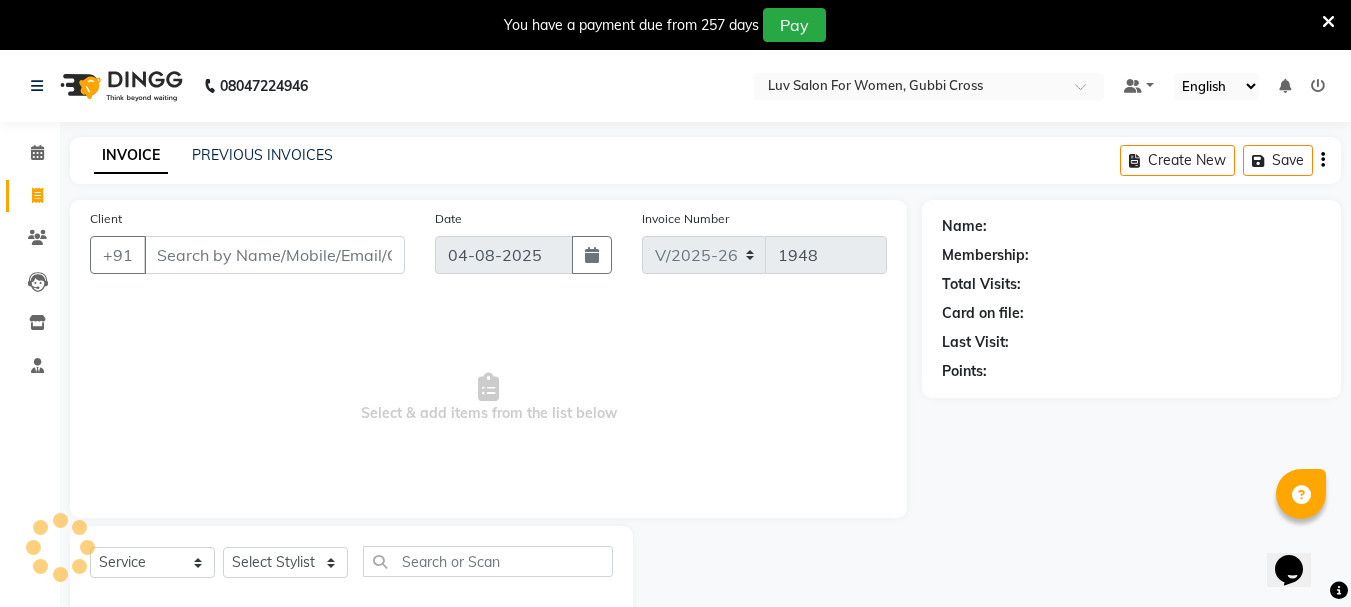 scroll, scrollTop: 50, scrollLeft: 0, axis: vertical 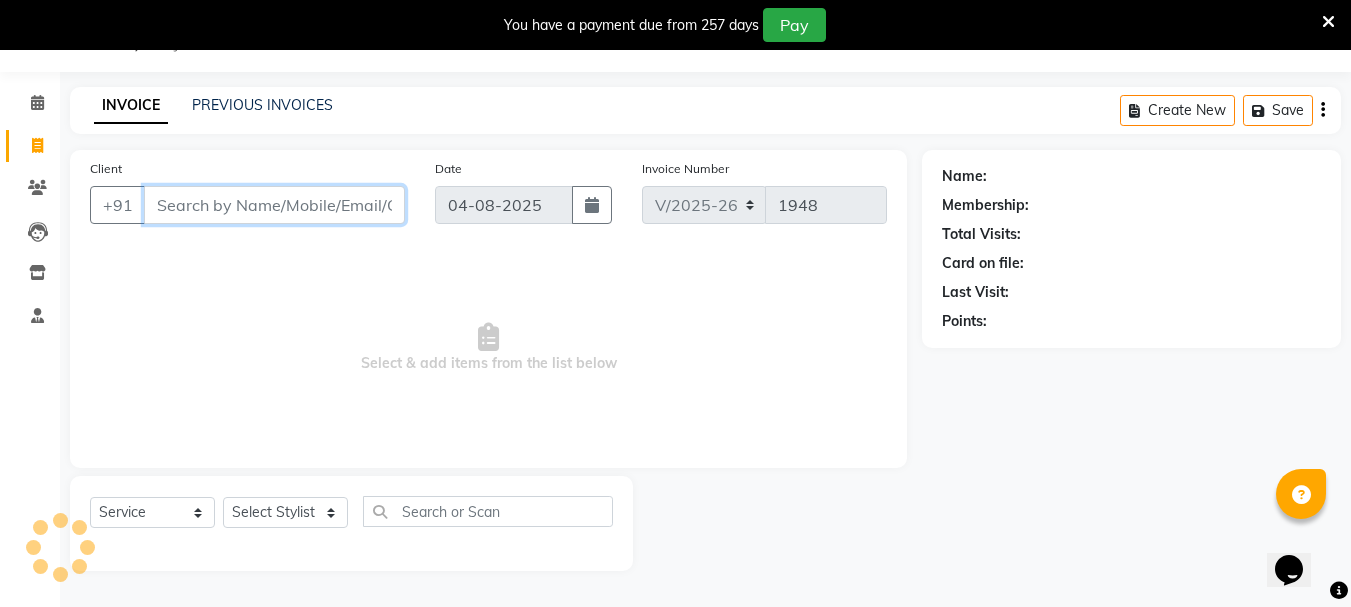 click on "Client" at bounding box center [274, 205] 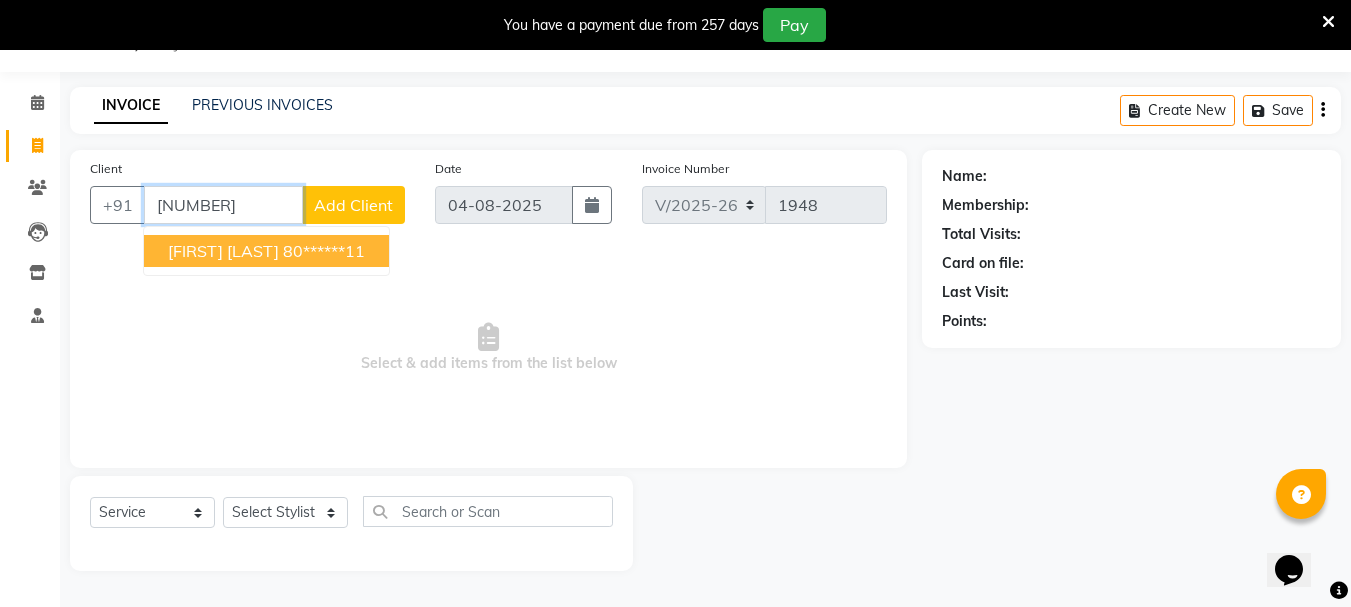 click on "80******11" at bounding box center (324, 251) 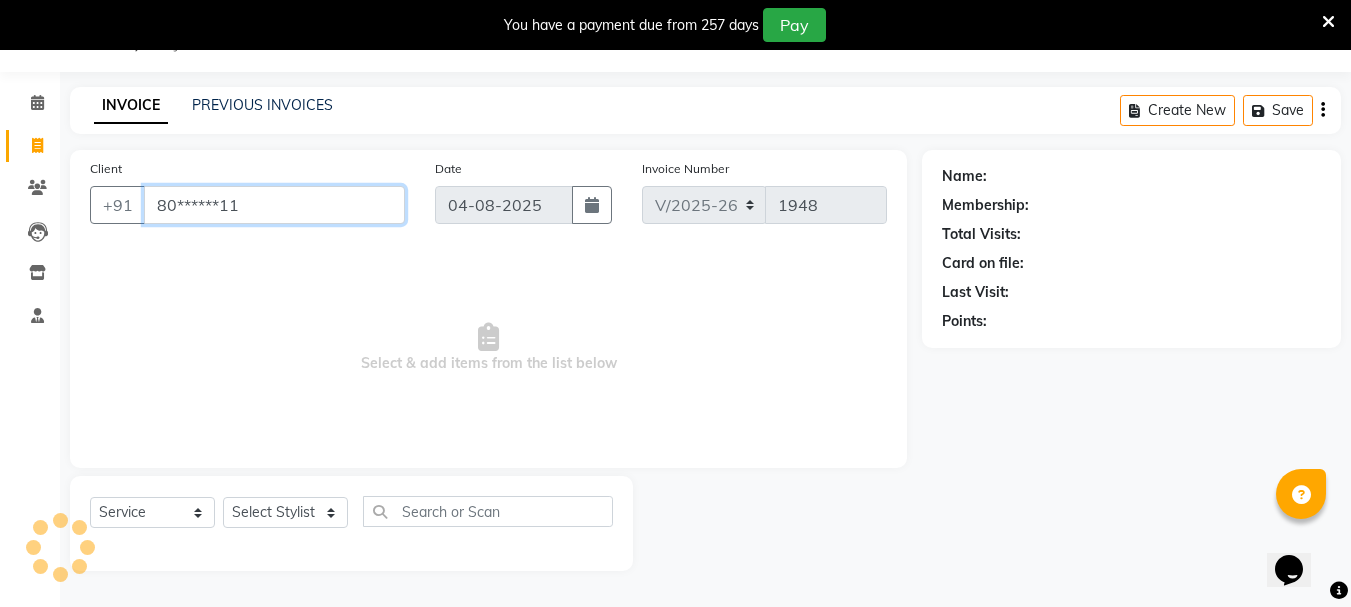 type on "80******11" 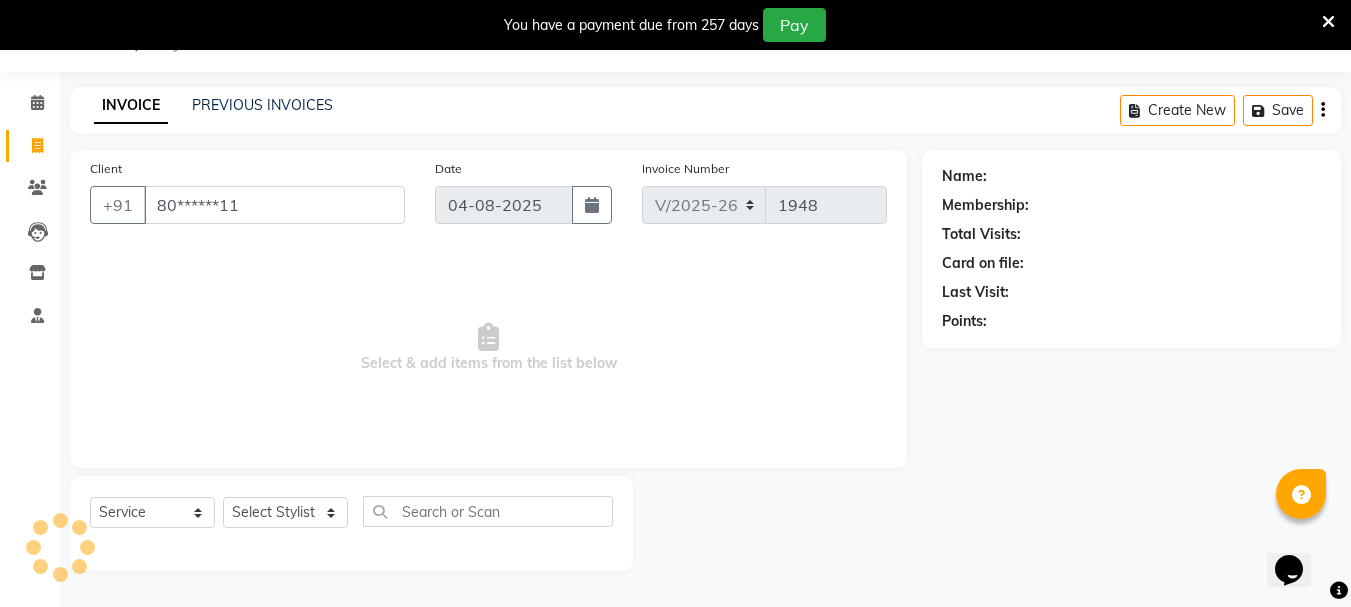 select on "1: Object" 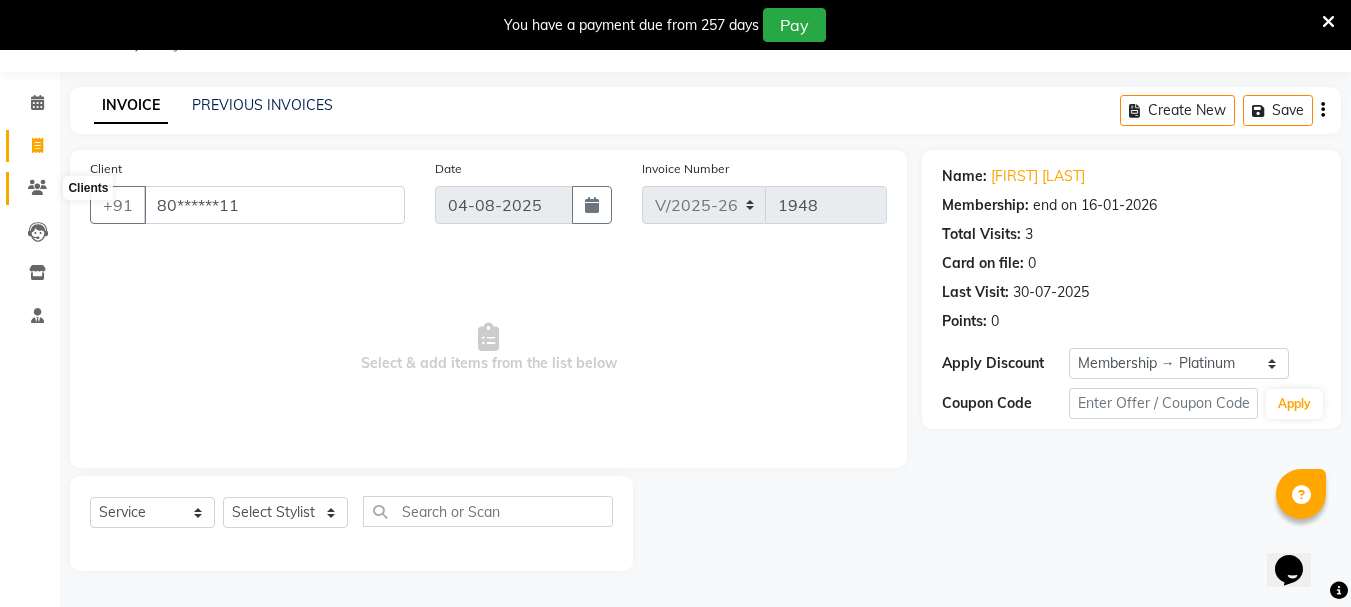 click 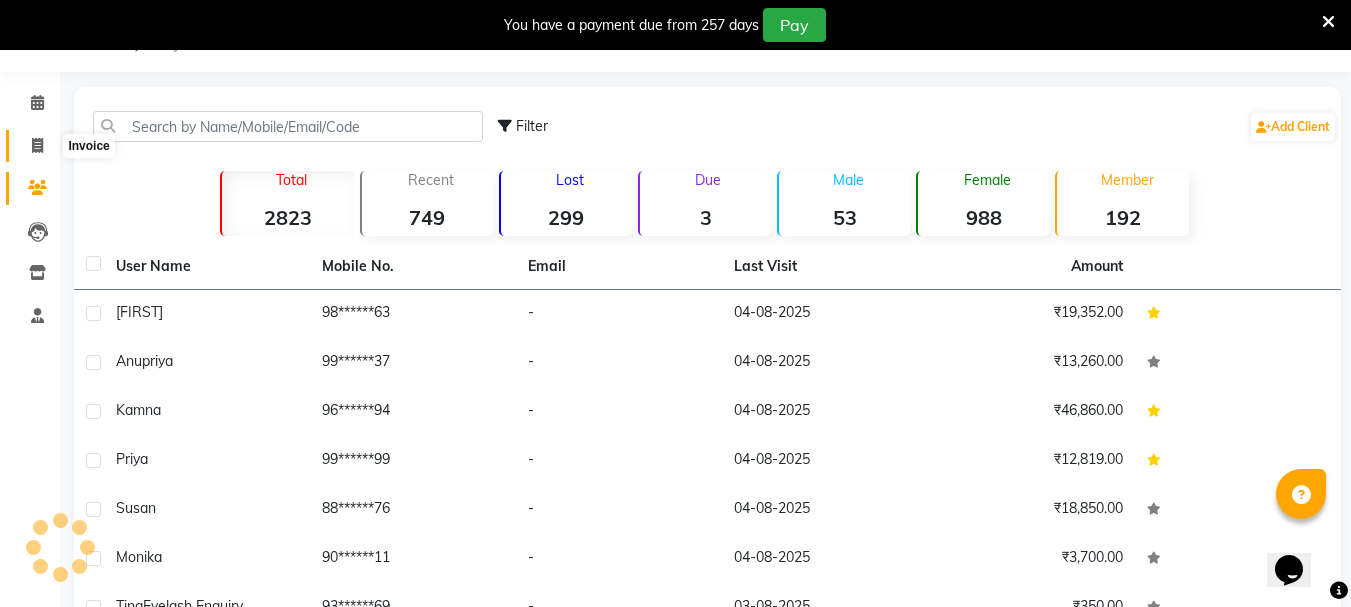 click 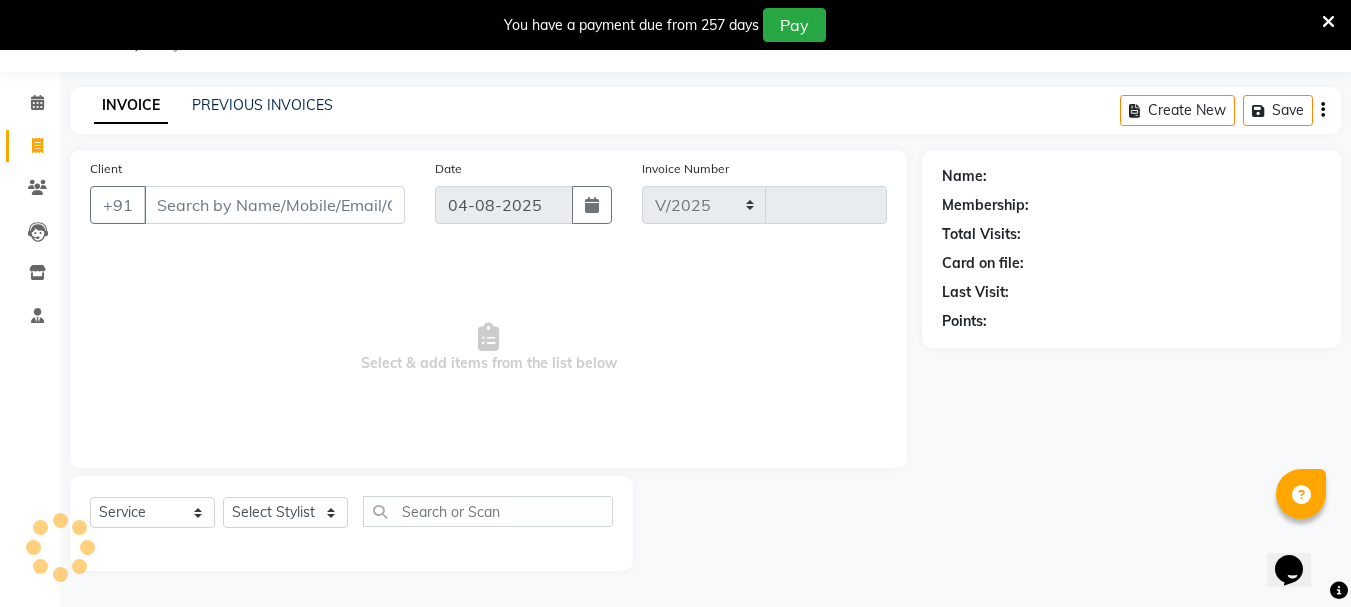select on "7221" 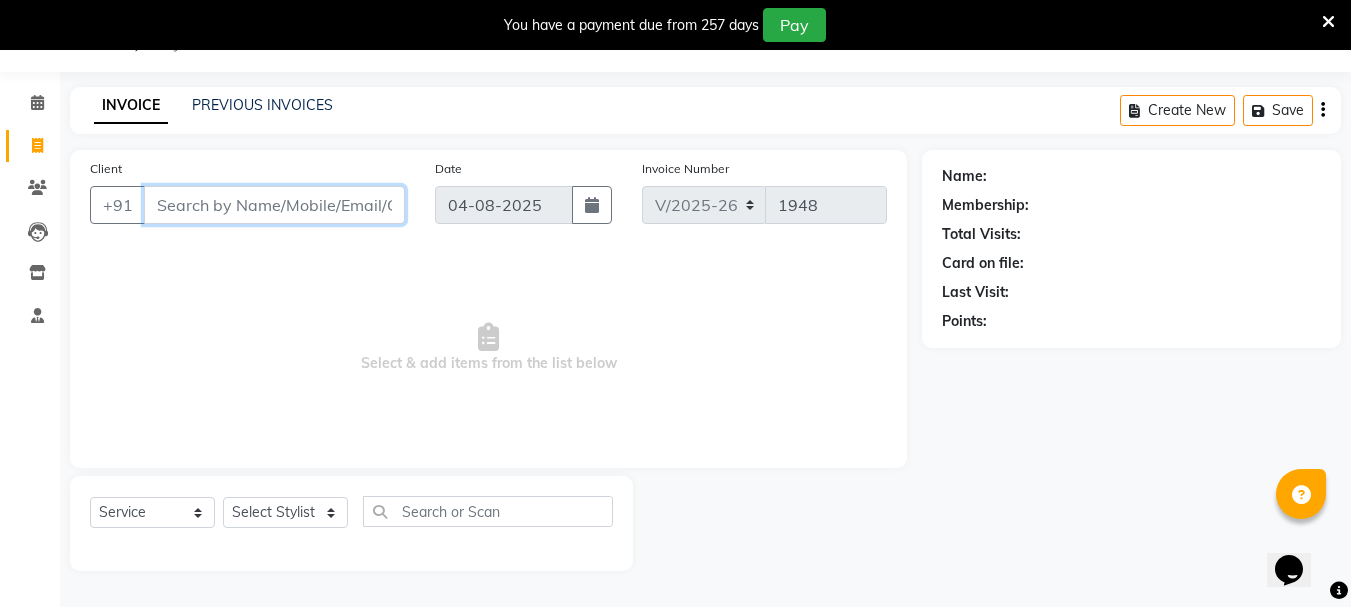 click on "Client" at bounding box center [274, 205] 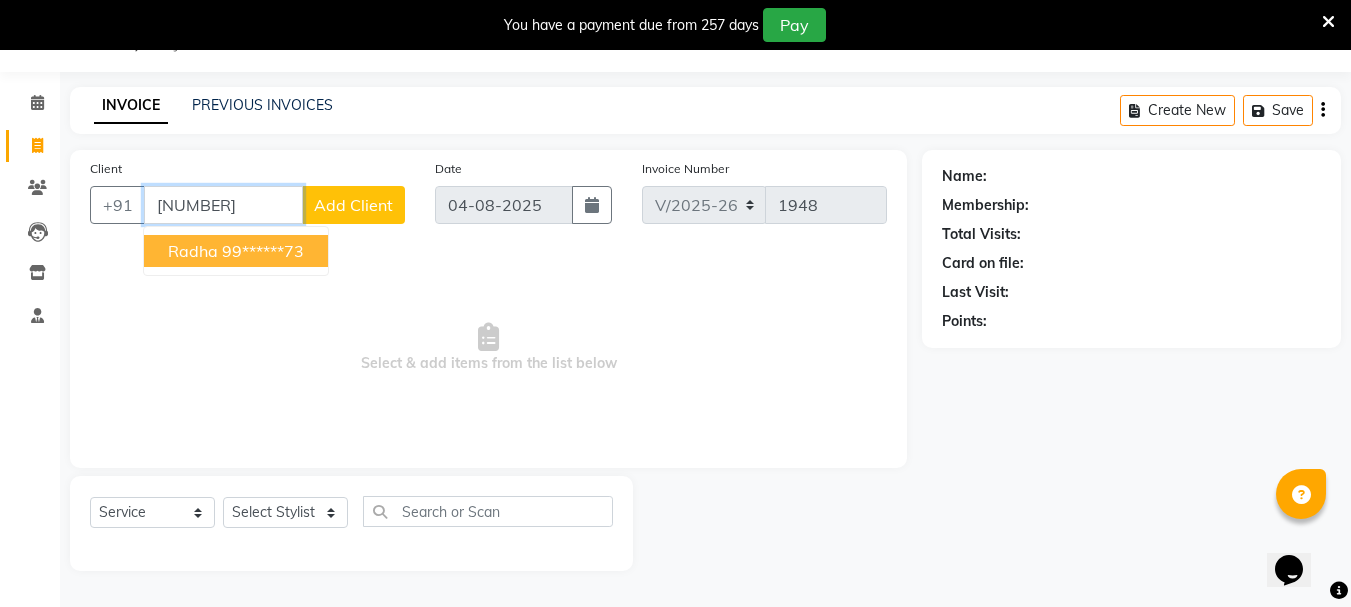 click on "99******73" at bounding box center [263, 251] 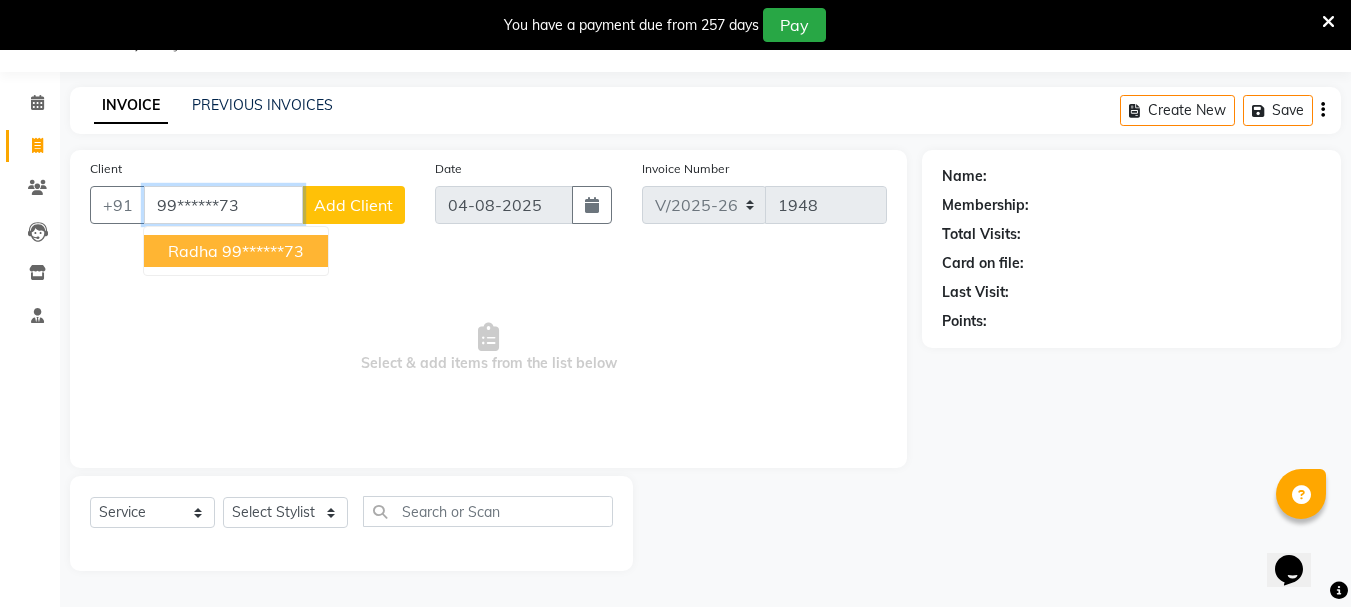 type on "99******73" 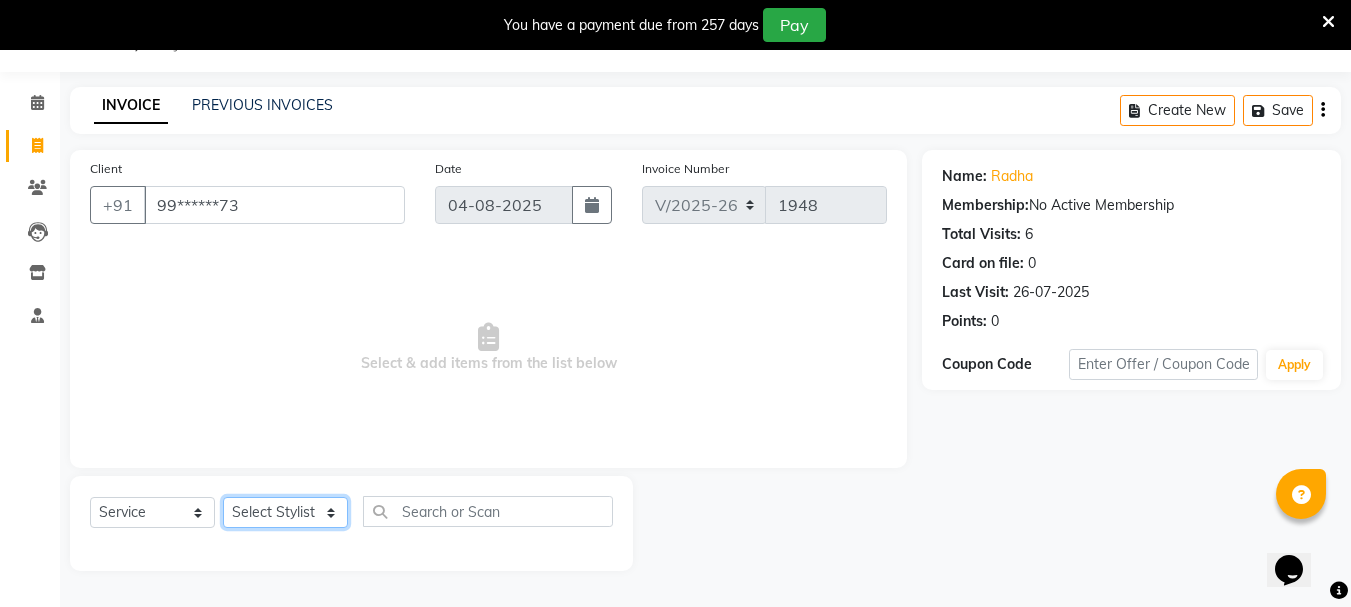 click on "Select Stylist Bhavani Buati Deepa Fardeen Hriatpuii Jeho Khup Kimi Lisa LUV Salon Manager Lydia Mani Mercy Murthy Ncy Rehya Sathiya Shelly Sofia Zomuani Zovi" 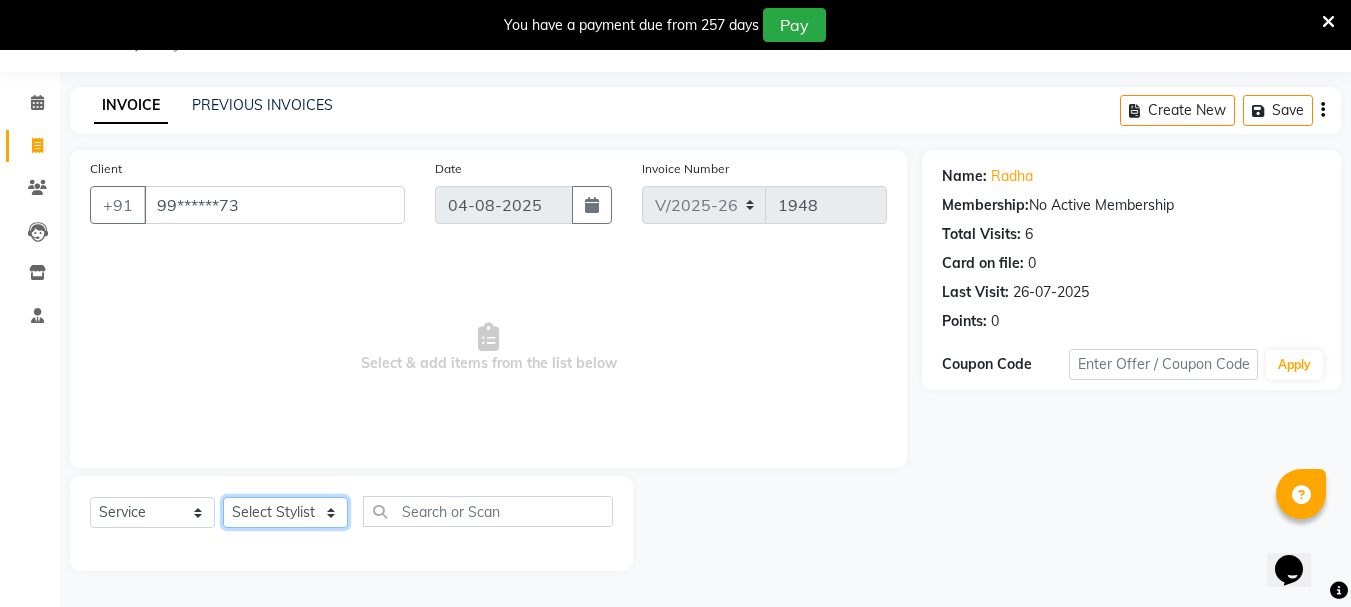 select on "64253" 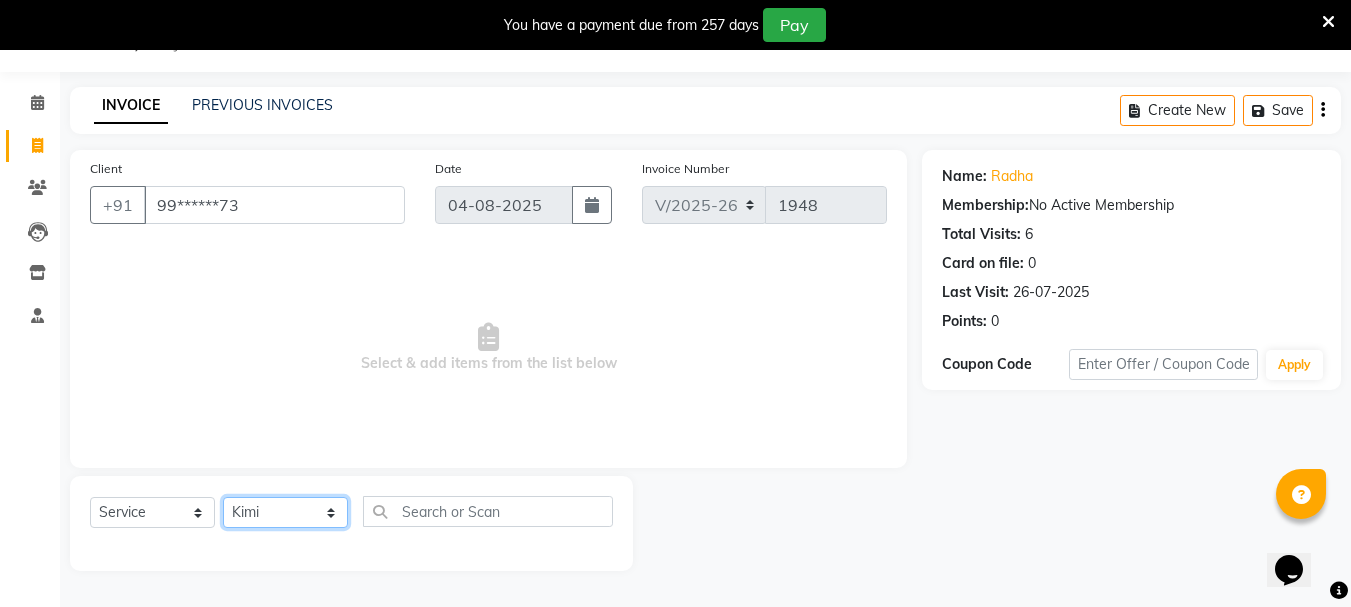 click on "Select Stylist Bhavani Buati Deepa Fardeen Hriatpuii Jeho Khup Kimi Lisa LUV Salon Manager Lydia Mani Mercy Murthy Ncy Rehya Sathiya Shelly Sofia Zomuani Zovi" 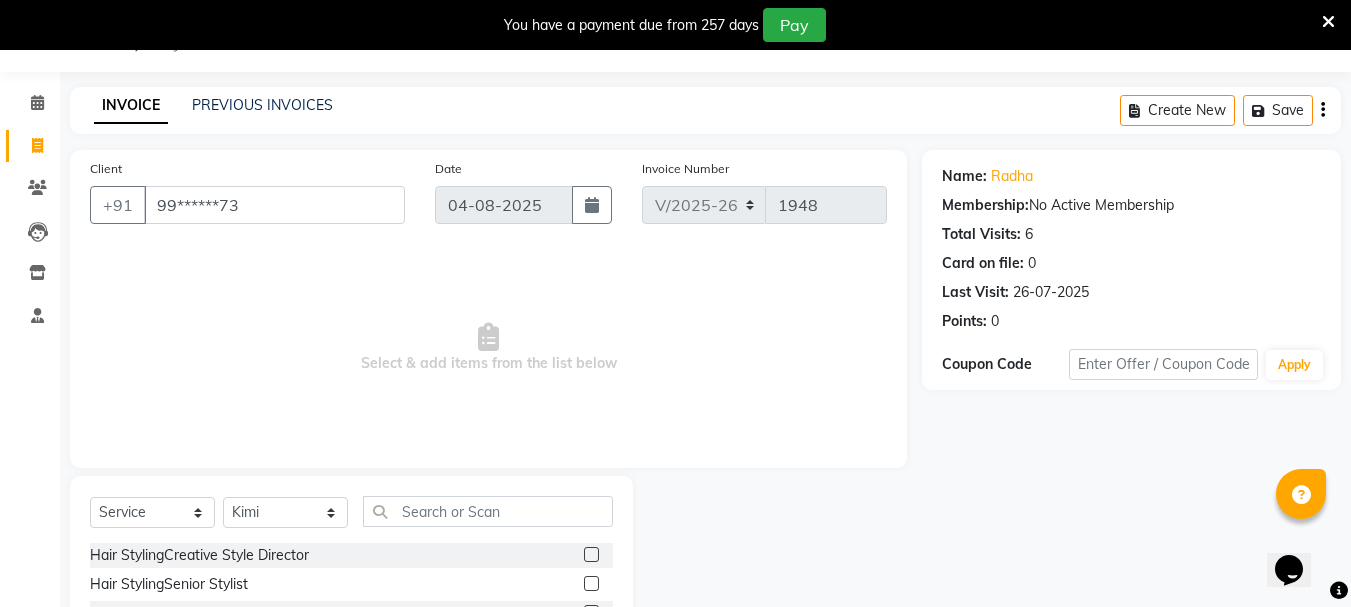 click 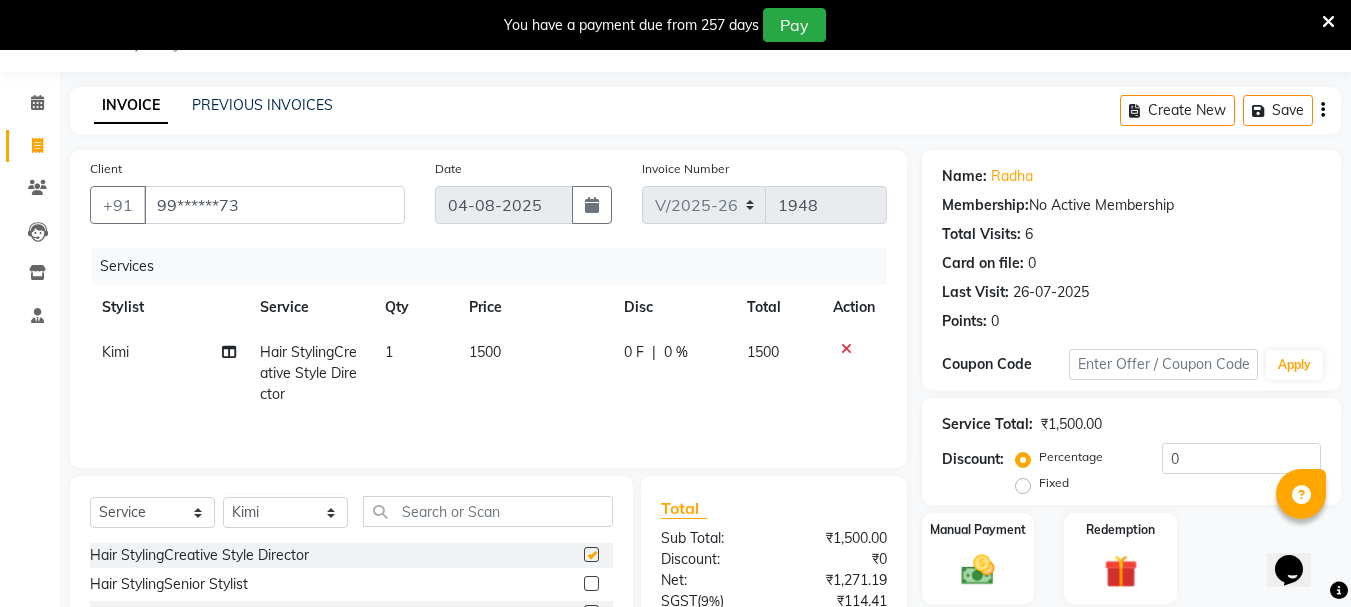 checkbox on "false" 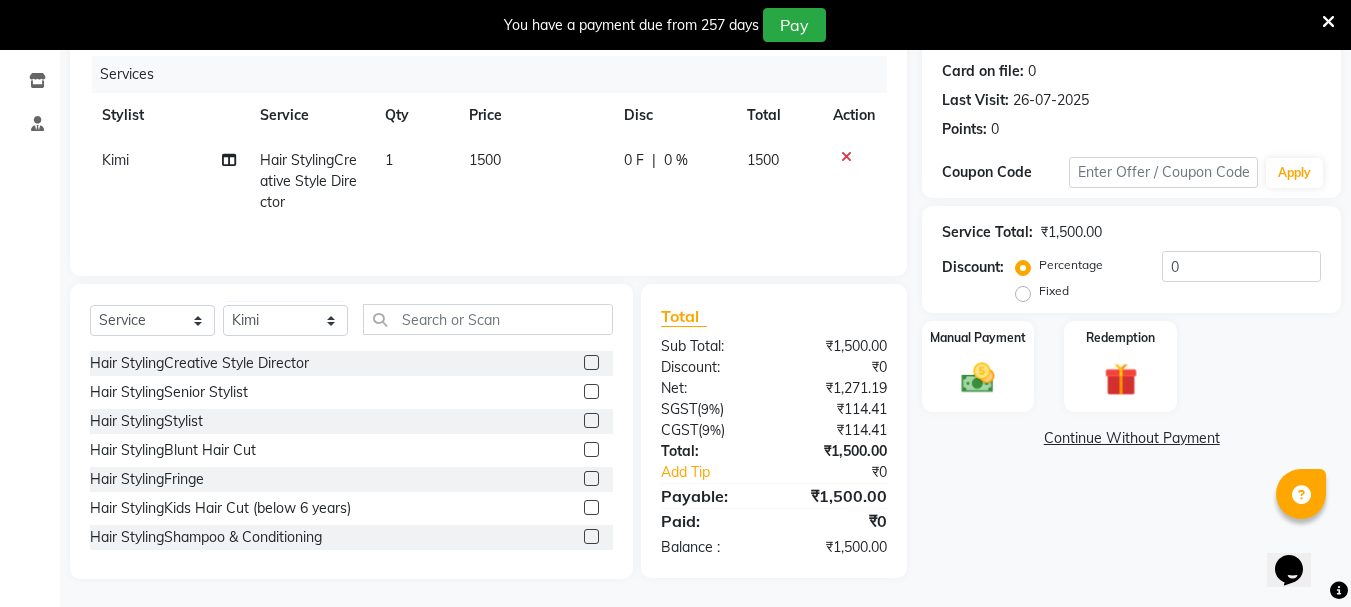 scroll, scrollTop: 244, scrollLeft: 0, axis: vertical 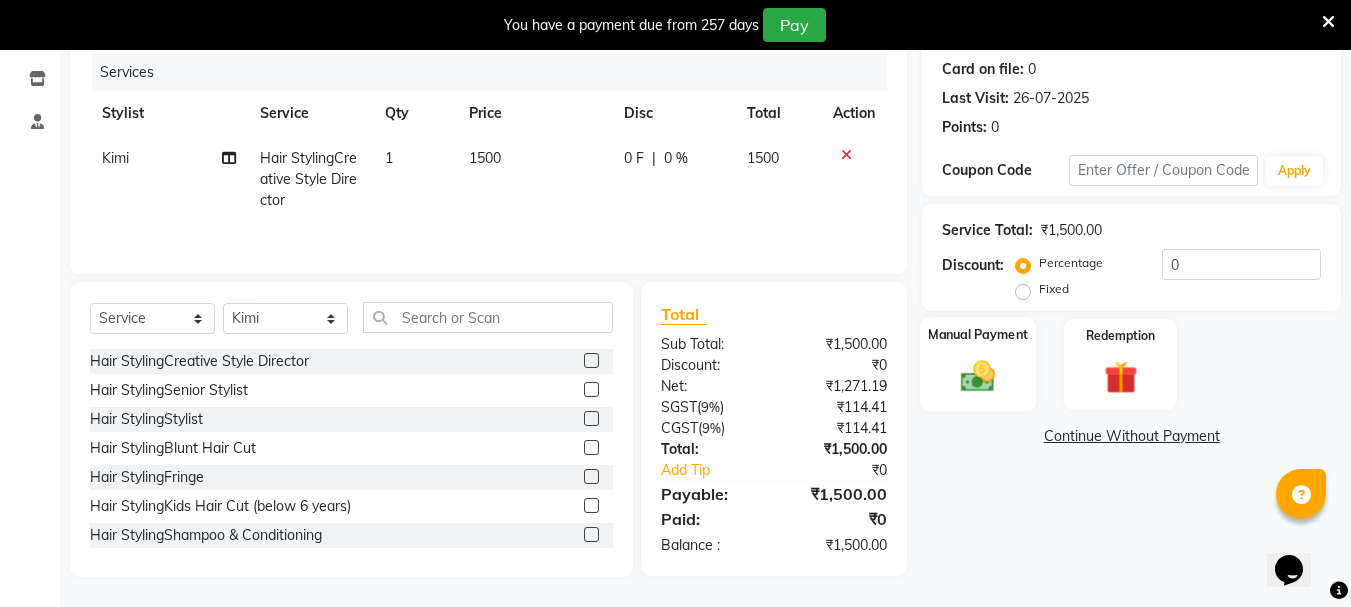 click 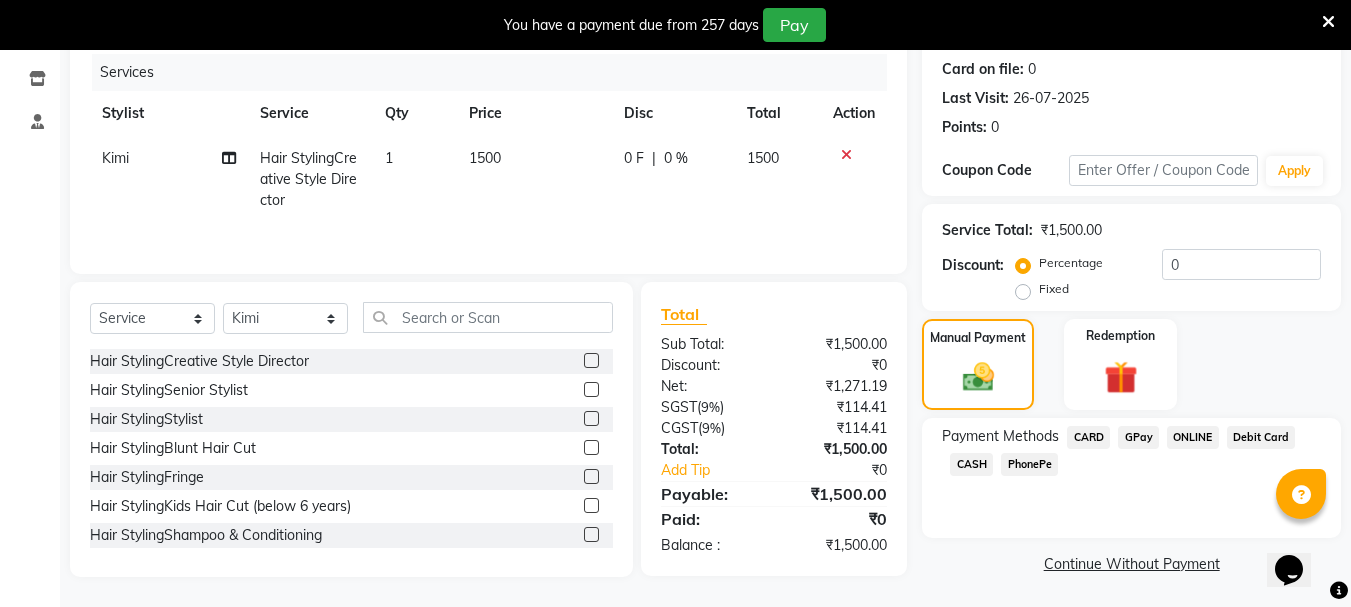 click on "GPay" 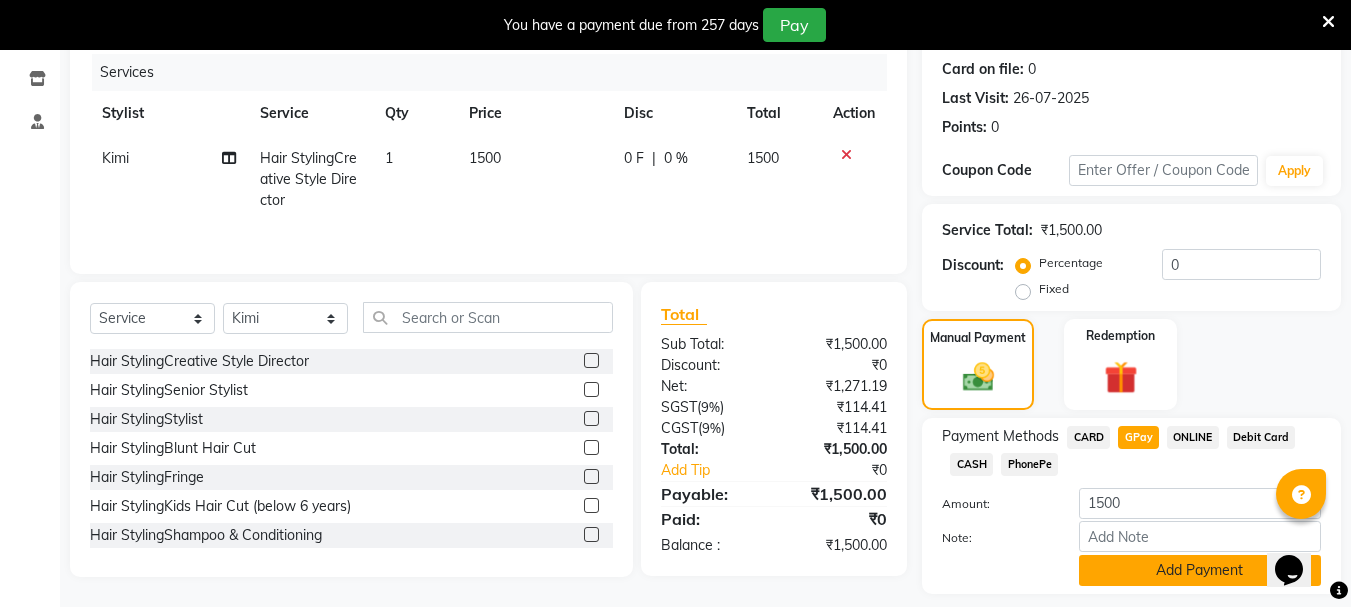 click on "Add Payment" 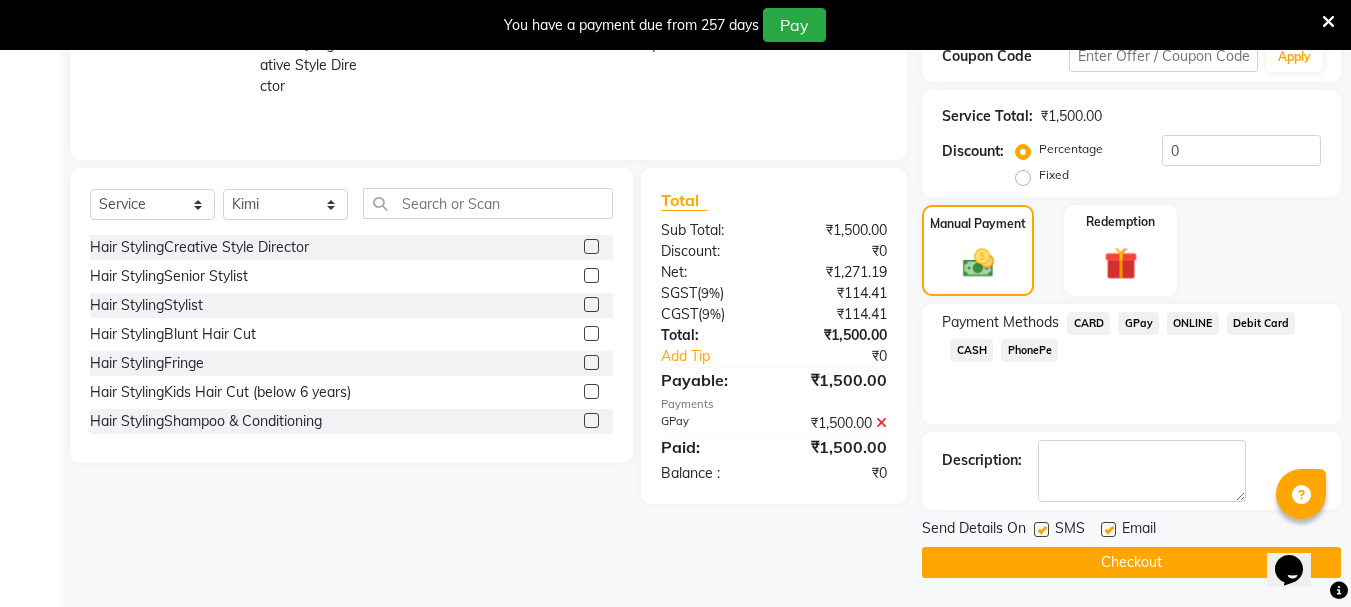 scroll, scrollTop: 359, scrollLeft: 0, axis: vertical 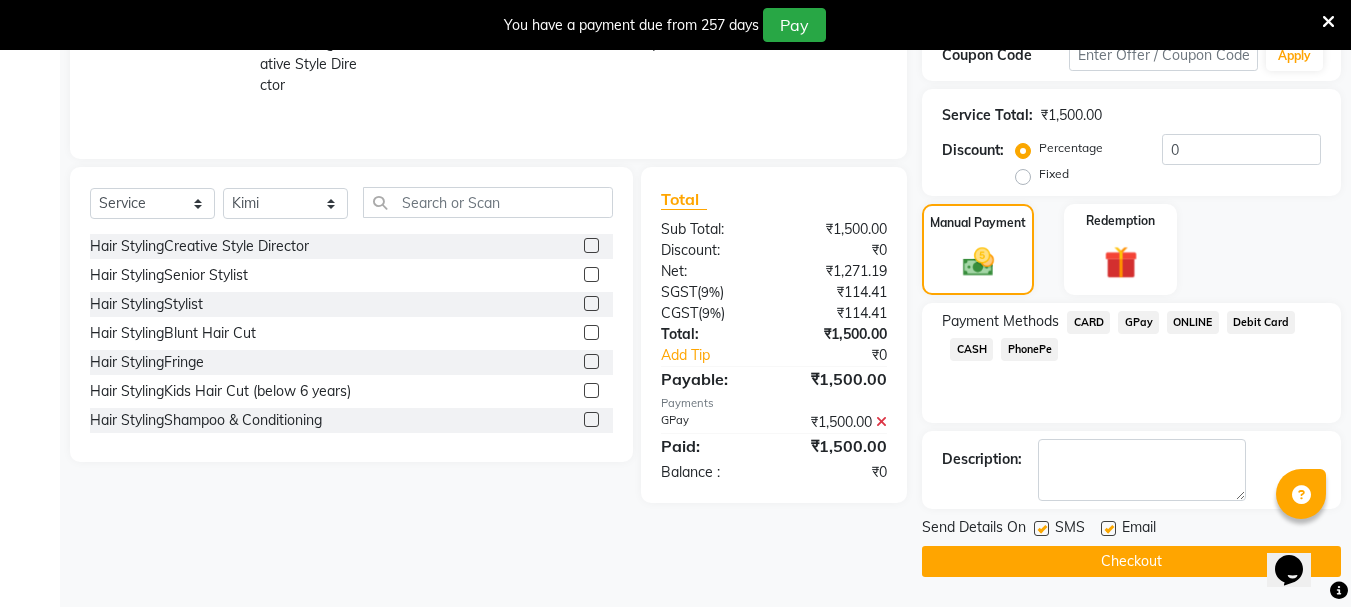 click on "Checkout" 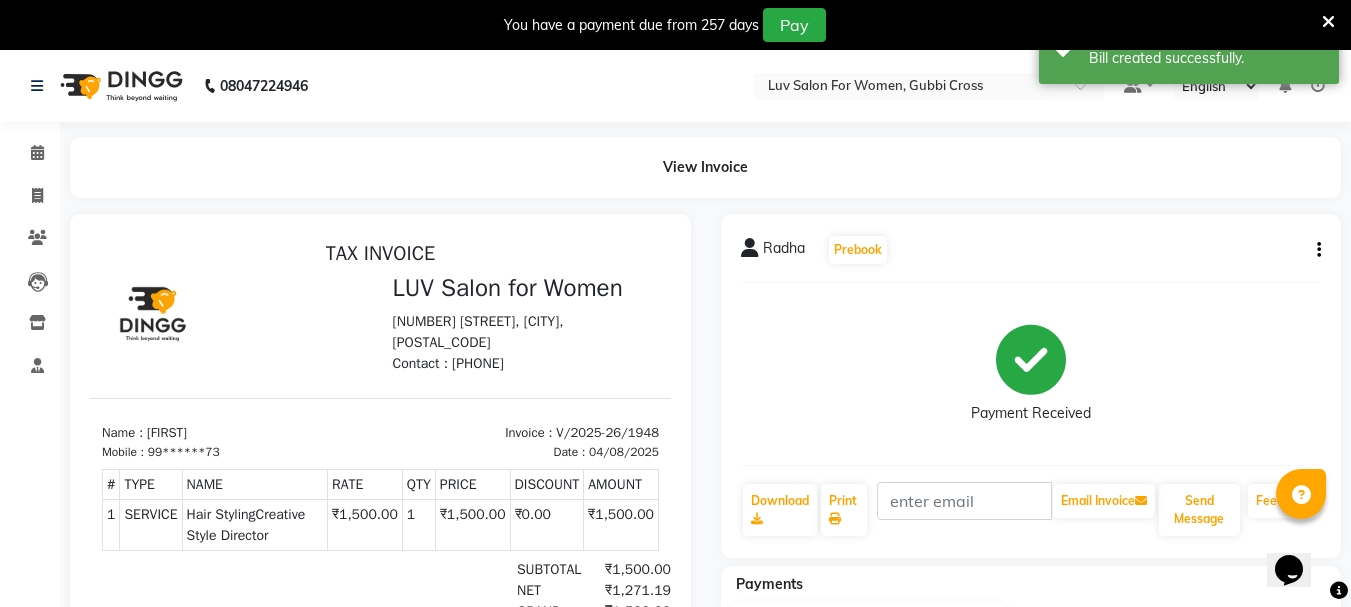 scroll, scrollTop: 0, scrollLeft: 0, axis: both 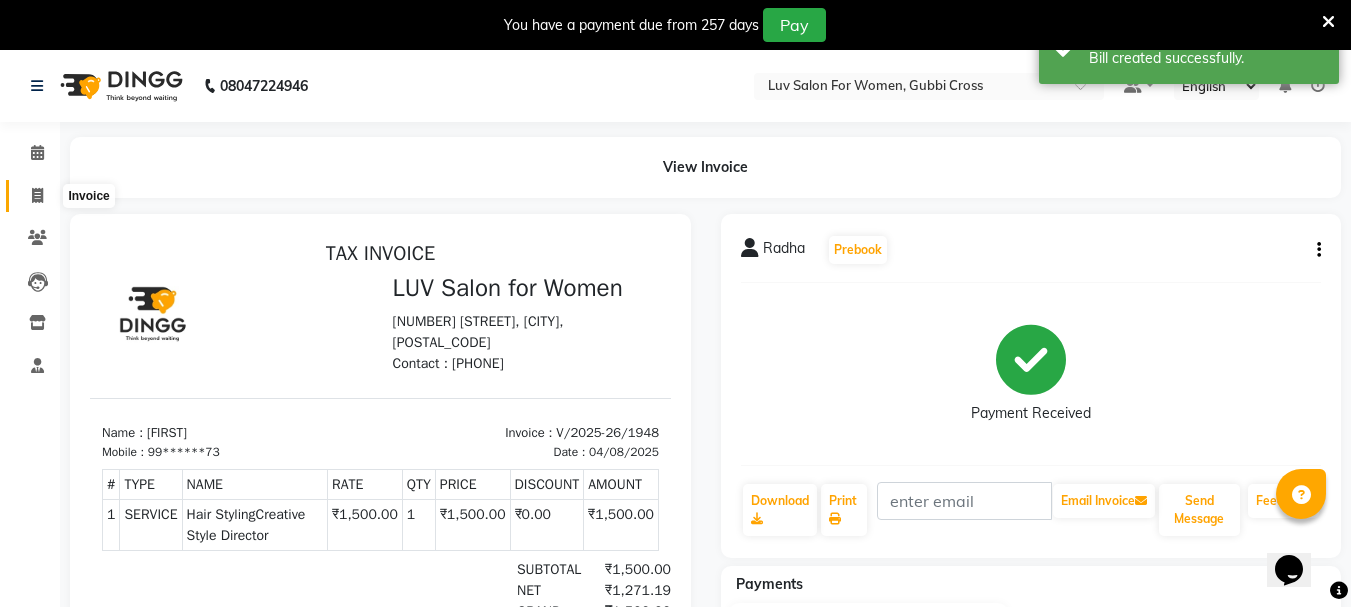 click 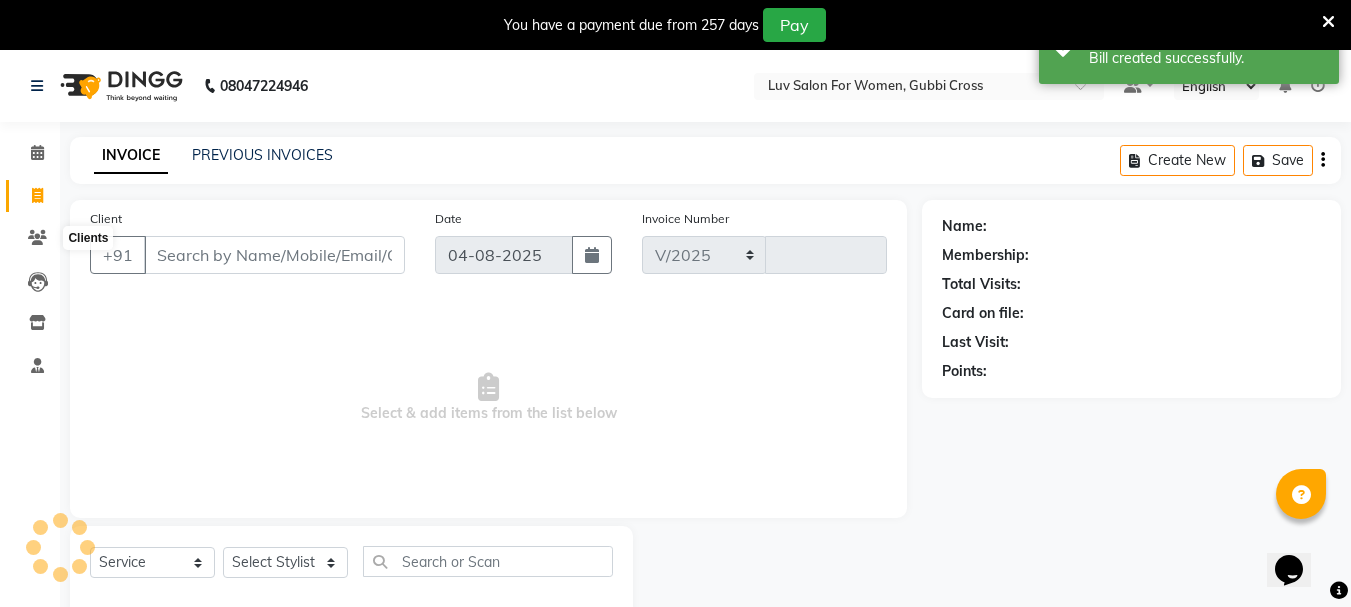 select on "7221" 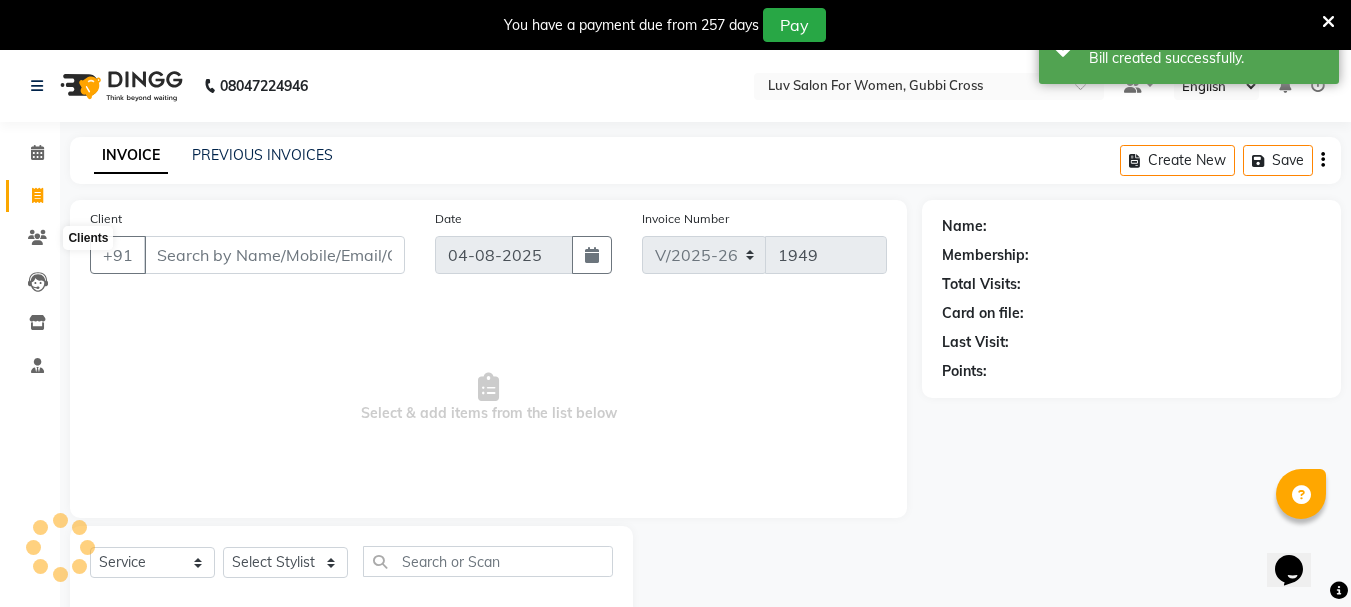 scroll, scrollTop: 50, scrollLeft: 0, axis: vertical 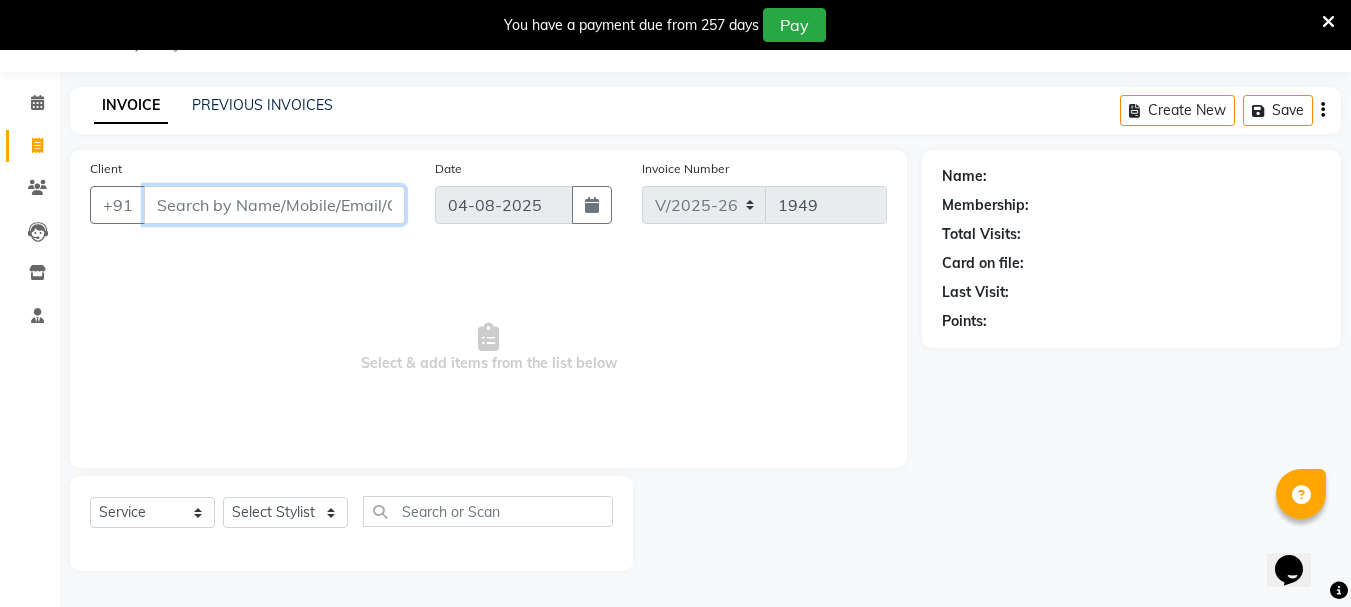 click on "Client" at bounding box center [274, 205] 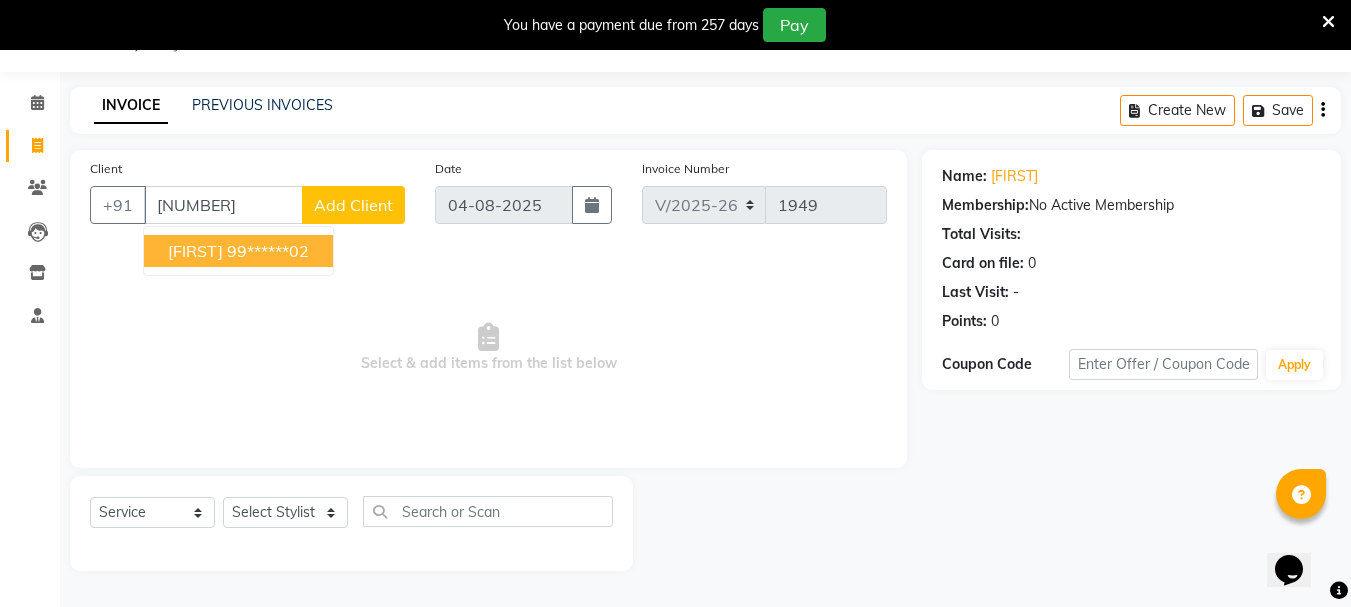 click on "99******02" at bounding box center [268, 251] 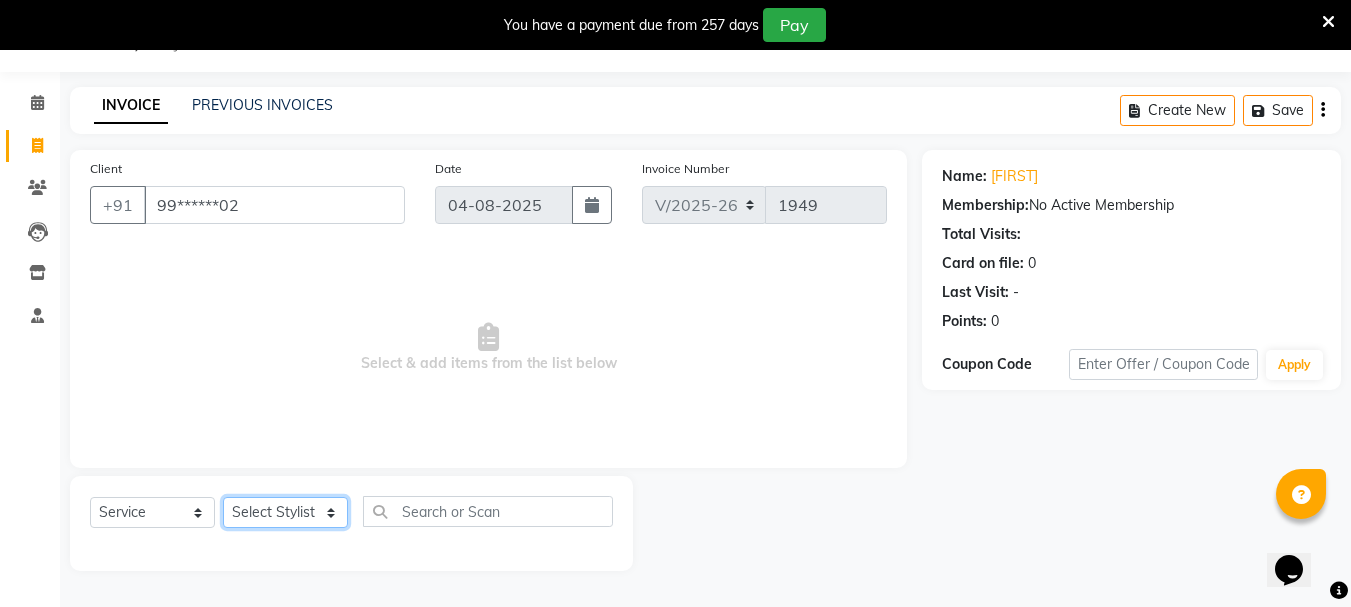 click on "Select Stylist Bhavani Buati Deepa Fardeen Hriatpuii Jeho Khup Kimi Lisa LUV Salon Manager Lydia Mani Mercy Murthy Ncy Rehya Sathiya Shelly Sofia Zomuani Zovi" 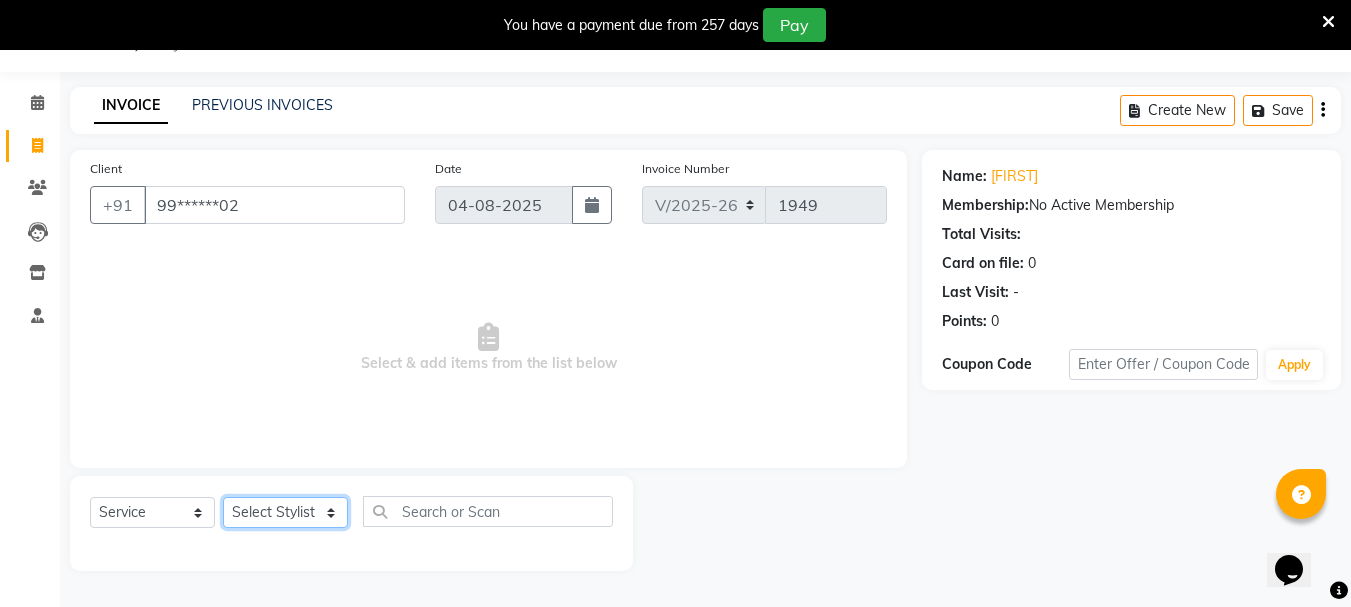 select on "76982" 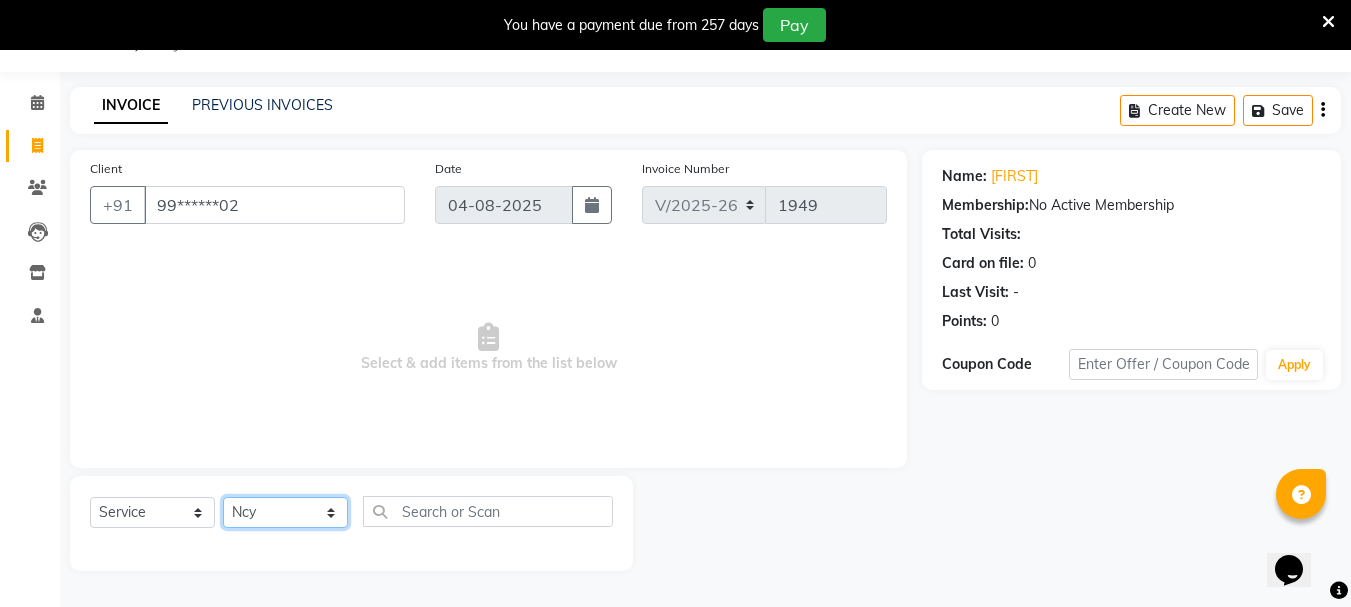 click on "Select Stylist Bhavani Buati Deepa Fardeen Hriatpuii Jeho Khup Kimi Lisa LUV Salon Manager Lydia Mani Mercy Murthy Ncy Rehya Sathiya Shelly Sofia Zomuani Zovi" 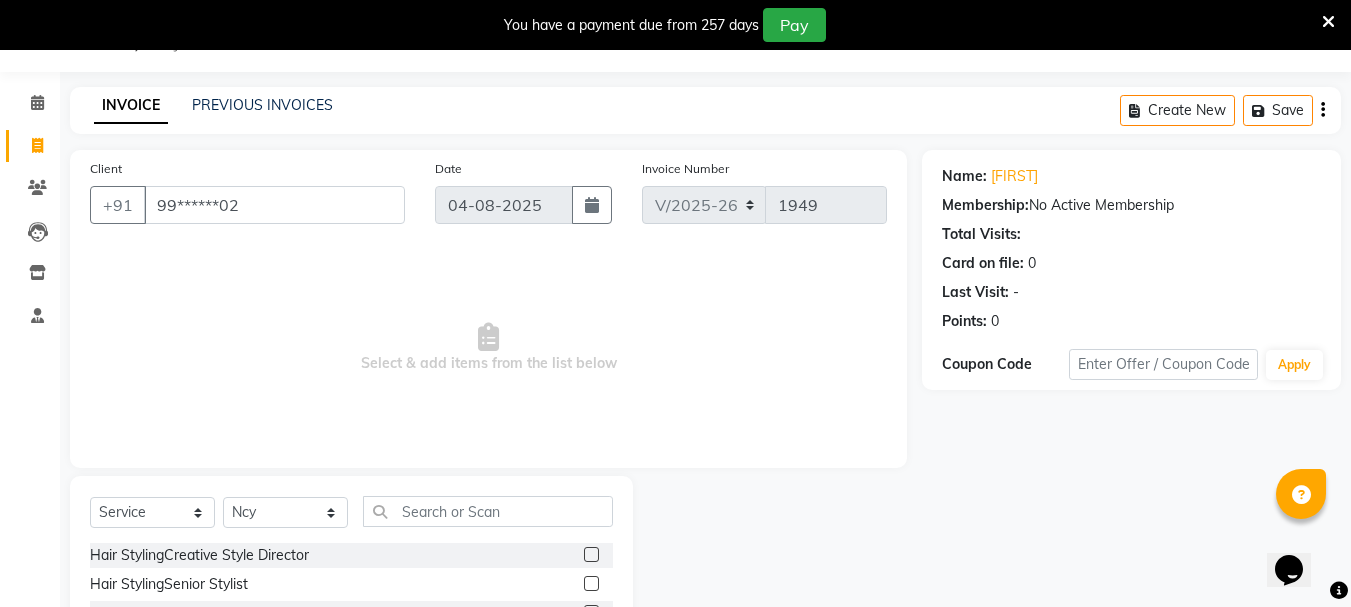 click 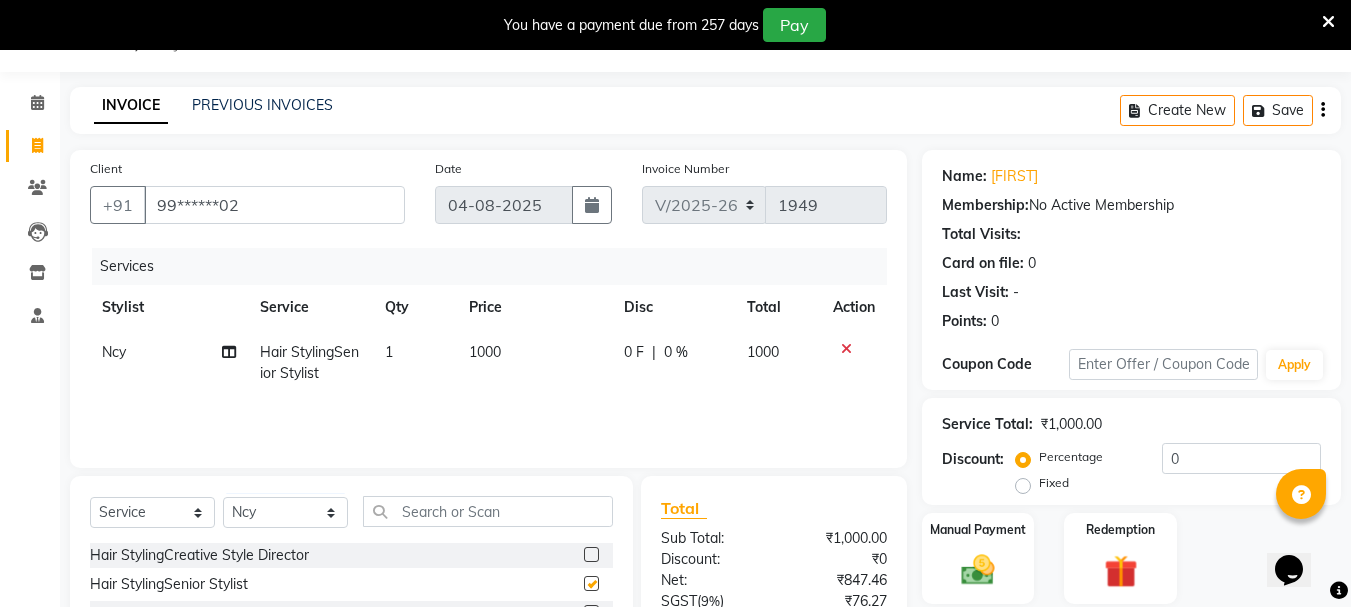 checkbox on "false" 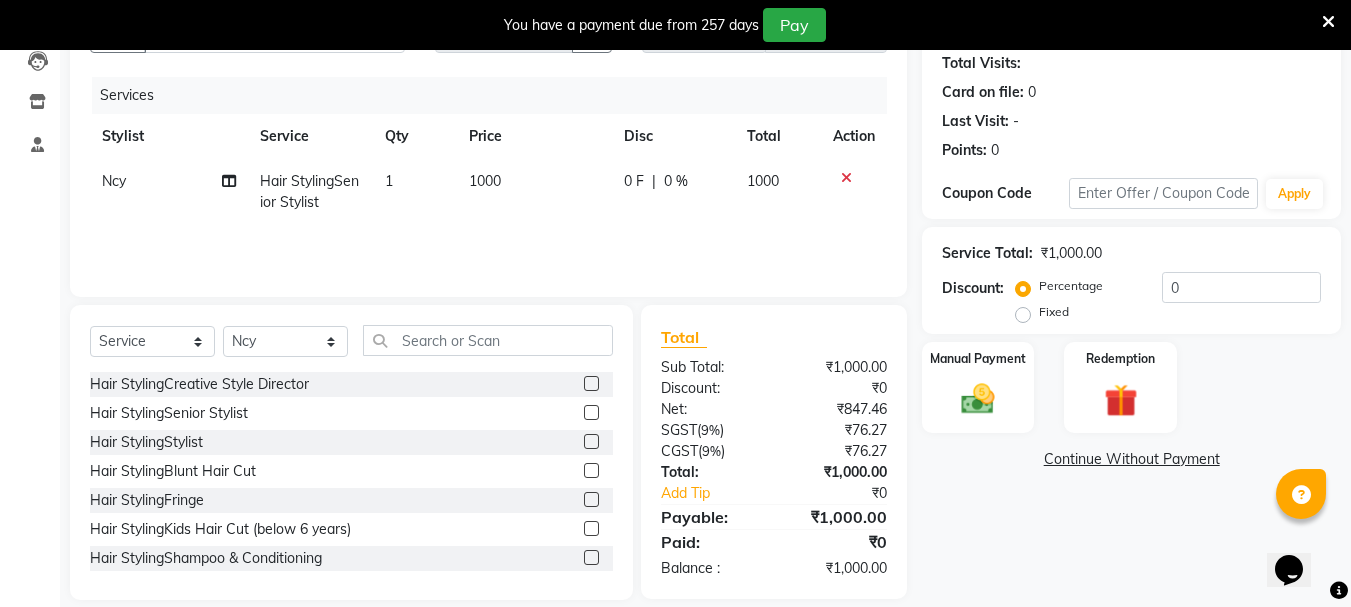 scroll, scrollTop: 244, scrollLeft: 0, axis: vertical 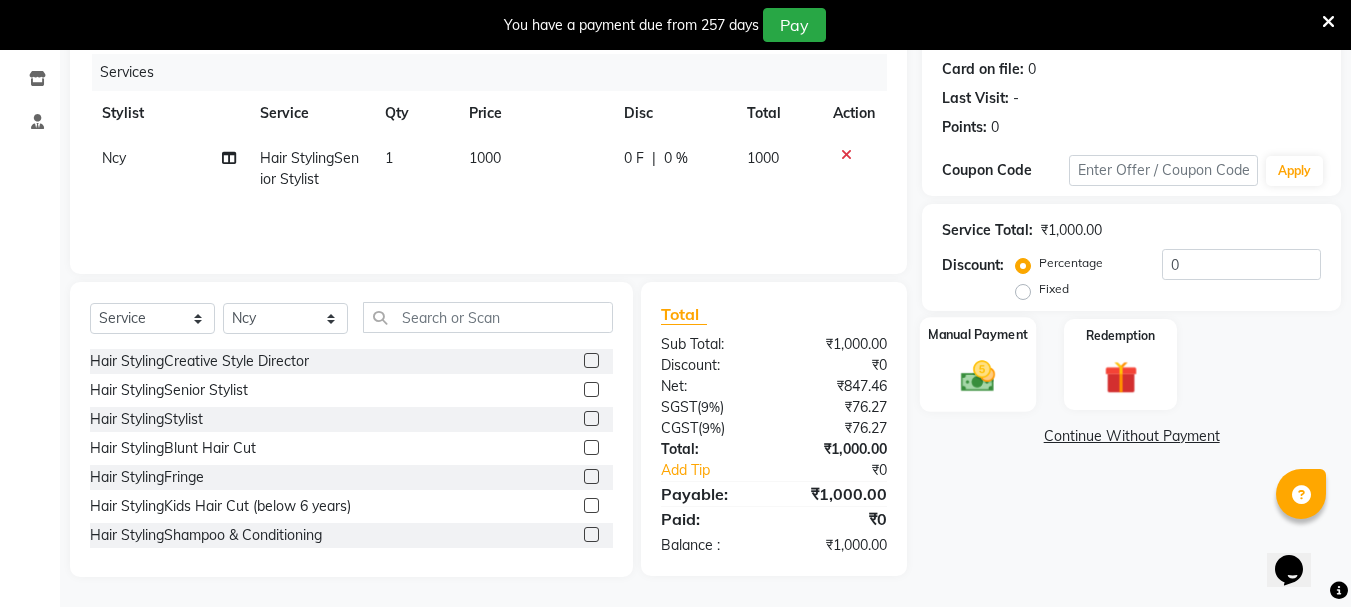 click 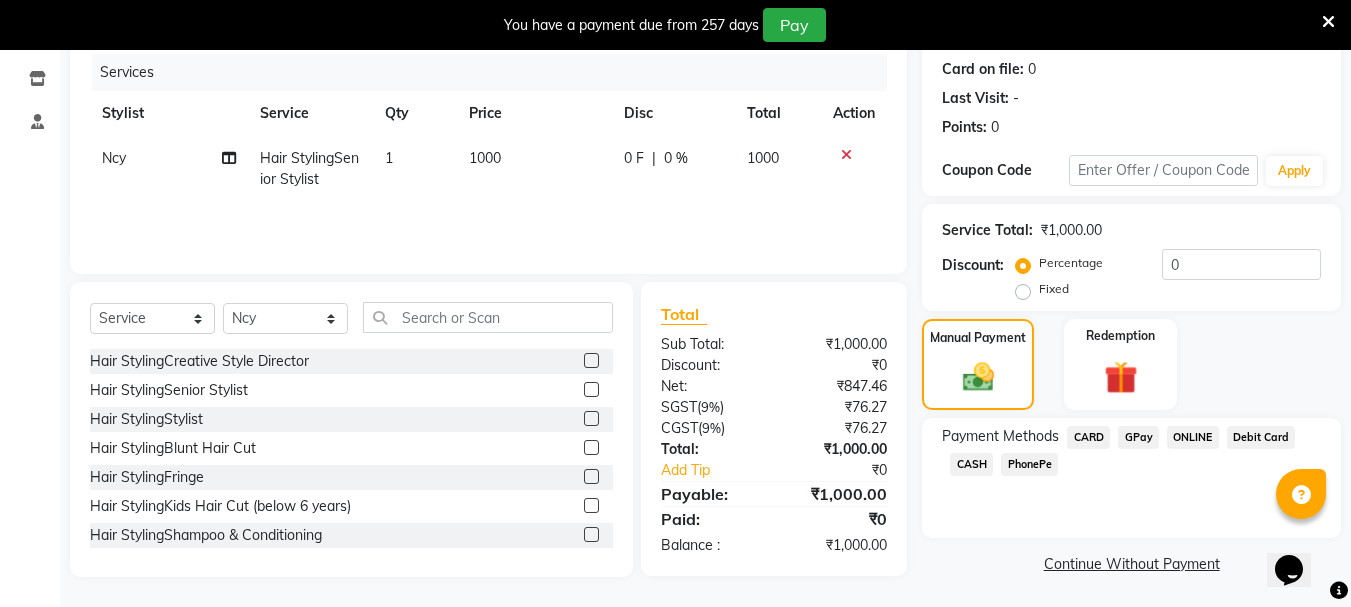 click on "CASH" 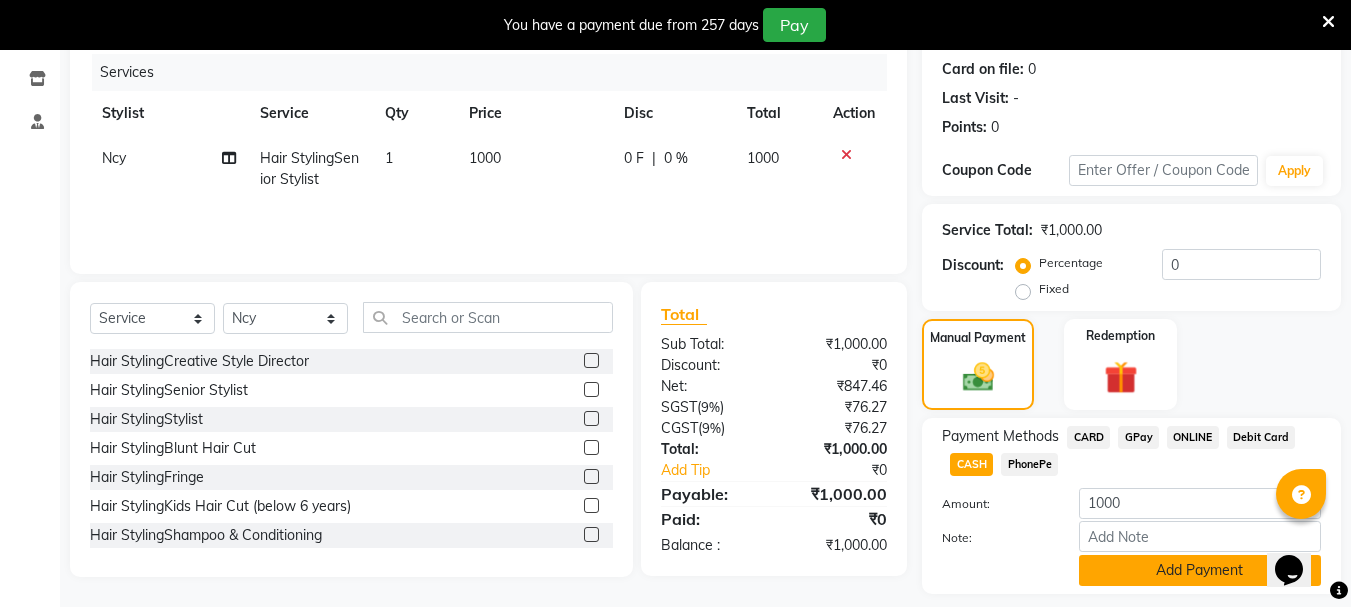 click on "Add Payment" 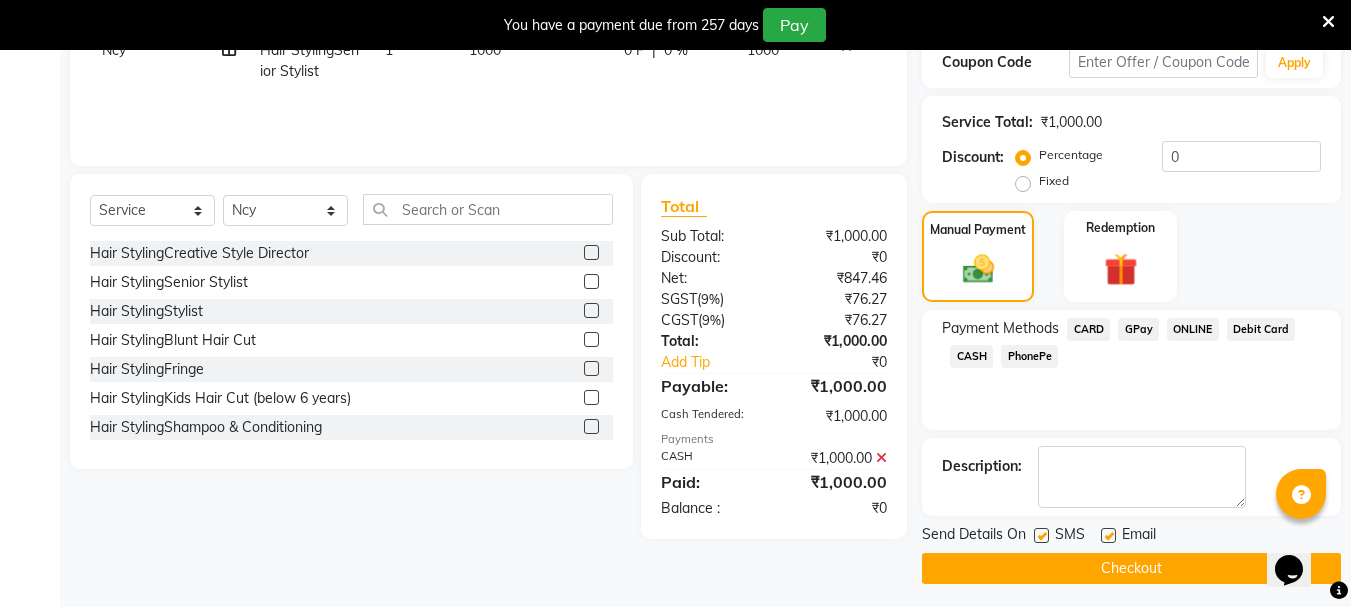 scroll, scrollTop: 359, scrollLeft: 0, axis: vertical 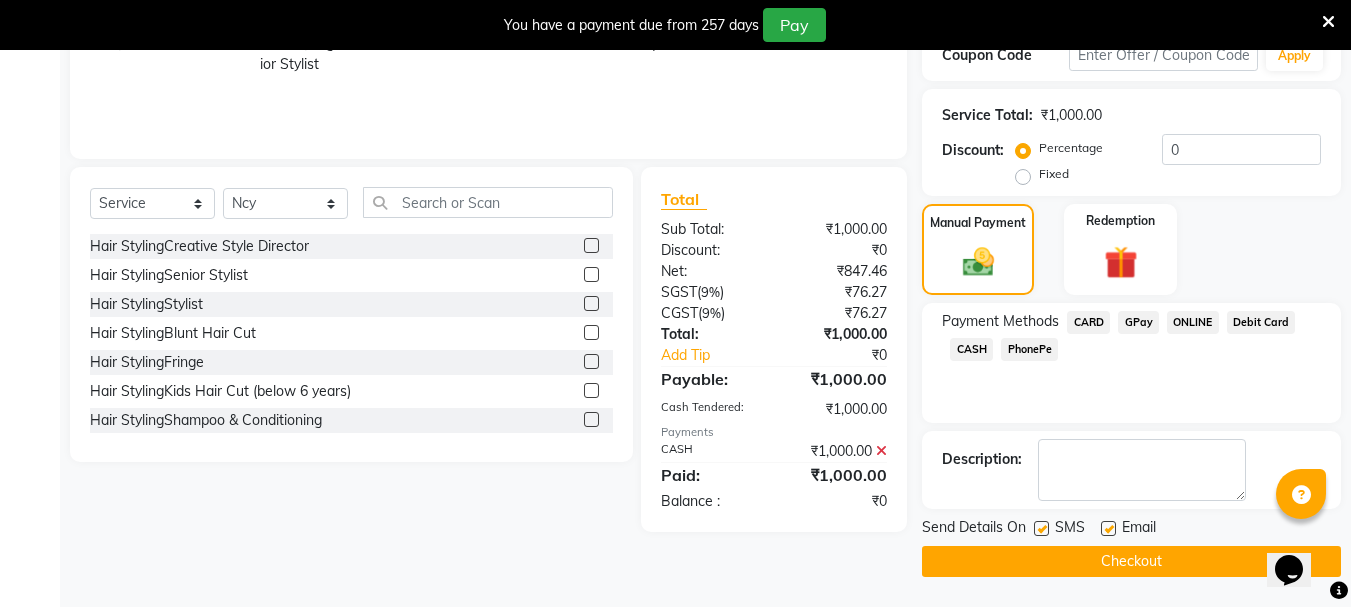 click on "Checkout" 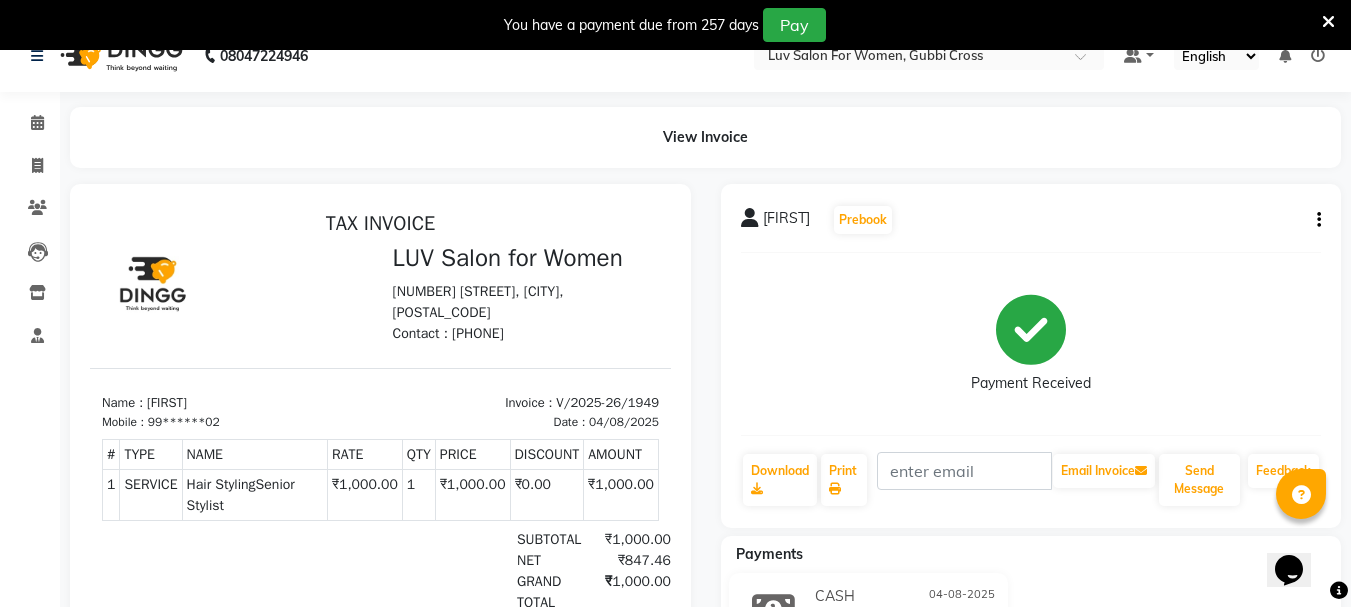 scroll, scrollTop: 0, scrollLeft: 0, axis: both 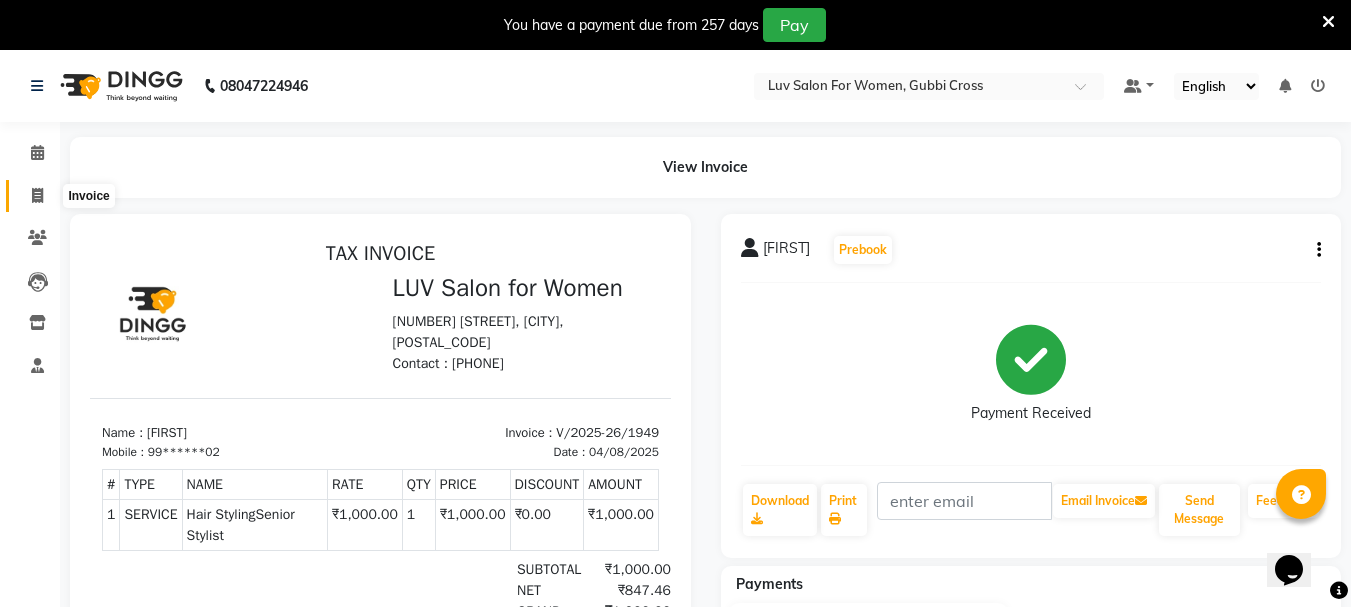 click 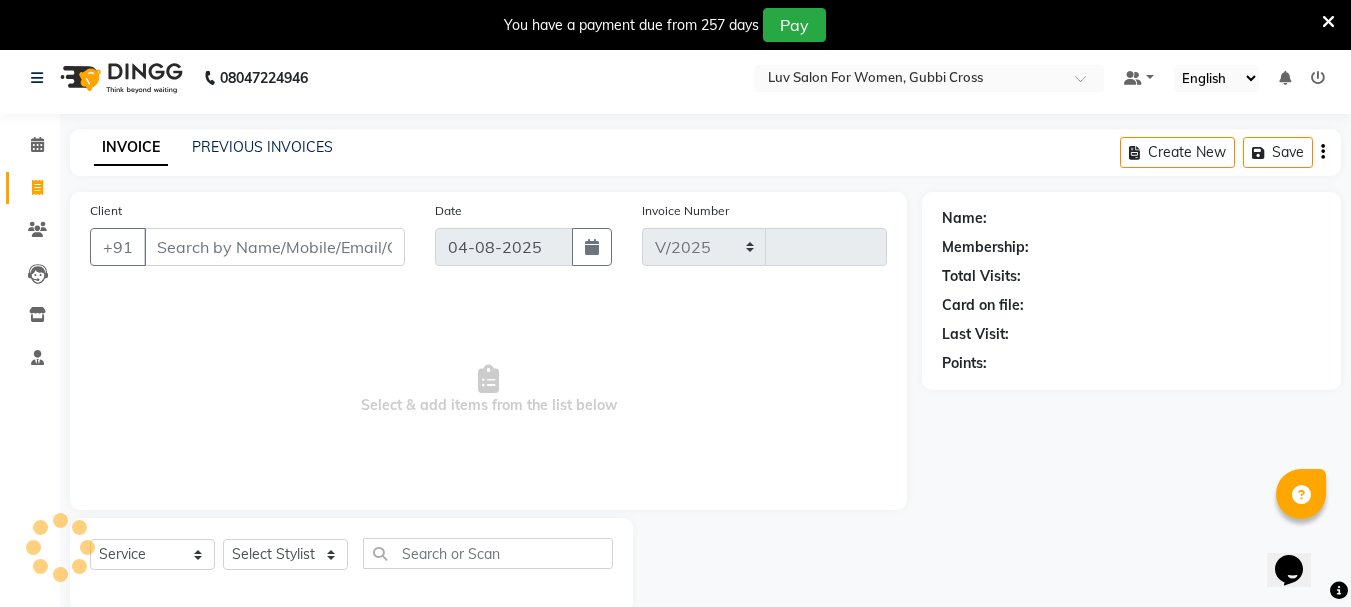 select on "7221" 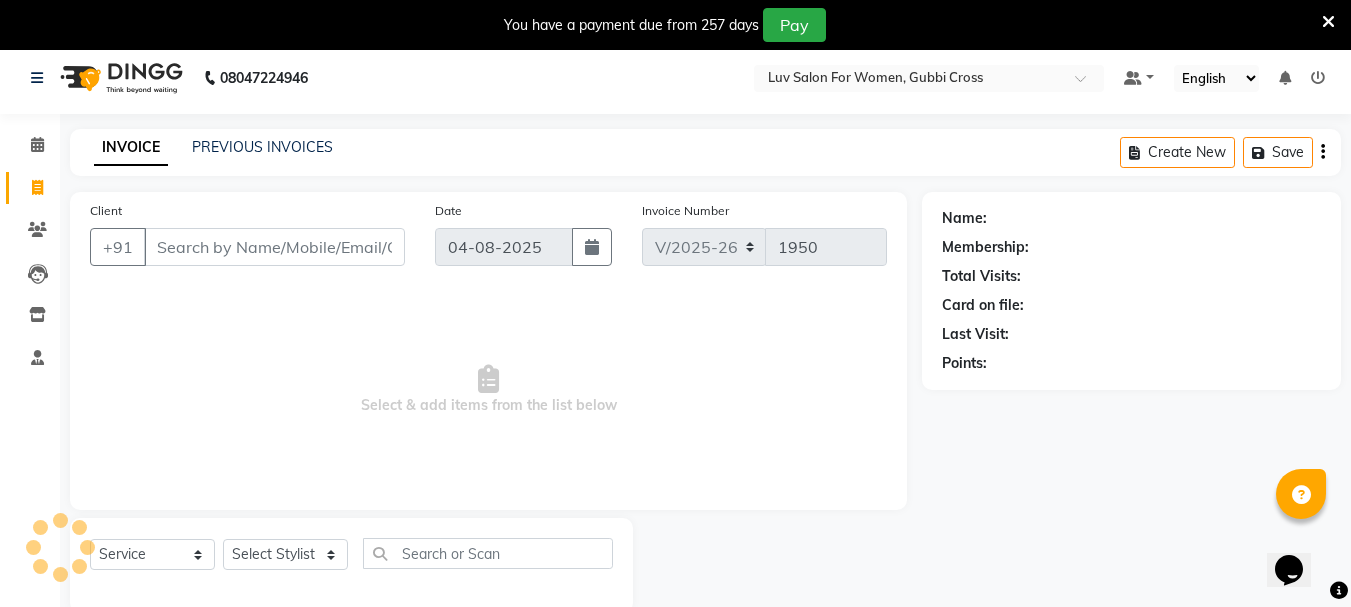 scroll, scrollTop: 50, scrollLeft: 0, axis: vertical 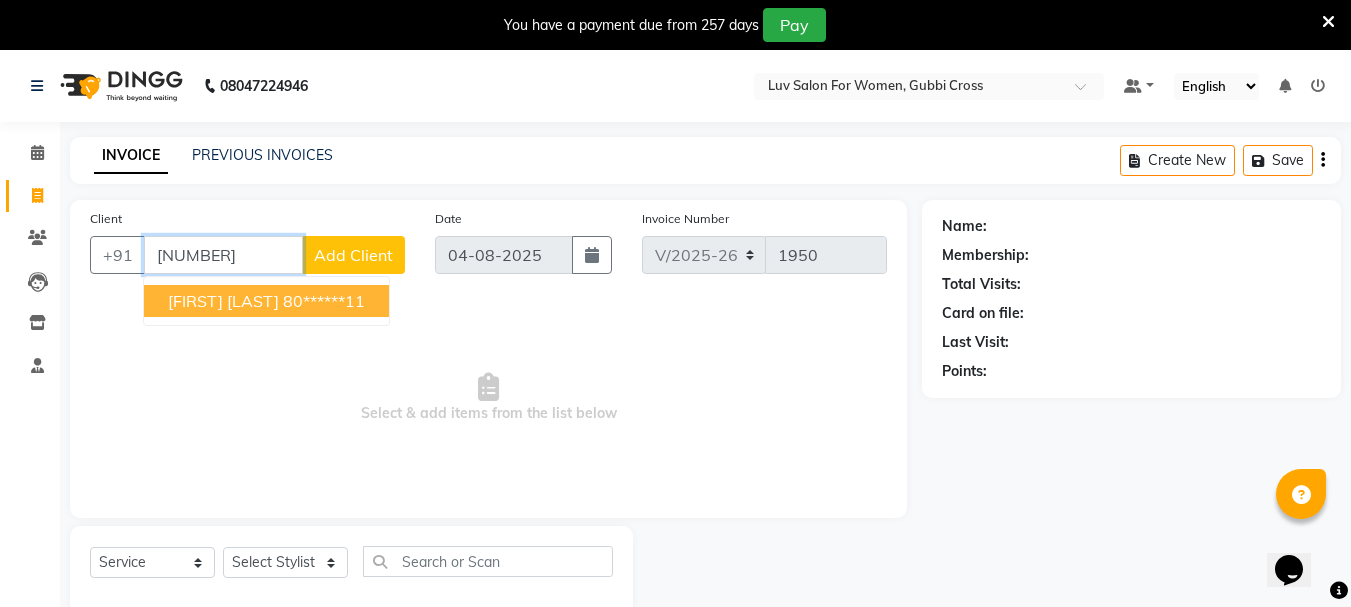 click on "80******11" at bounding box center (324, 301) 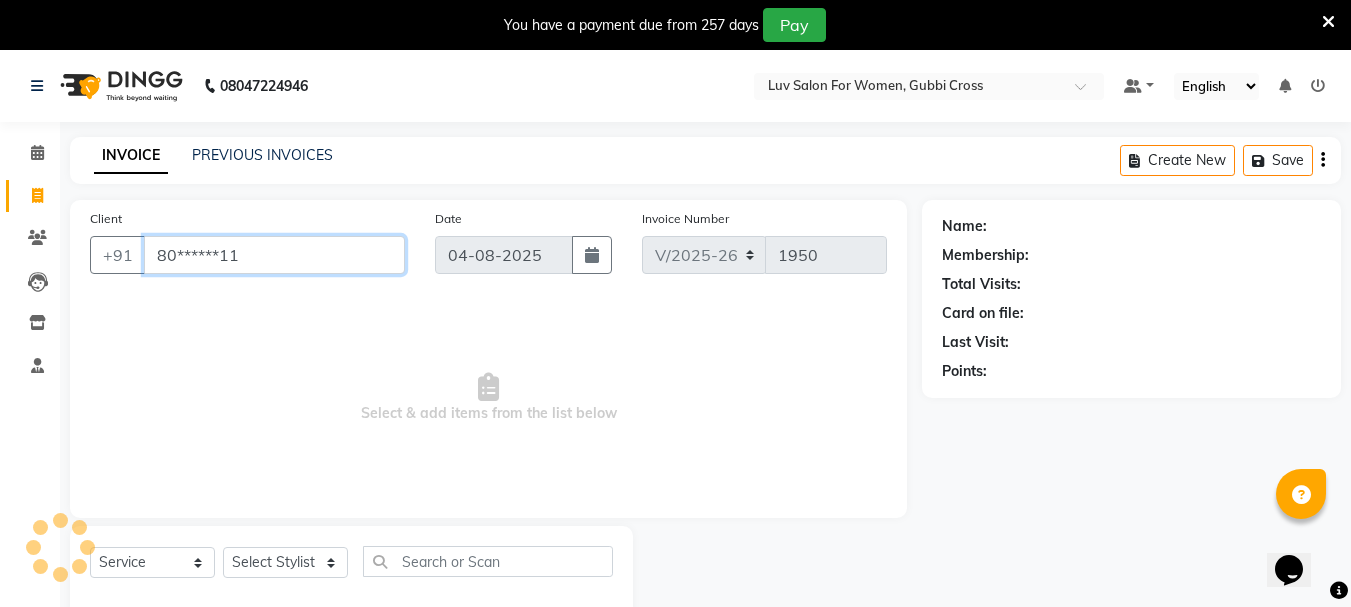 type on "80******11" 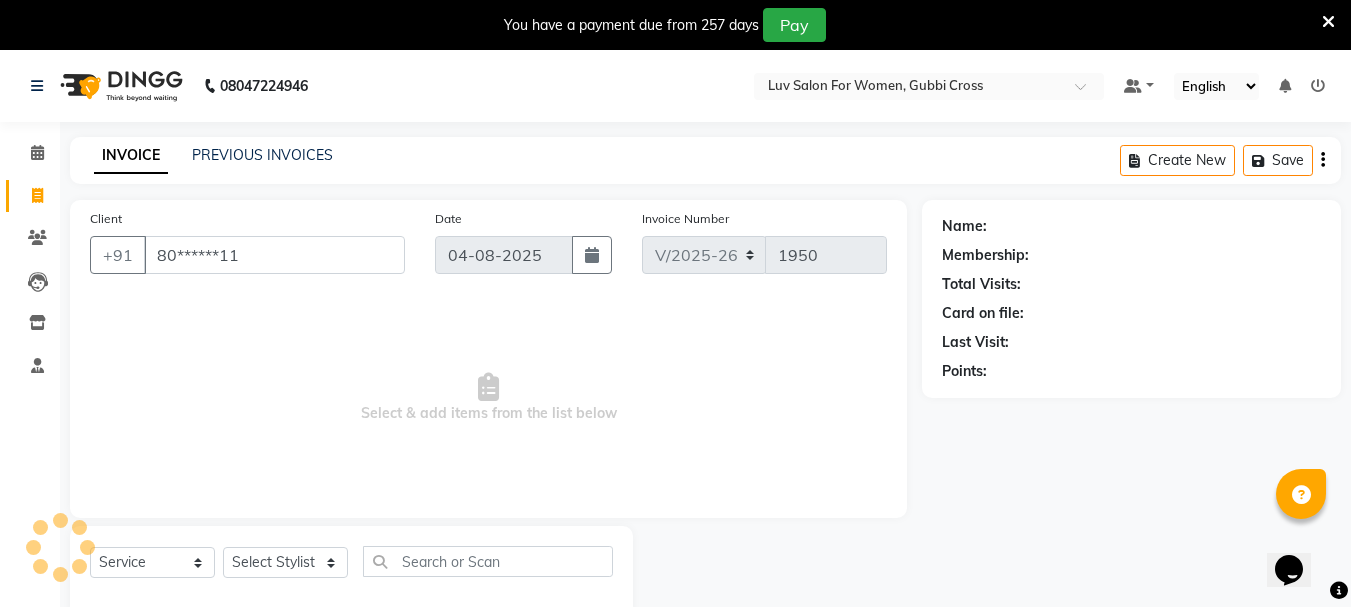 select on "1: Object" 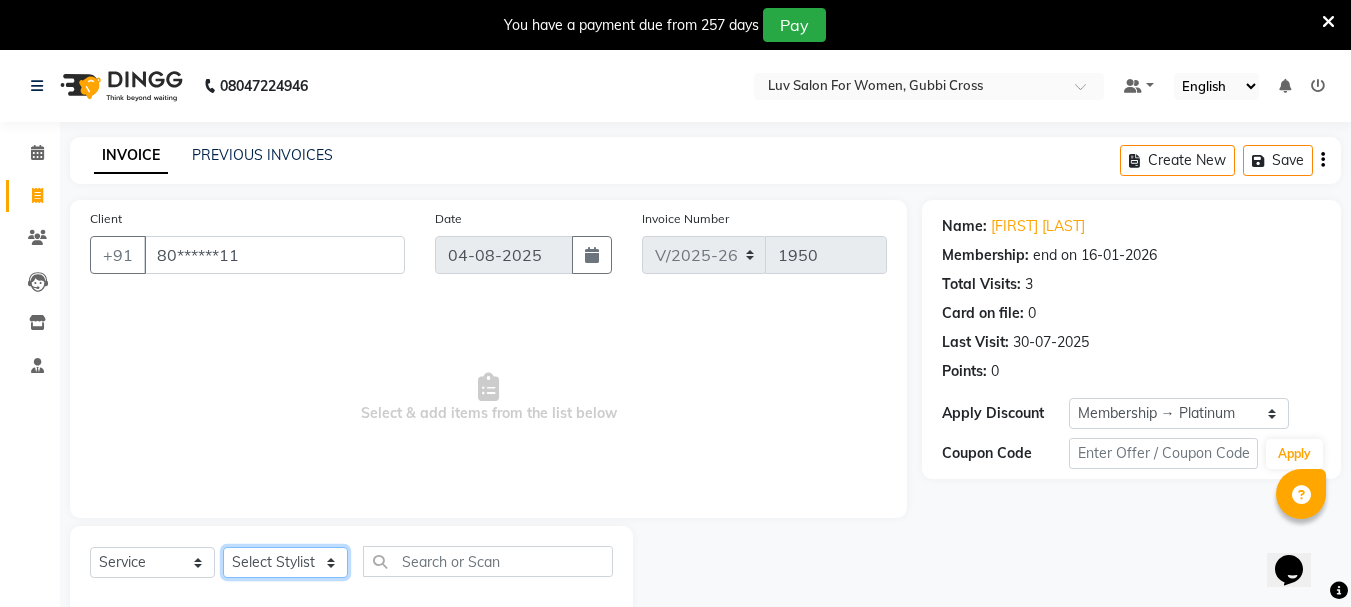 click on "Select Stylist Bhavani Buati Deepa Fardeen Hriatpuii Jeho Khup Kimi Lisa LUV Salon Manager Lydia Mani Mercy Murthy Ncy Rehya Sathiya Shelly Sofia Zomuani Zovi" 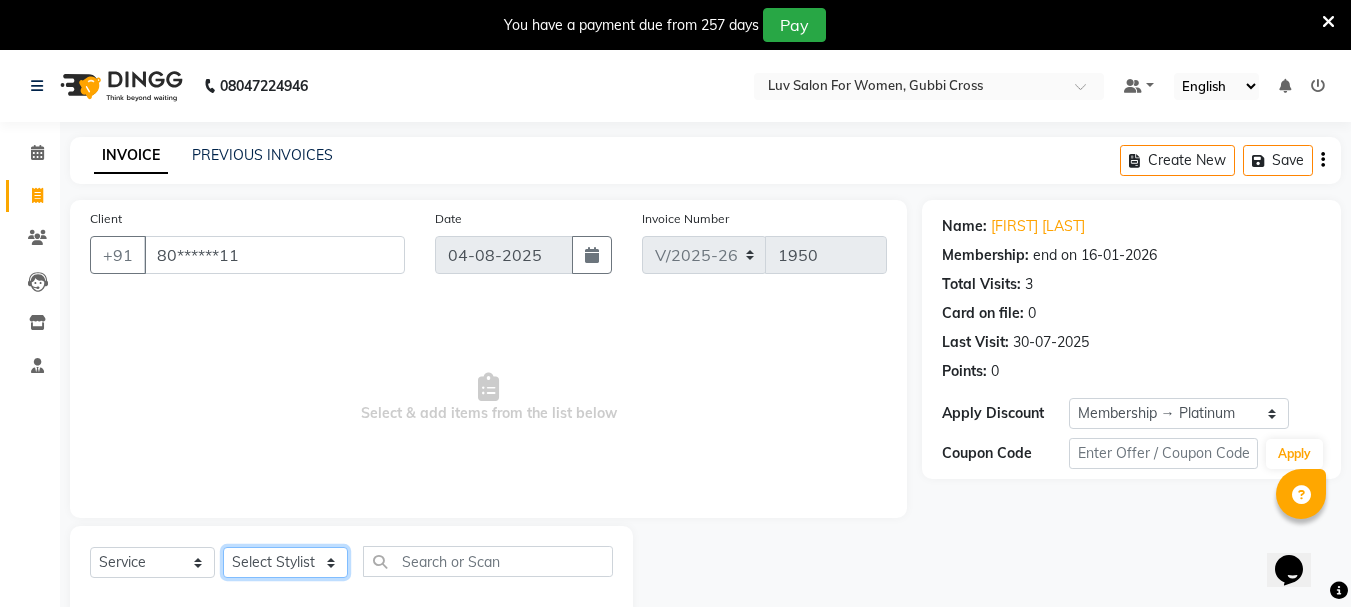 select on "64248" 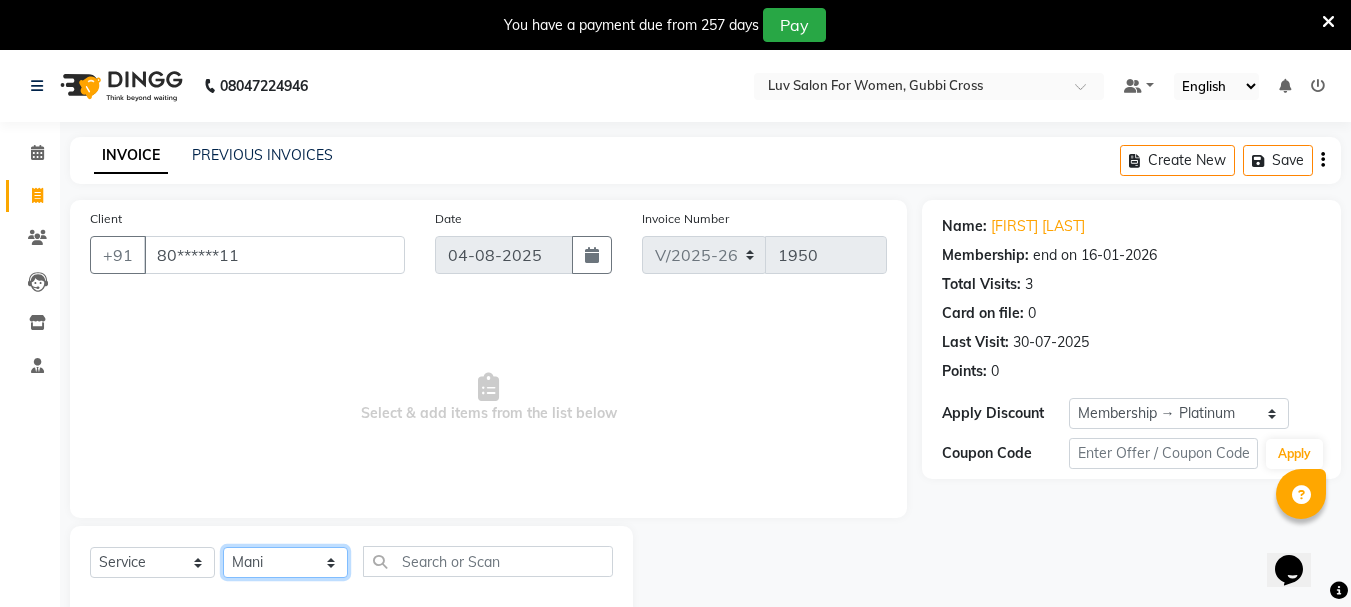 click on "Select Stylist Bhavani Buati Deepa Fardeen Hriatpuii Jeho Khup Kimi Lisa LUV Salon Manager Lydia Mani Mercy Murthy Ncy Rehya Sathiya Shelly Sofia Zomuani Zovi" 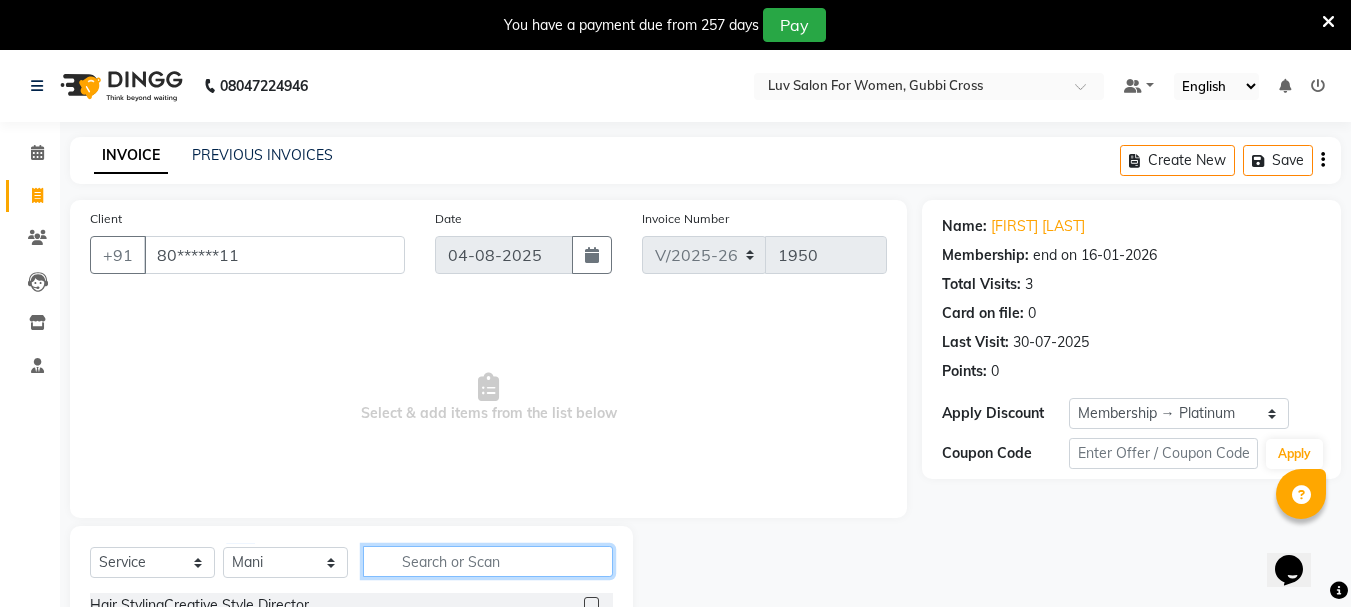 click 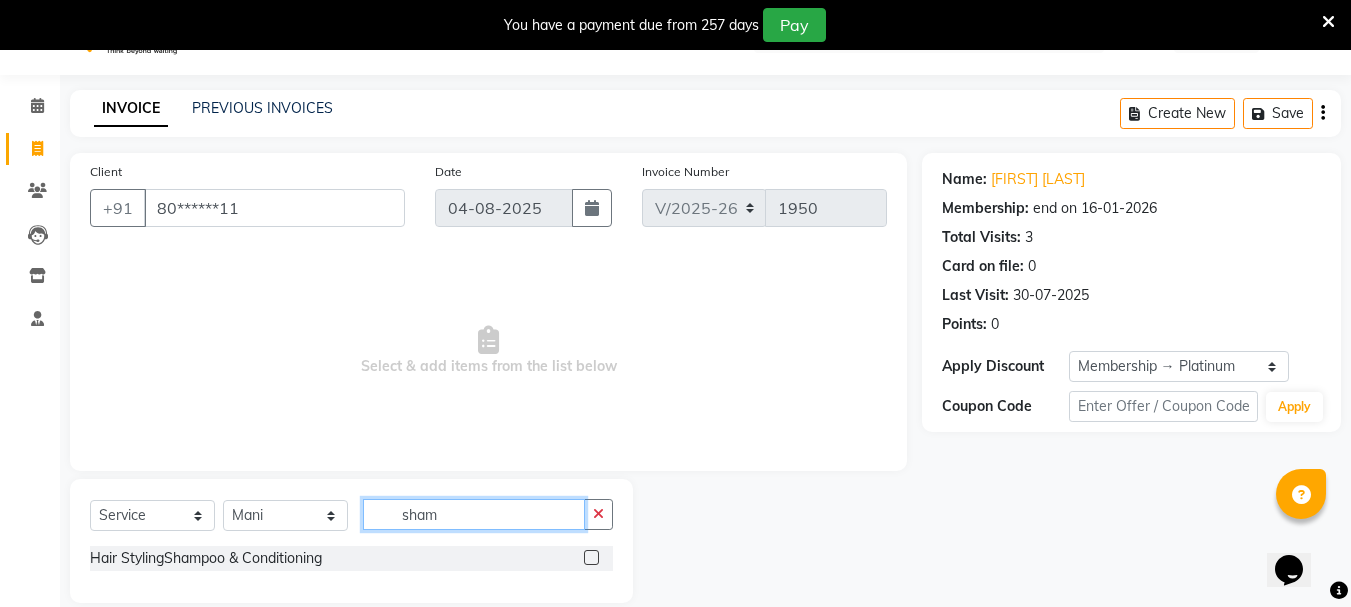 scroll, scrollTop: 73, scrollLeft: 0, axis: vertical 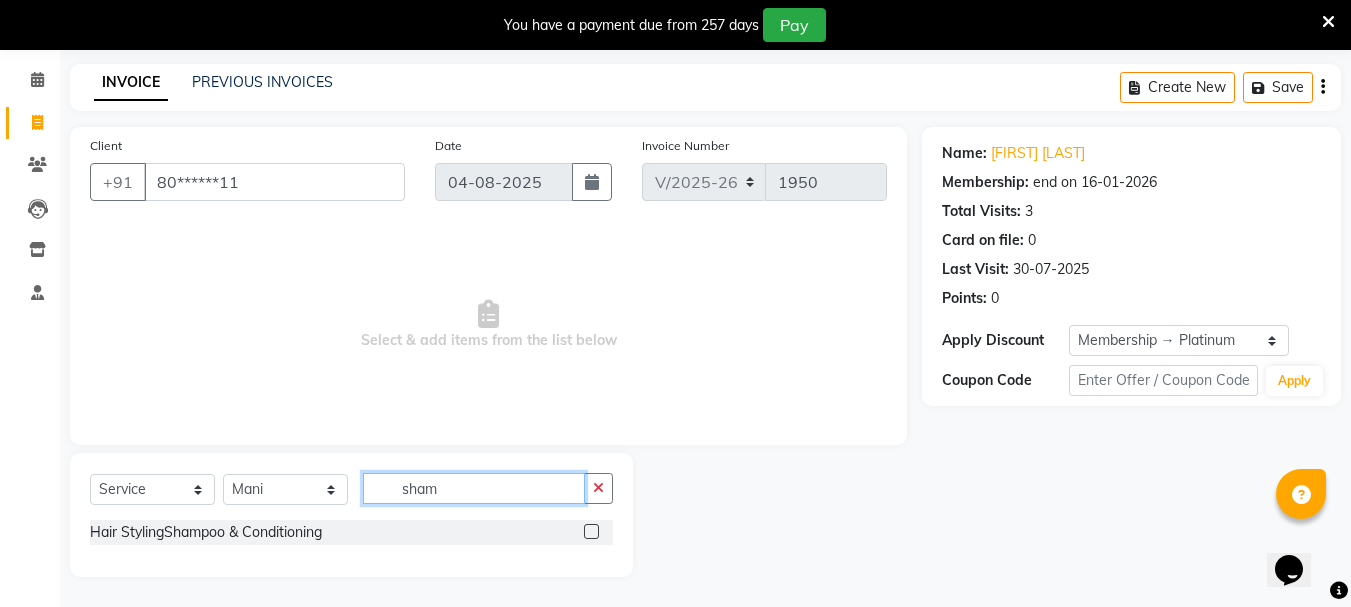 type on "sham" 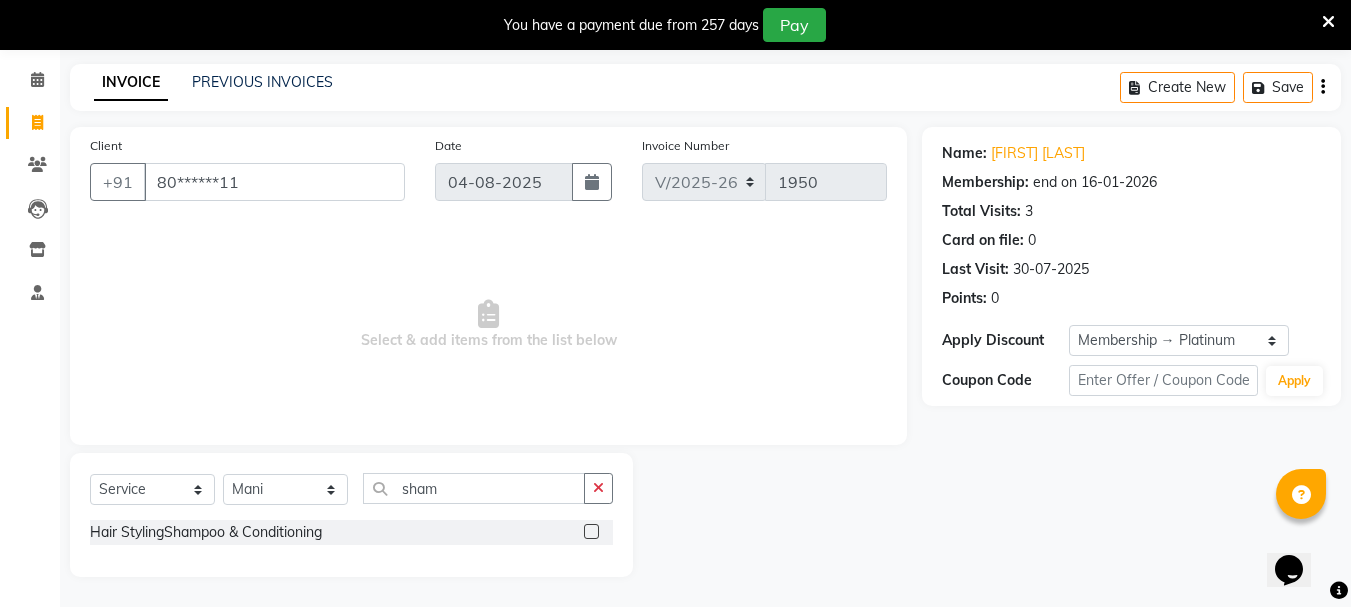 click 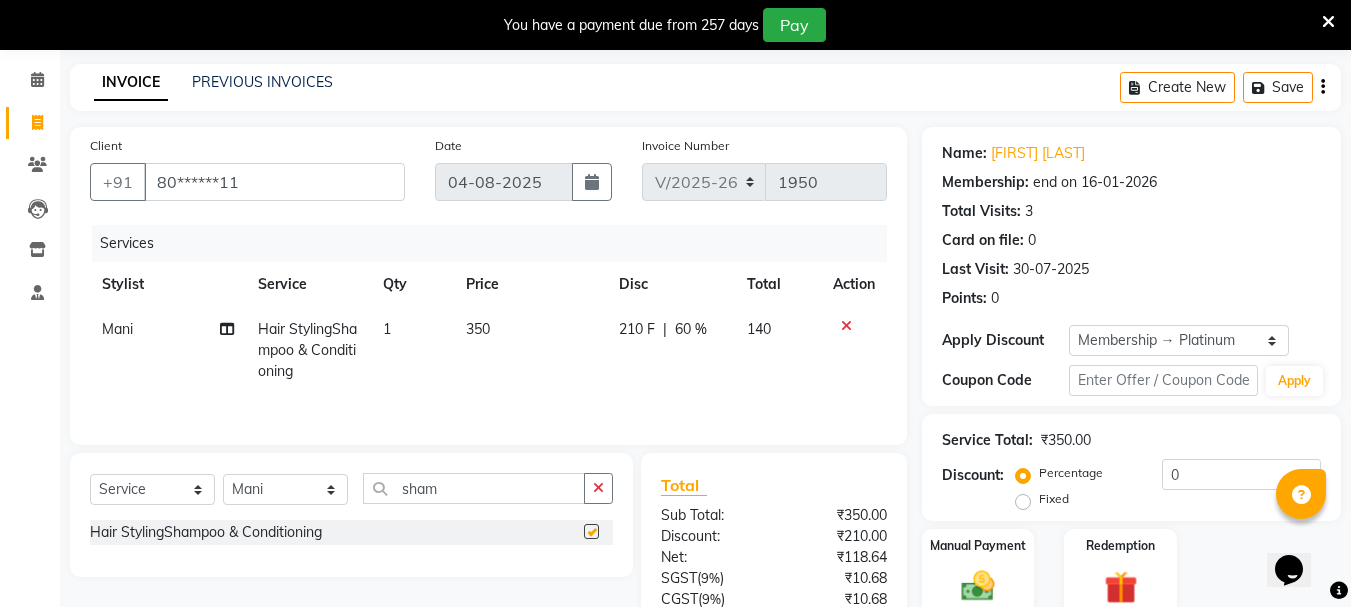 checkbox on "false" 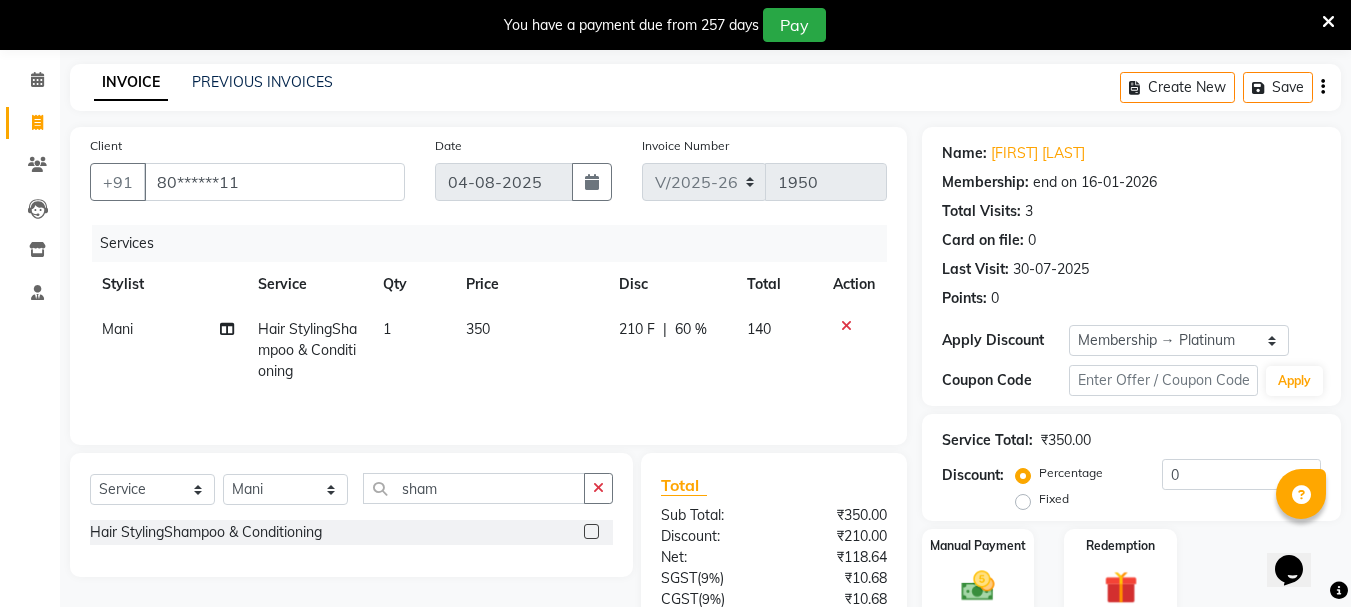 click on "350" 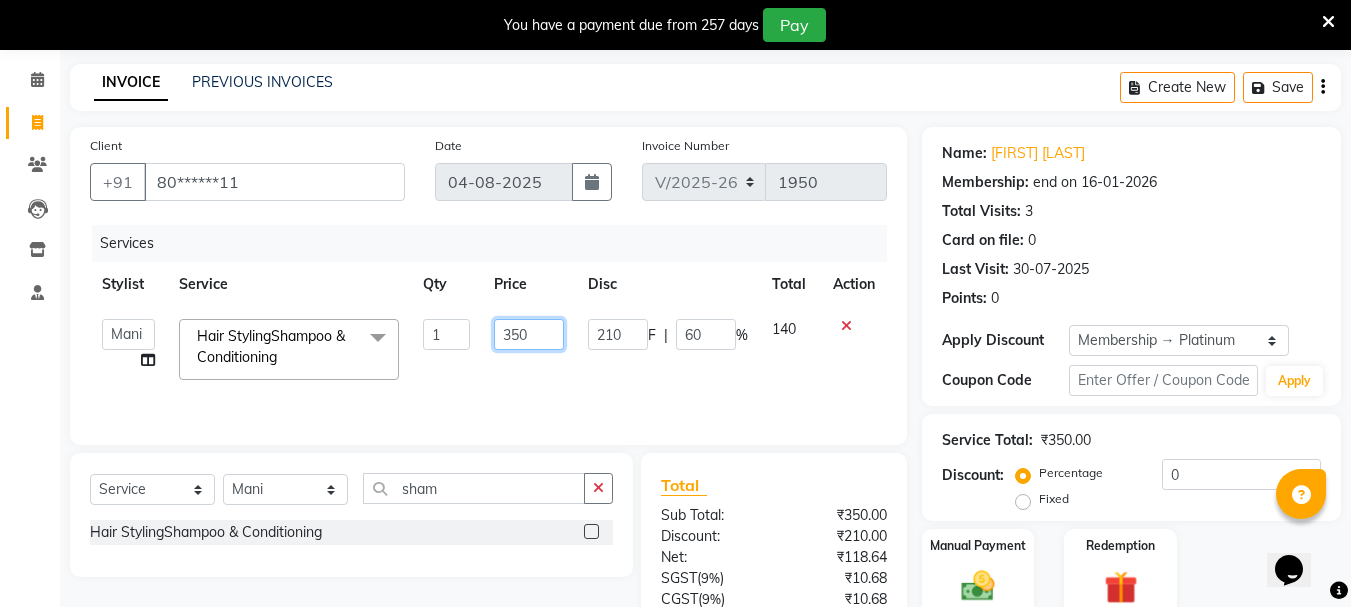 click on "350" 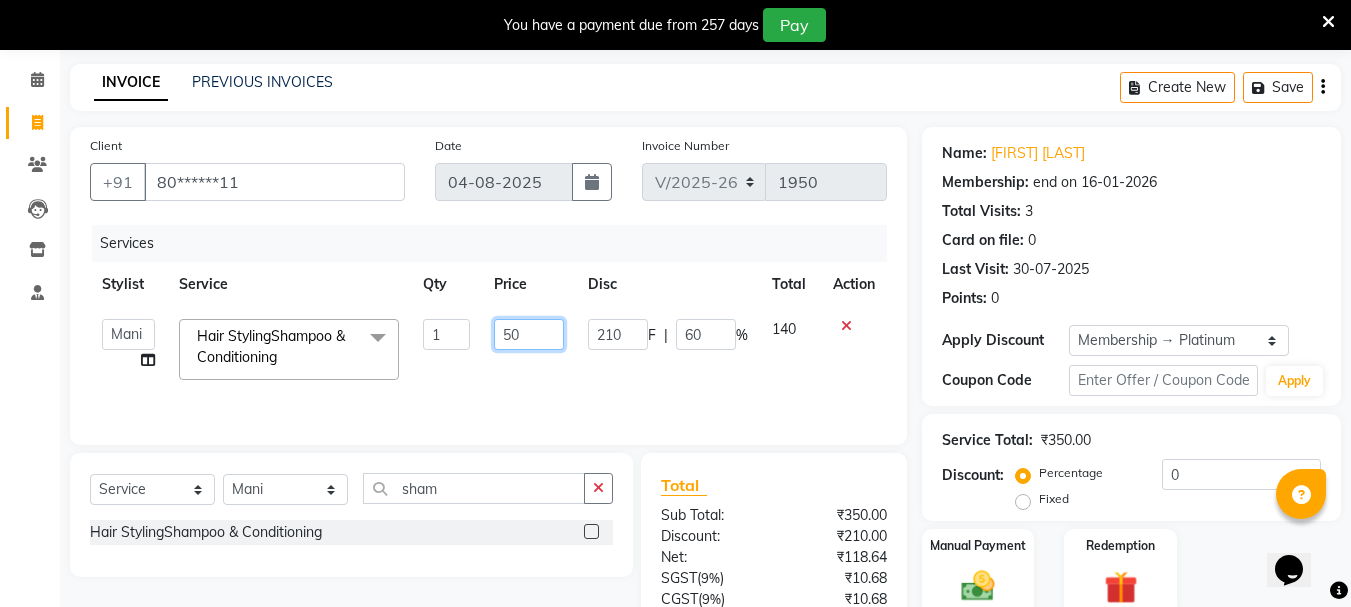 click on "50" 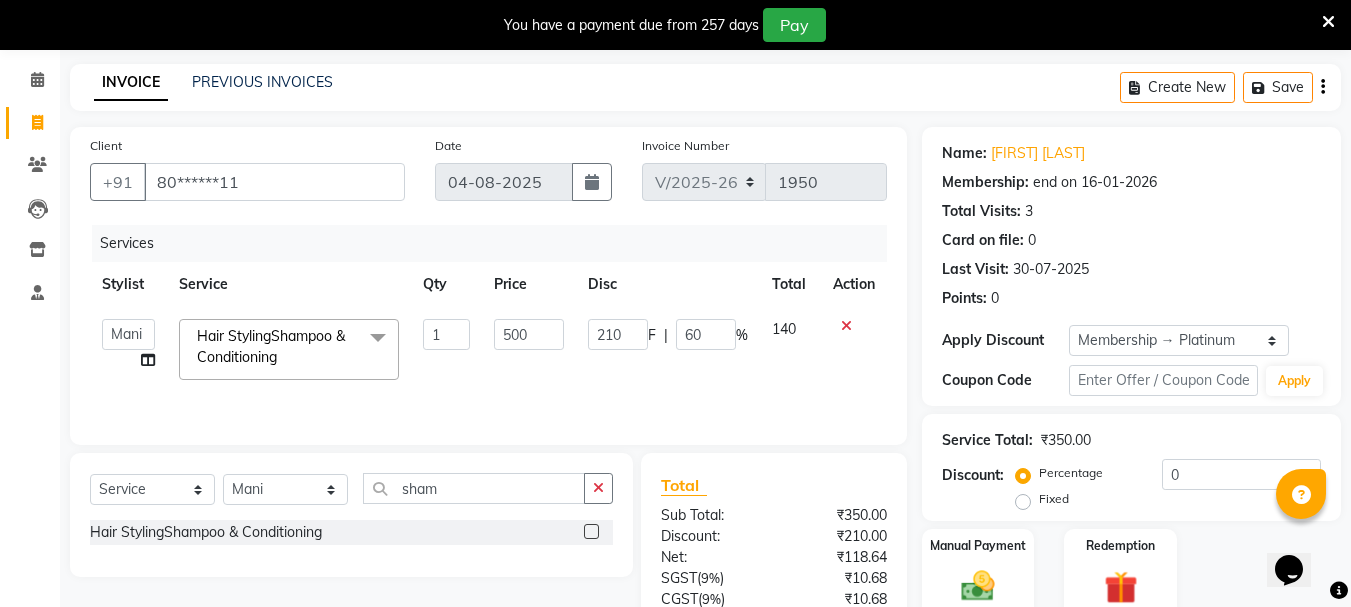click on "500" 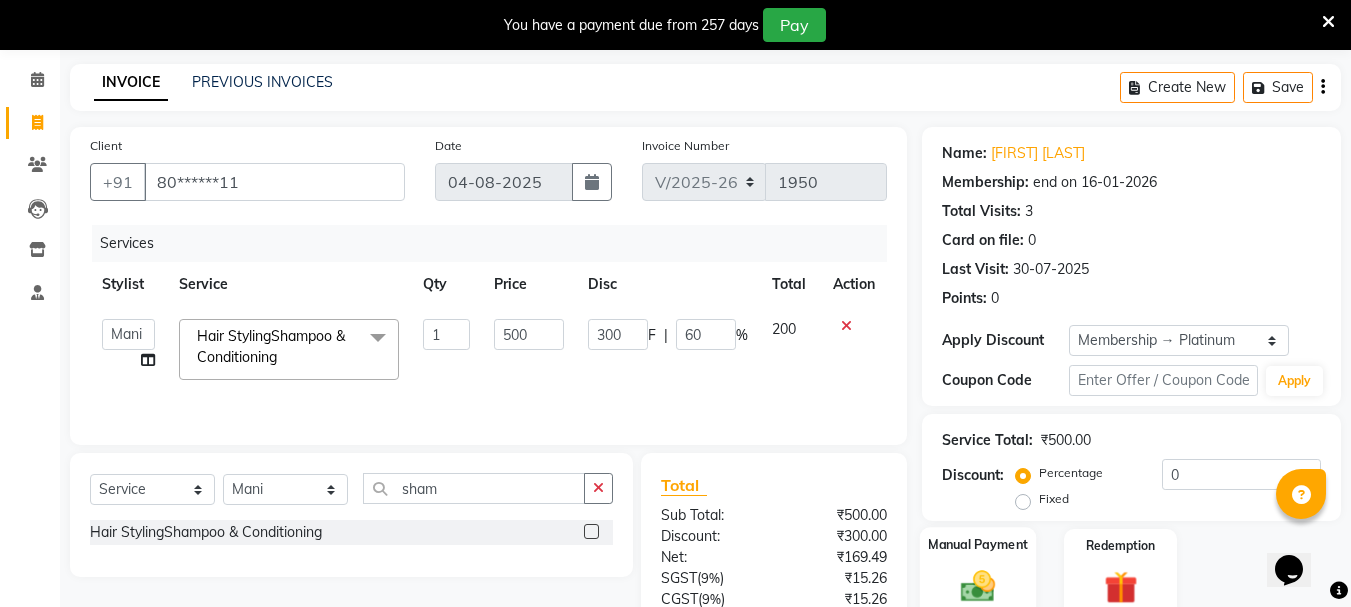 click on "Manual Payment" 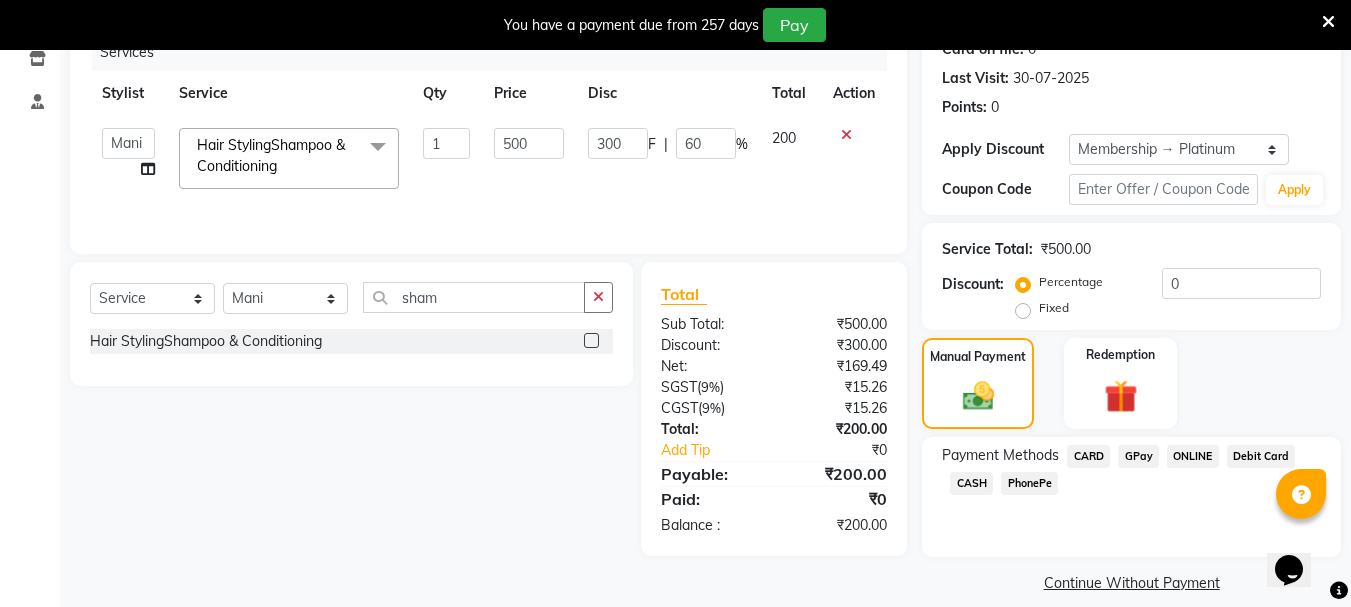 scroll, scrollTop: 273, scrollLeft: 0, axis: vertical 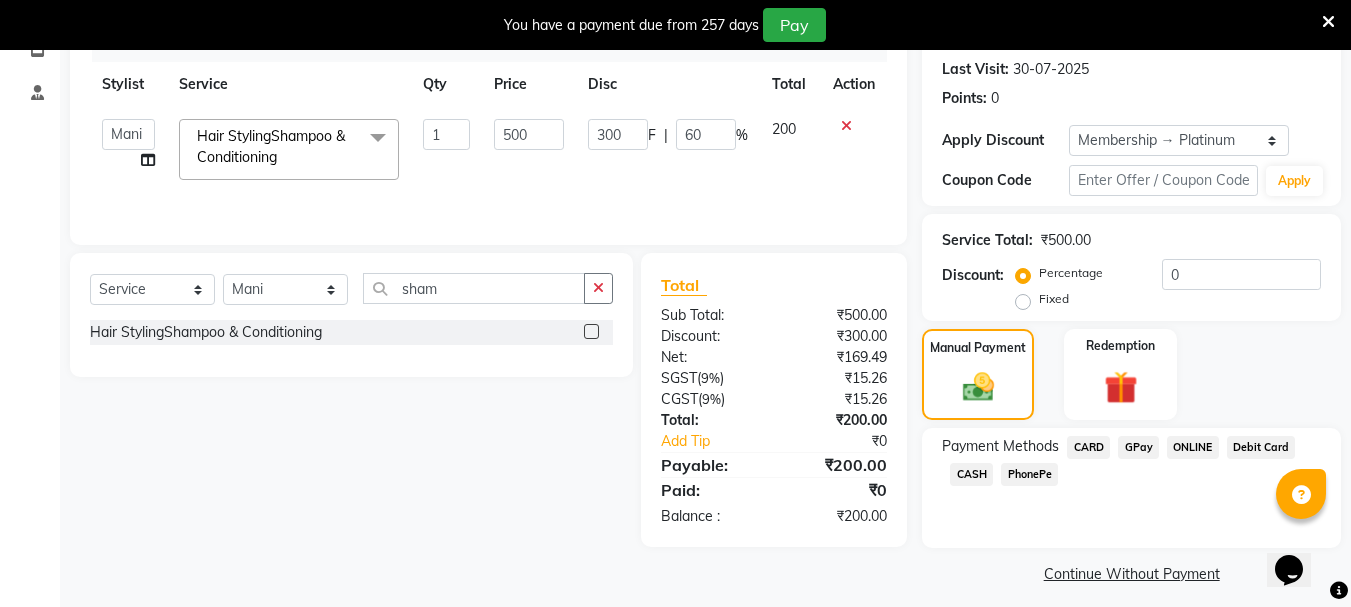 click on "GPay" 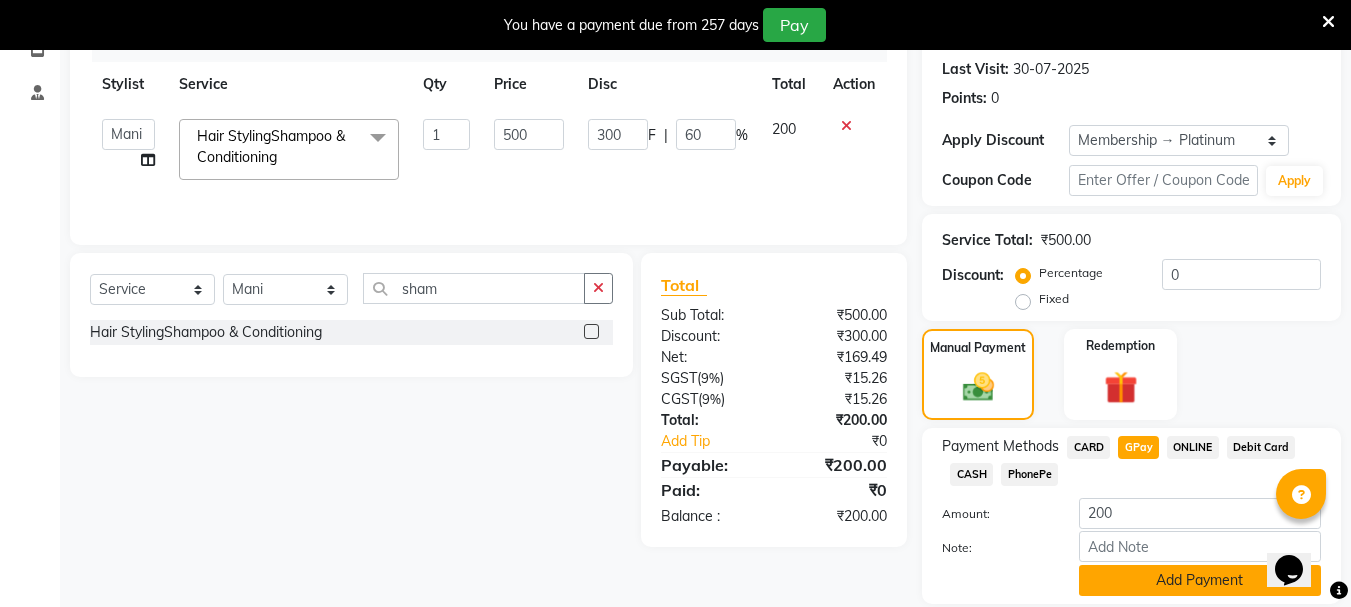 click on "Add Payment" 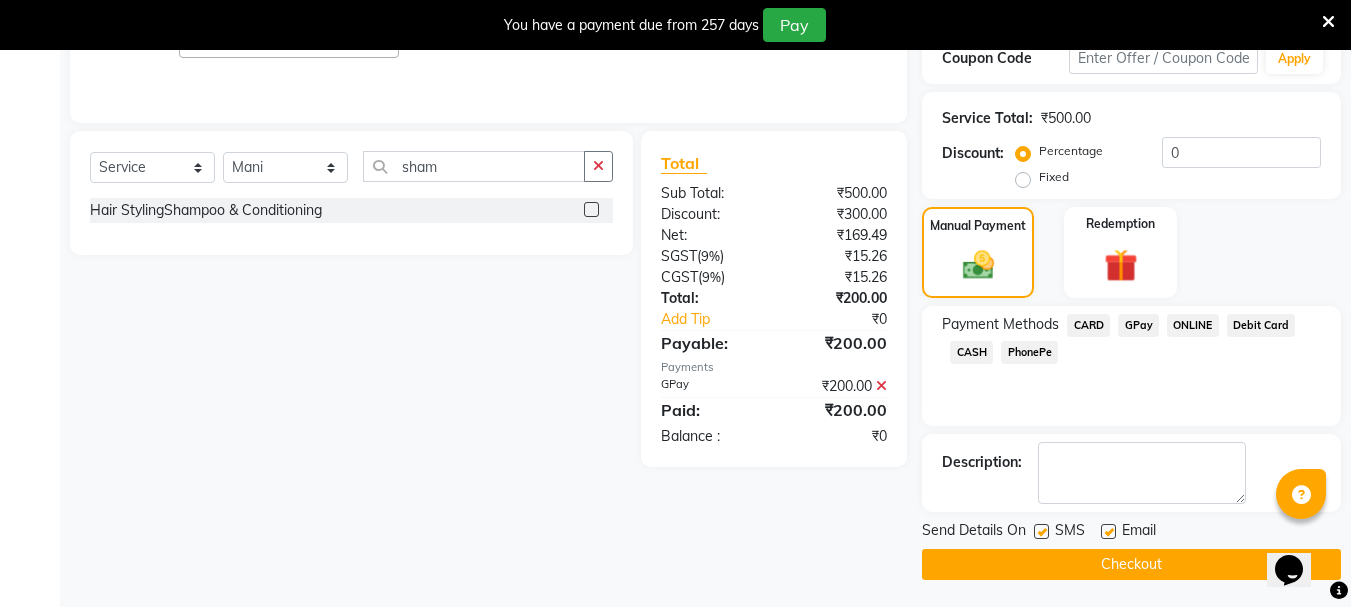 scroll, scrollTop: 398, scrollLeft: 0, axis: vertical 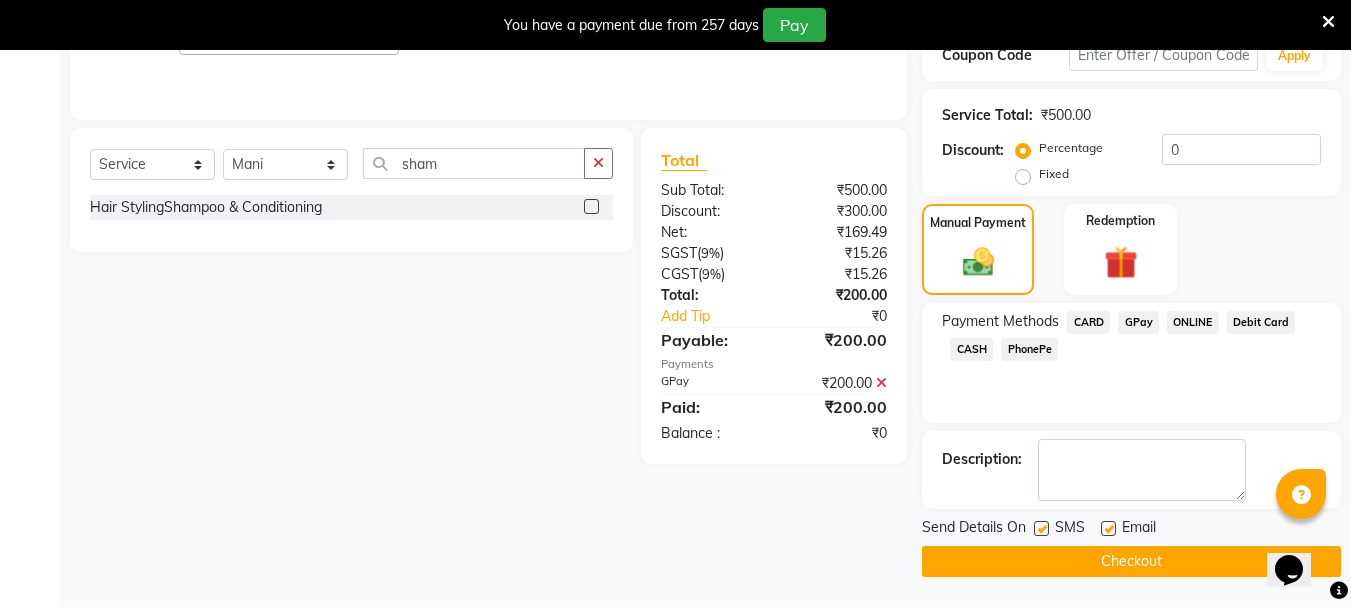click on "Checkout" 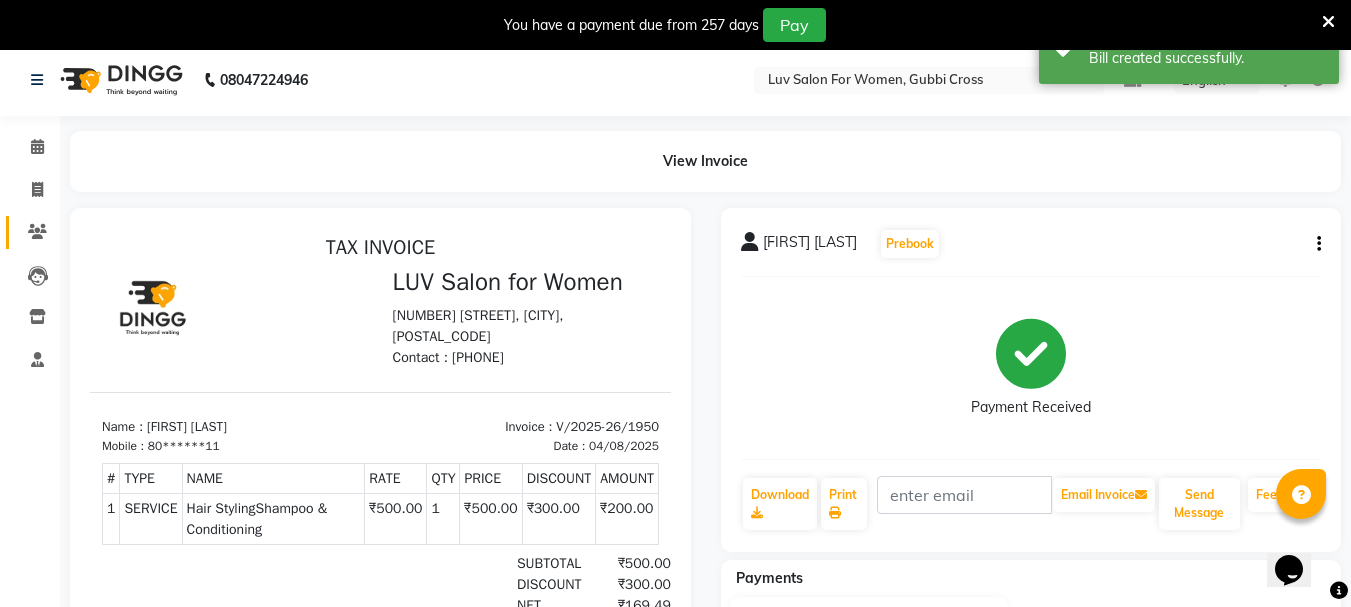 scroll, scrollTop: 0, scrollLeft: 0, axis: both 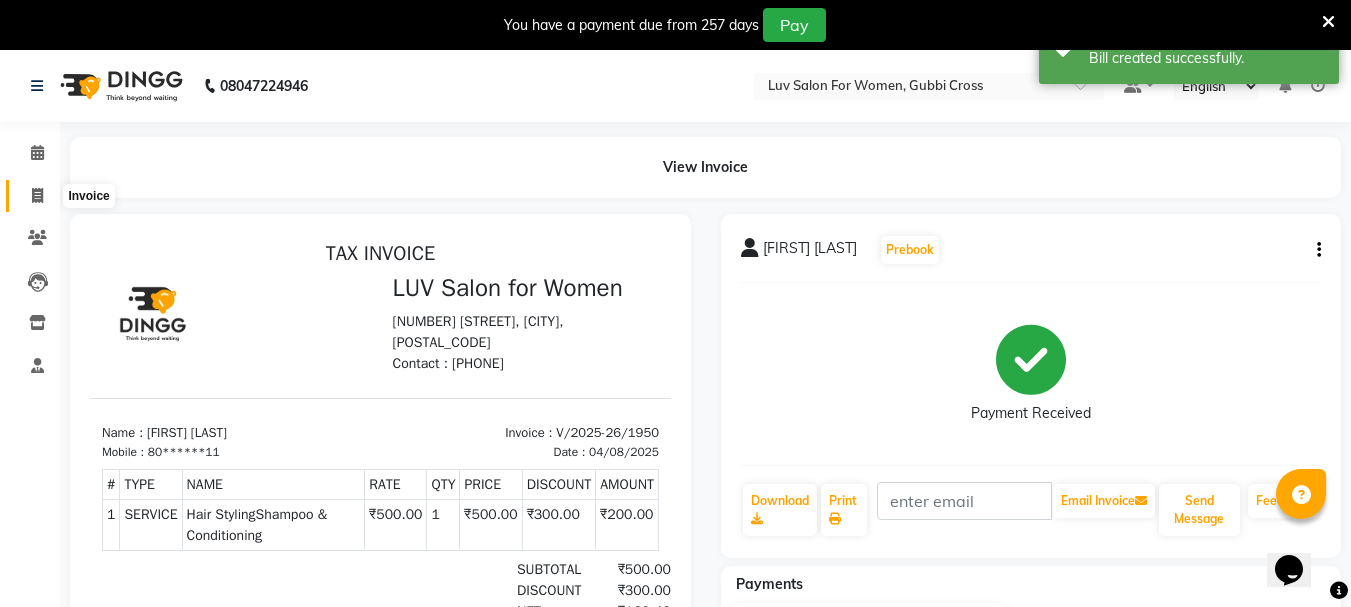 click 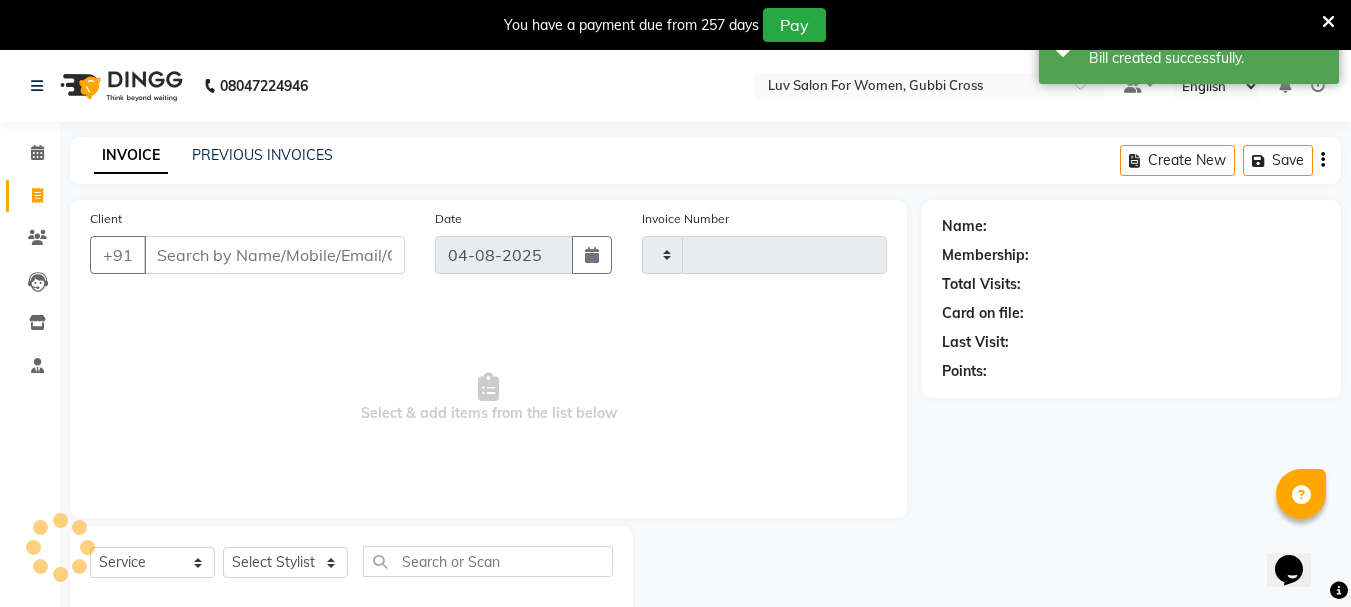 type on "1951" 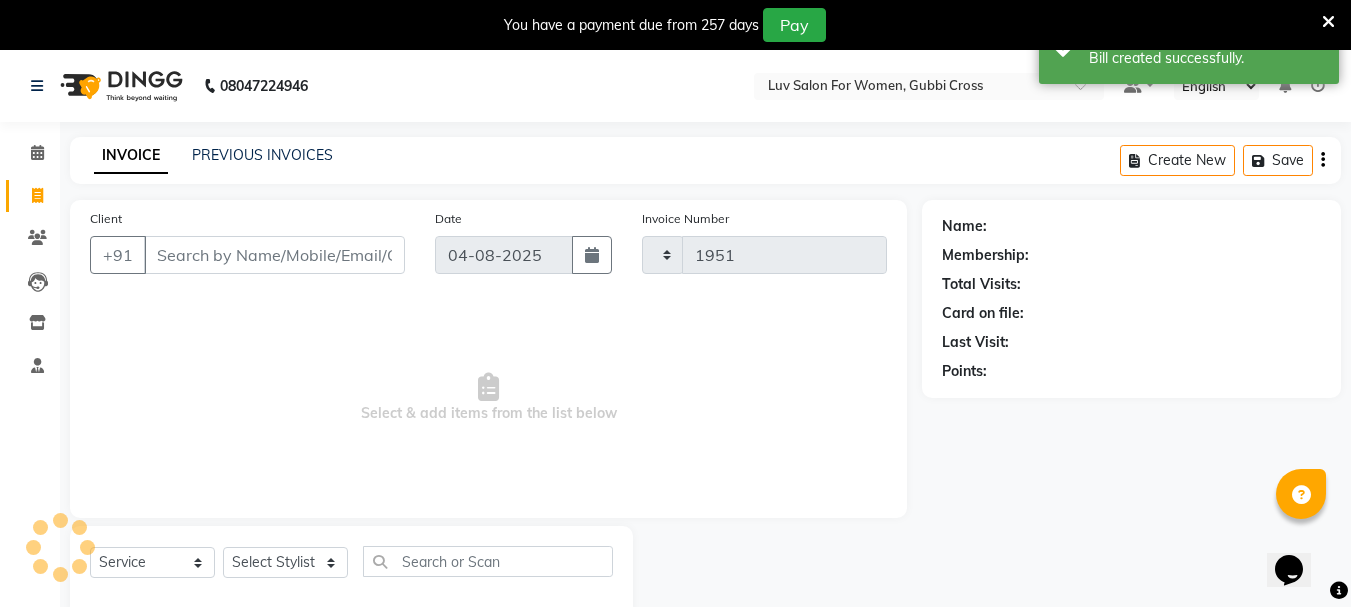 select on "7221" 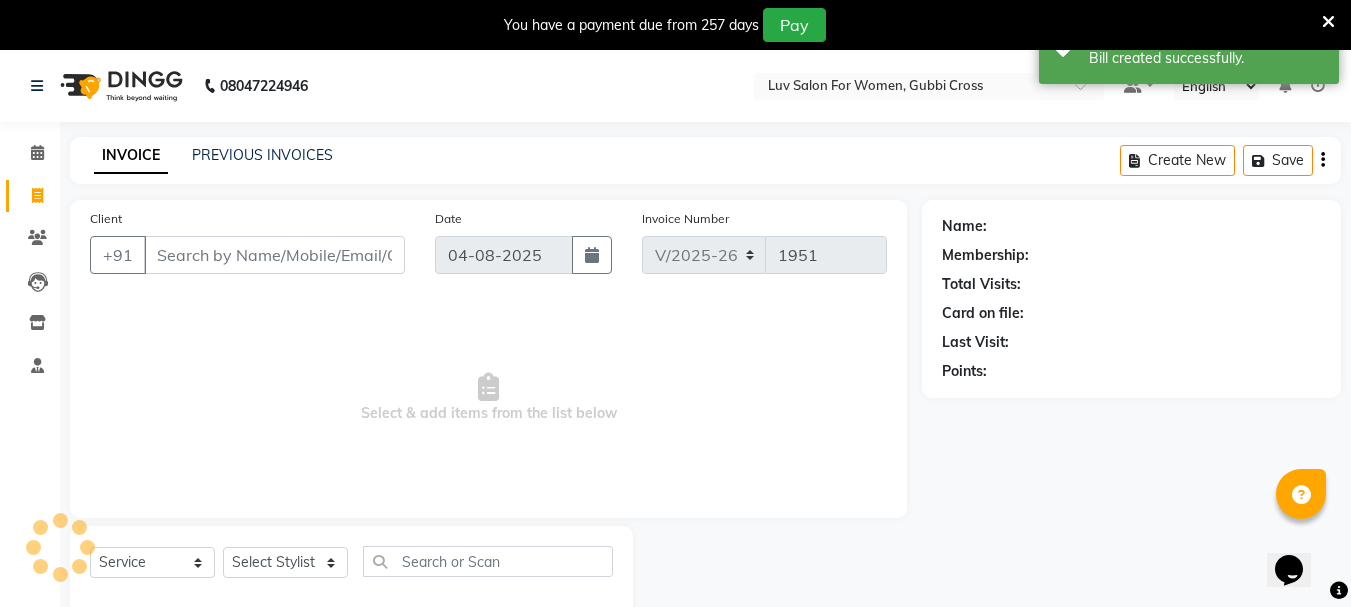 scroll, scrollTop: 50, scrollLeft: 0, axis: vertical 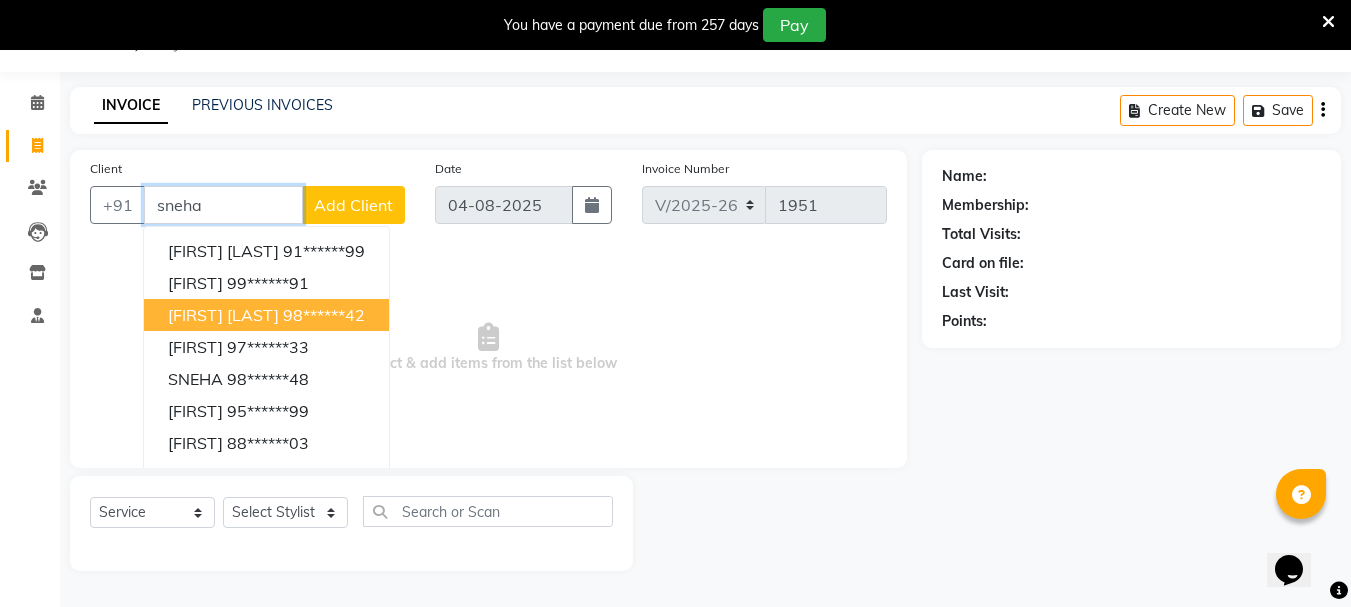 click on "sneha Charles" at bounding box center (223, 315) 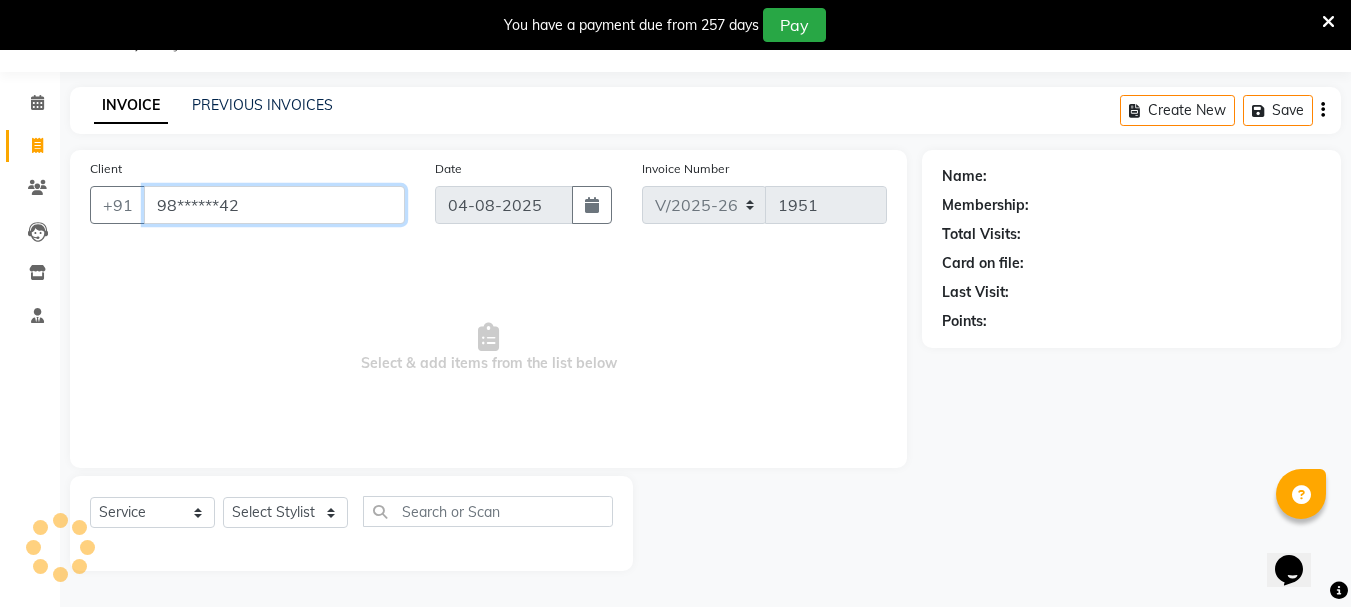 type on "98******42" 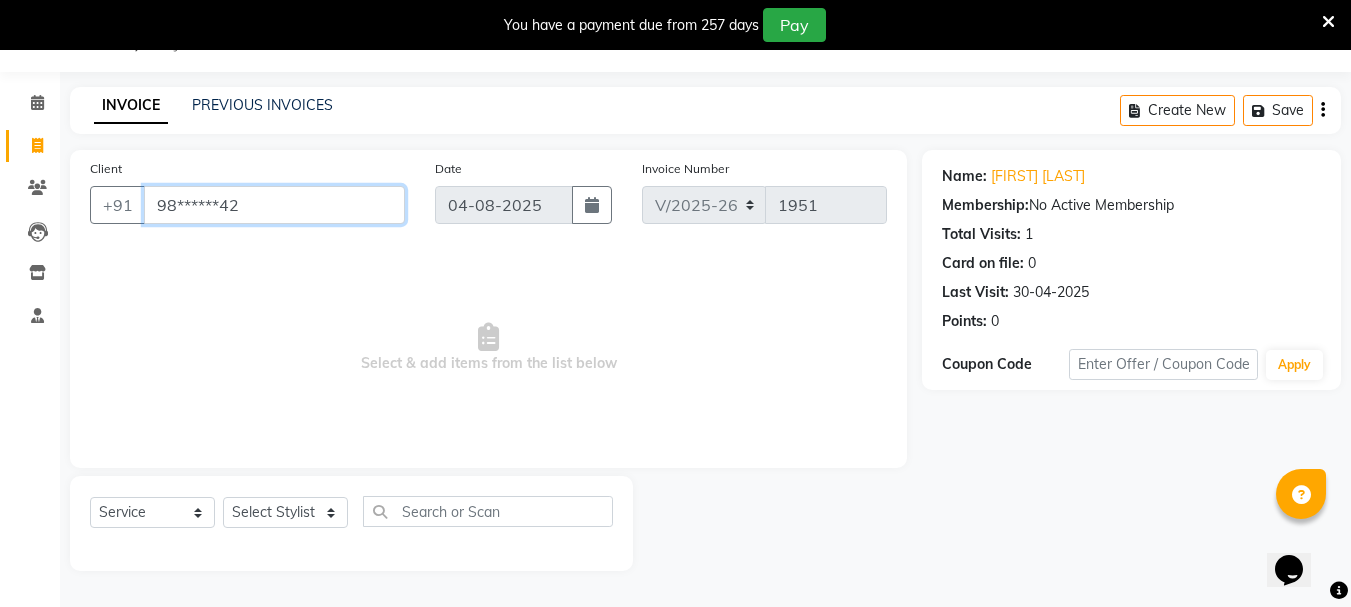 drag, startPoint x: 156, startPoint y: 201, endPoint x: 242, endPoint y: 190, distance: 86.70064 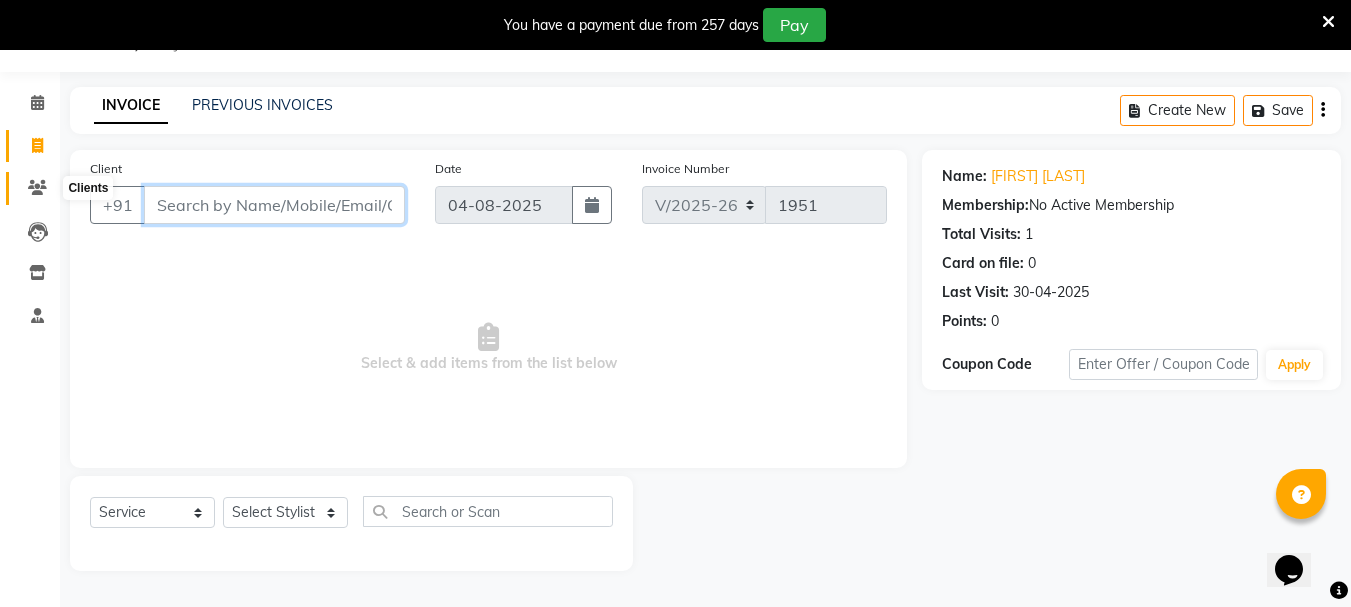 type 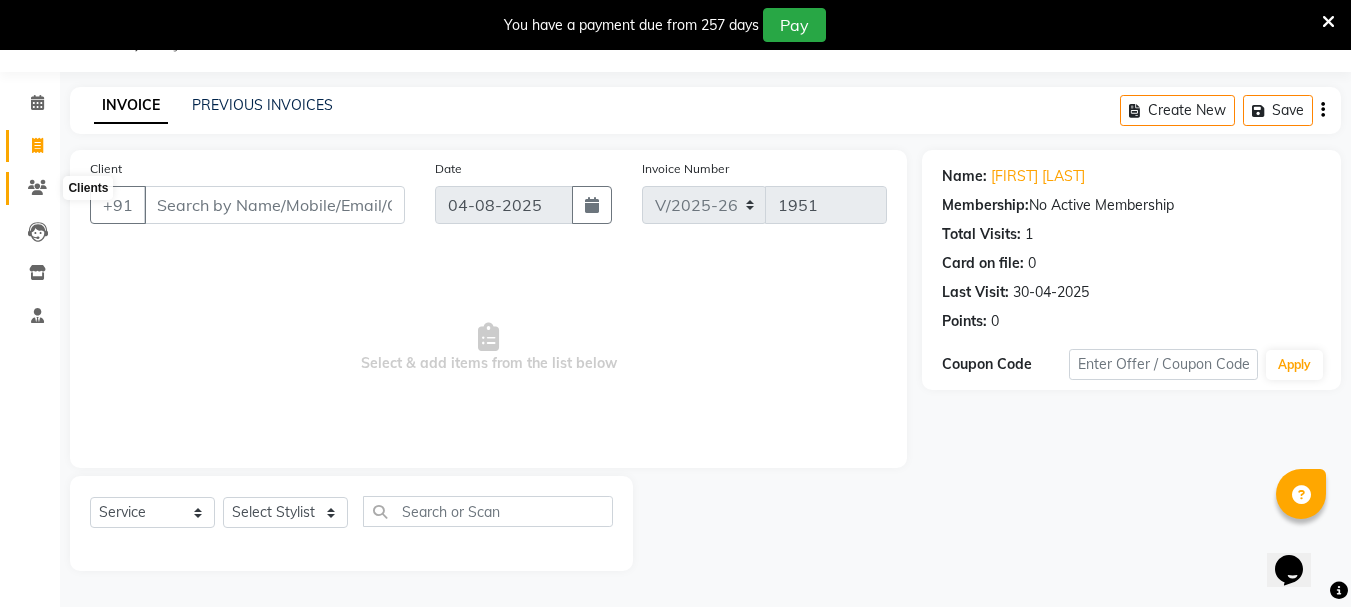 click 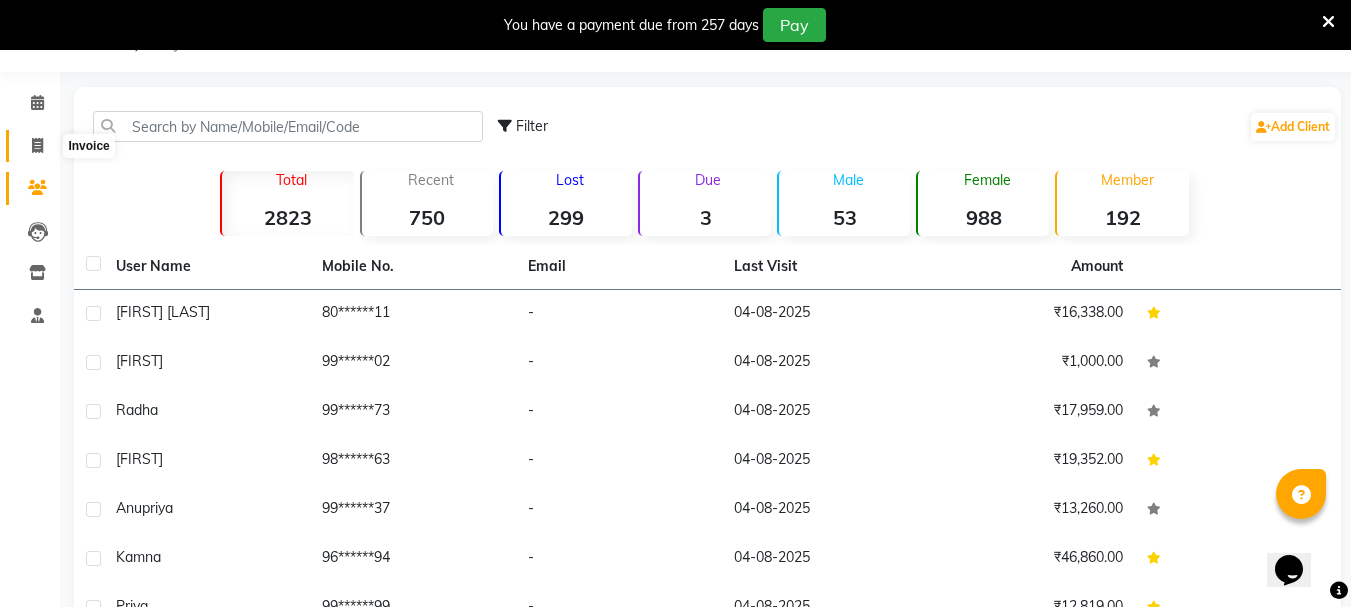 click 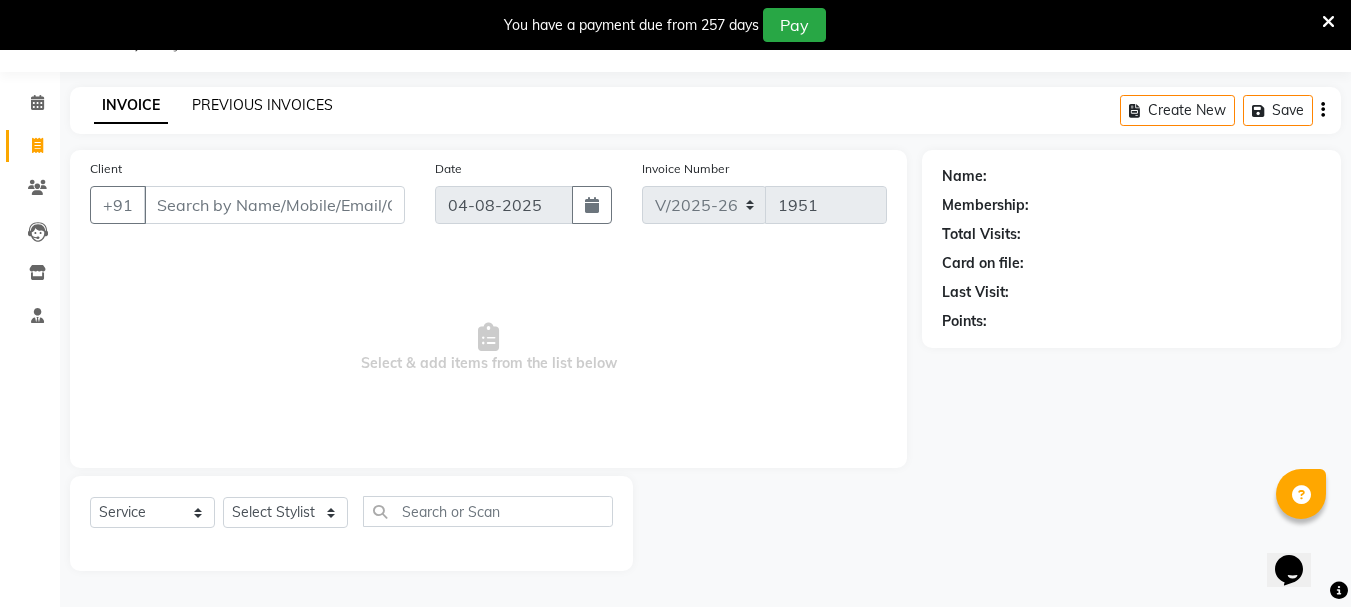 click on "PREVIOUS INVOICES" 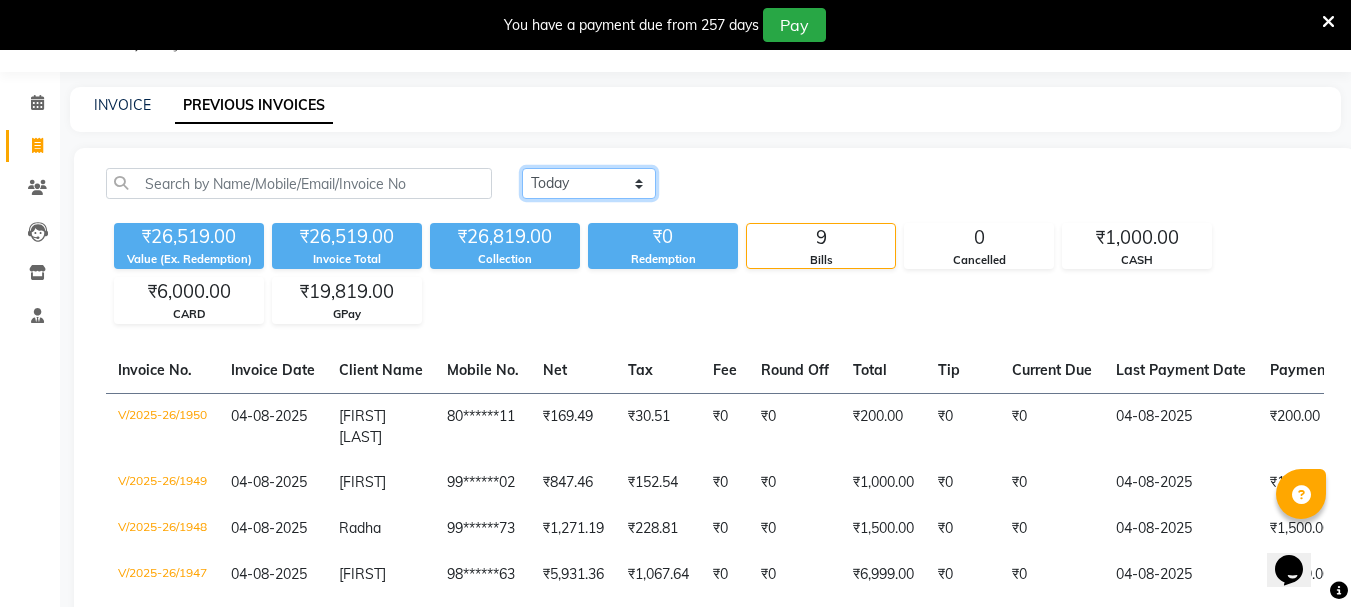 click on "Today Yesterday Custom Range" 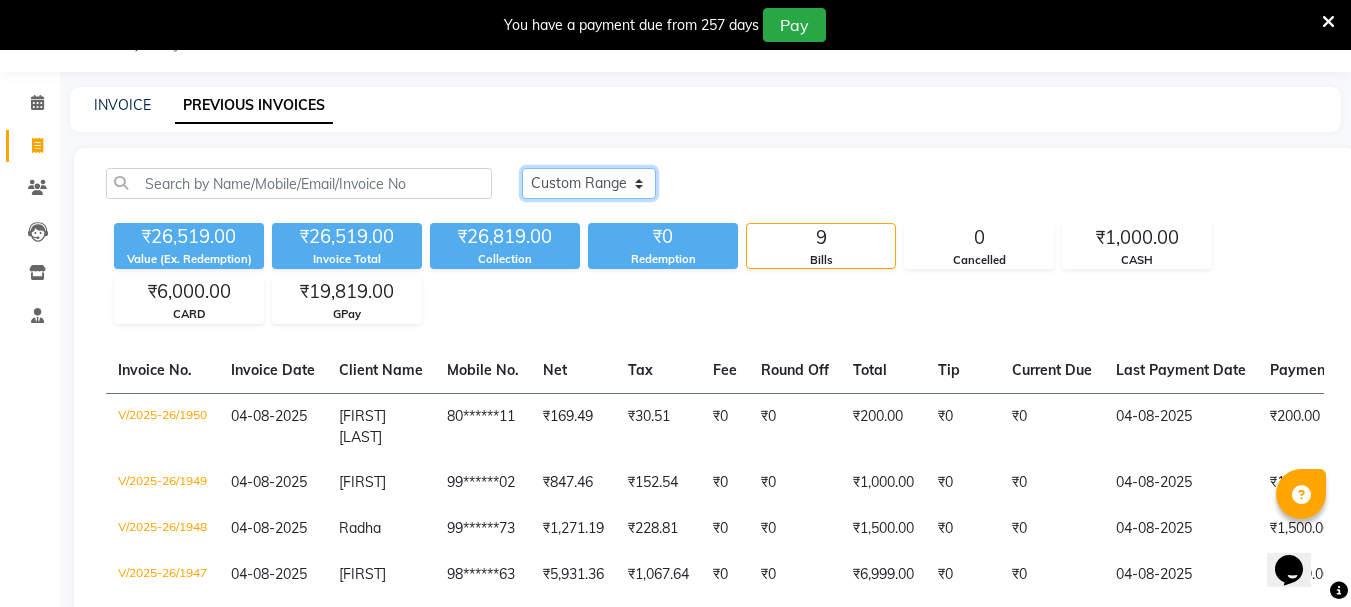 click on "Today Yesterday Custom Range" 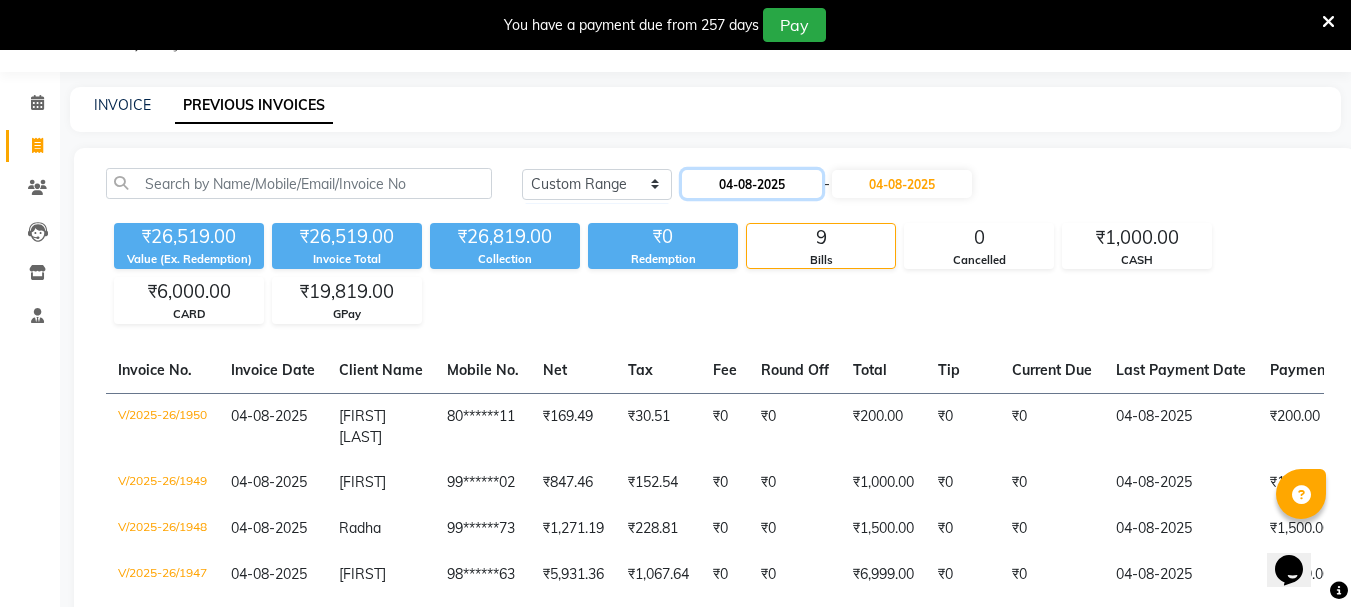 click on "04-08-2025" 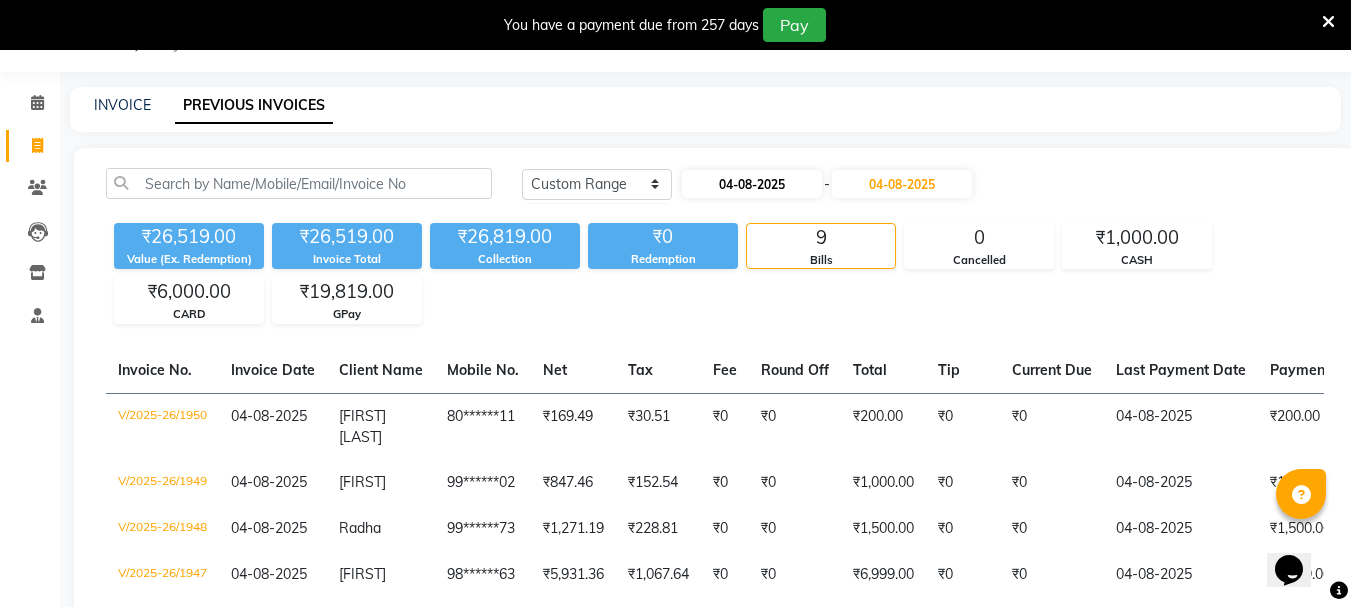 select on "8" 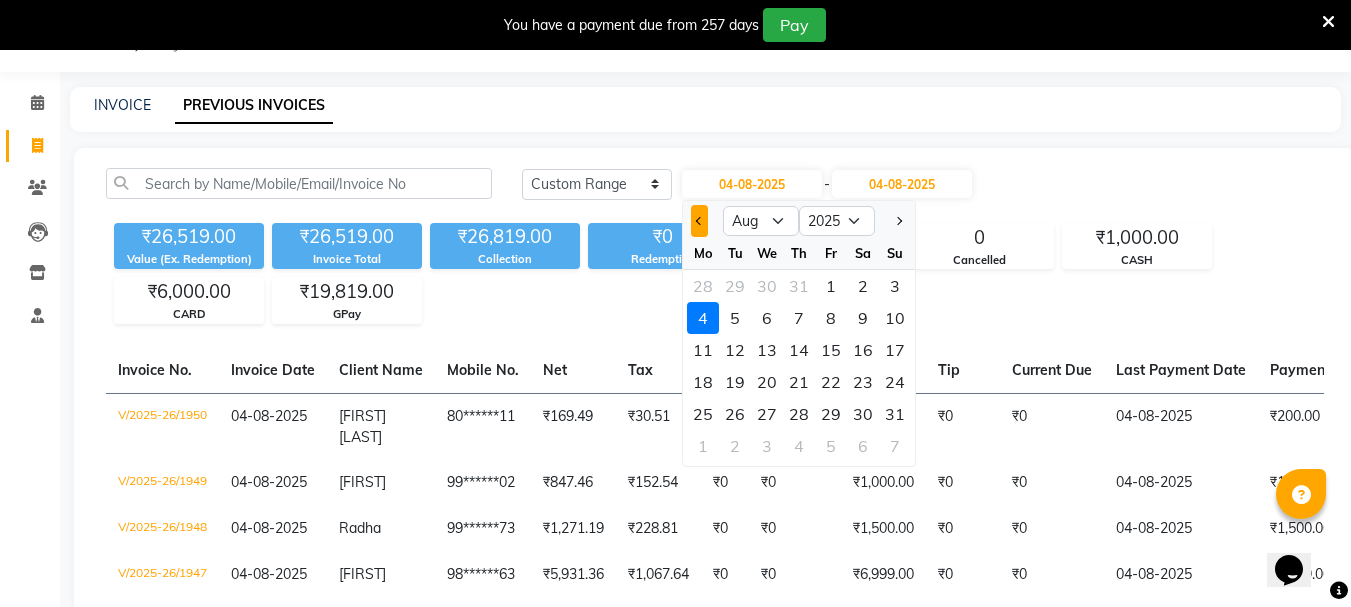 click 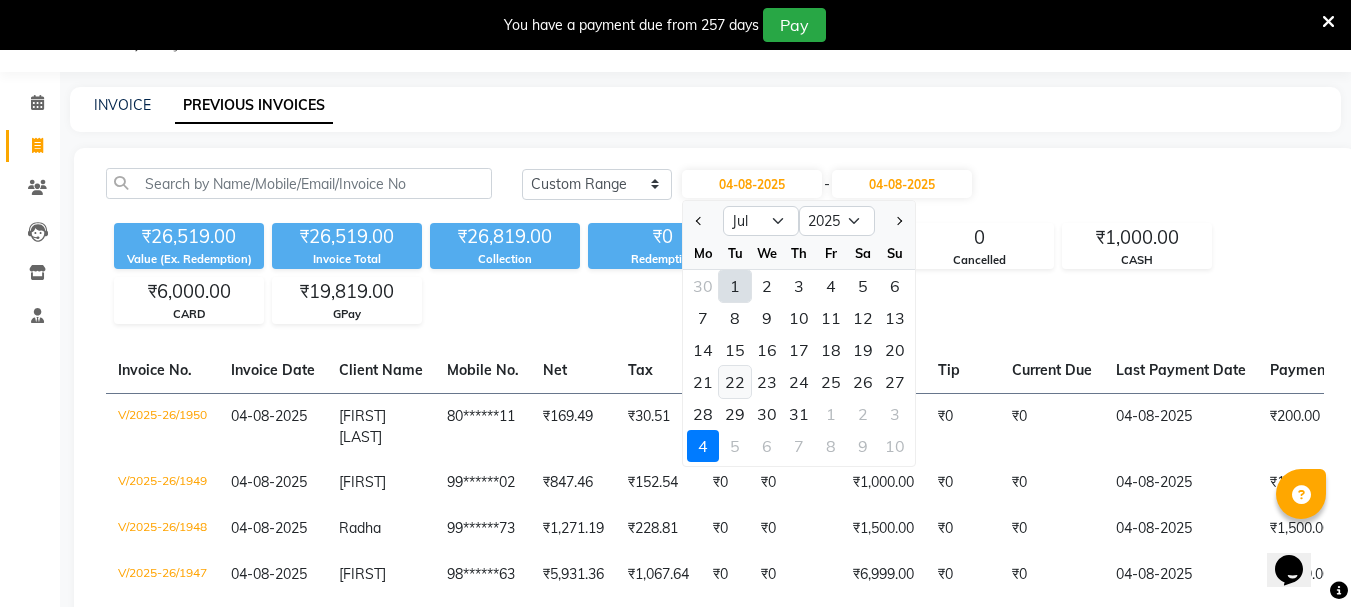 click on "22" 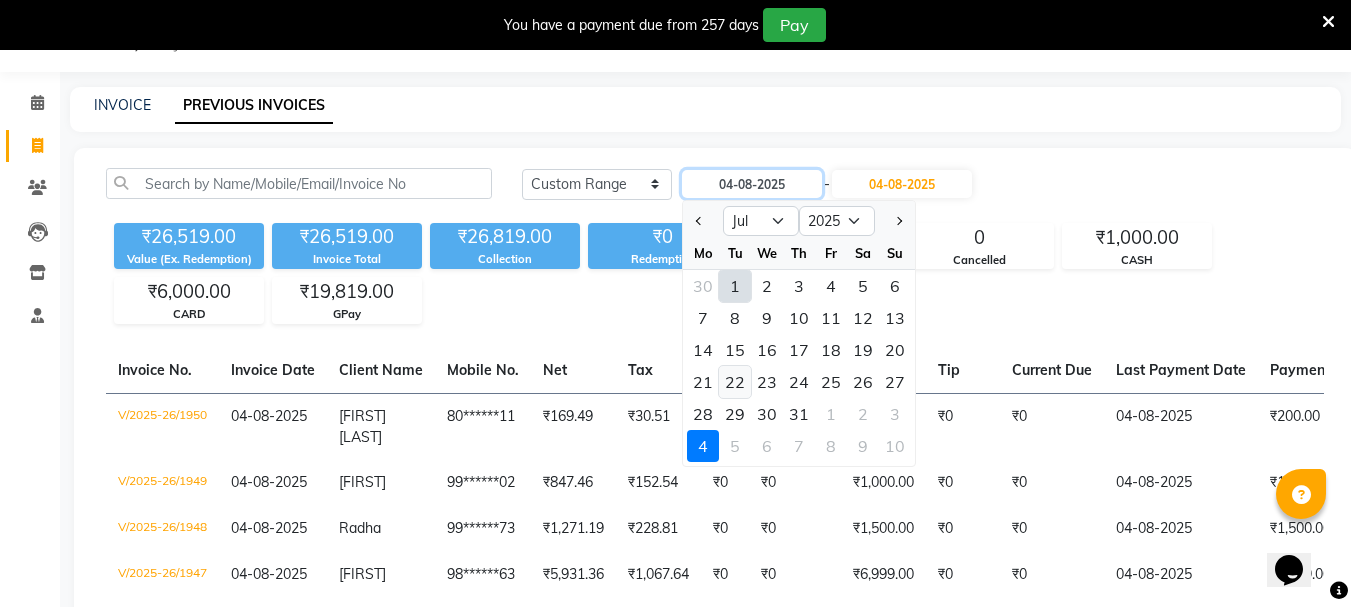 type on "22-07-2025" 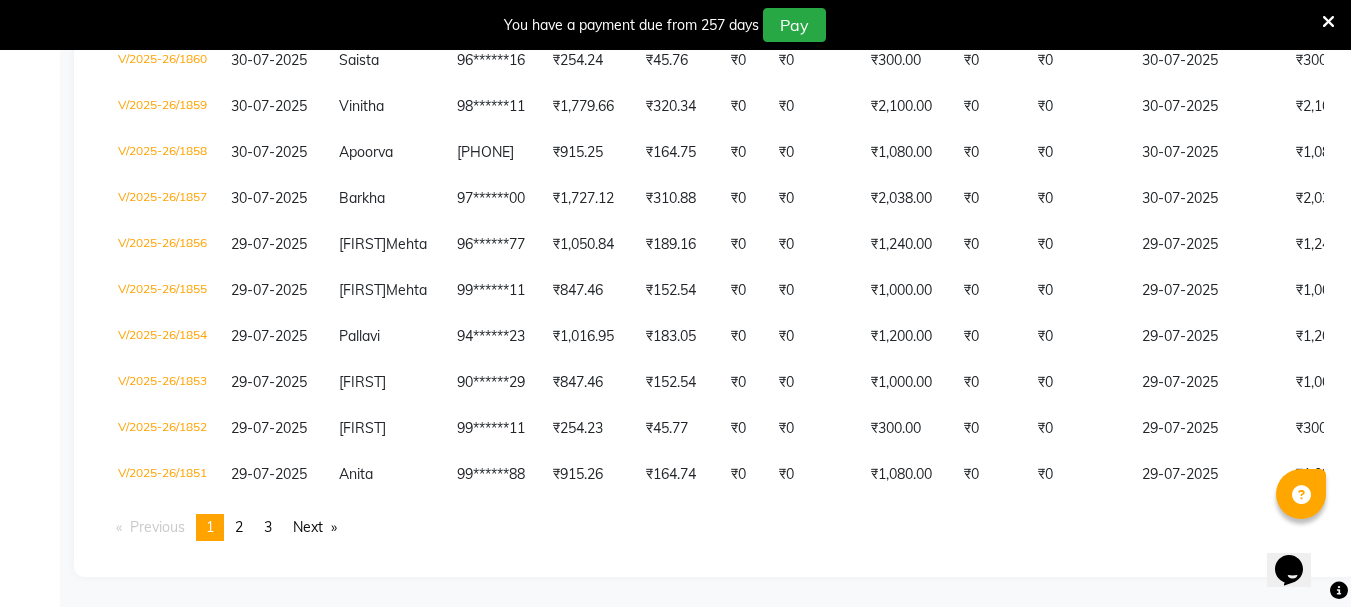 scroll, scrollTop: 4842, scrollLeft: 0, axis: vertical 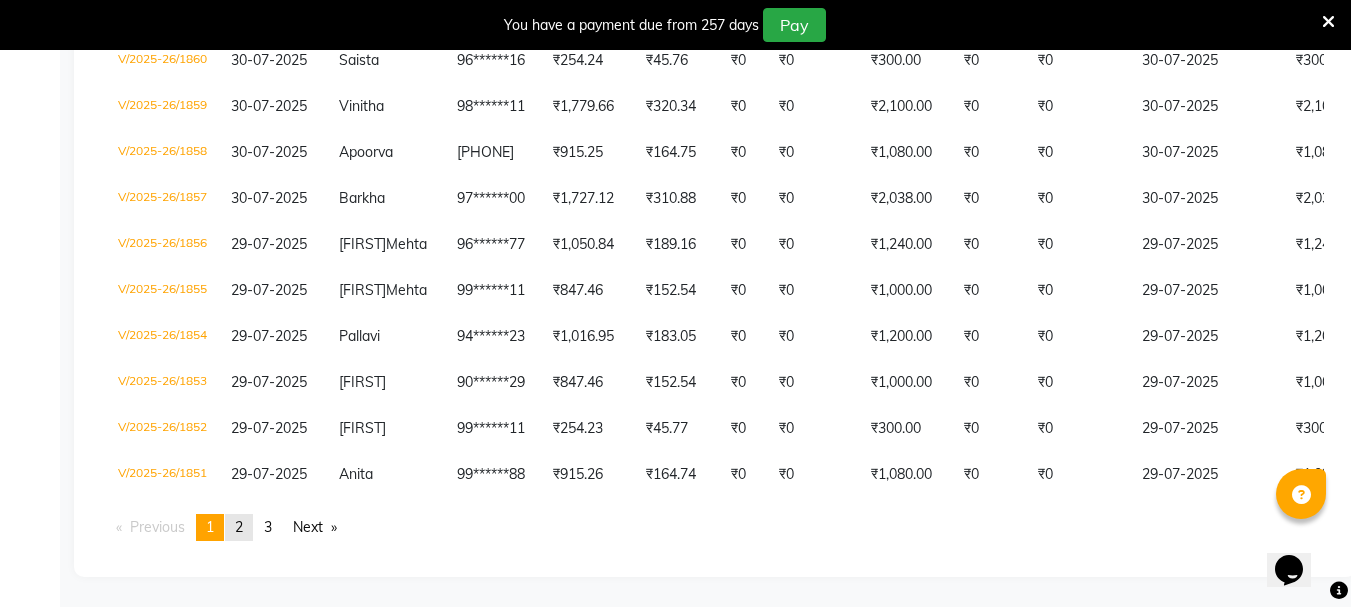 click on "page  2" at bounding box center (239, 527) 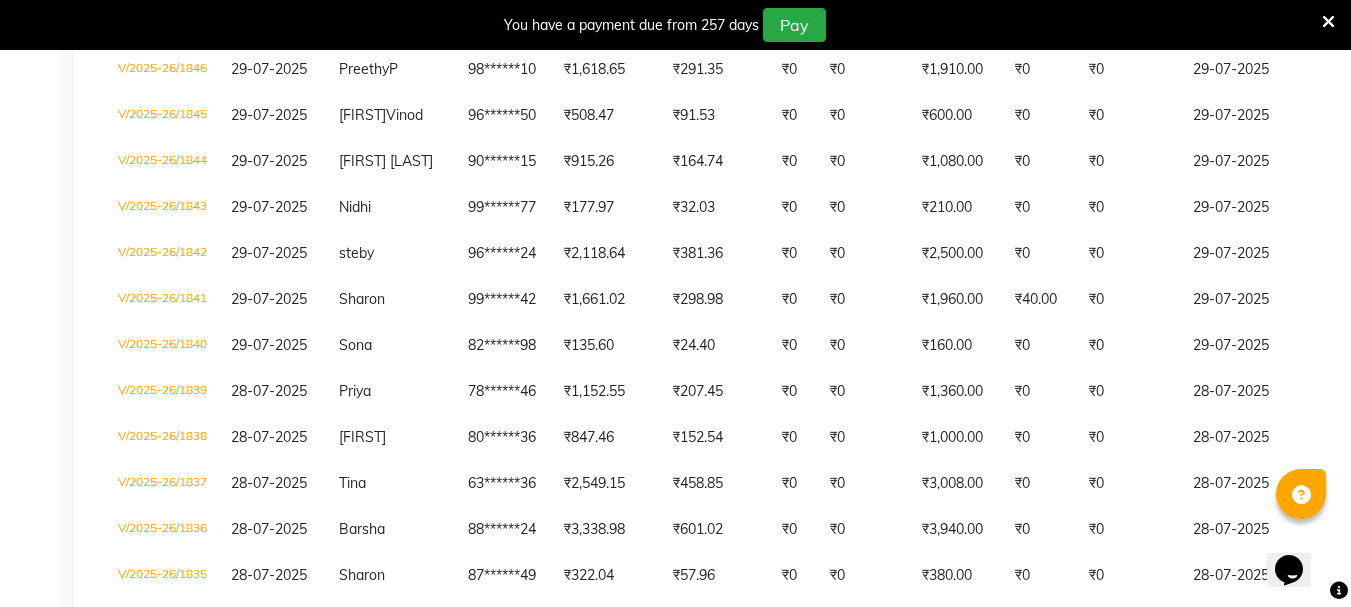 scroll, scrollTop: 0, scrollLeft: 0, axis: both 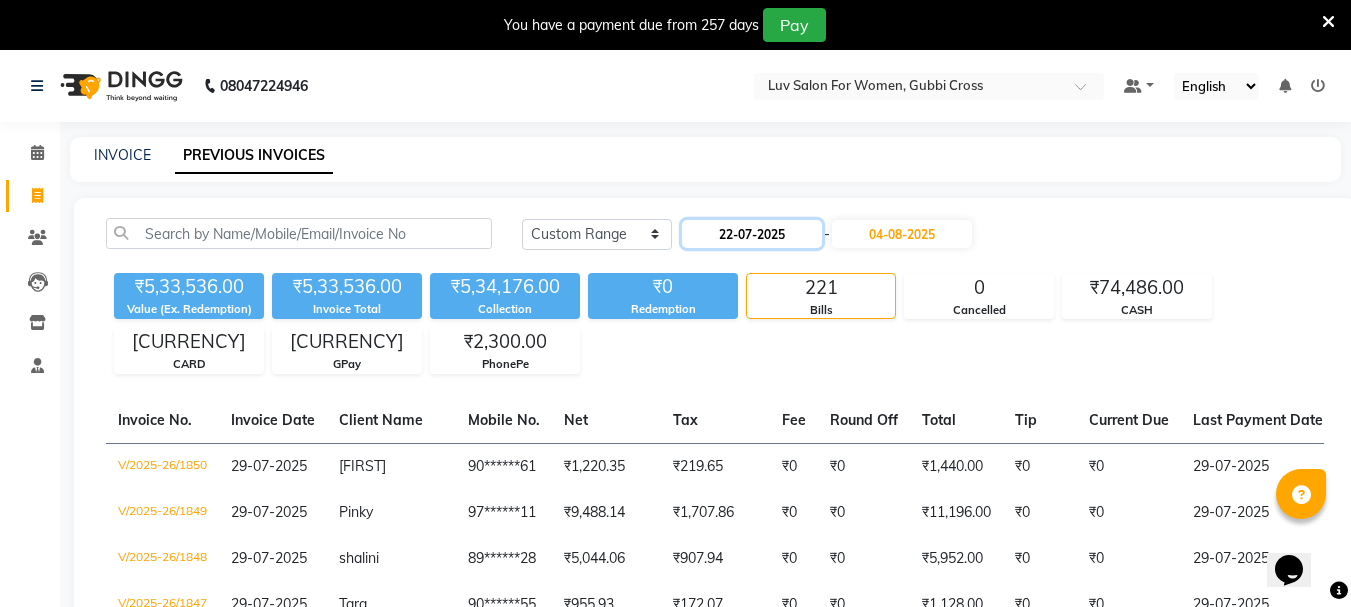 click on "22-07-2025" 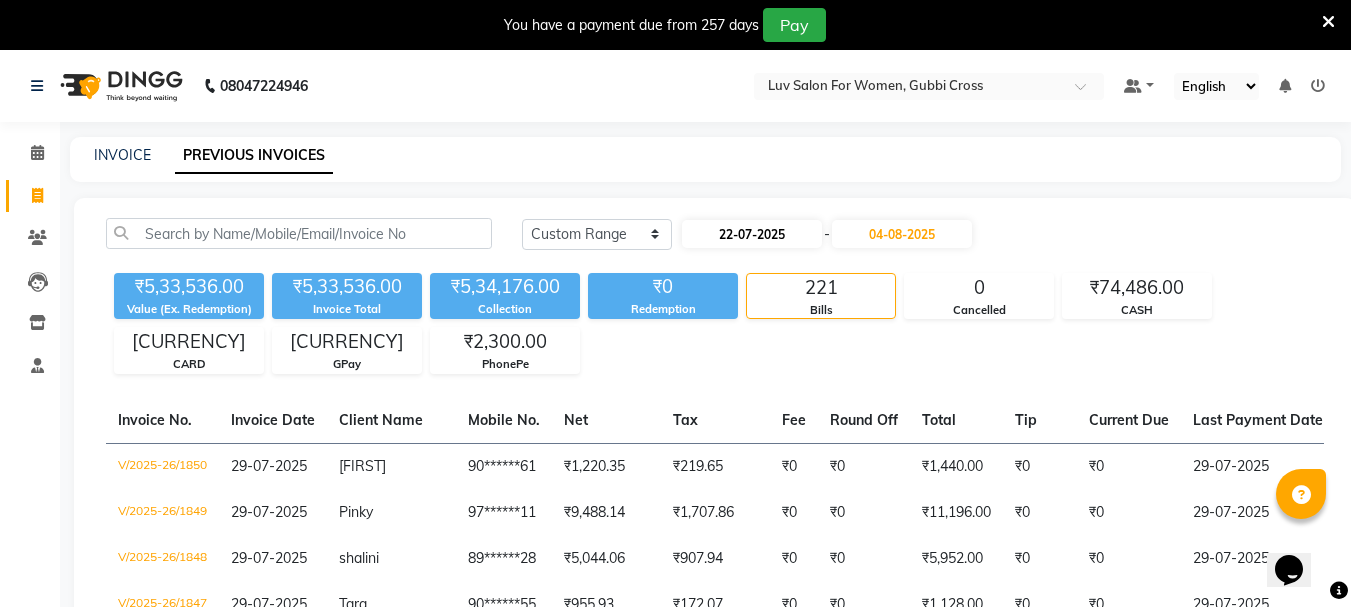 select on "7" 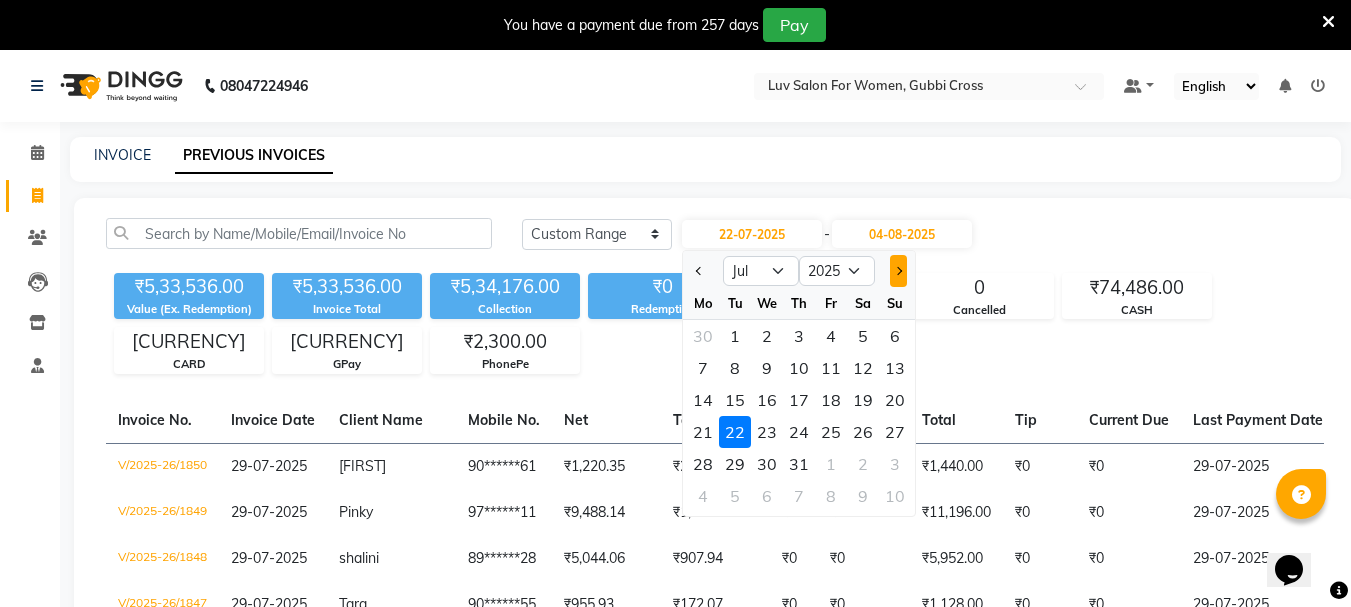 click 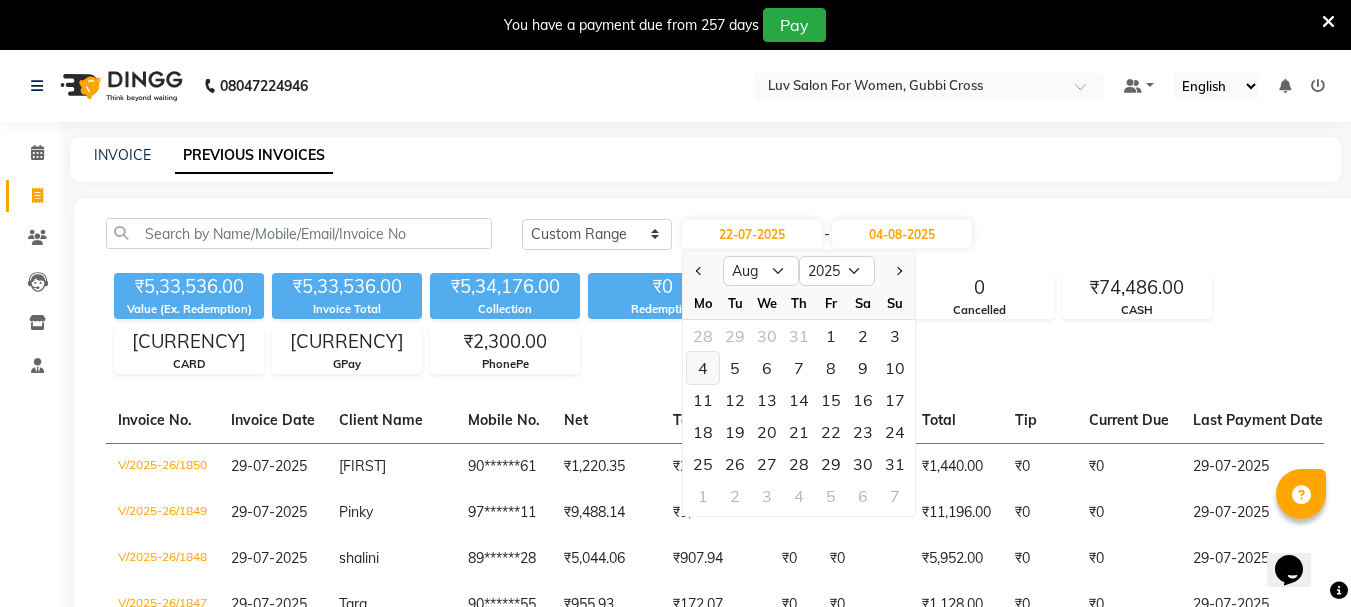 click on "4" 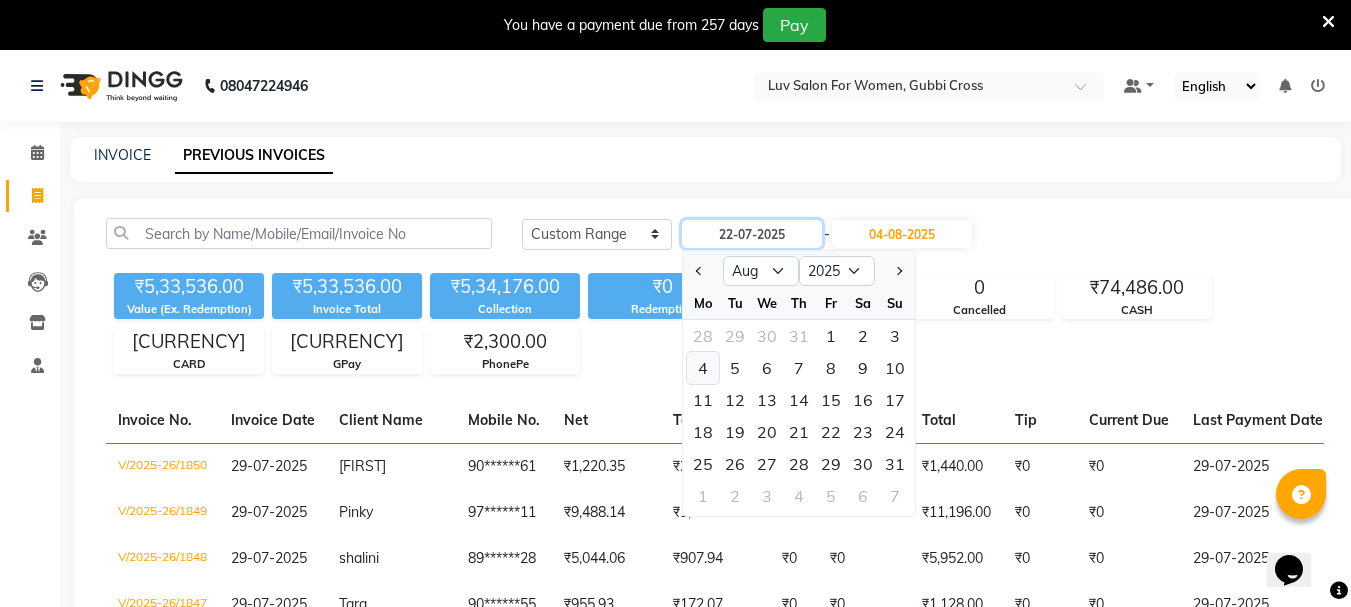 type on "04-08-2025" 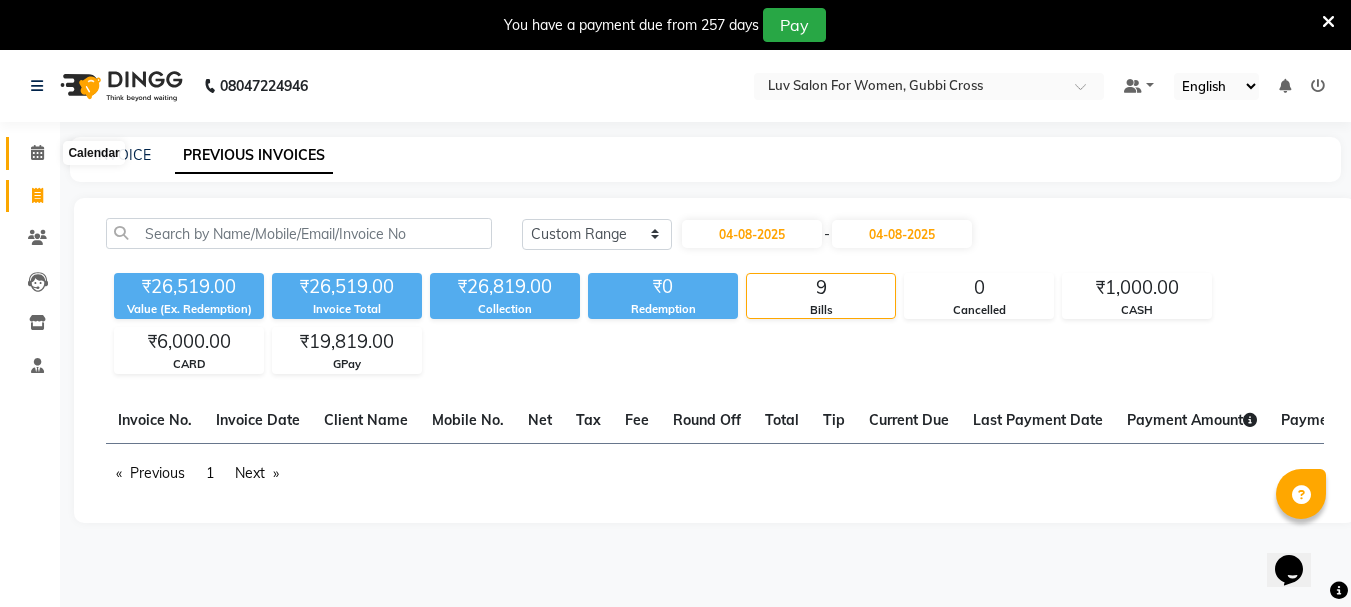 click 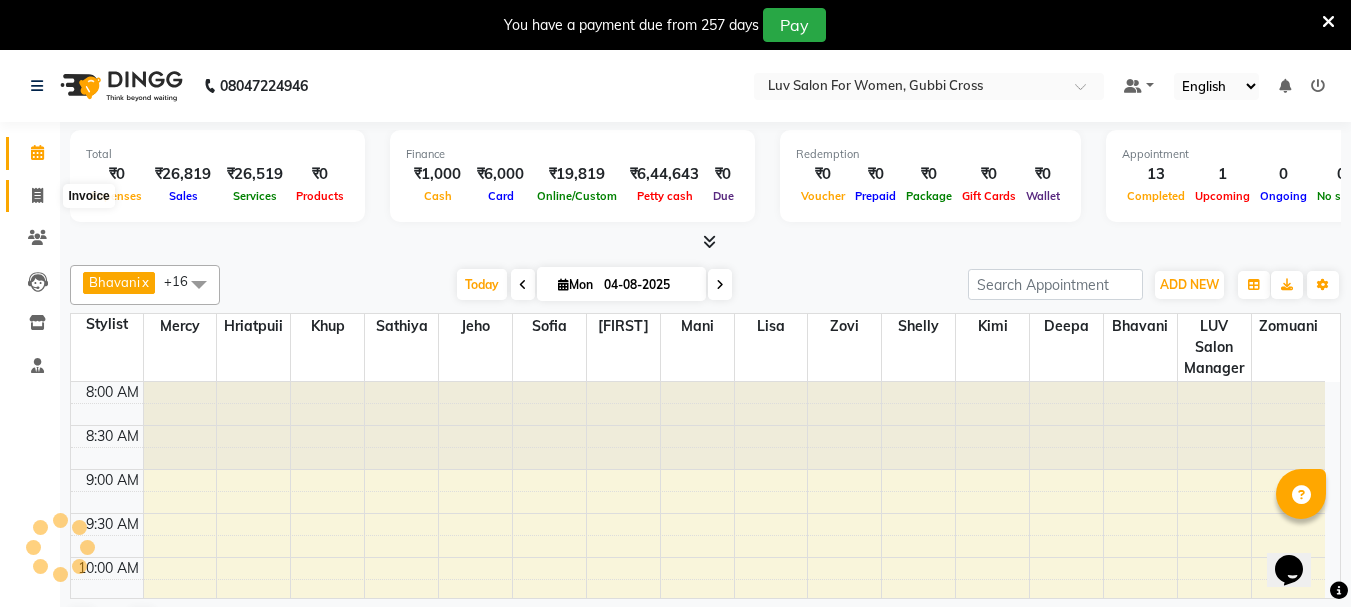 click 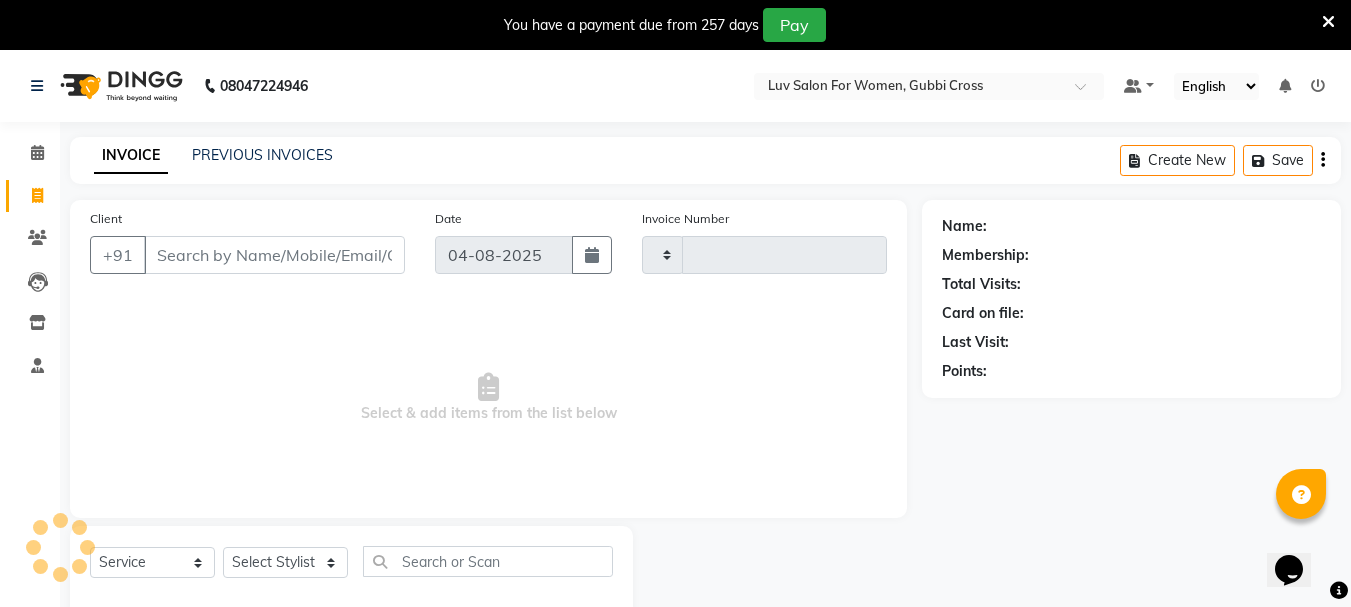 type on "1951" 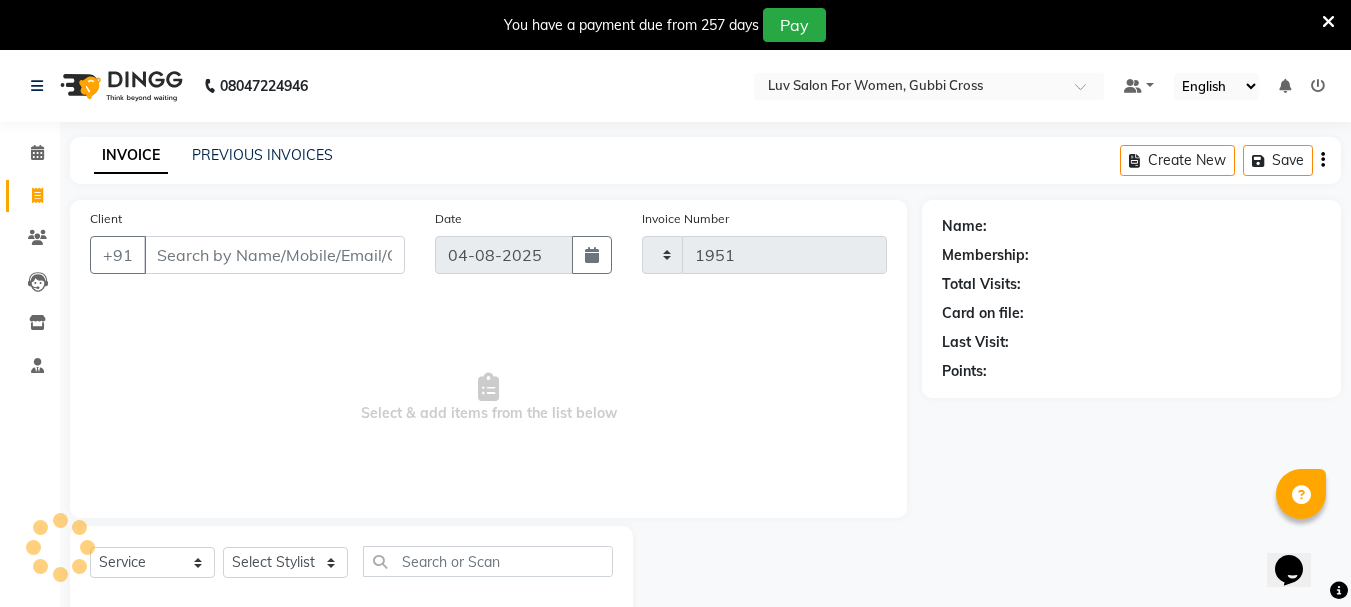 select on "7221" 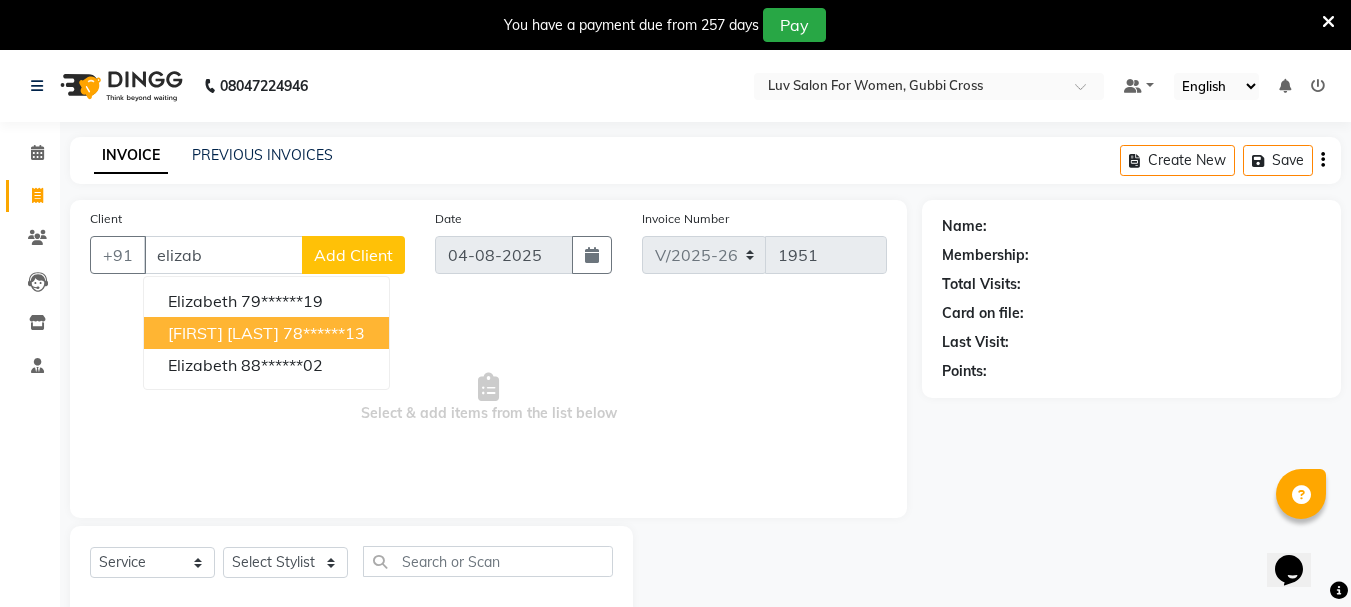 click on "Sneha Elizabeth" at bounding box center [223, 333] 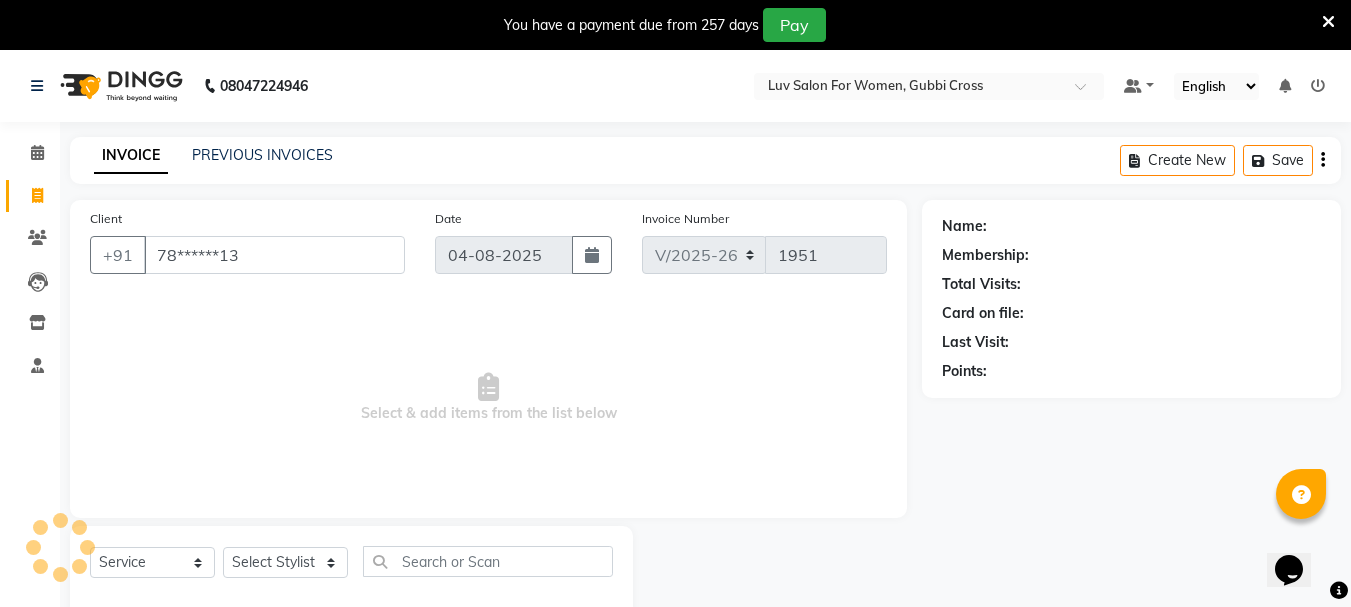 type on "78******13" 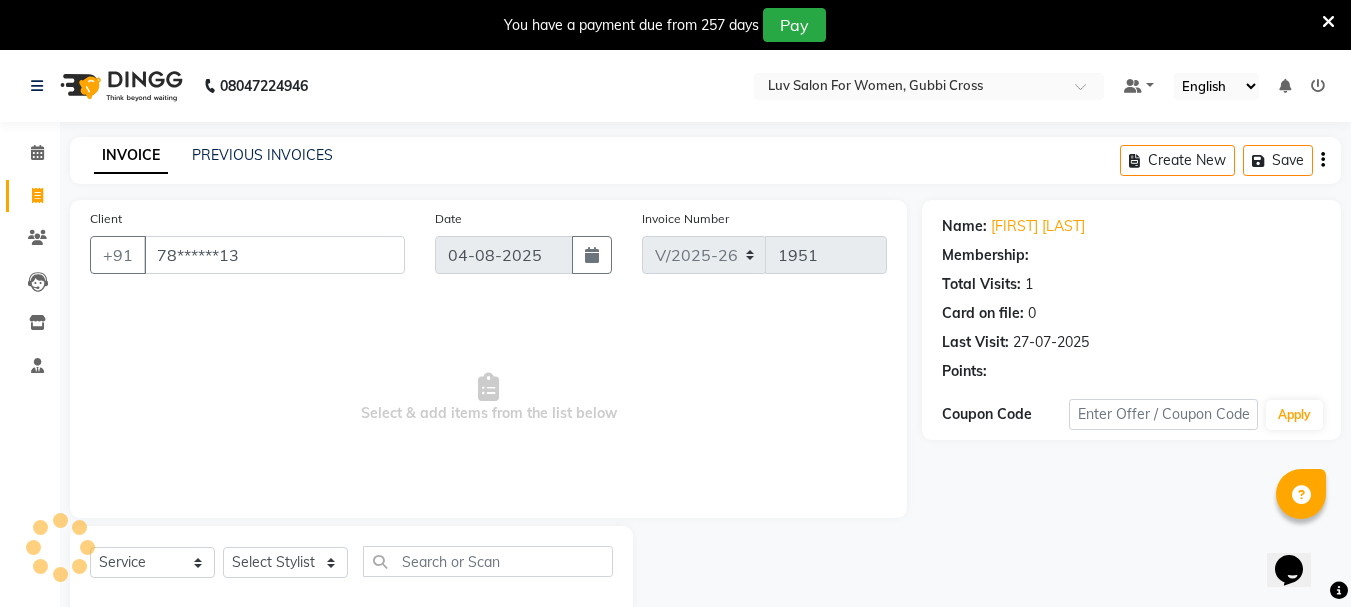 select on "1: Object" 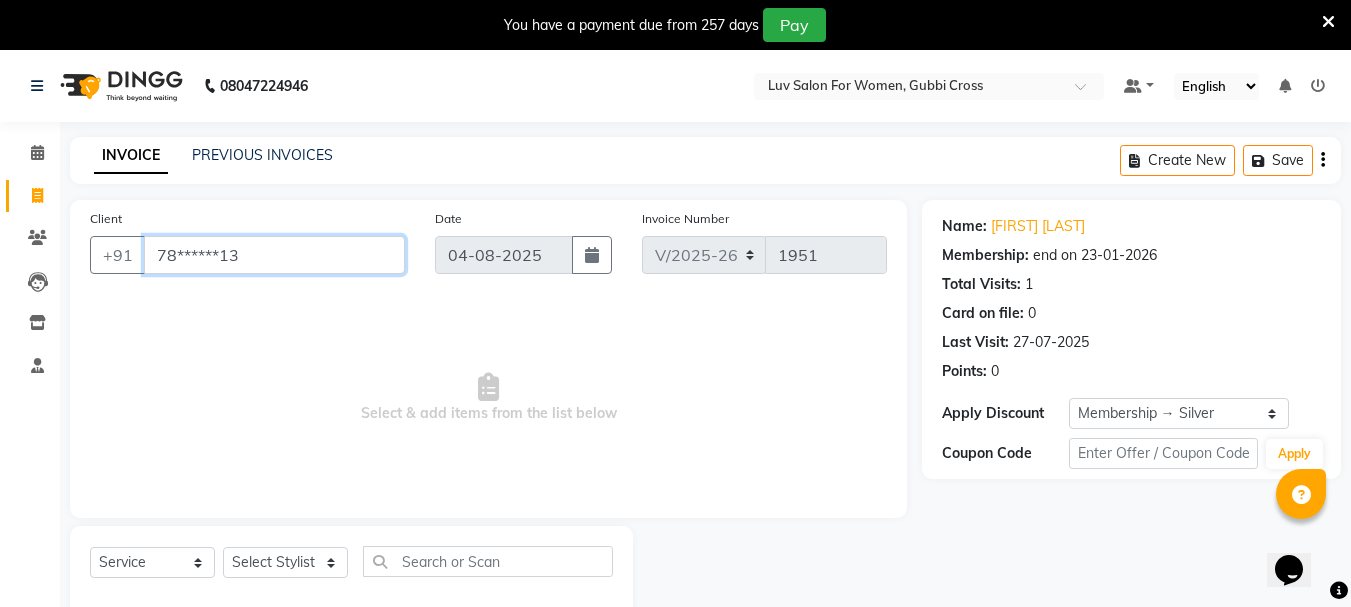 drag, startPoint x: 157, startPoint y: 248, endPoint x: 256, endPoint y: 284, distance: 105.3423 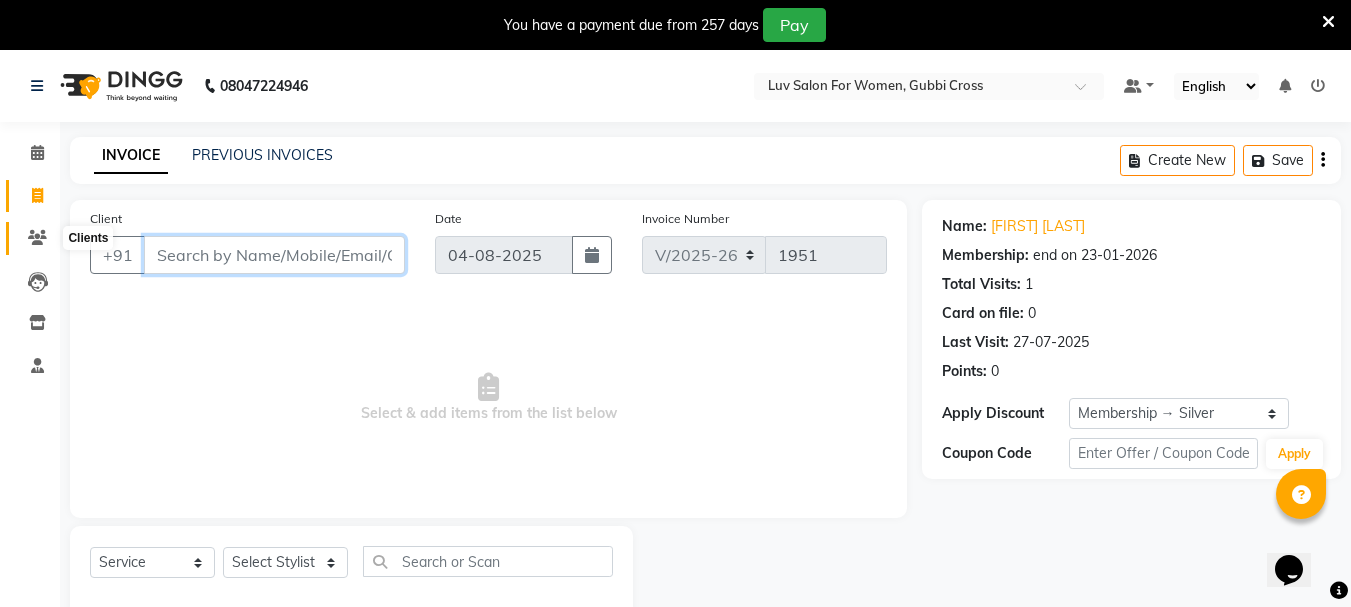 type 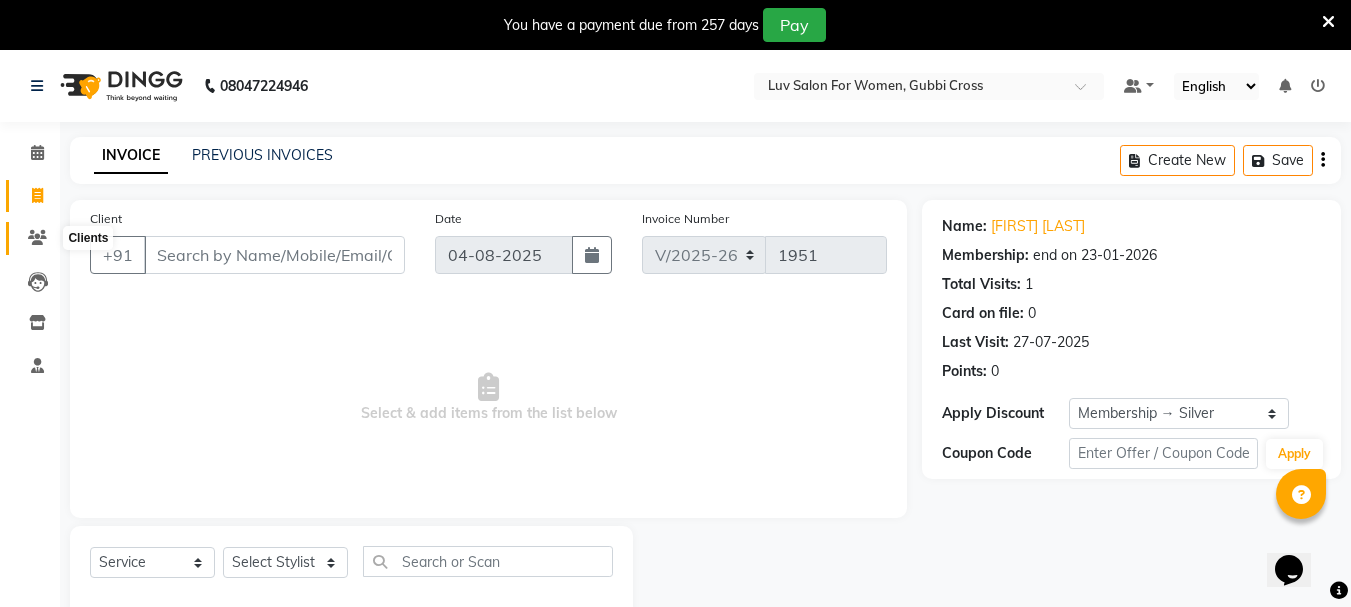 click 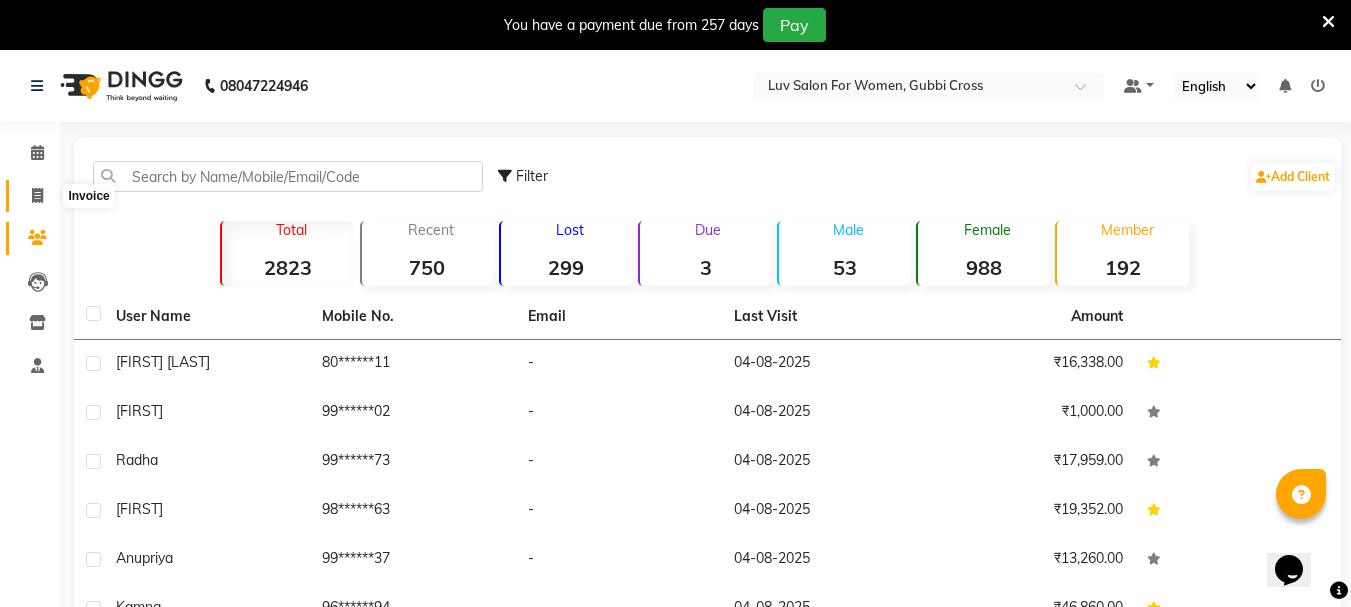 click 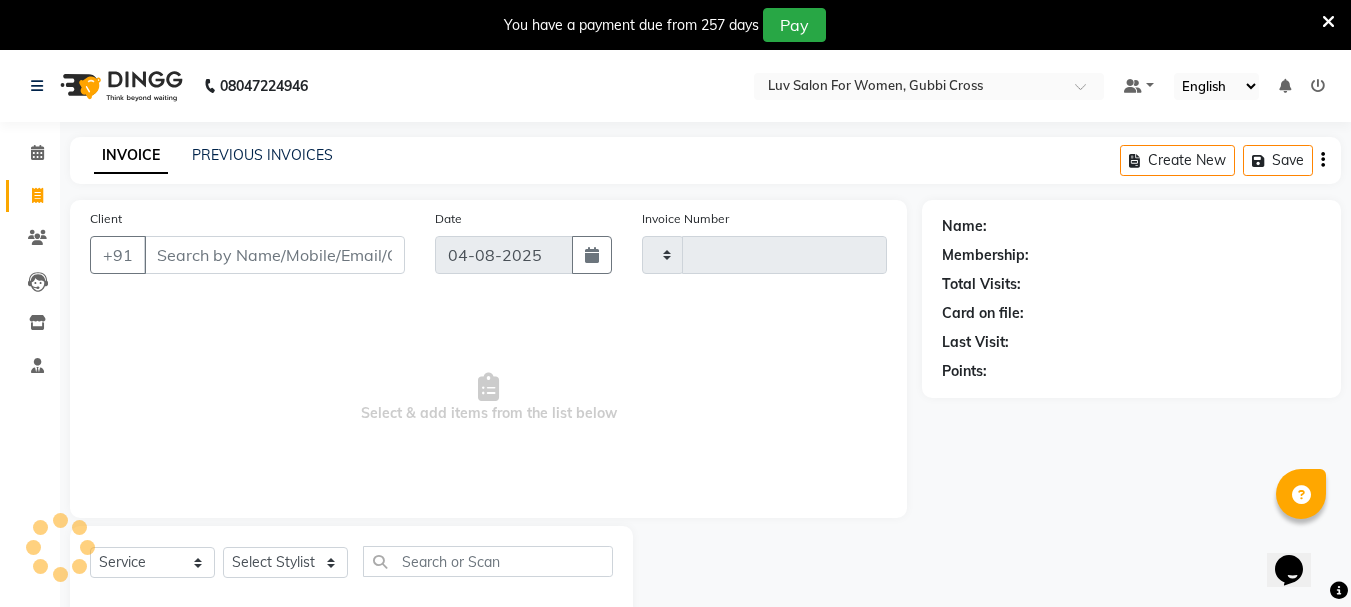 type on "1951" 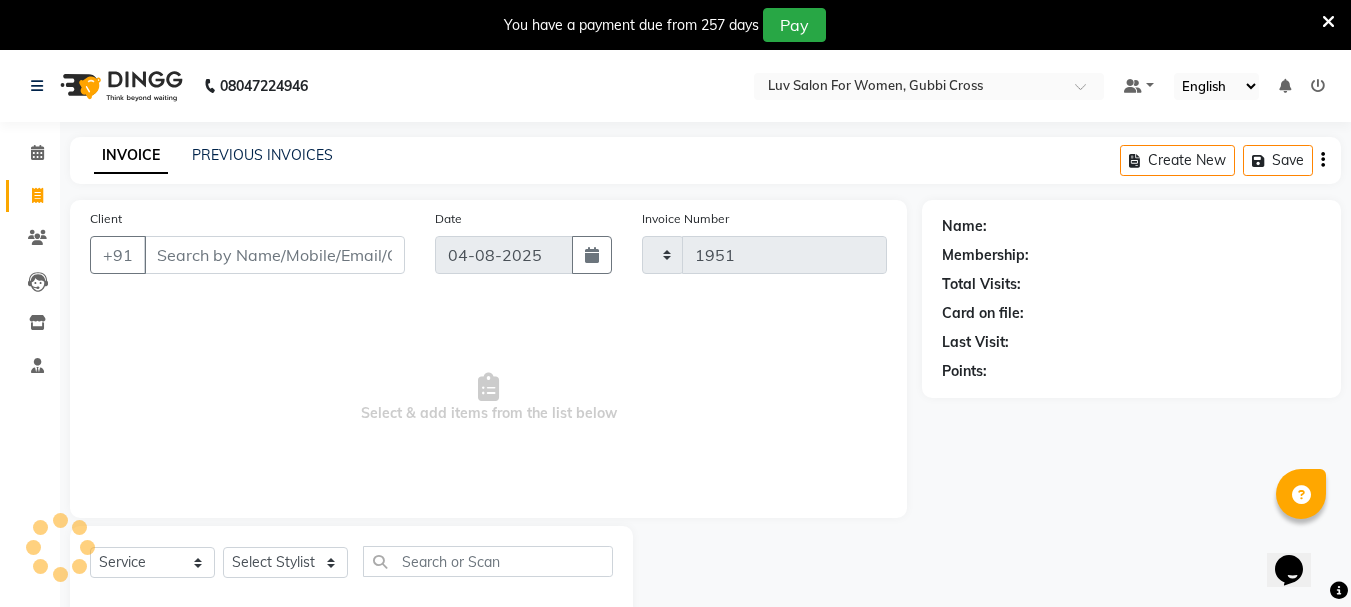 select on "7221" 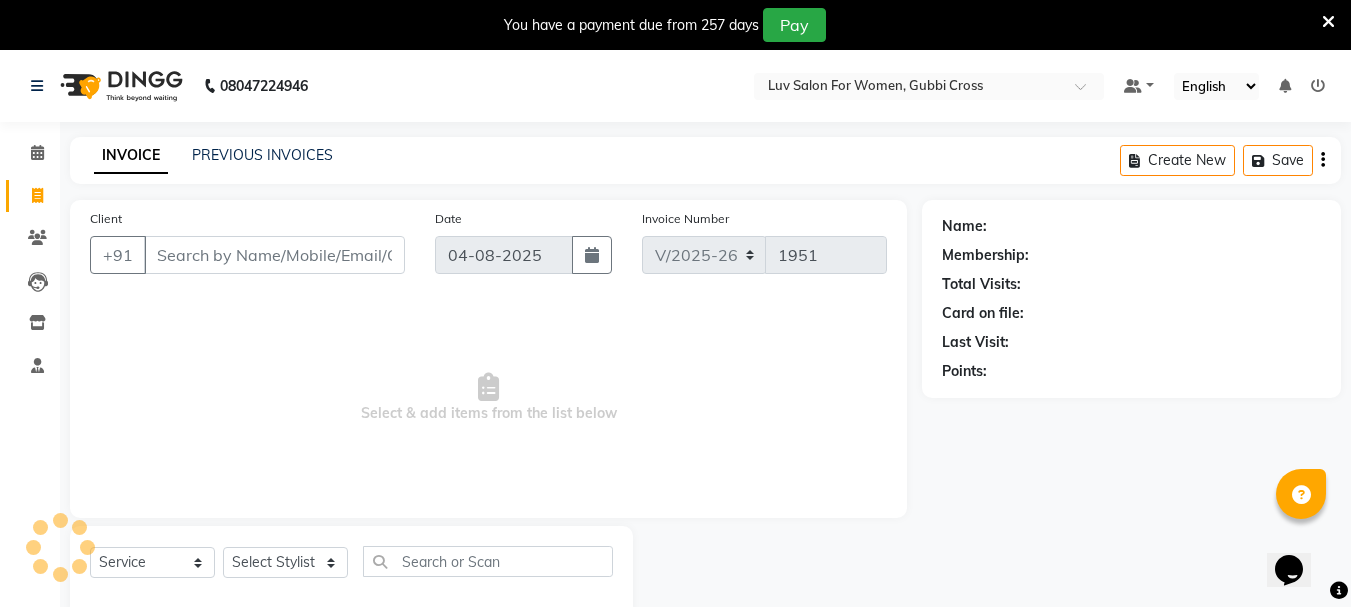 scroll, scrollTop: 50, scrollLeft: 0, axis: vertical 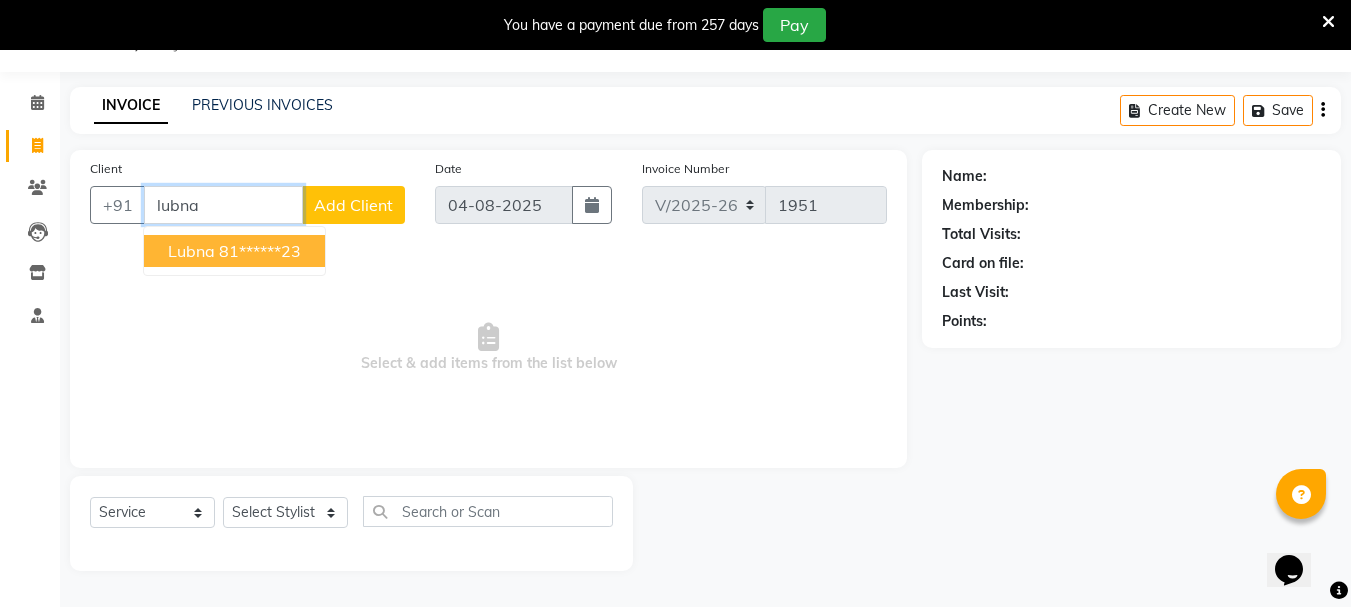 click on "Lubna" at bounding box center (191, 251) 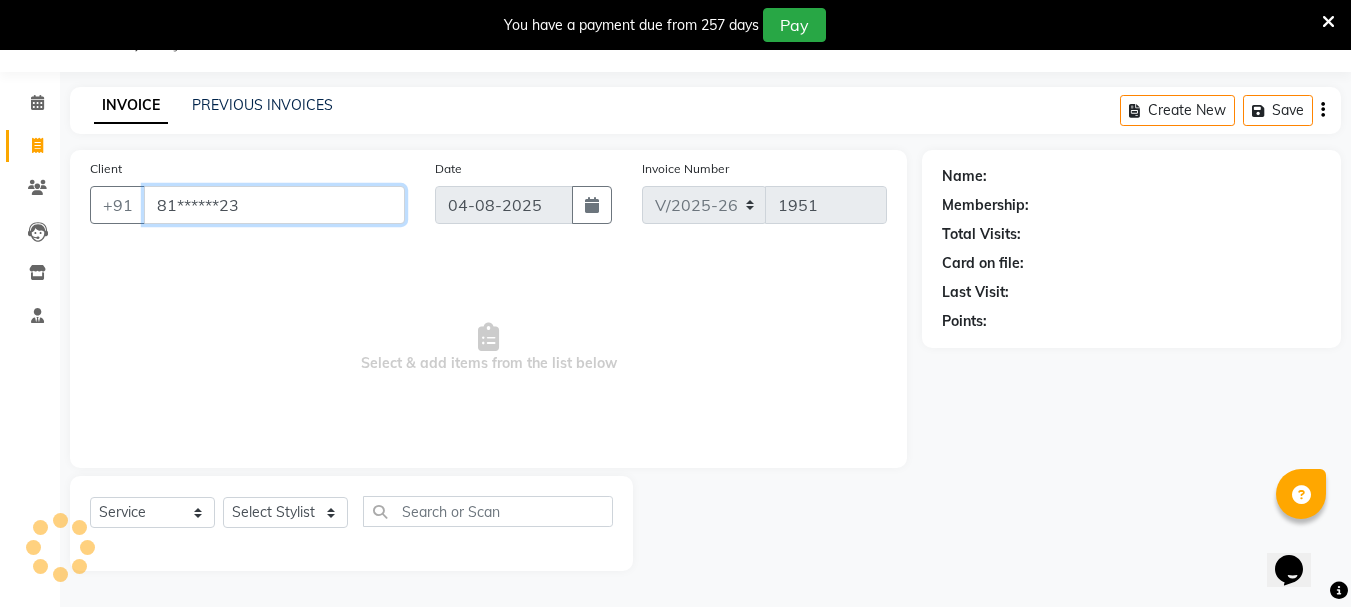type on "81******23" 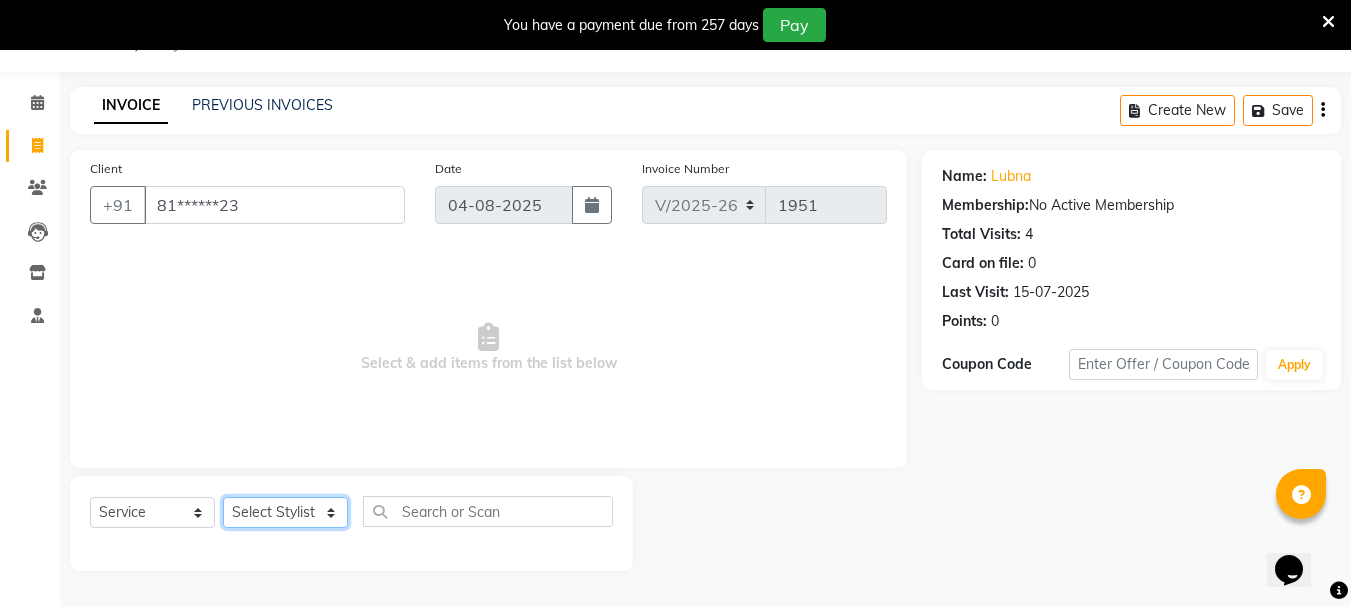 click on "Select Stylist Bhavani Buati Deepa Fardeen Hriatpuii Jeho Khup Kimi Lisa LUV Salon Manager Lydia Mani Mercy Murthy Ncy Rehya Sathiya Shelly Sofia Zomuani Zovi" 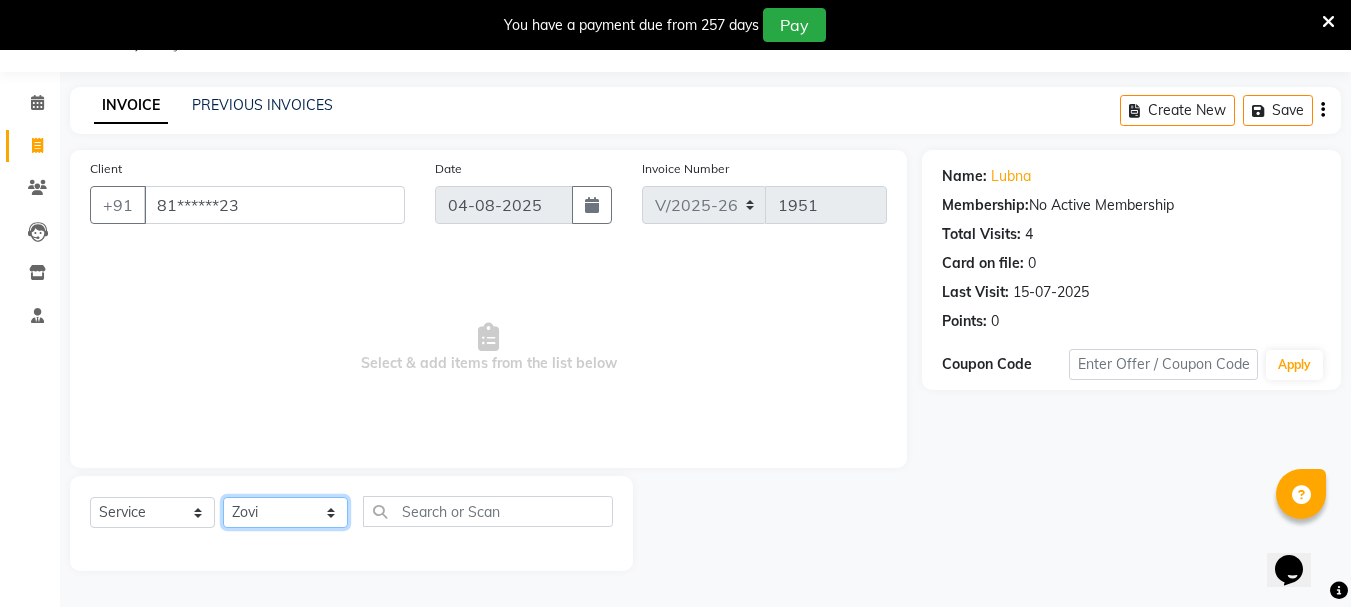 click on "Select Stylist Bhavani Buati Deepa Fardeen Hriatpuii Jeho Khup Kimi Lisa LUV Salon Manager Lydia Mani Mercy Murthy Ncy Rehya Sathiya Shelly Sofia Zomuani Zovi" 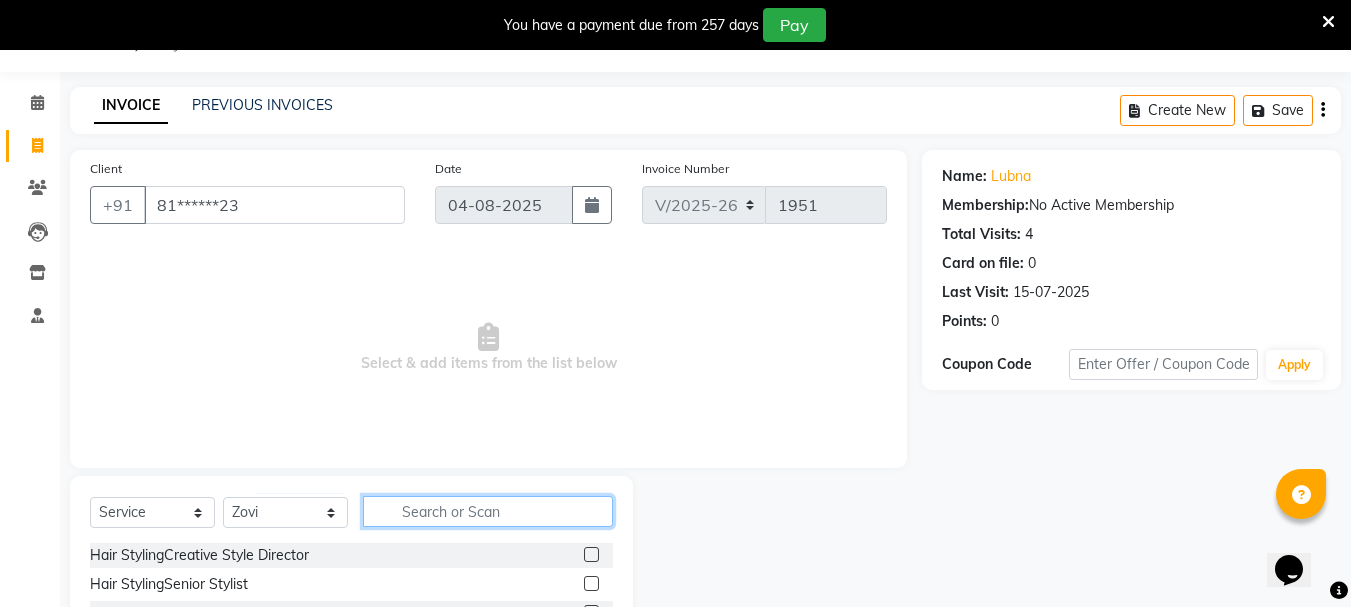 click 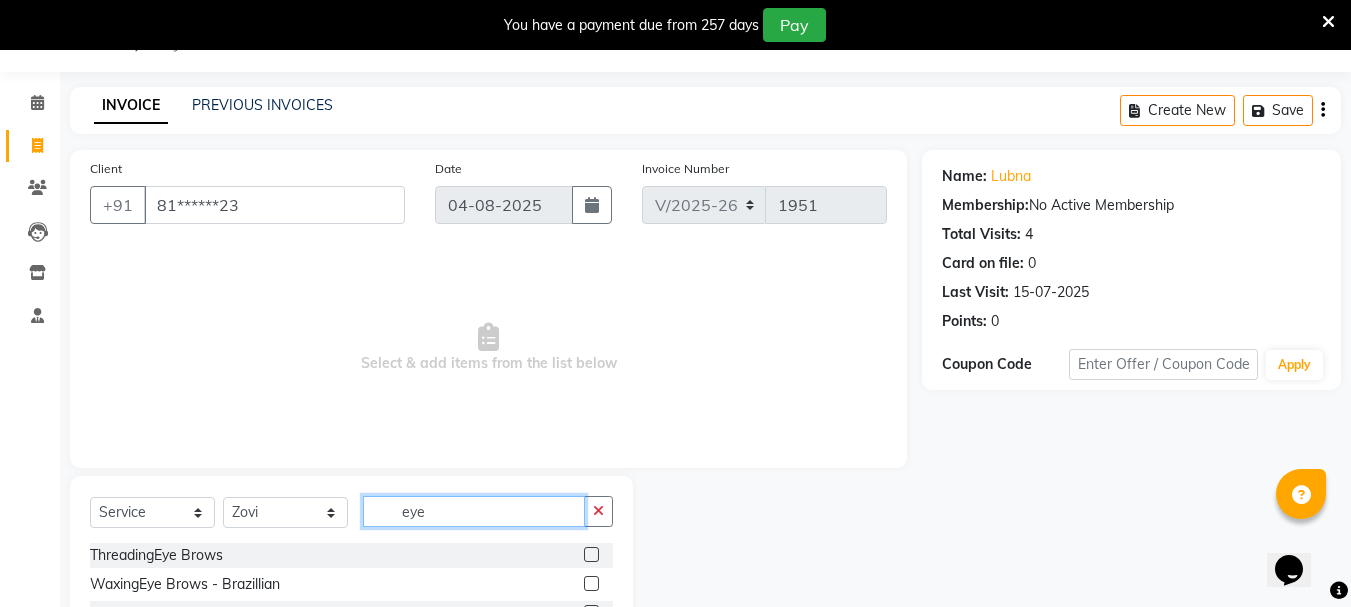 type on "eye" 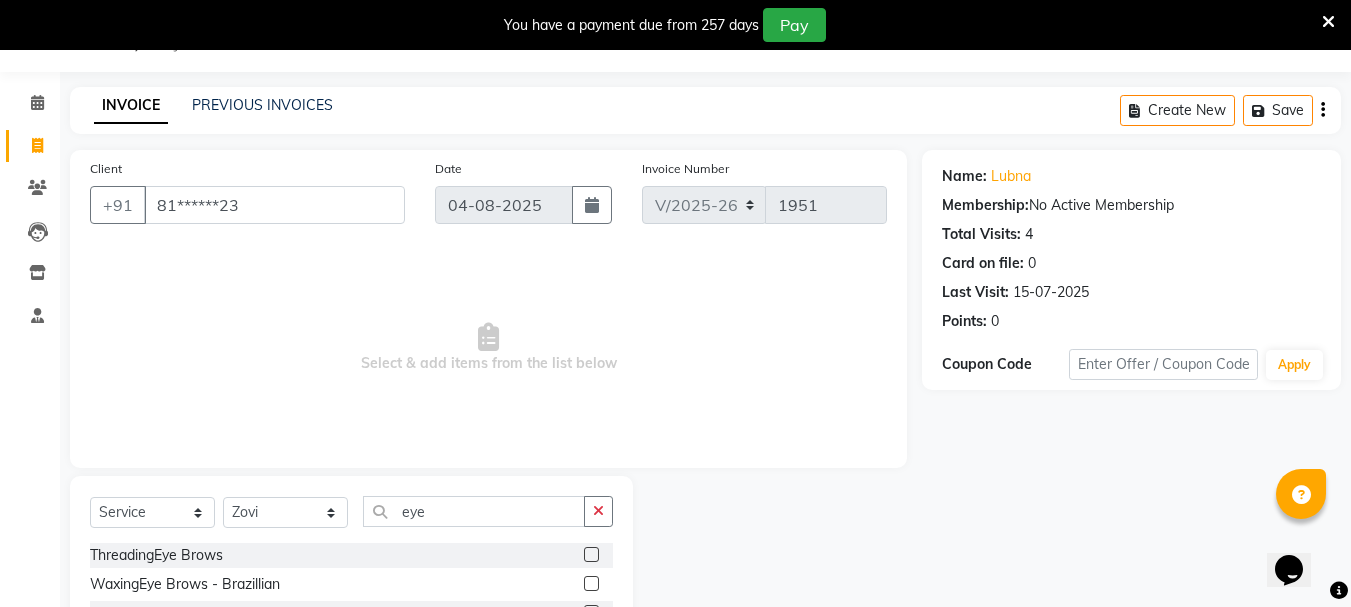 click 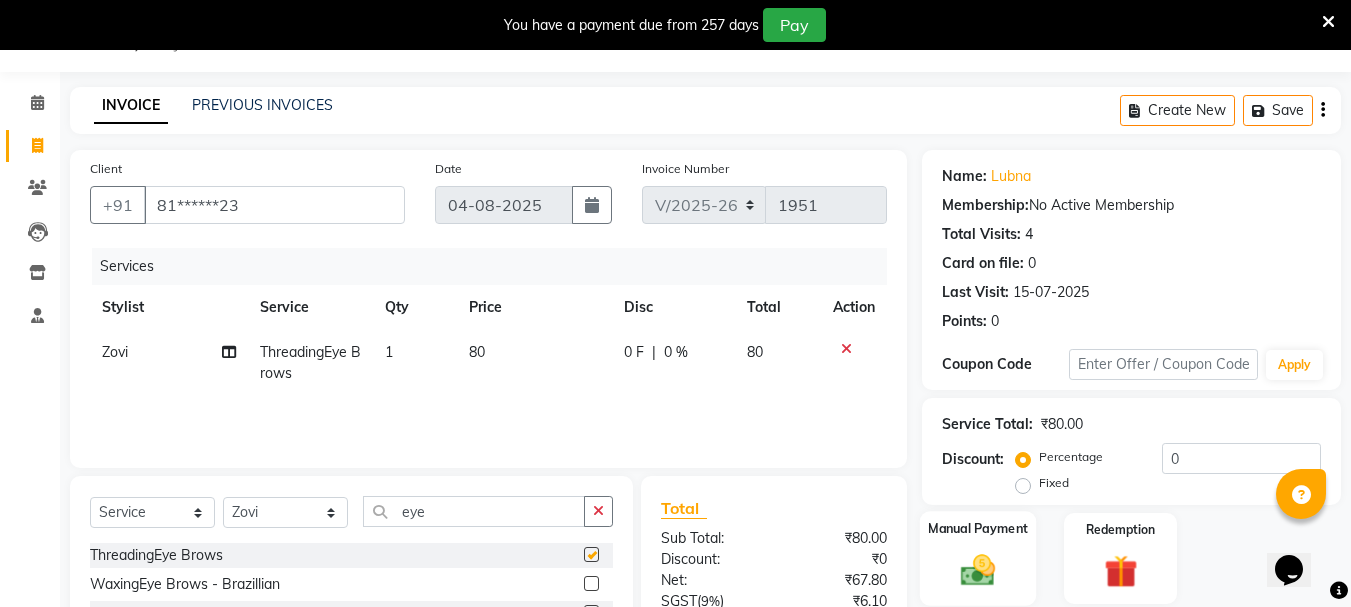 checkbox on "false" 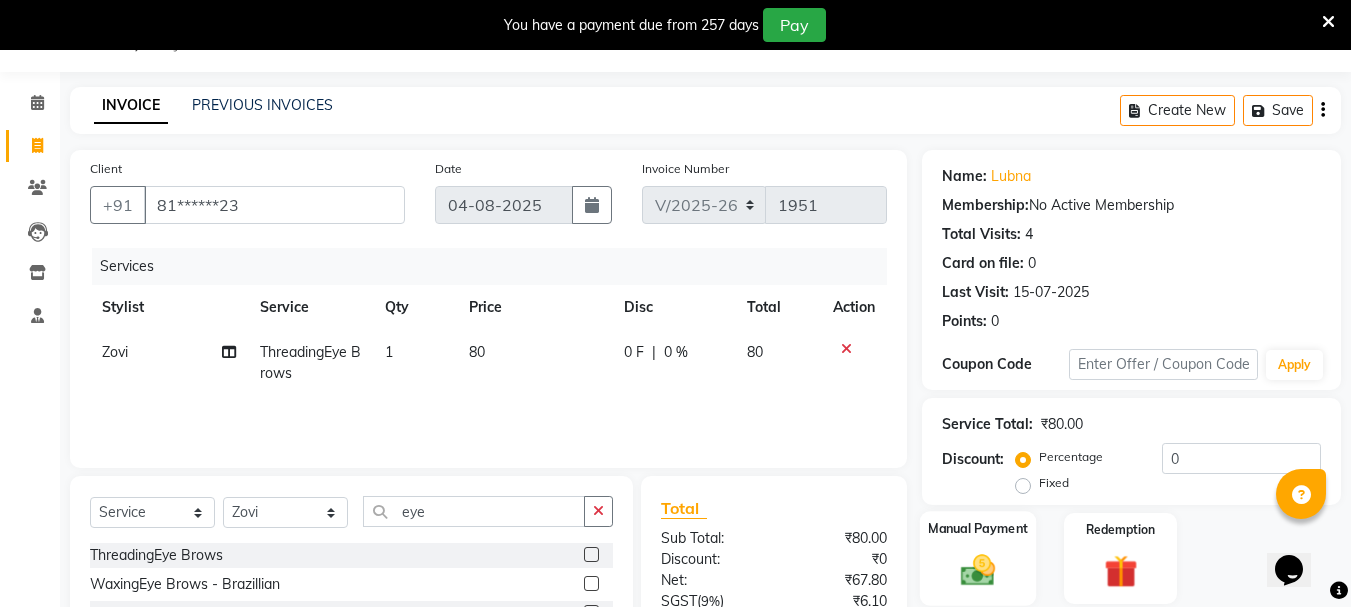 click 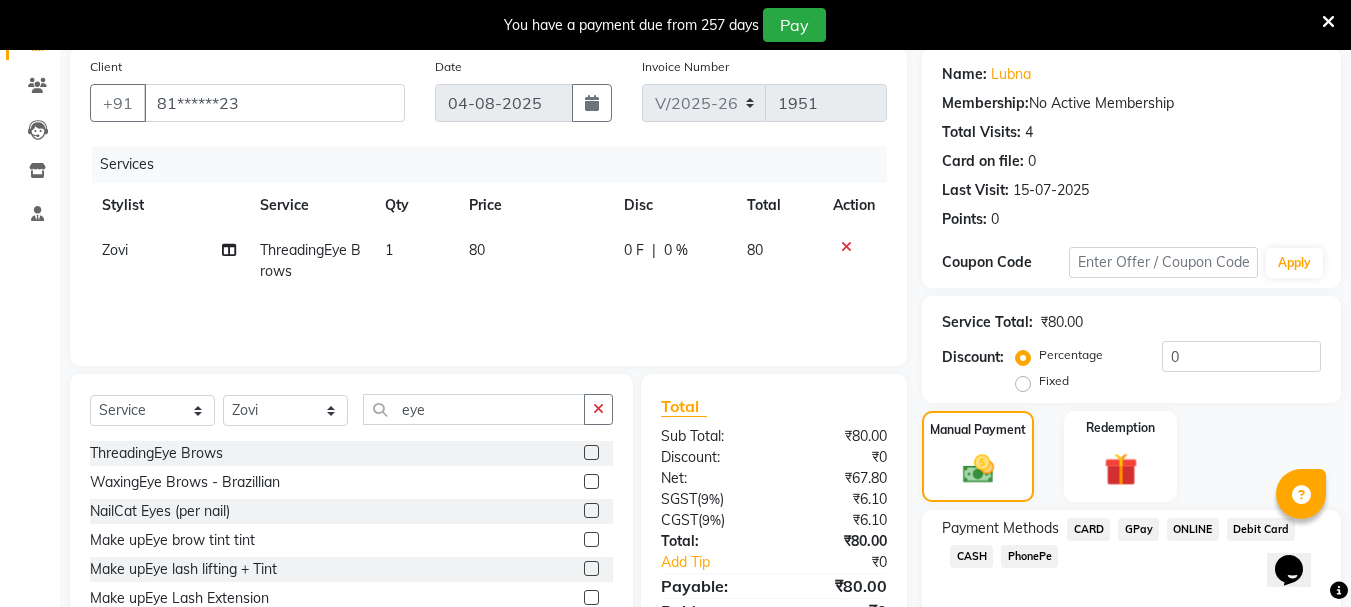 scroll, scrollTop: 246, scrollLeft: 0, axis: vertical 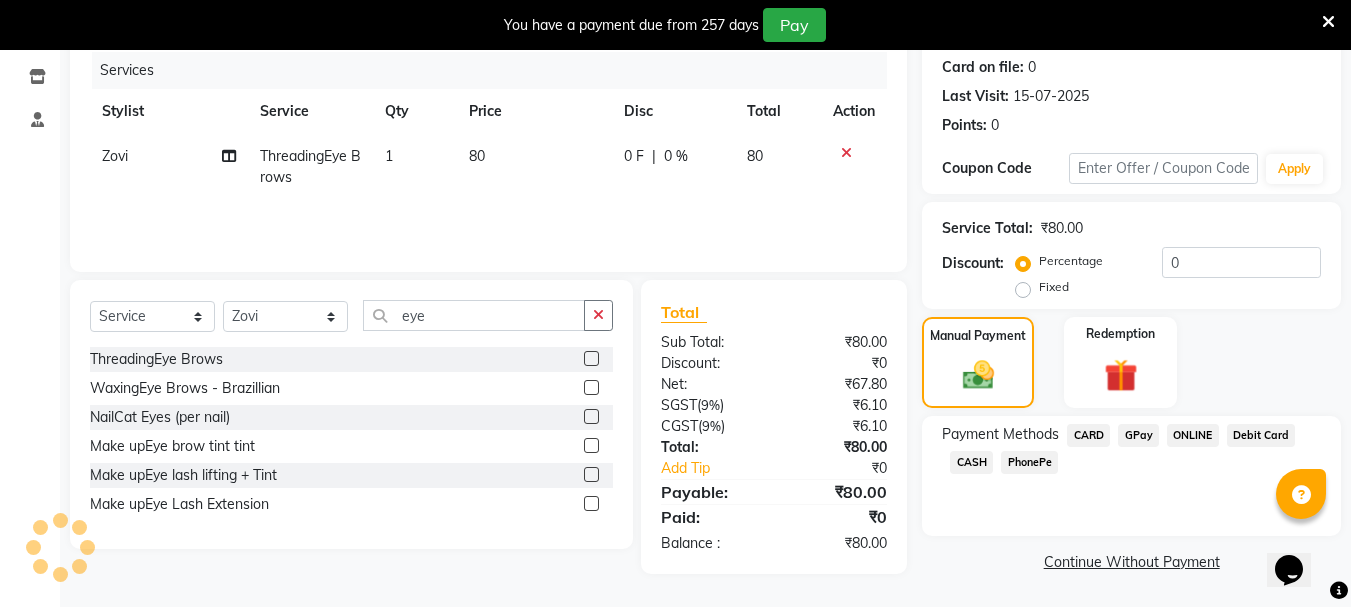 click on "GPay" 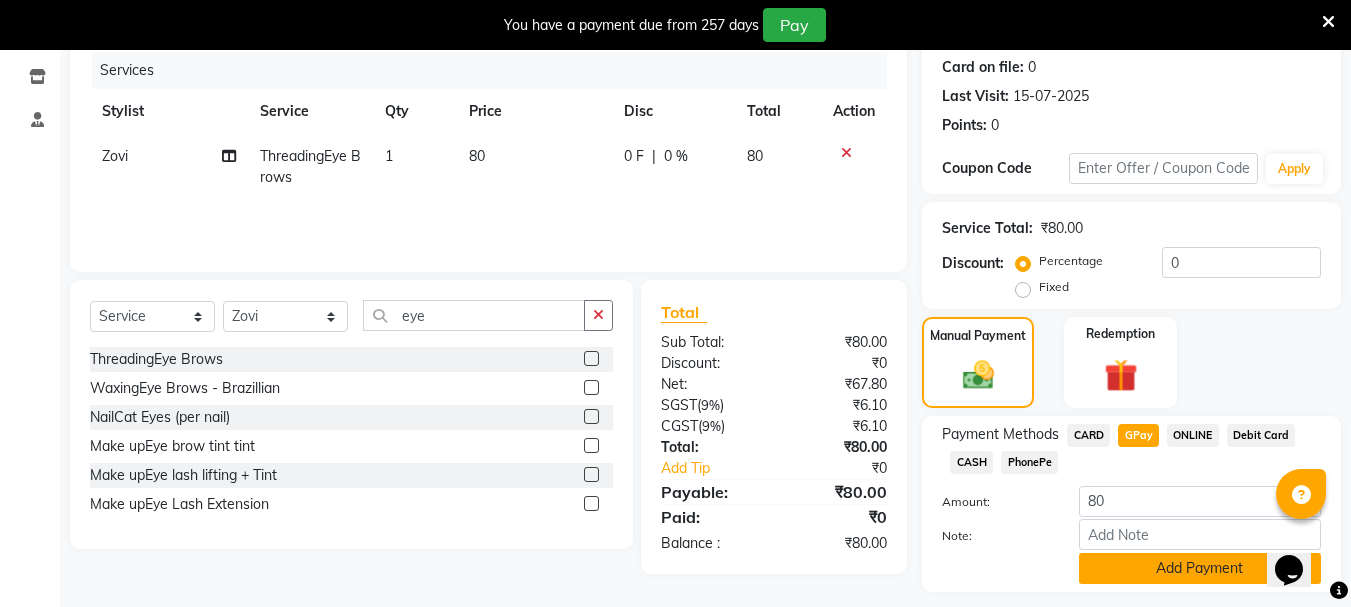 click on "Add Payment" 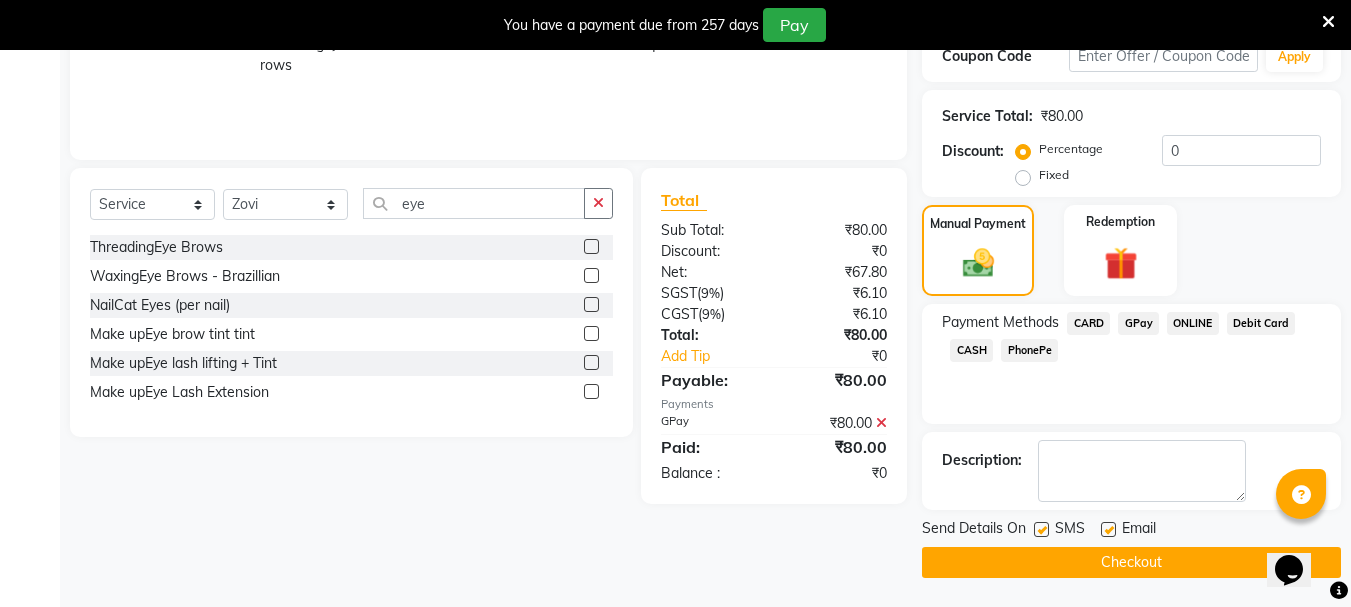 scroll, scrollTop: 359, scrollLeft: 0, axis: vertical 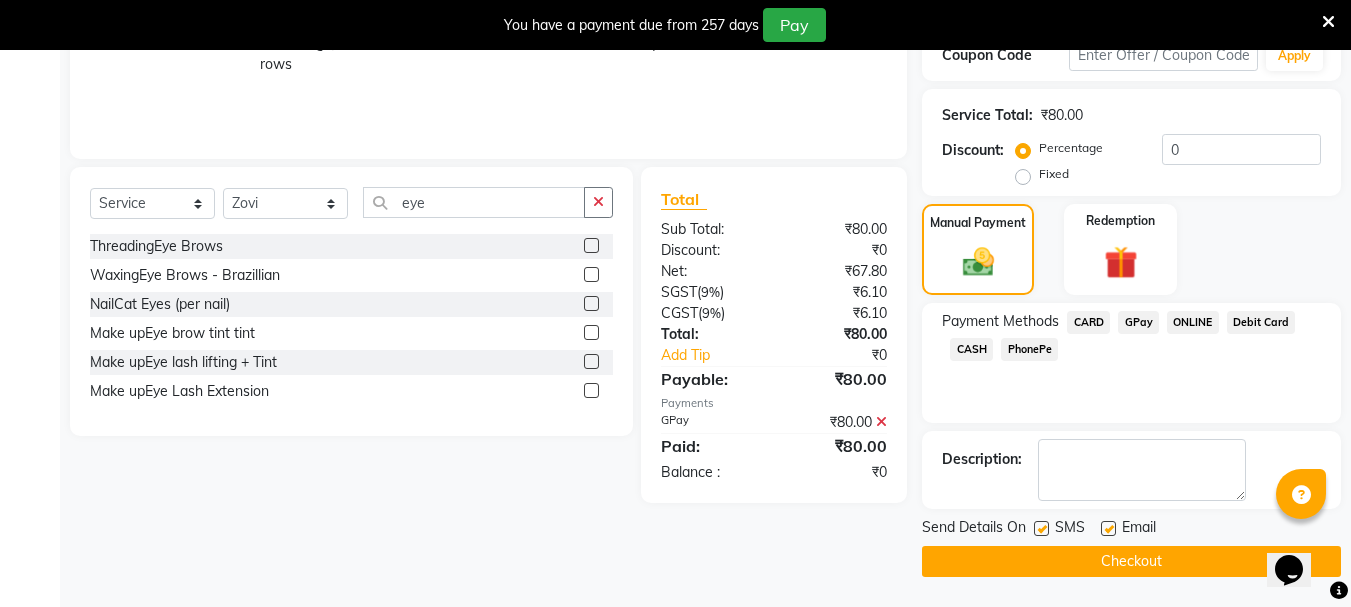 click on "Checkout" 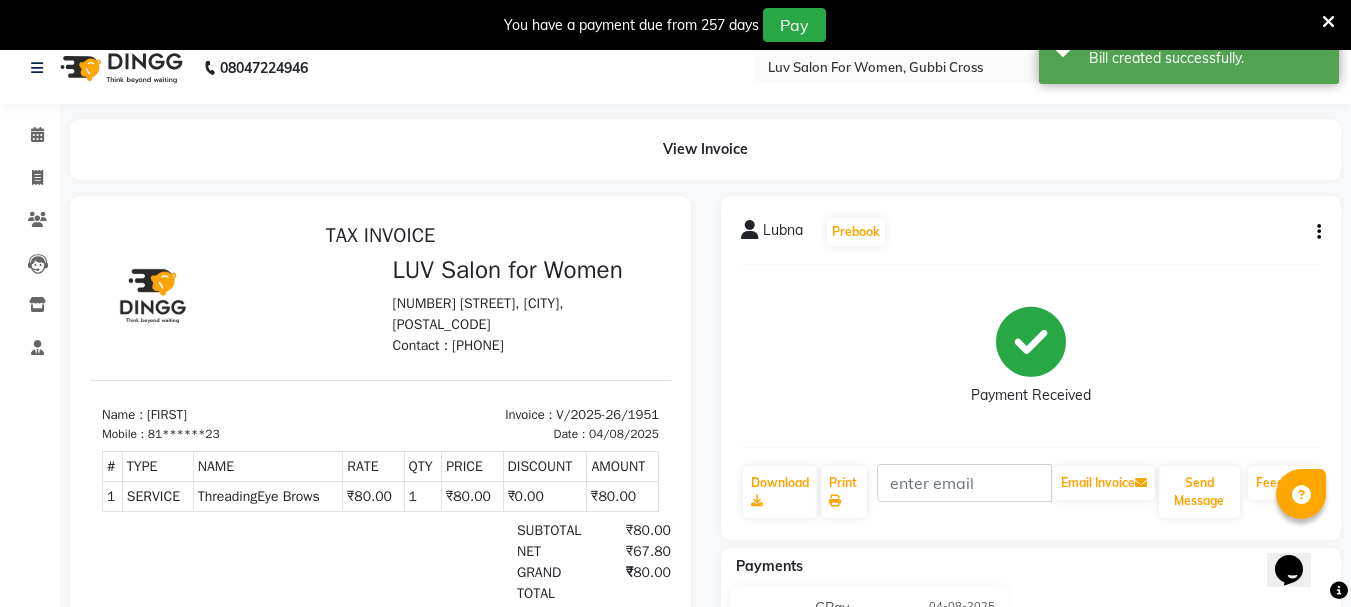 scroll, scrollTop: 0, scrollLeft: 0, axis: both 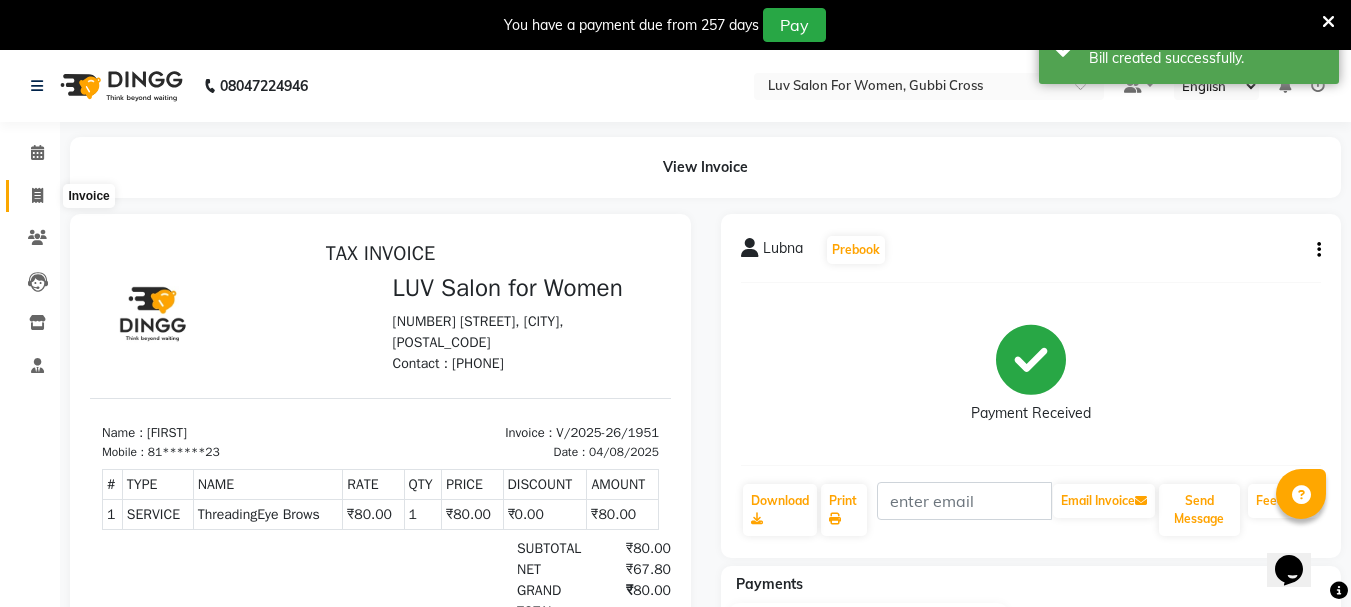 click 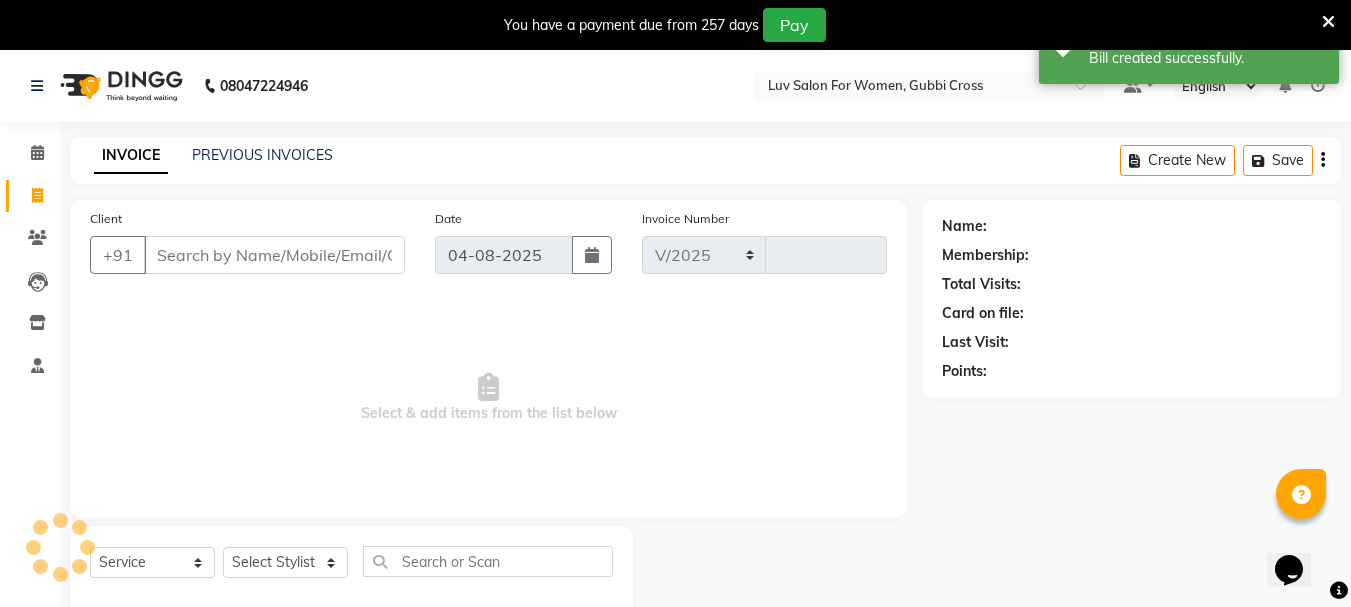 scroll, scrollTop: 50, scrollLeft: 0, axis: vertical 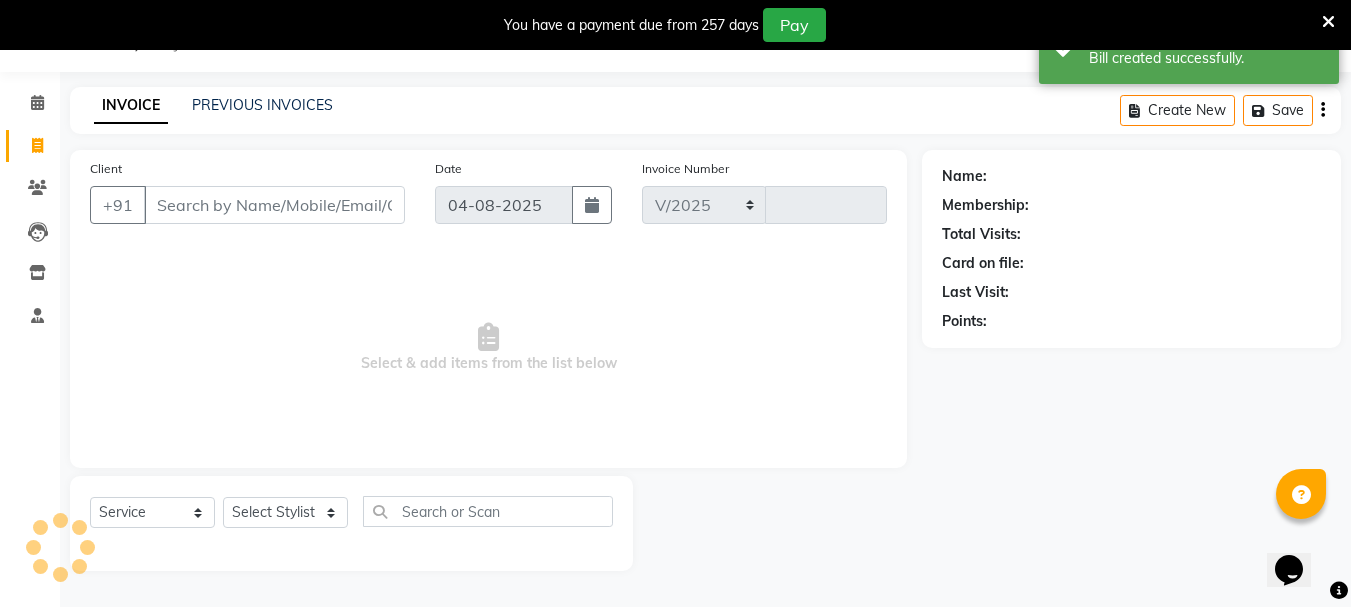 select on "7221" 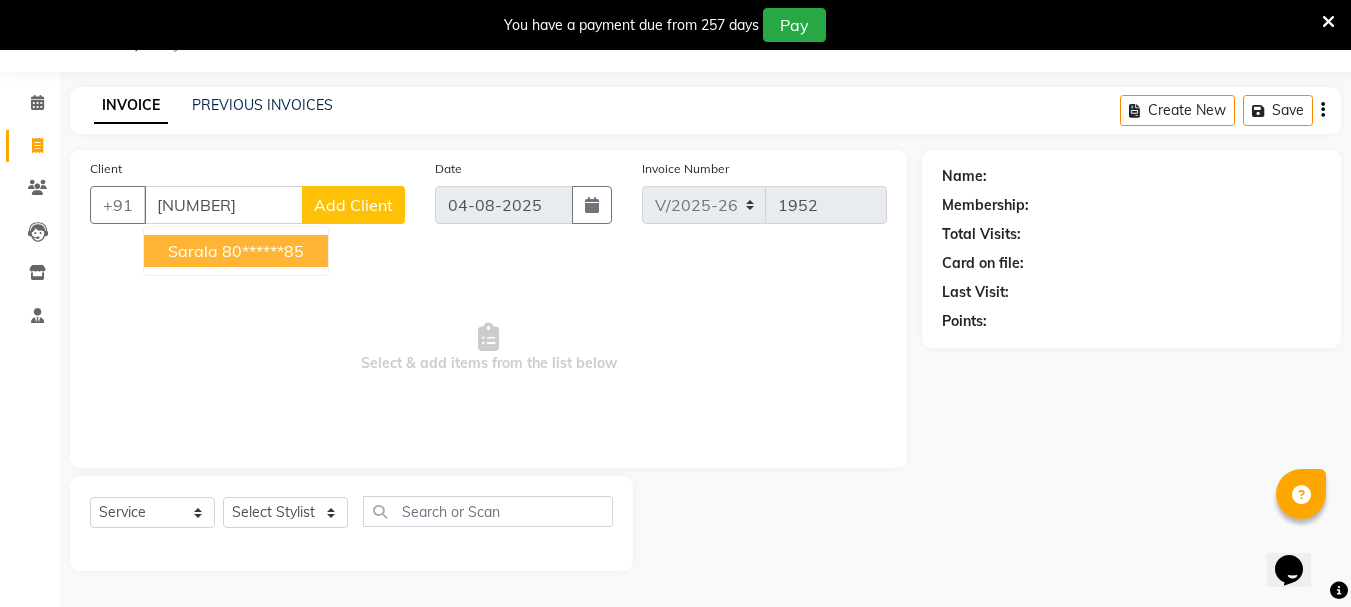 click on "80******85" at bounding box center (263, 251) 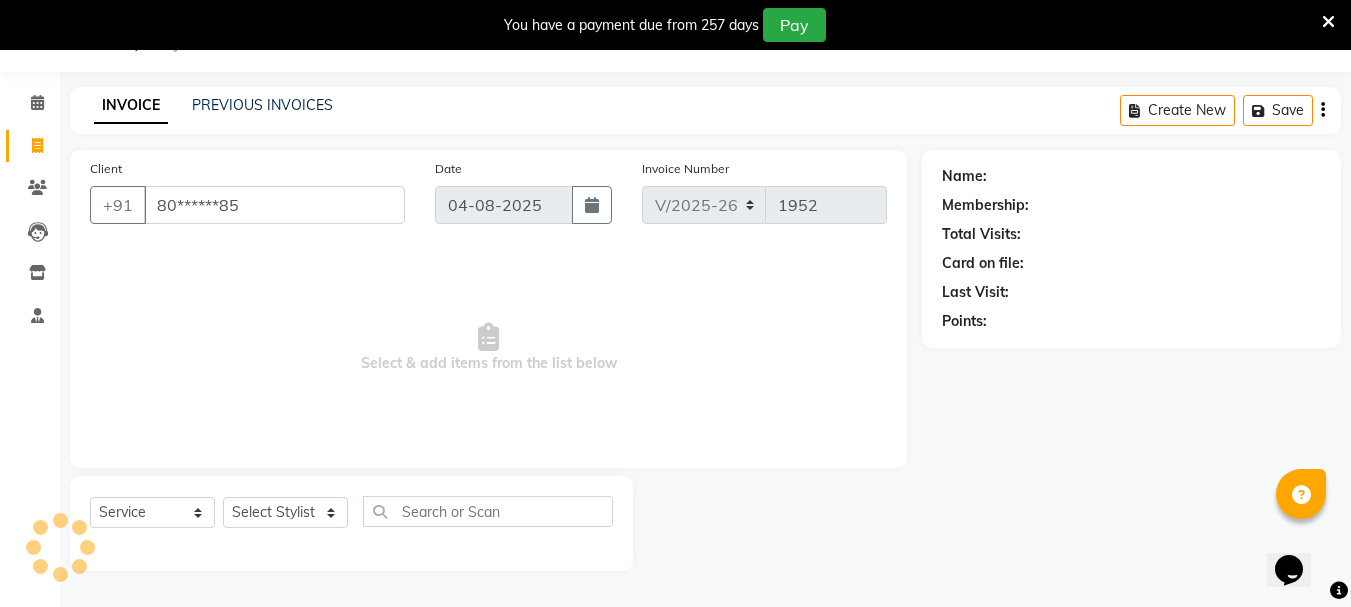 type on "80******85" 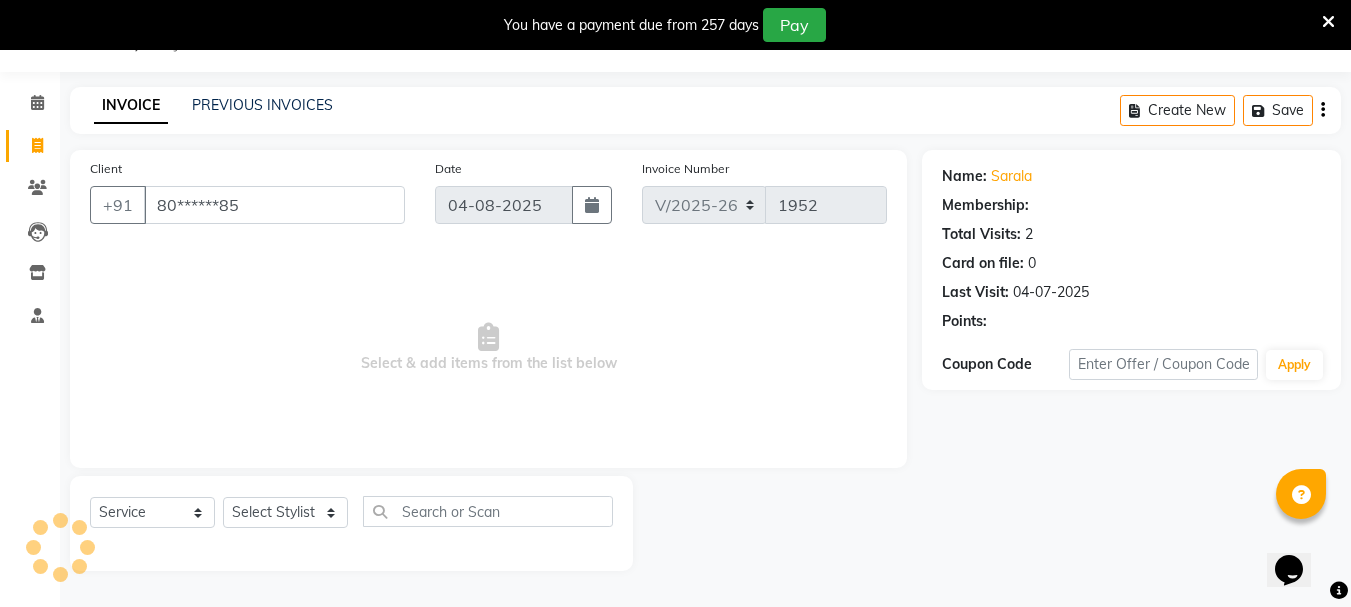 select on "1: Object" 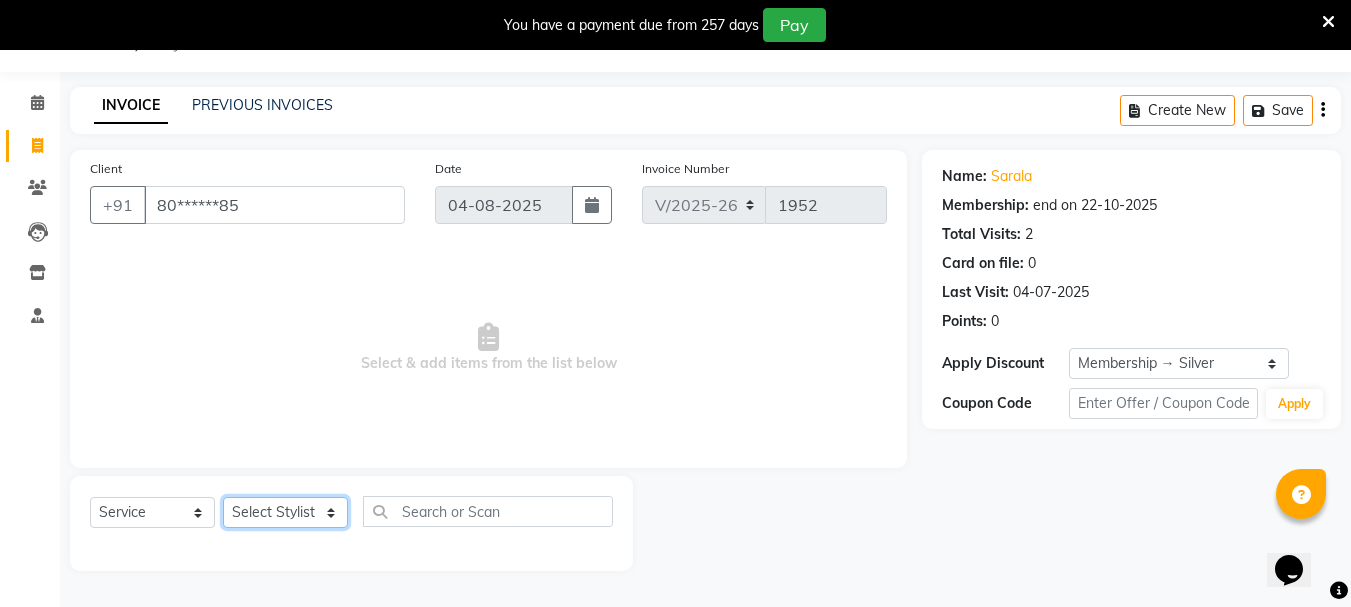 click on "Select Stylist Bhavani Buati Deepa Fardeen Hriatpuii Jeho Khup Kimi Lisa LUV Salon Manager Lydia Mani Mercy Murthy Ncy Rehya Sathiya Shelly Sofia Zomuani Zovi" 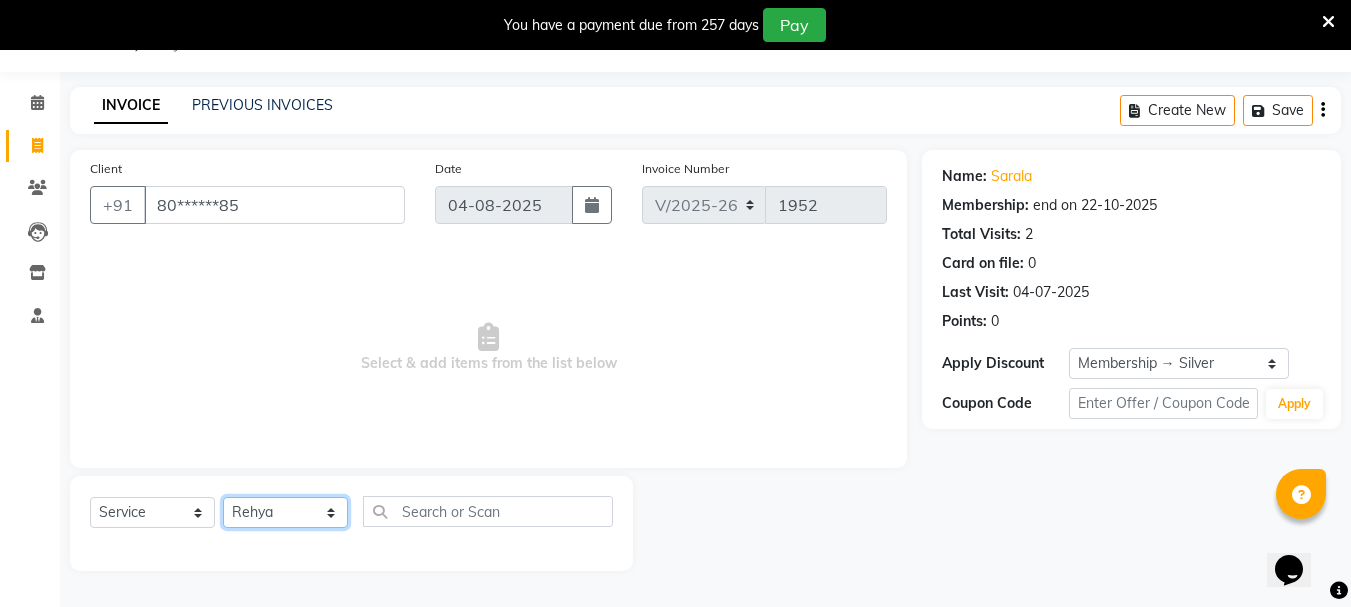 click on "Select Stylist Bhavani Buati Deepa Fardeen Hriatpuii Jeho Khup Kimi Lisa LUV Salon Manager Lydia Mani Mercy Murthy Ncy Rehya Sathiya Shelly Sofia Zomuani Zovi" 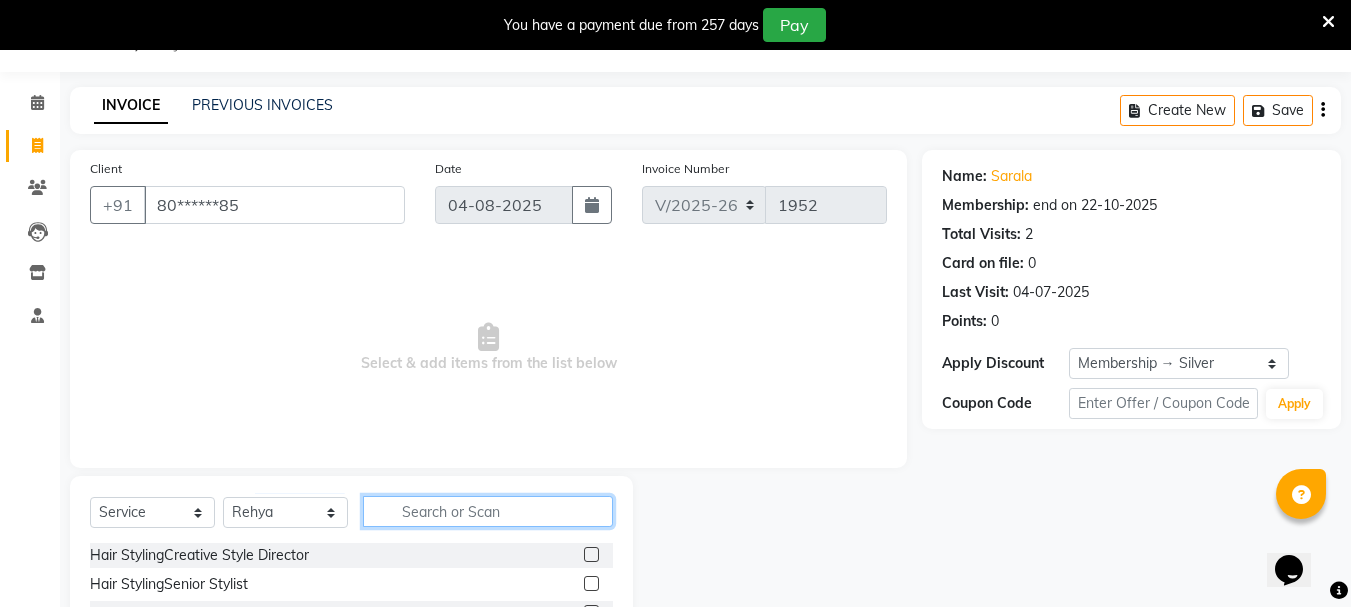 click 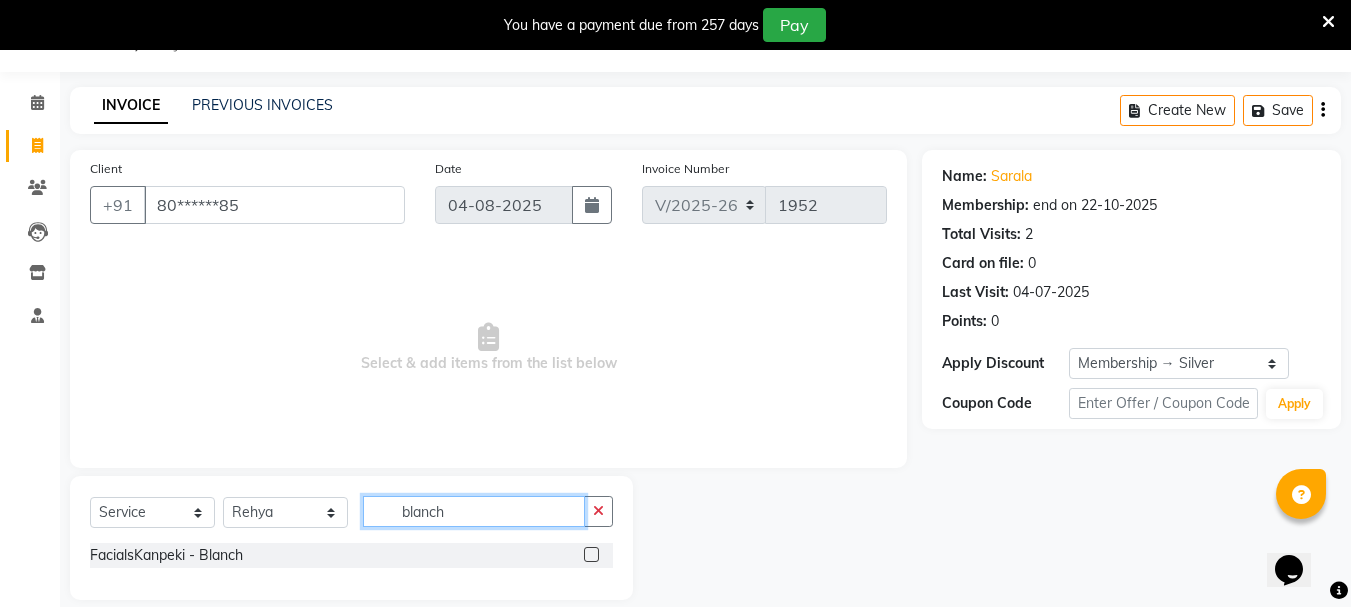 type on "blanch" 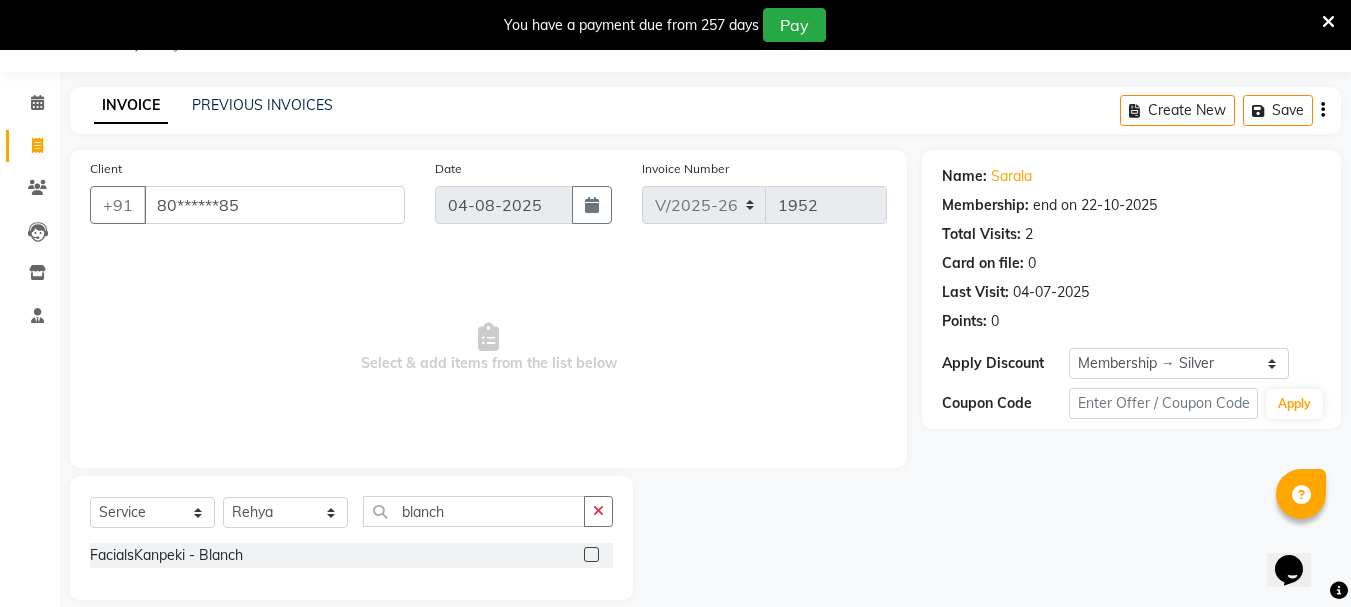 click 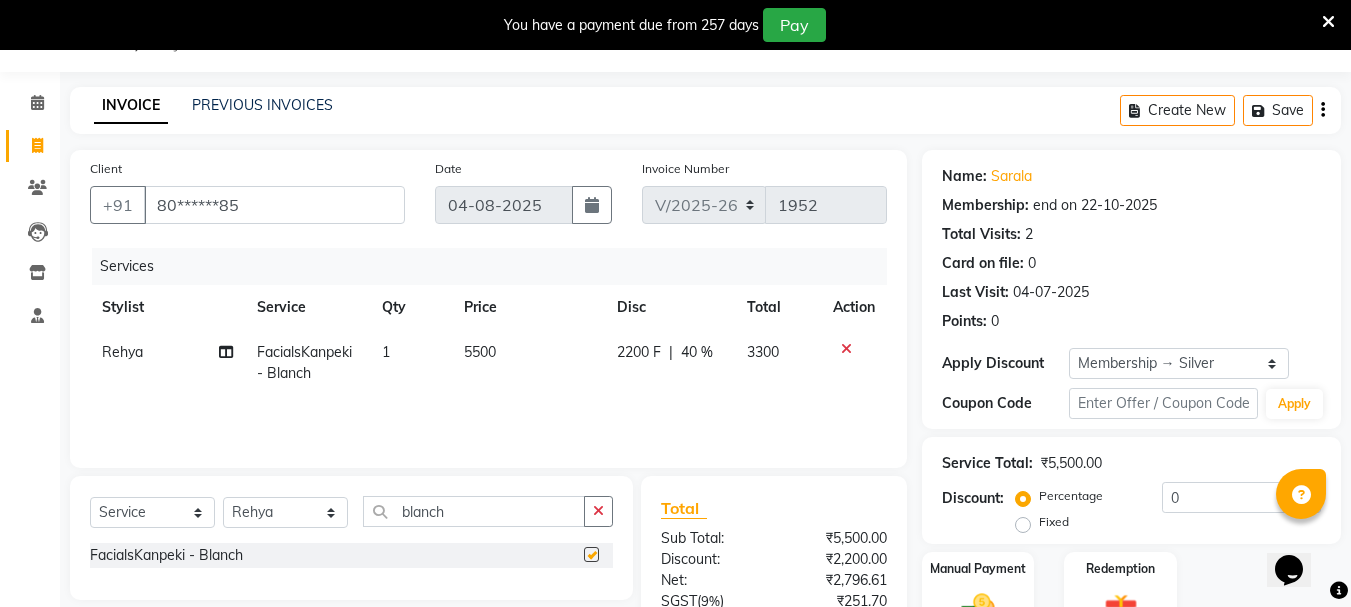 checkbox on "false" 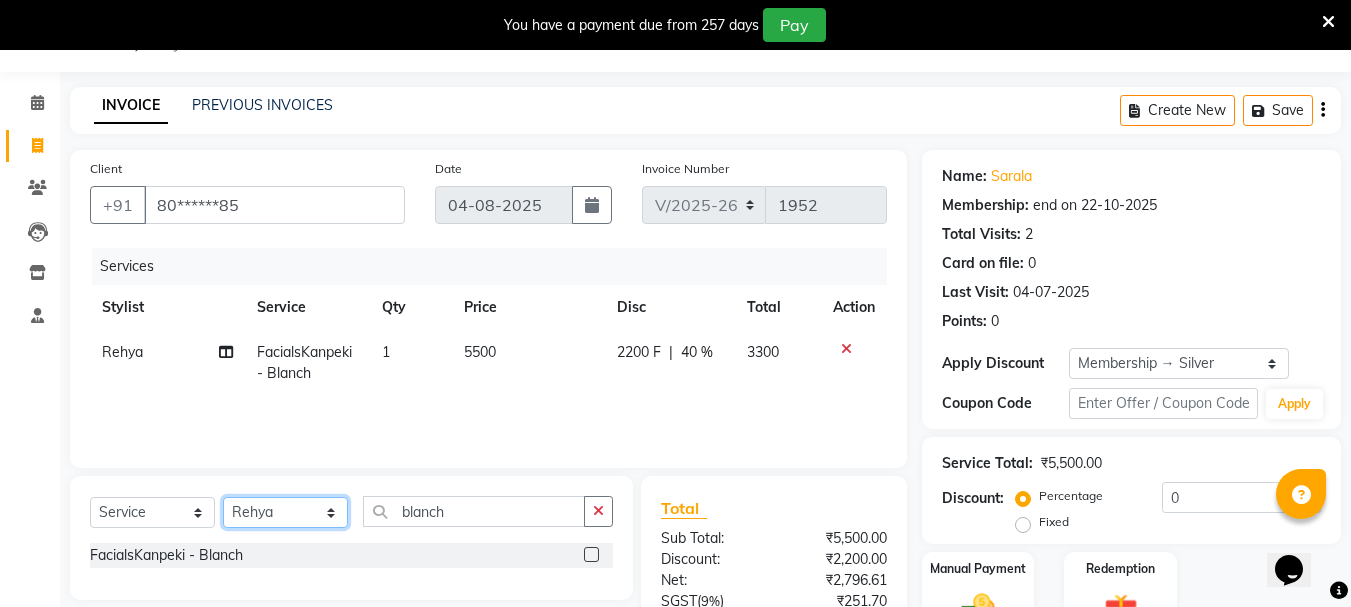 click on "Select Stylist Bhavani Buati Deepa Fardeen Hriatpuii Jeho Khup Kimi Lisa LUV Salon Manager Lydia Mani Mercy Murthy Ncy Rehya Sathiya Shelly Sofia Zomuani Zovi" 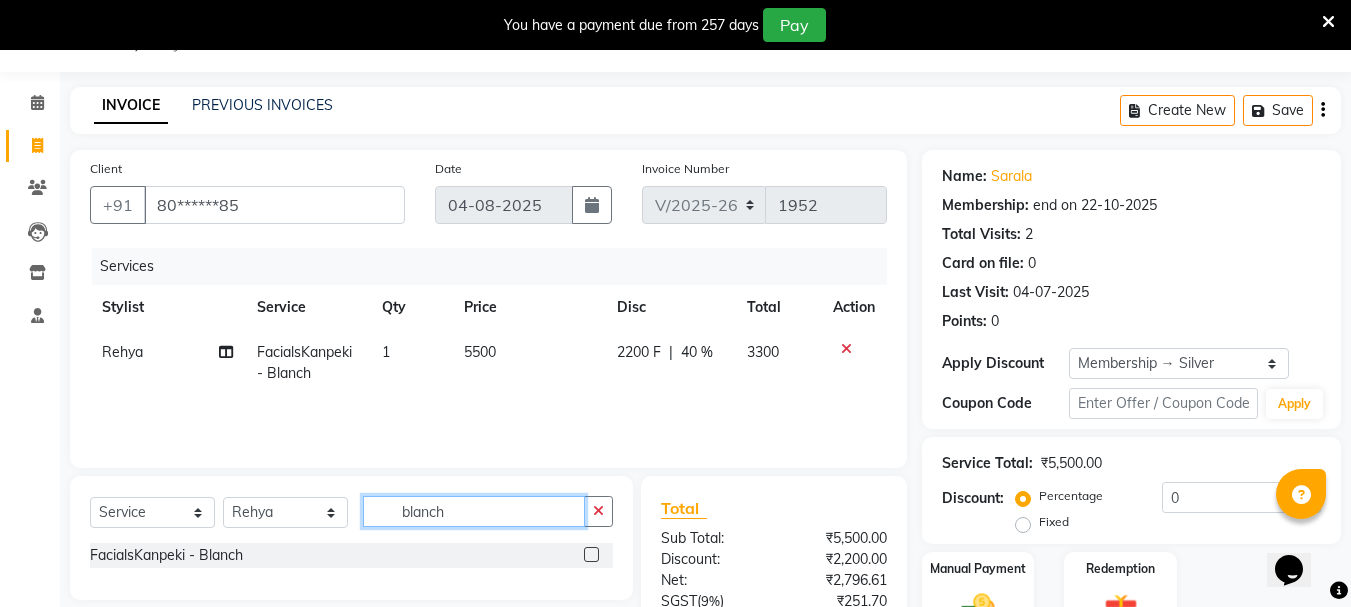 click on "blanch" 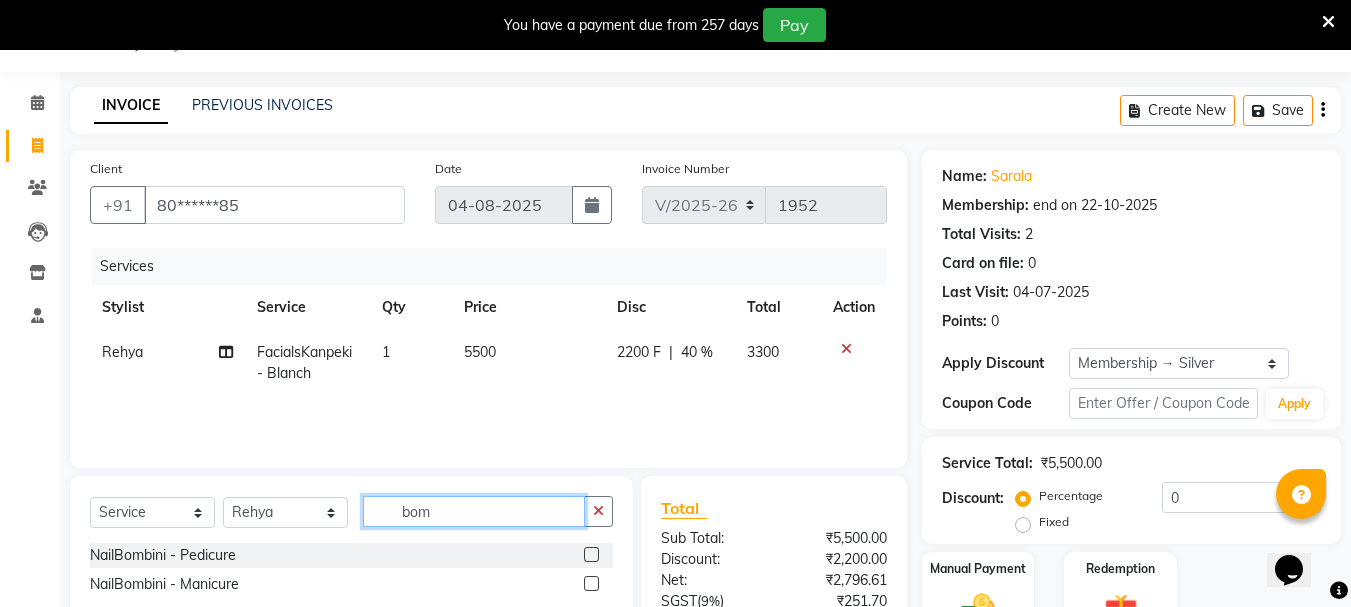 type on "bom" 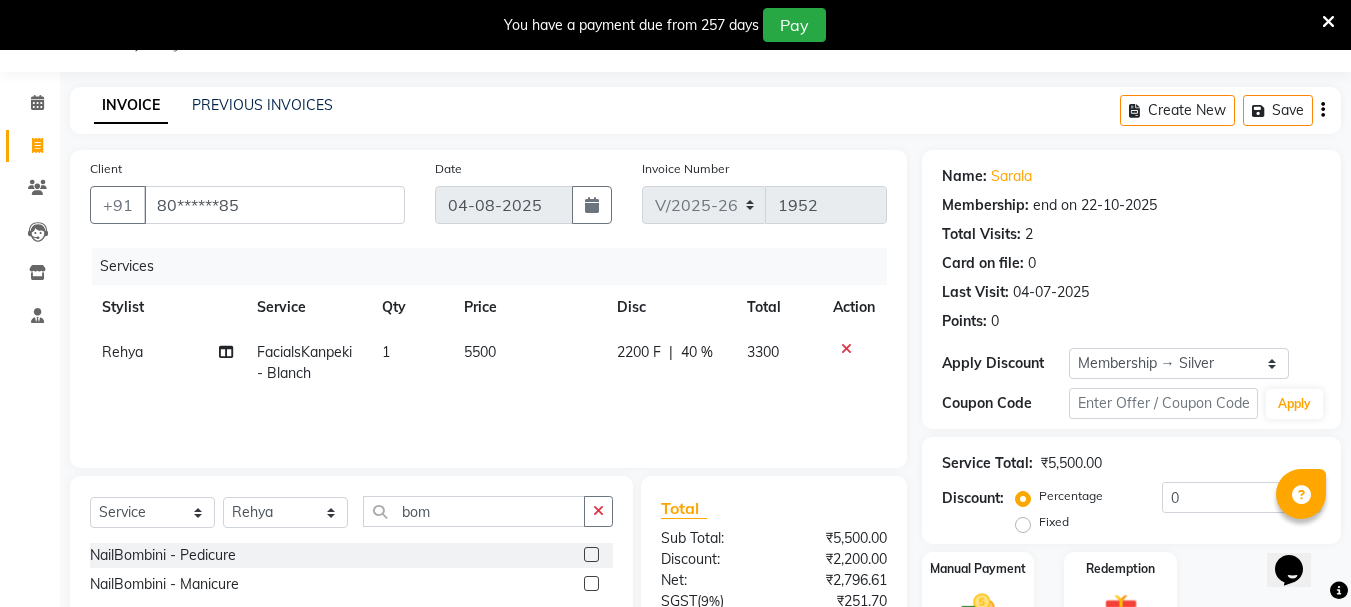 click 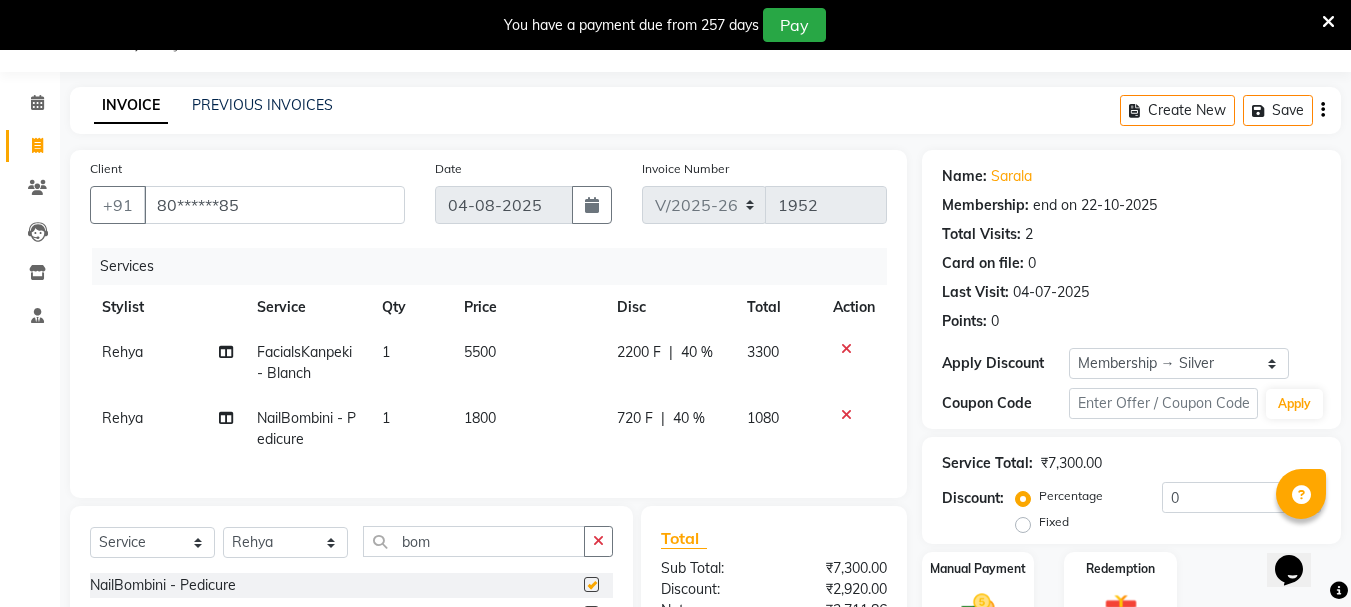 checkbox on "false" 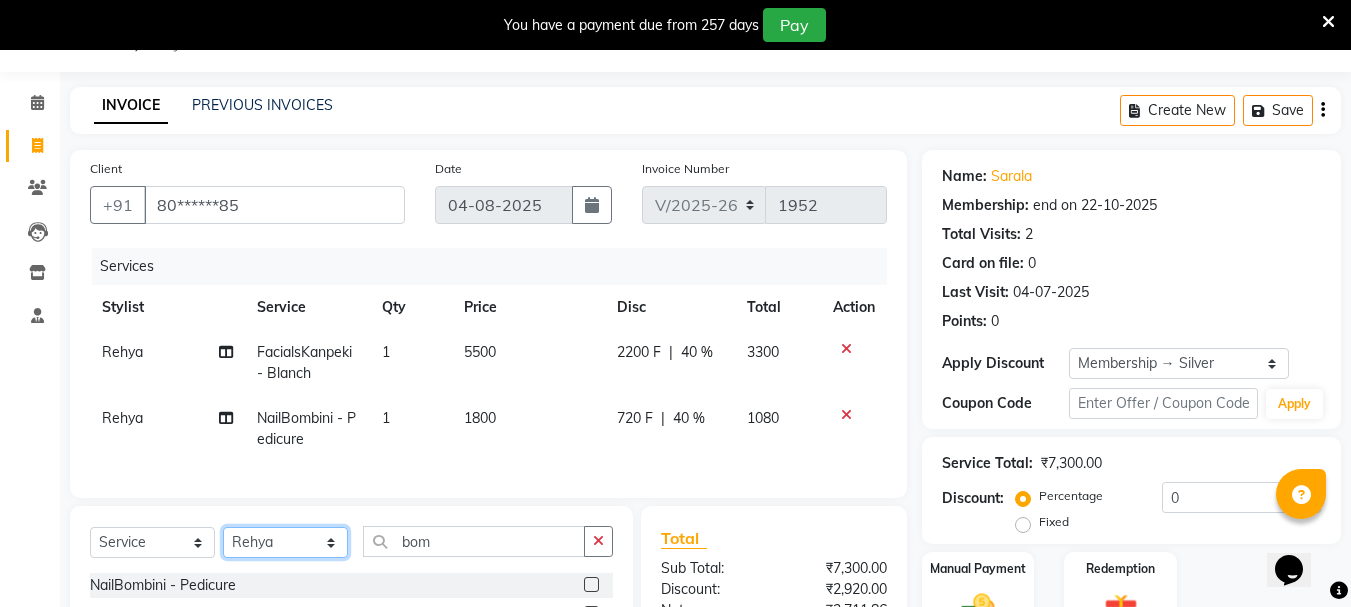 click on "Select Stylist Bhavani Buati Deepa Fardeen Hriatpuii Jeho Khup Kimi Lisa LUV Salon Manager Lydia Mani Mercy Murthy Ncy Rehya Sathiya Shelly Sofia Zomuani Zovi" 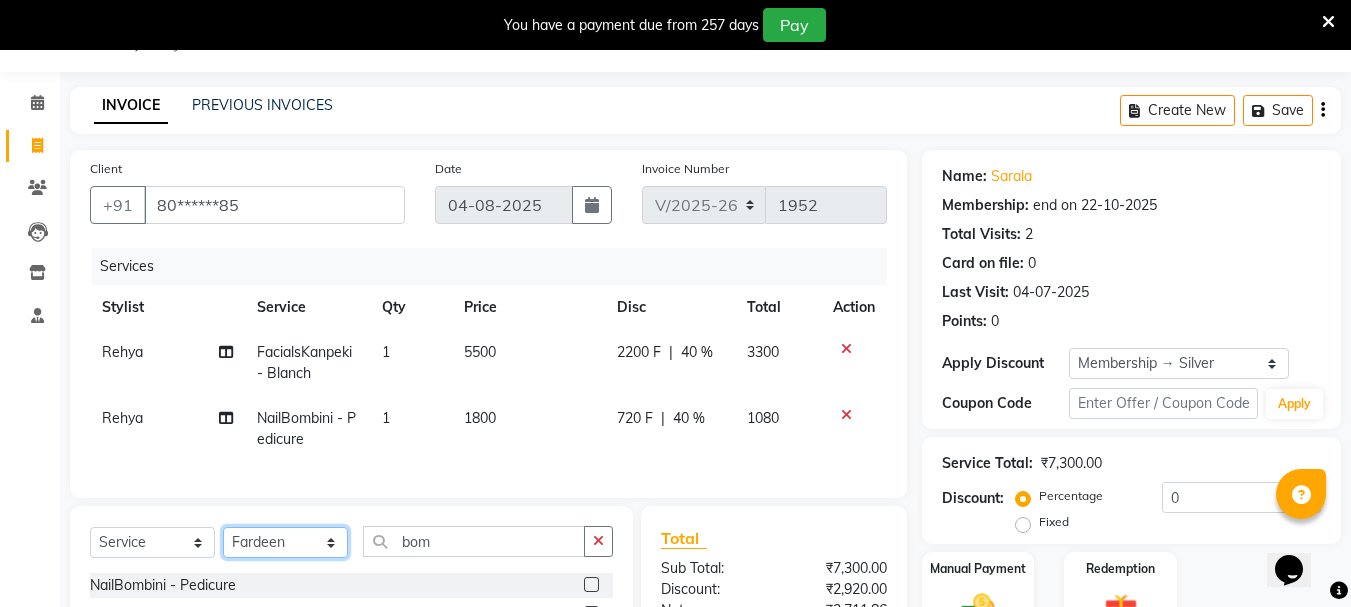 click on "Select Stylist Bhavani Buati Deepa Fardeen Hriatpuii Jeho Khup Kimi Lisa LUV Salon Manager Lydia Mani Mercy Murthy Ncy Rehya Sathiya Shelly Sofia Zomuani Zovi" 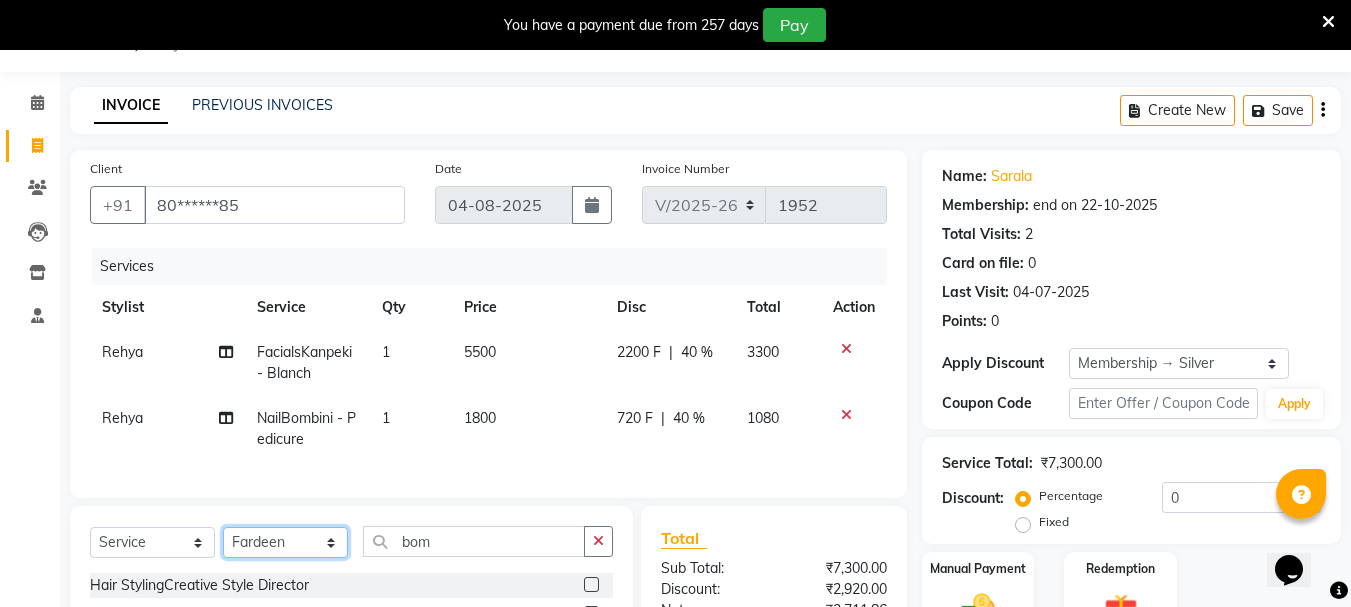 click on "Select Stylist Bhavani Buati Deepa Fardeen Hriatpuii Jeho Khup Kimi Lisa LUV Salon Manager Lydia Mani Mercy Murthy Ncy Rehya Sathiya Shelly Sofia Zomuani Zovi" 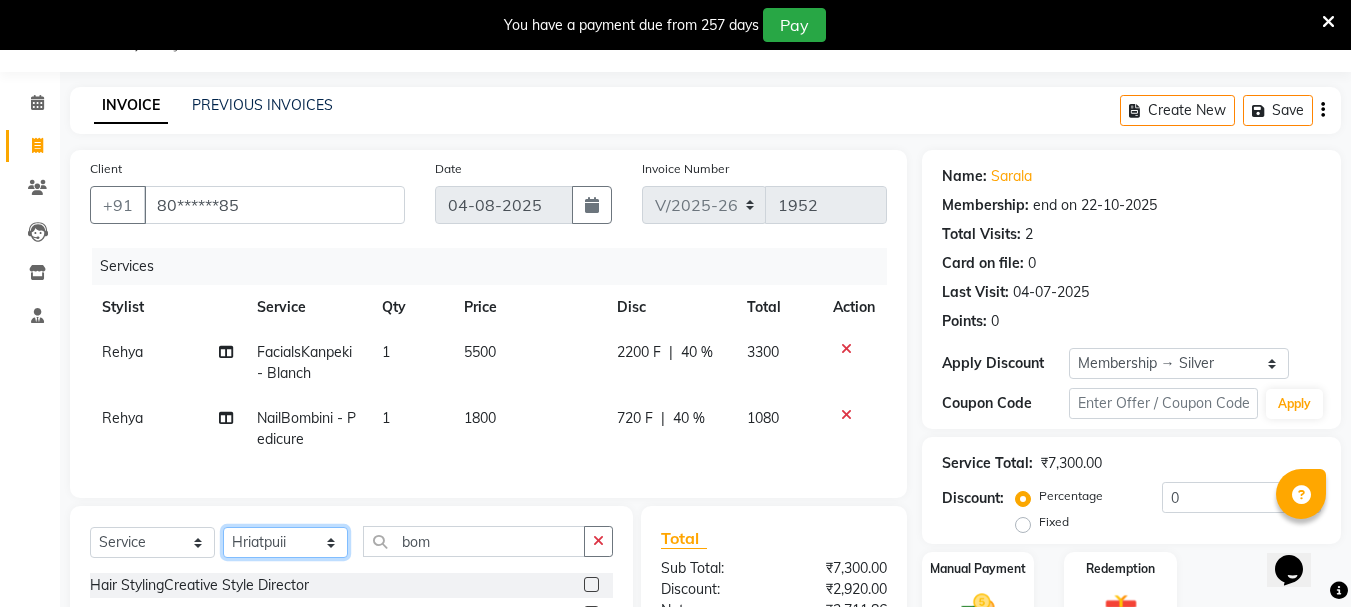 click on "Select Stylist Bhavani Buati Deepa Fardeen Hriatpuii Jeho Khup Kimi Lisa LUV Salon Manager Lydia Mani Mercy Murthy Ncy Rehya Sathiya Shelly Sofia Zomuani Zovi" 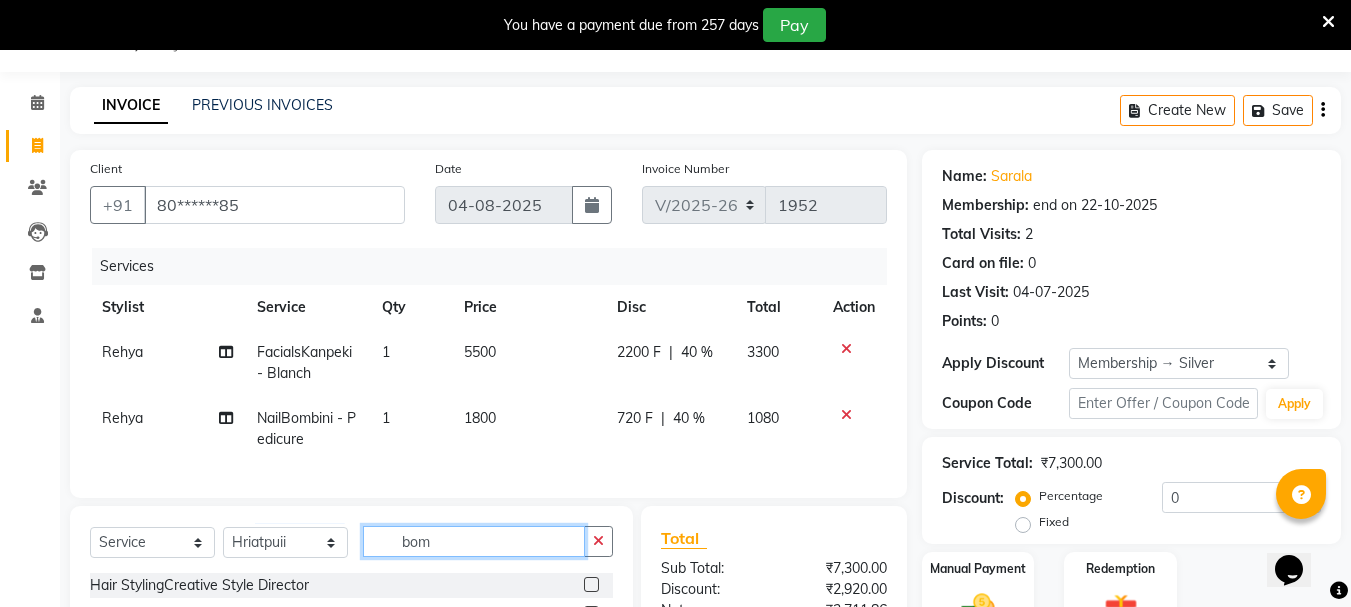 click on "bom" 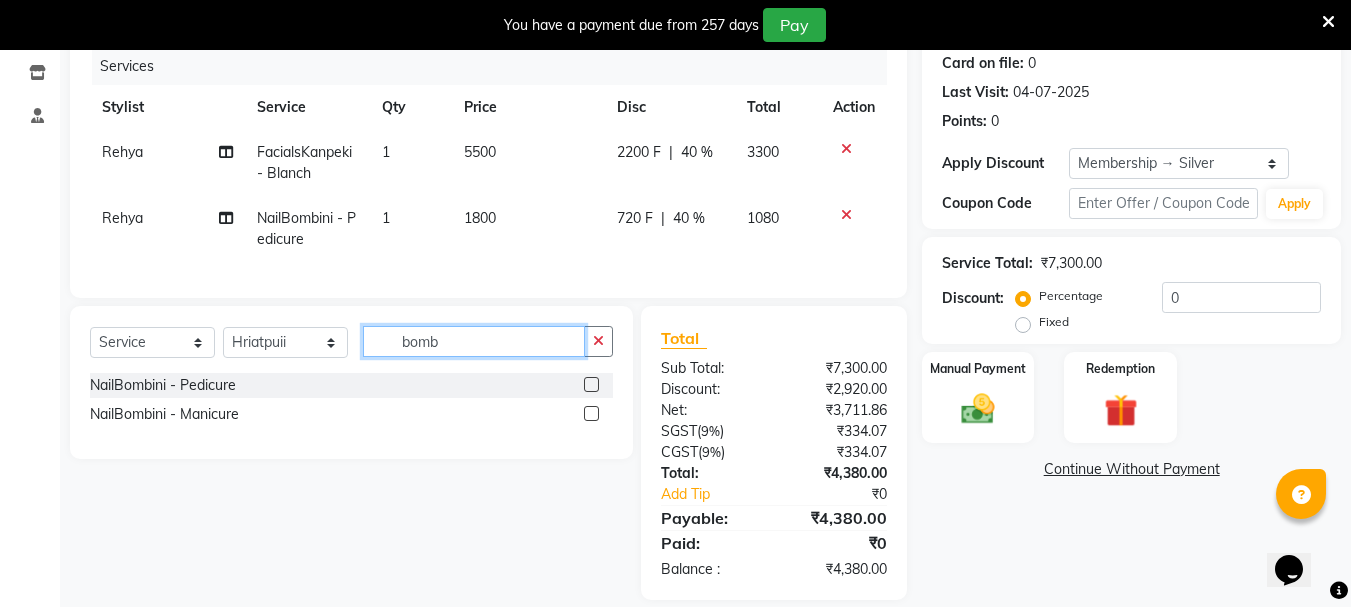 scroll, scrollTop: 288, scrollLeft: 0, axis: vertical 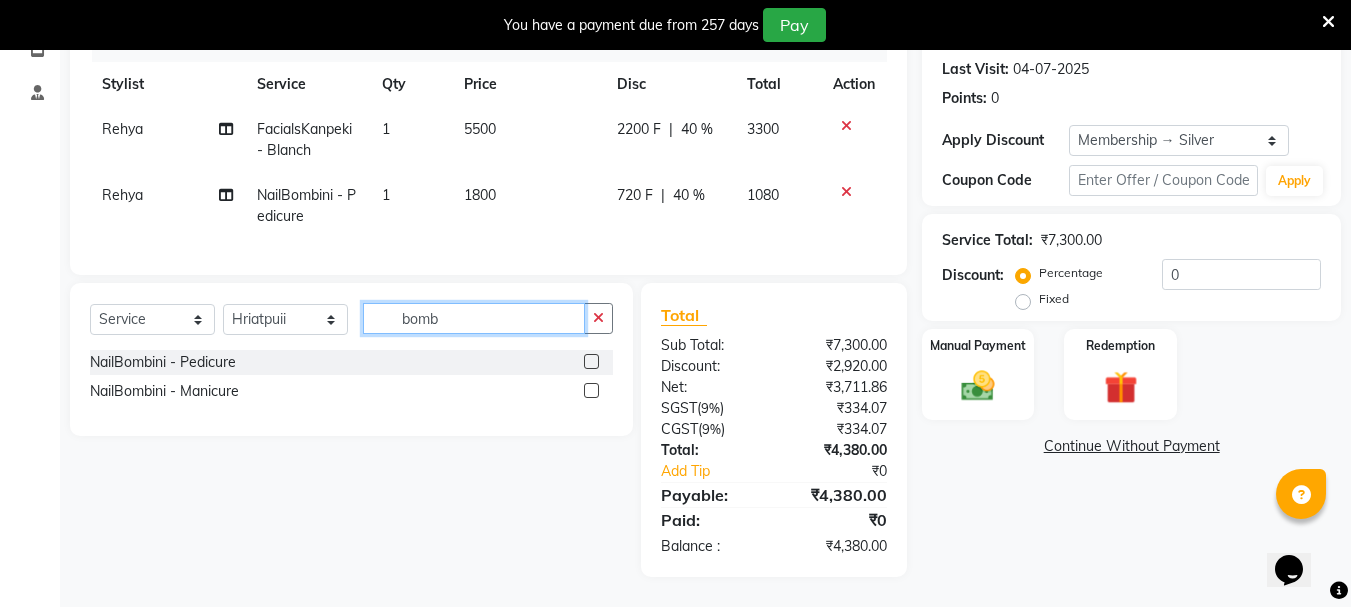 type on "bomb" 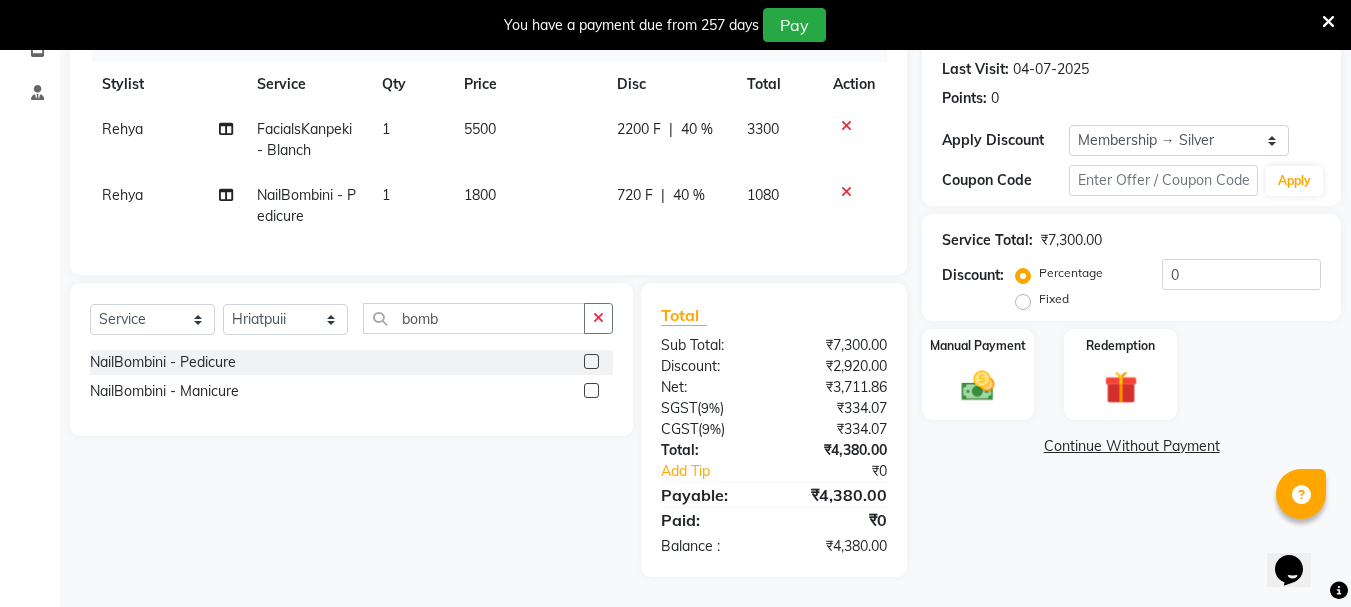 click 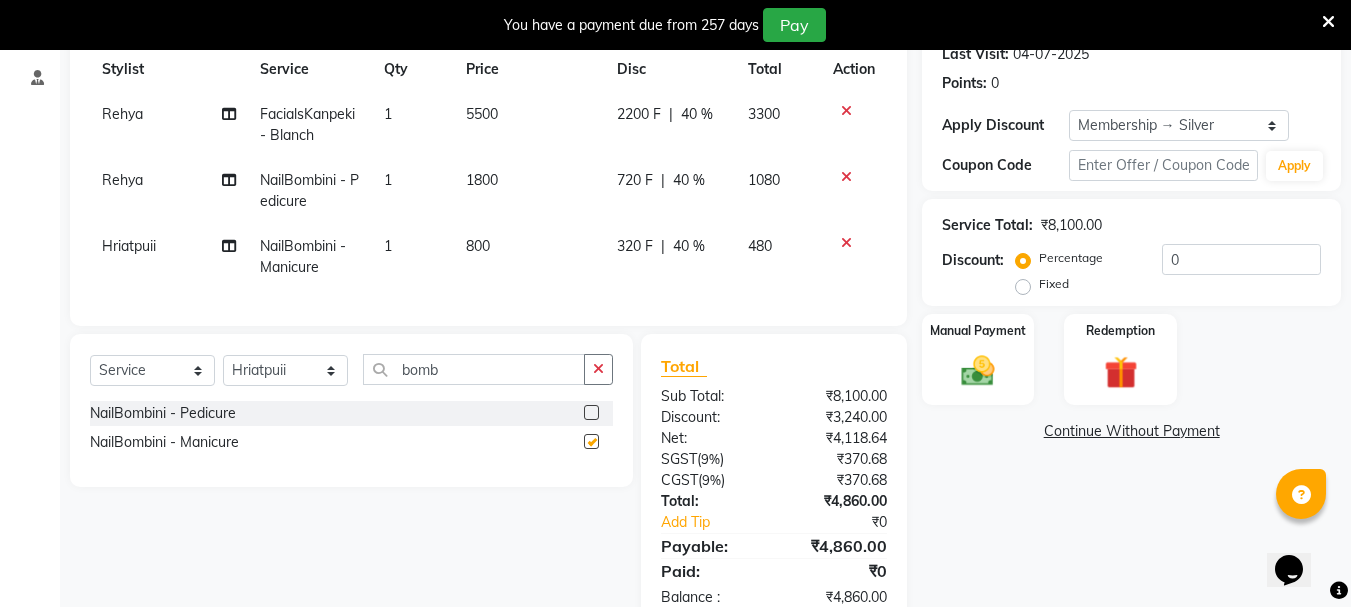 checkbox on "false" 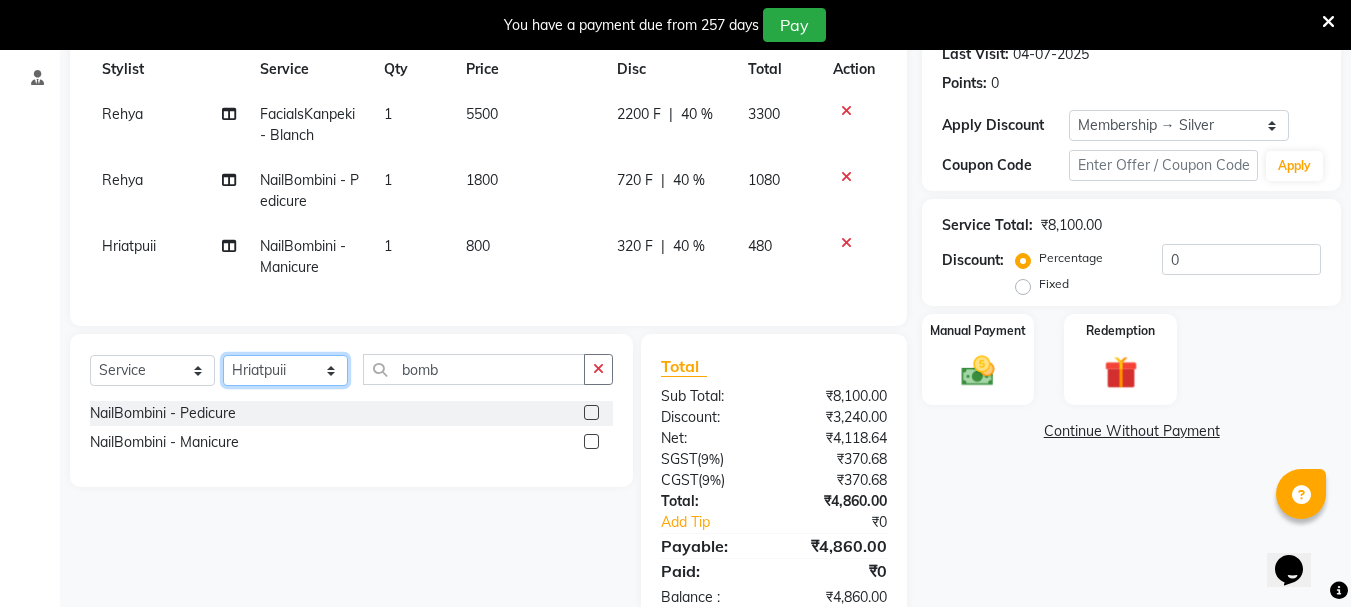 click on "Select Stylist Bhavani Buati Deepa Fardeen Hriatpuii Jeho Khup Kimi Lisa LUV Salon Manager Lydia Mani Mercy Murthy Ncy Rehya Sathiya Shelly Sofia Zomuani Zovi" 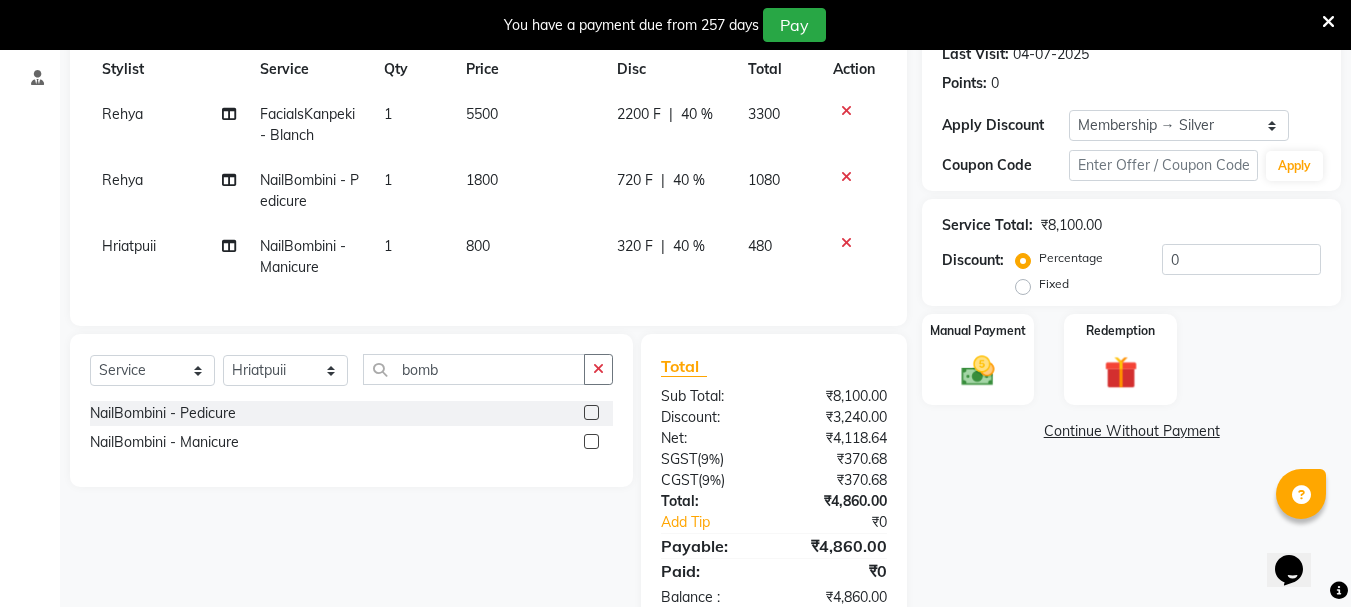 click on "Select  Service  Product  Membership  Package Voucher Prepaid Gift Card  Select Stylist Bhavani Buati Deepa Fardeen Hriatpuii Jeho Khup Kimi Lisa LUV Salon Manager Lydia Mani Mercy Murthy Ncy Rehya Sathiya Shelly Sofia Zomuani Zovi bomb NailBombini - Pedicure  NailBombini - Manicure" 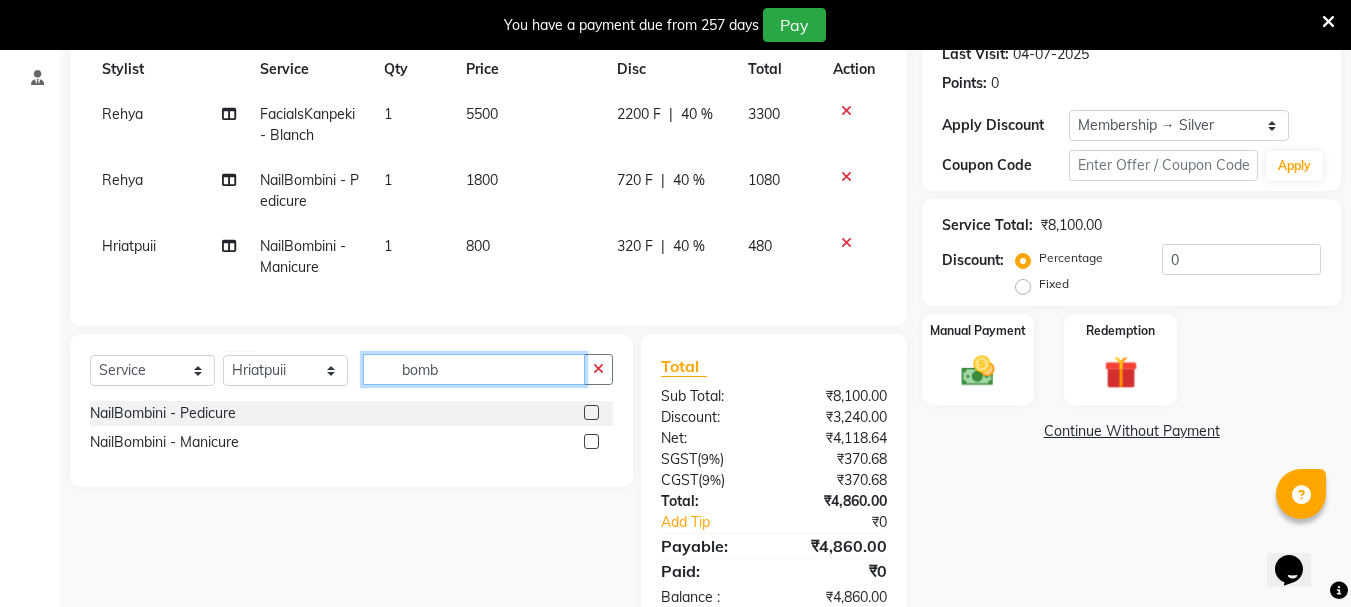click on "bomb" 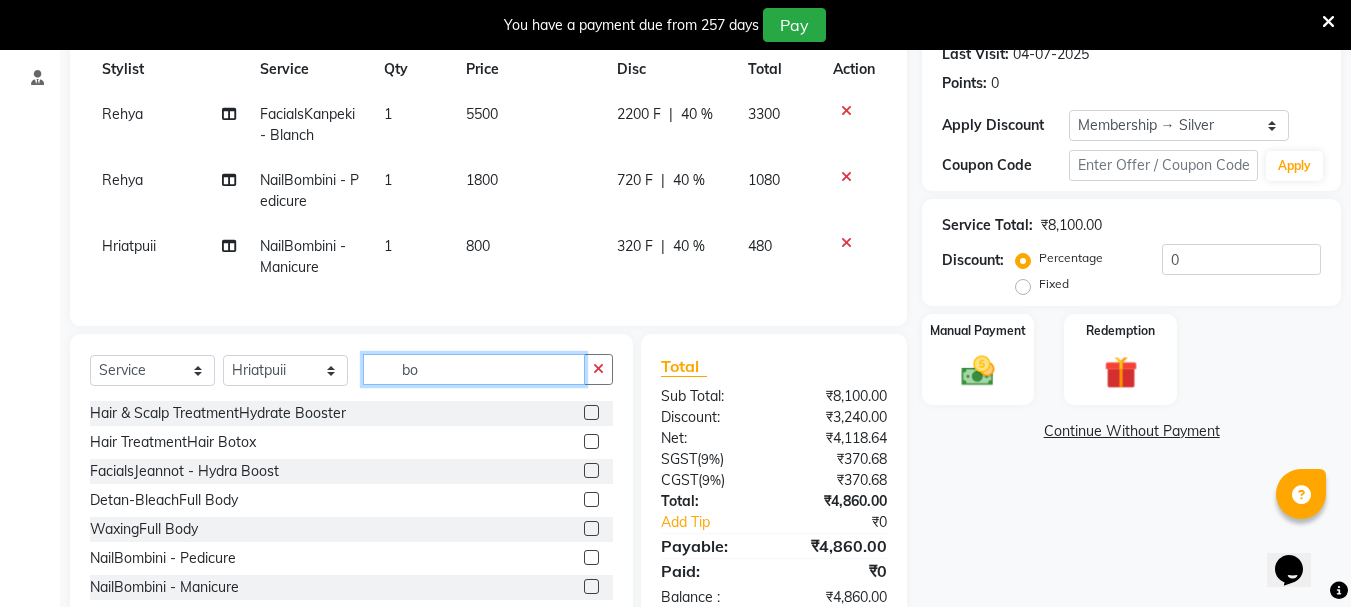 type on "b" 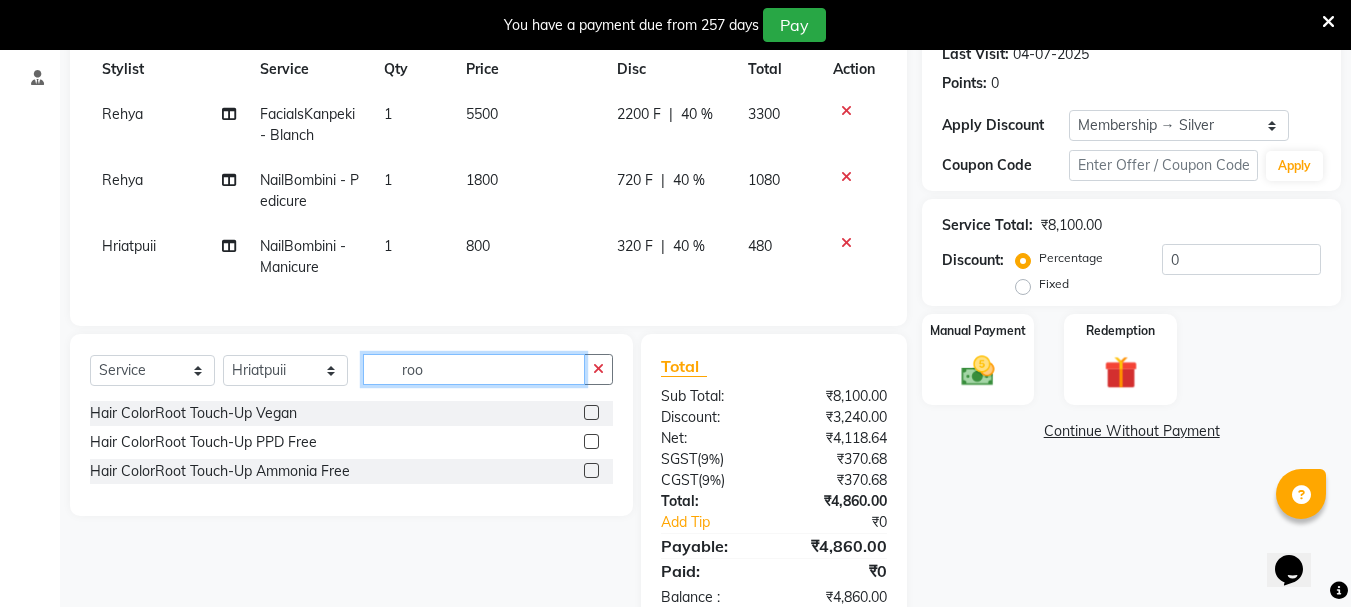 type on "roo" 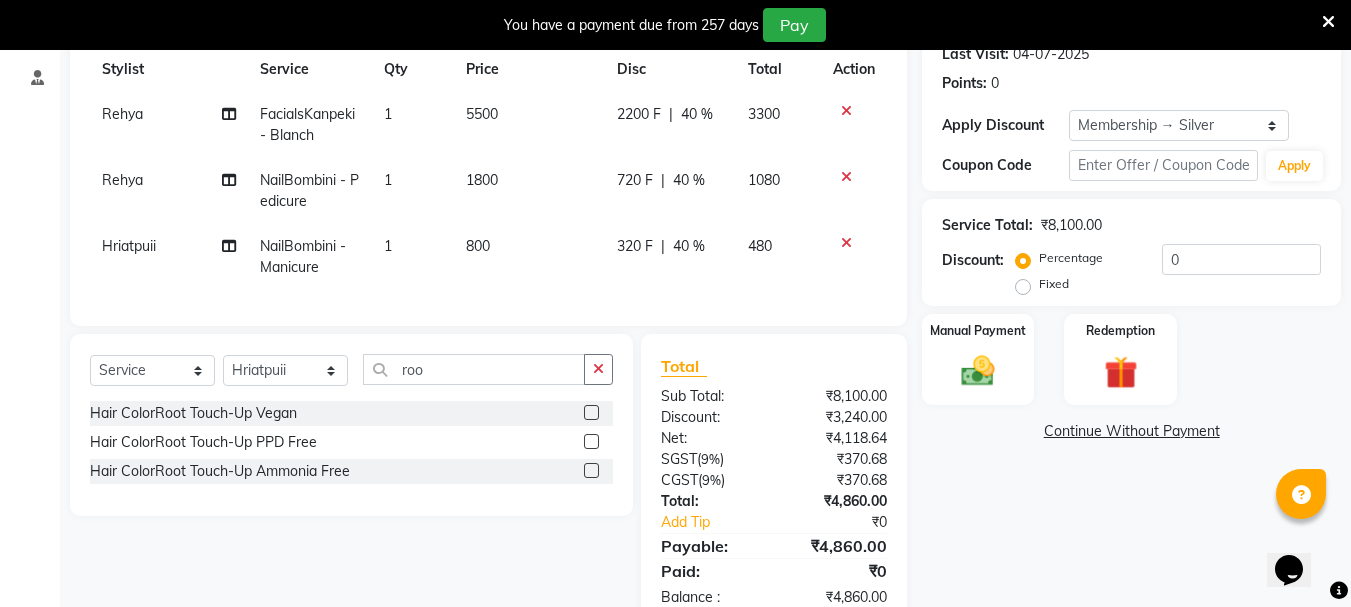 click 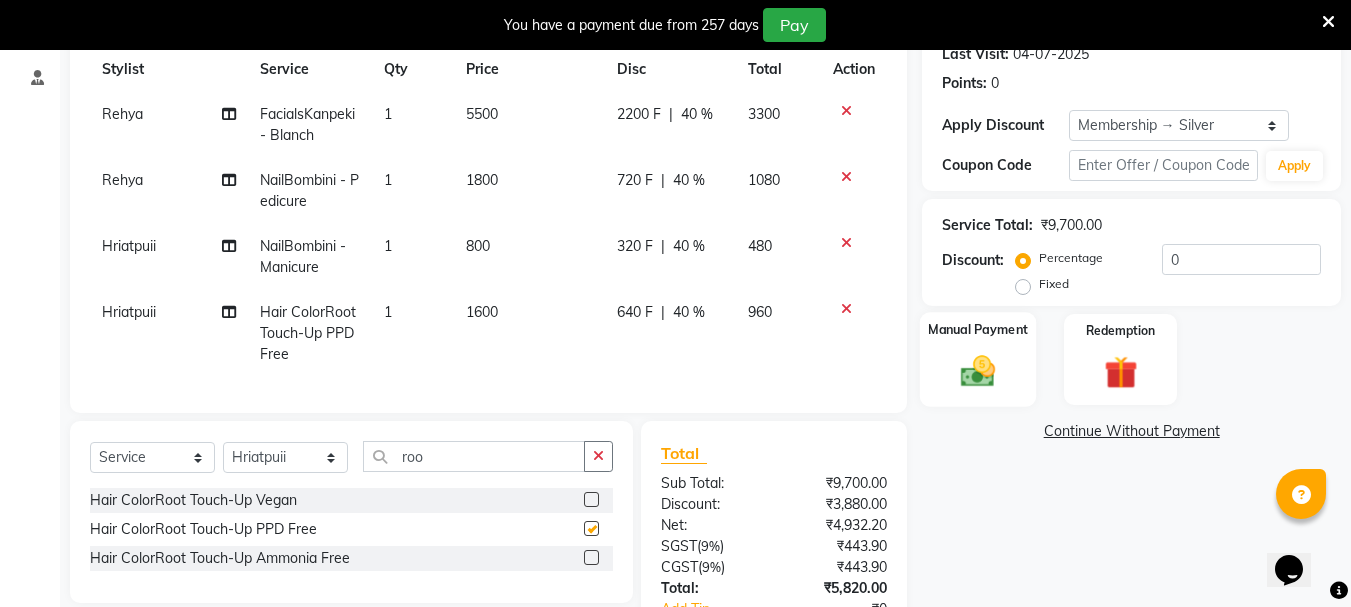 checkbox on "false" 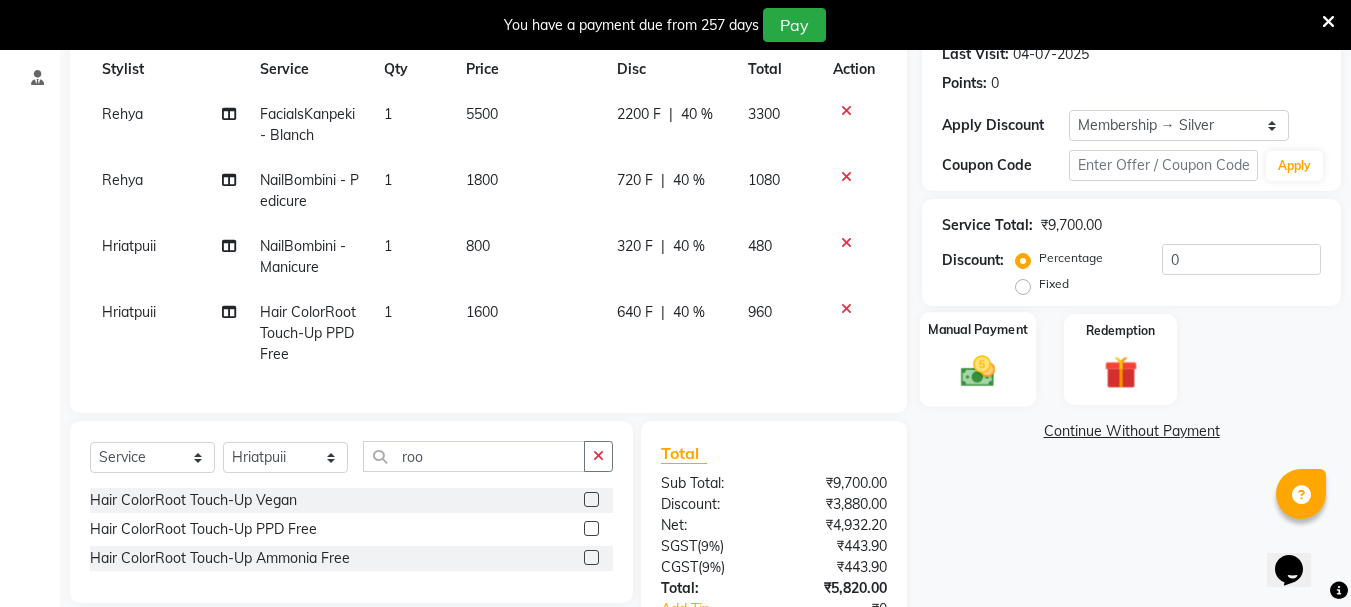 click 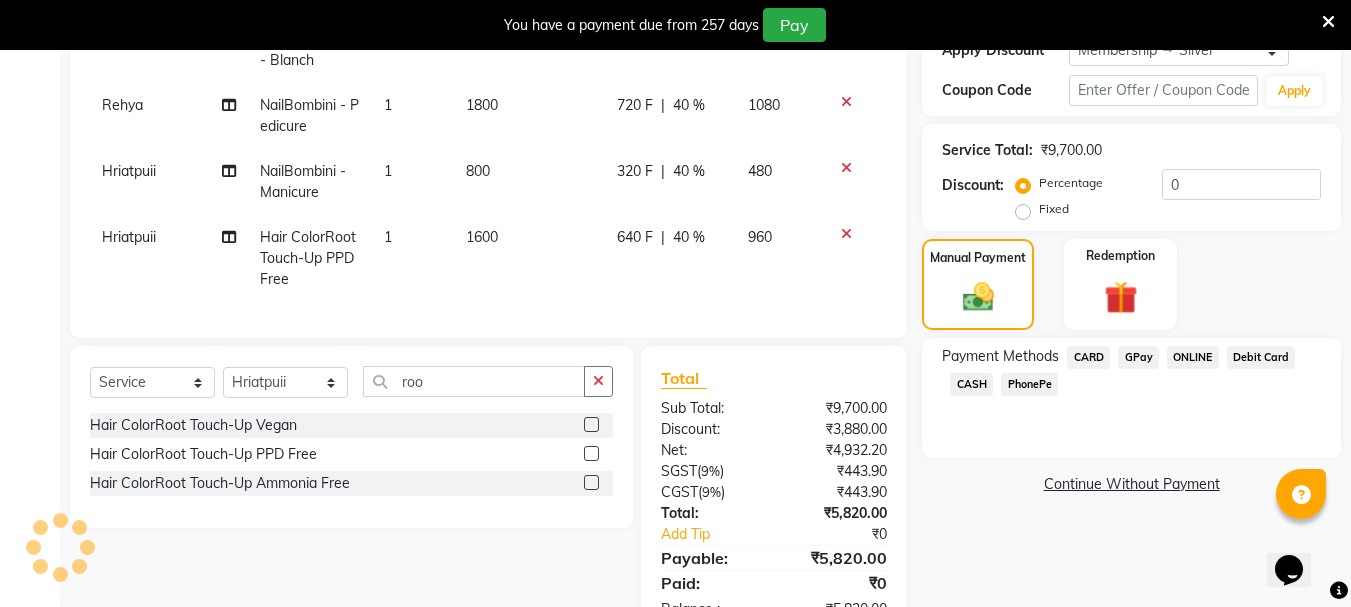 scroll, scrollTop: 441, scrollLeft: 0, axis: vertical 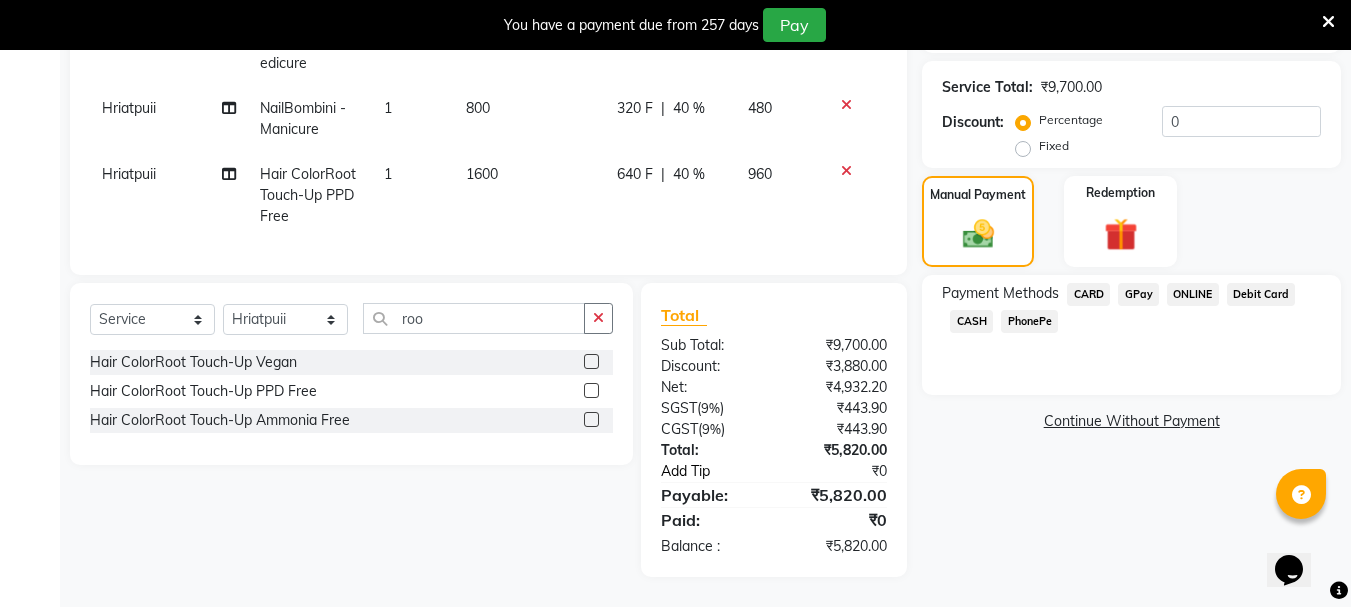 click on "Add Tip" 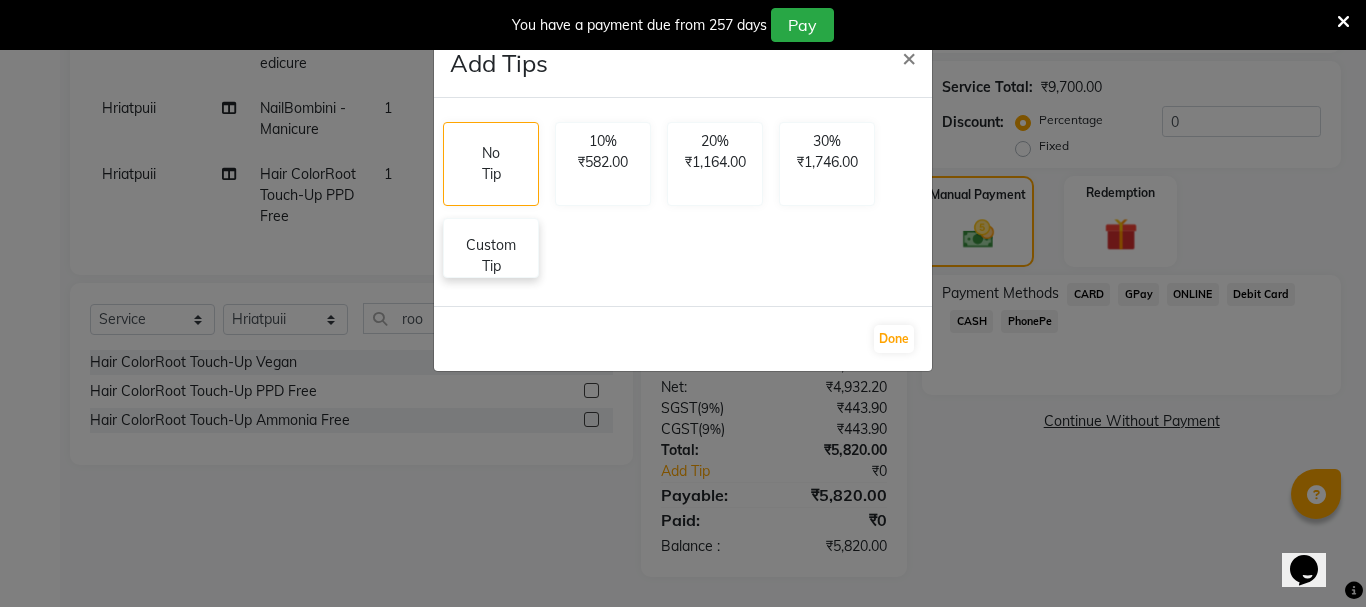 click on "Custom Tip" 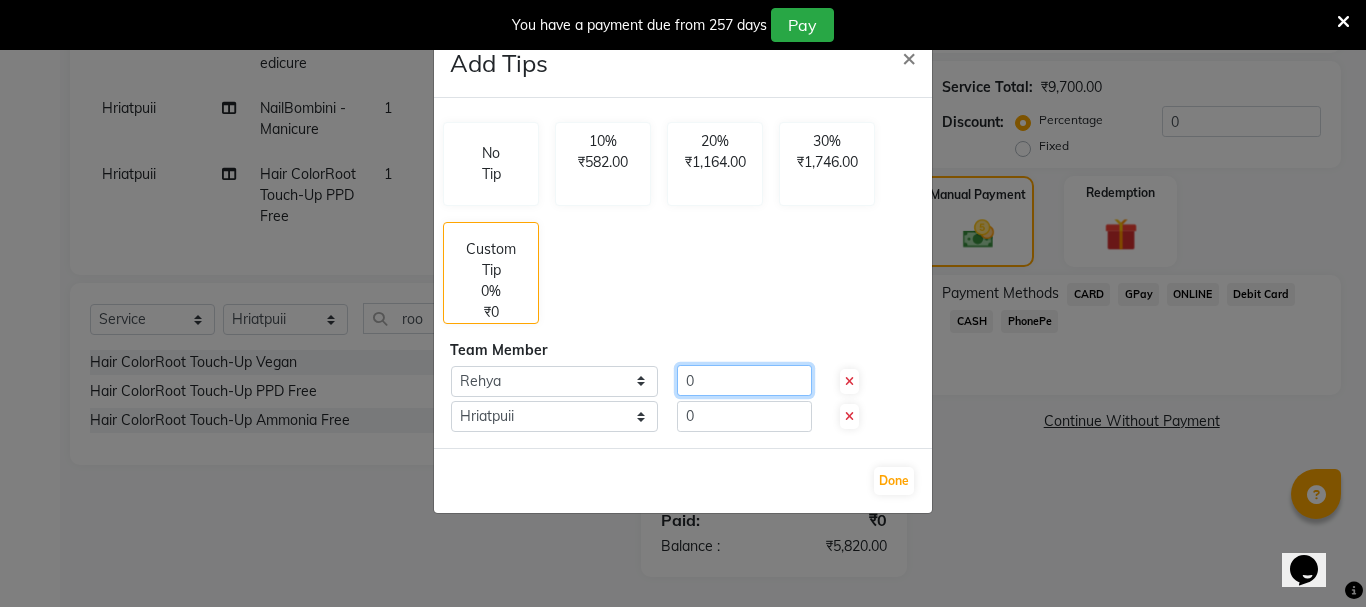 click on "0" 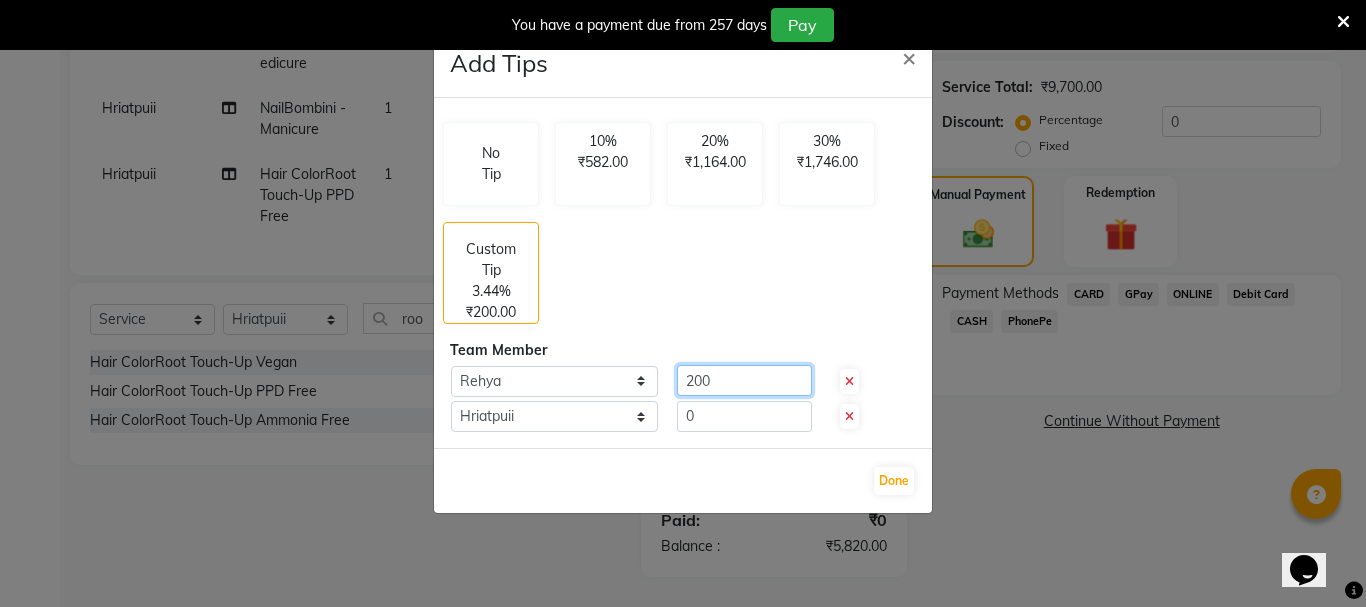type on "200" 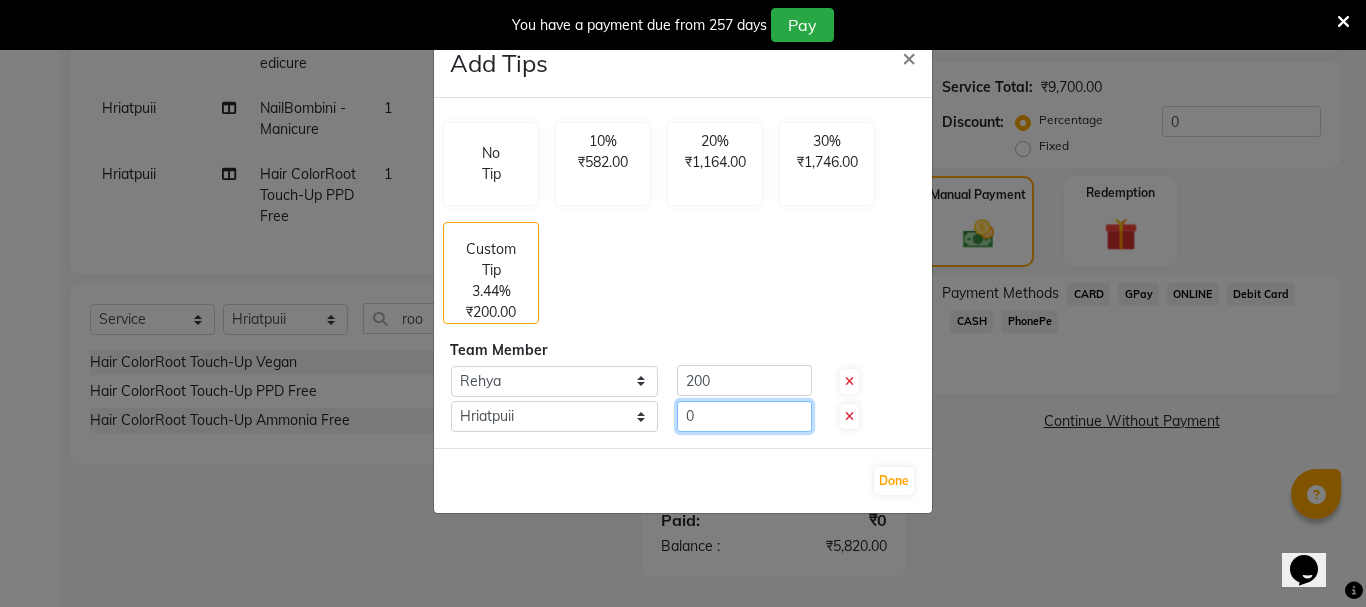 click on "0" 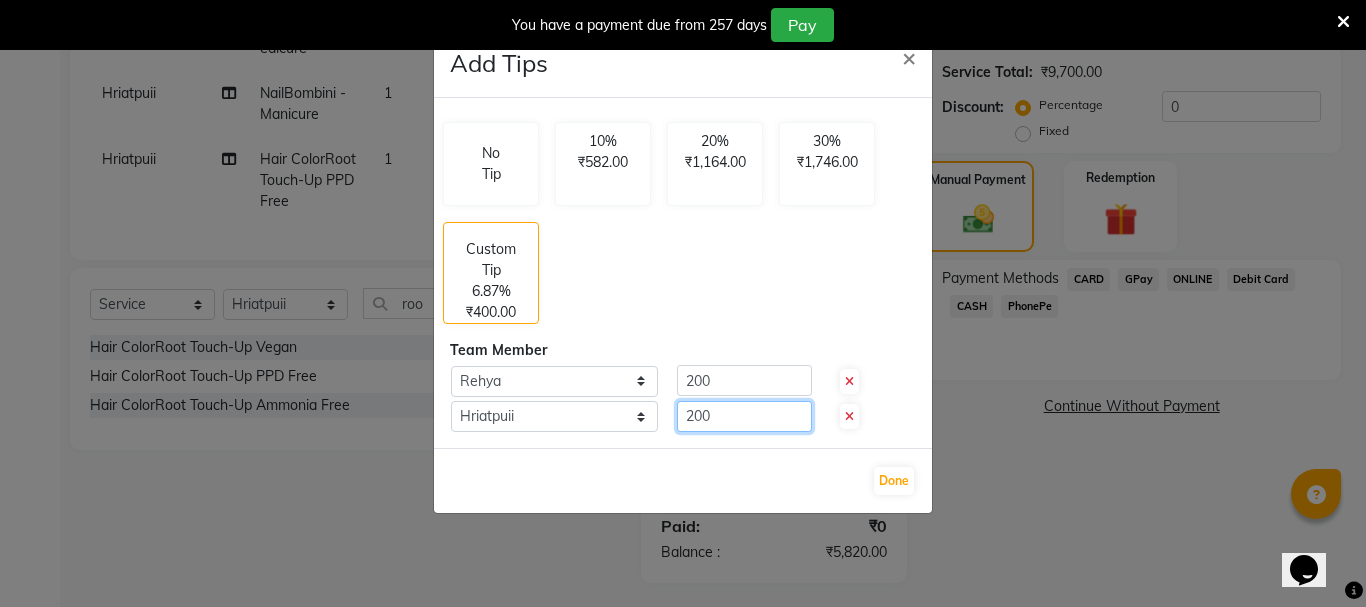 type on "200" 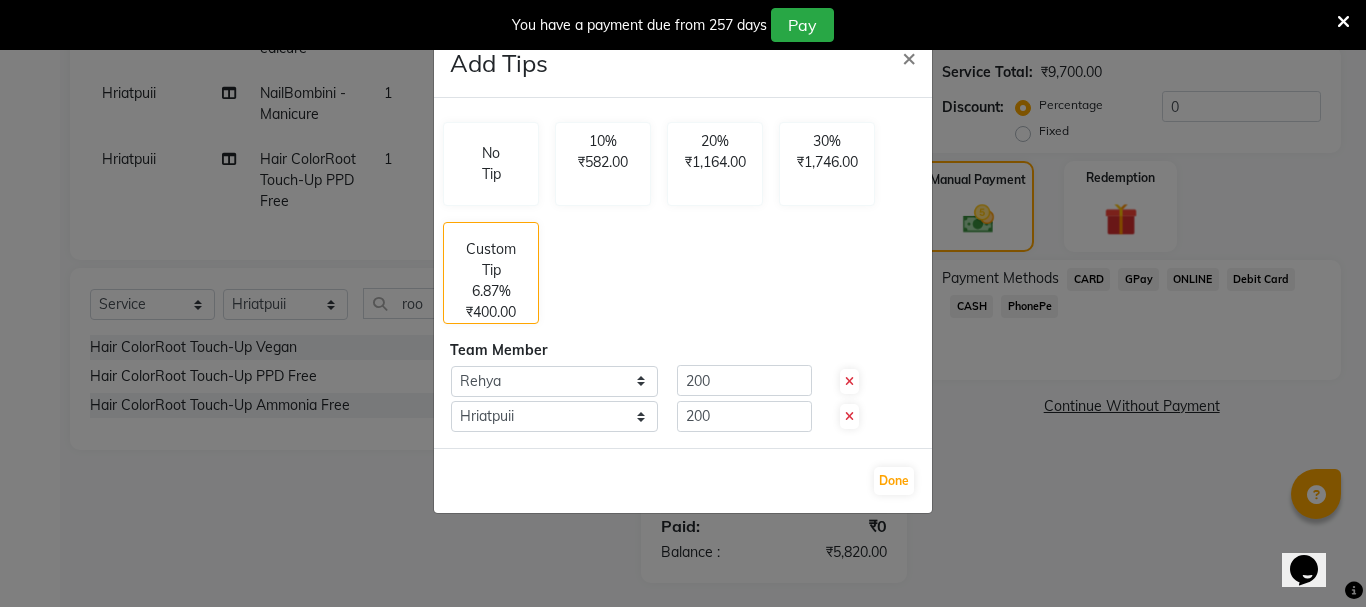 click on "Done" 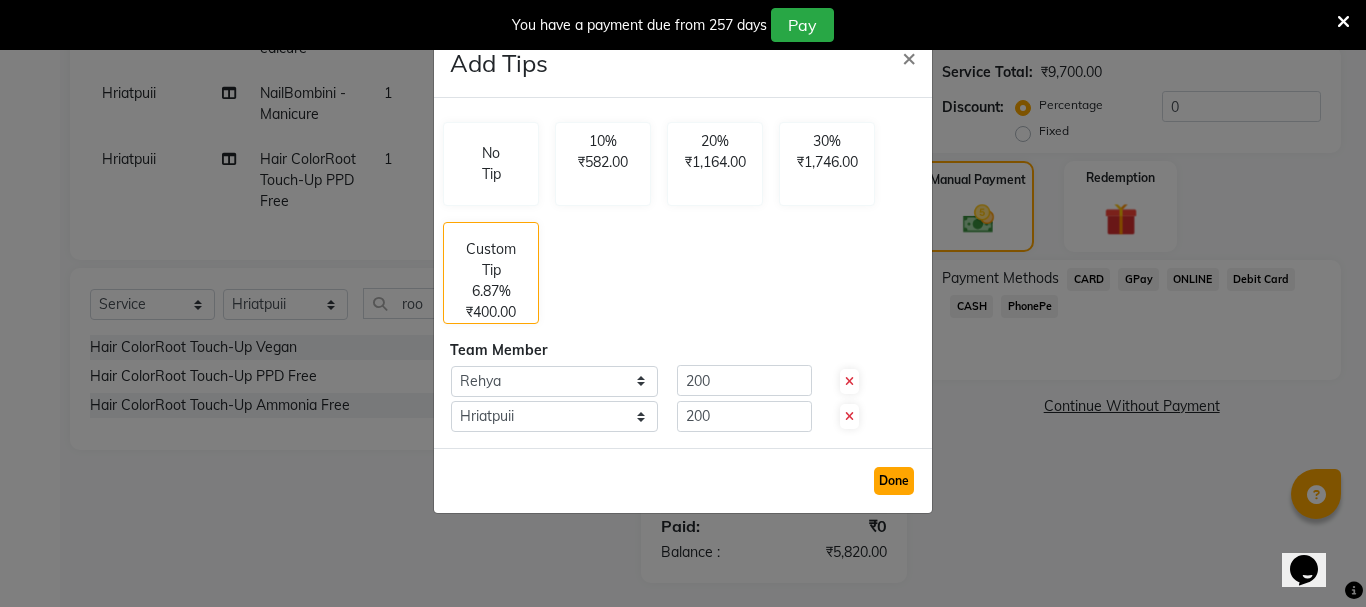 click on "Done" 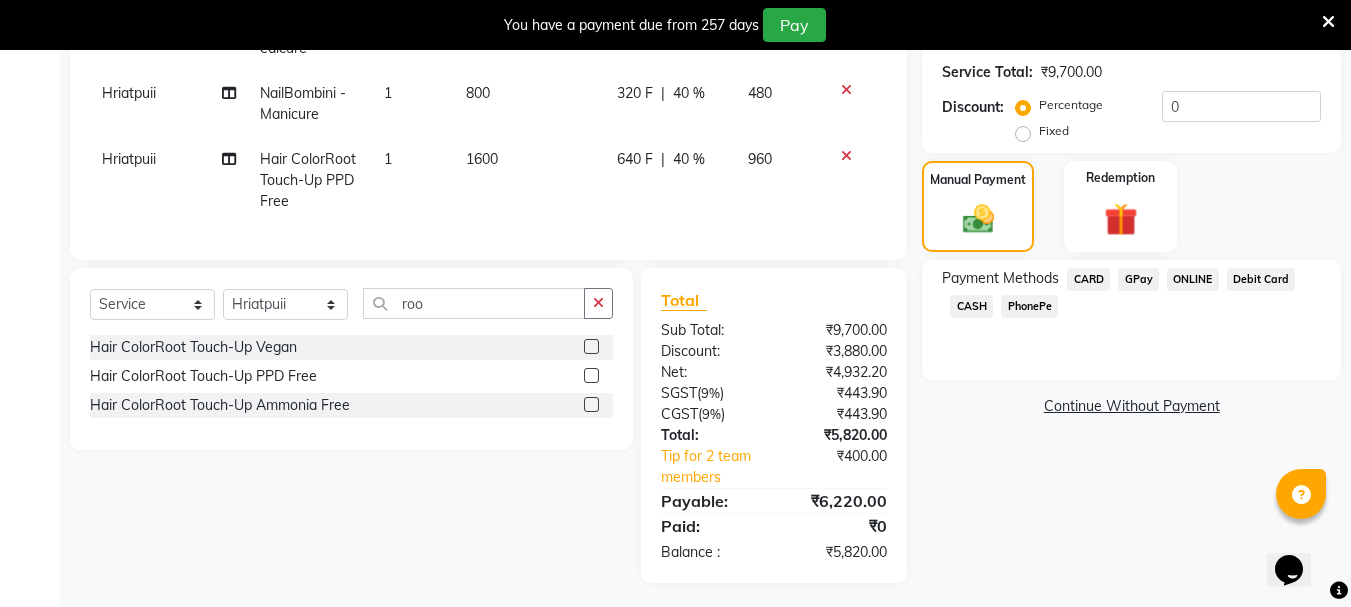 click on "GPay" 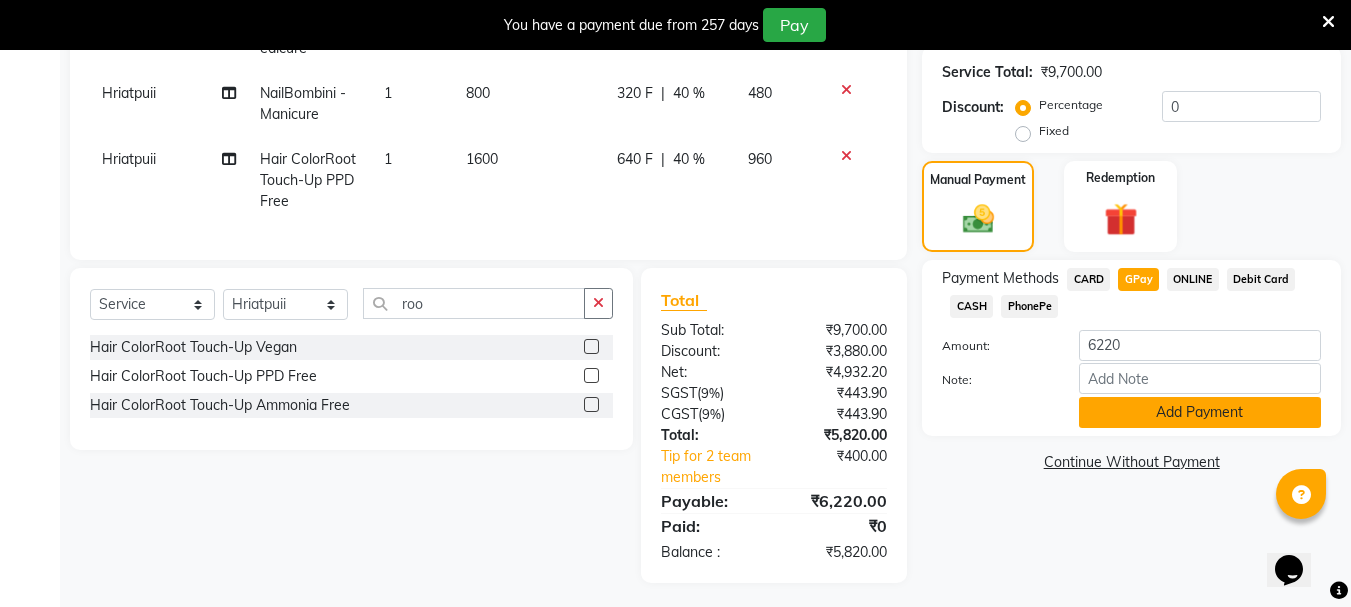 click on "Add Payment" 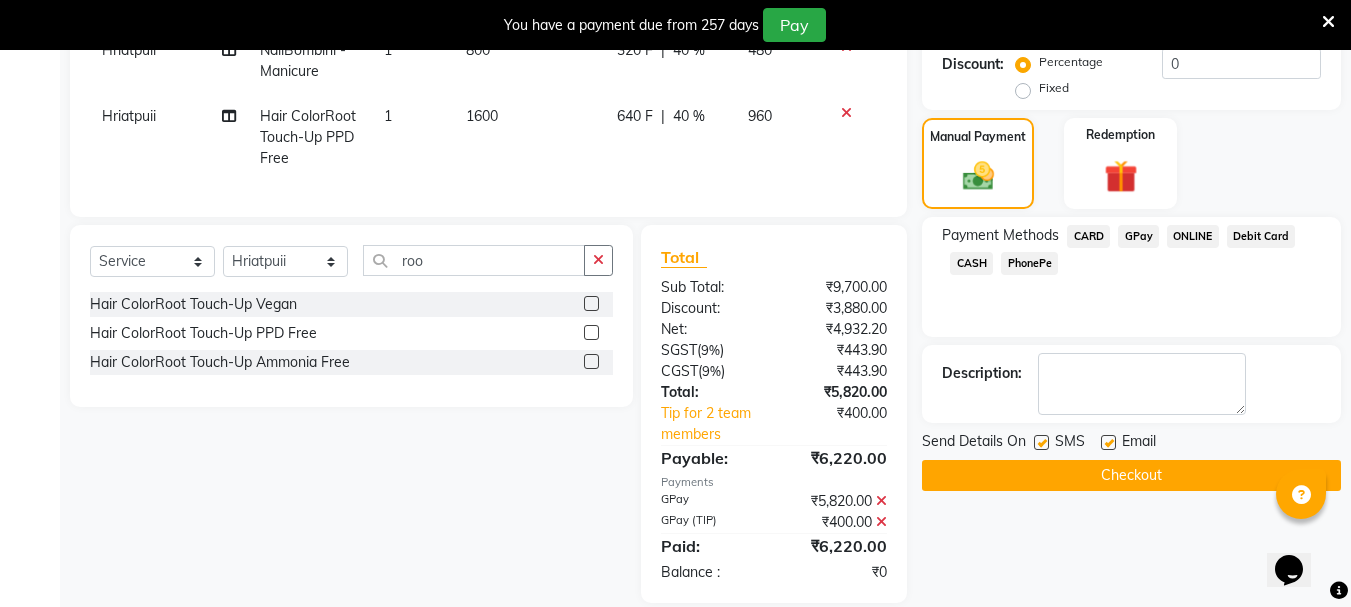 scroll, scrollTop: 525, scrollLeft: 0, axis: vertical 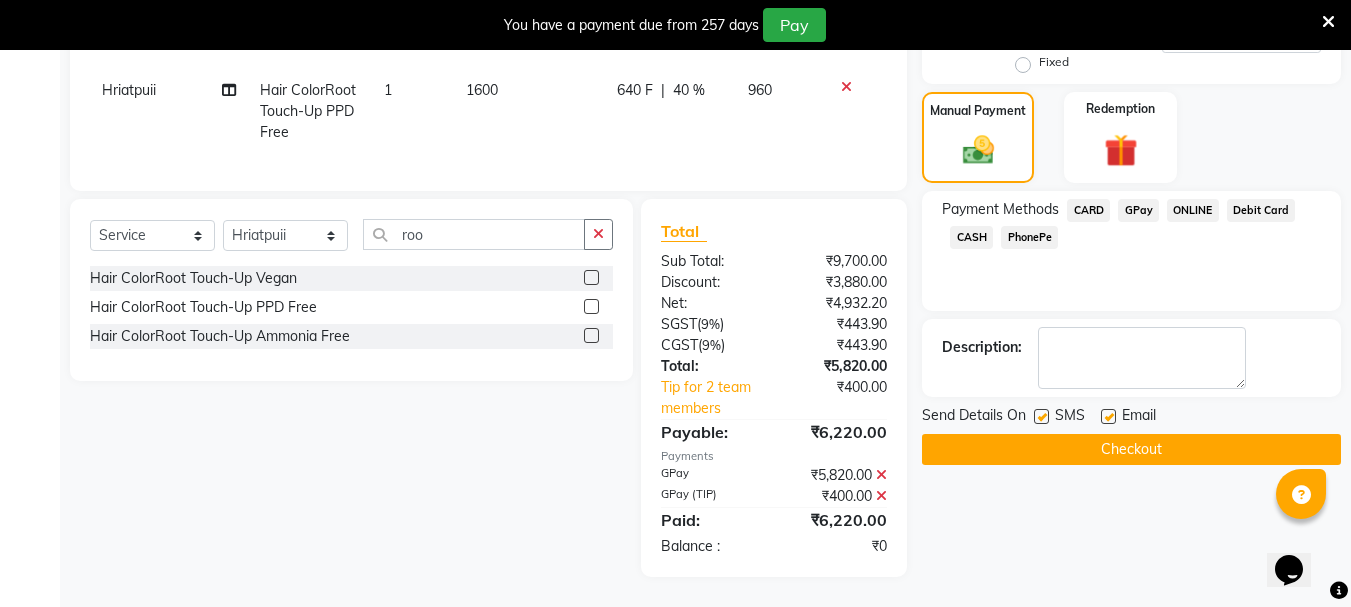 click on "Checkout" 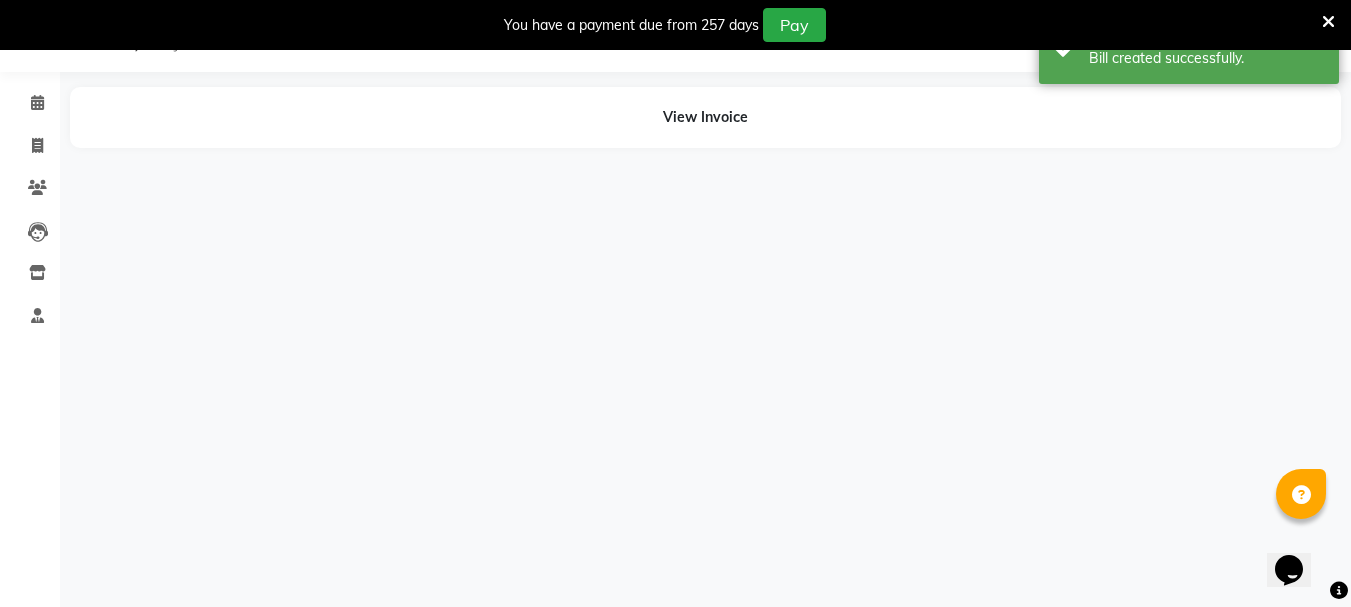 scroll, scrollTop: 0, scrollLeft: 0, axis: both 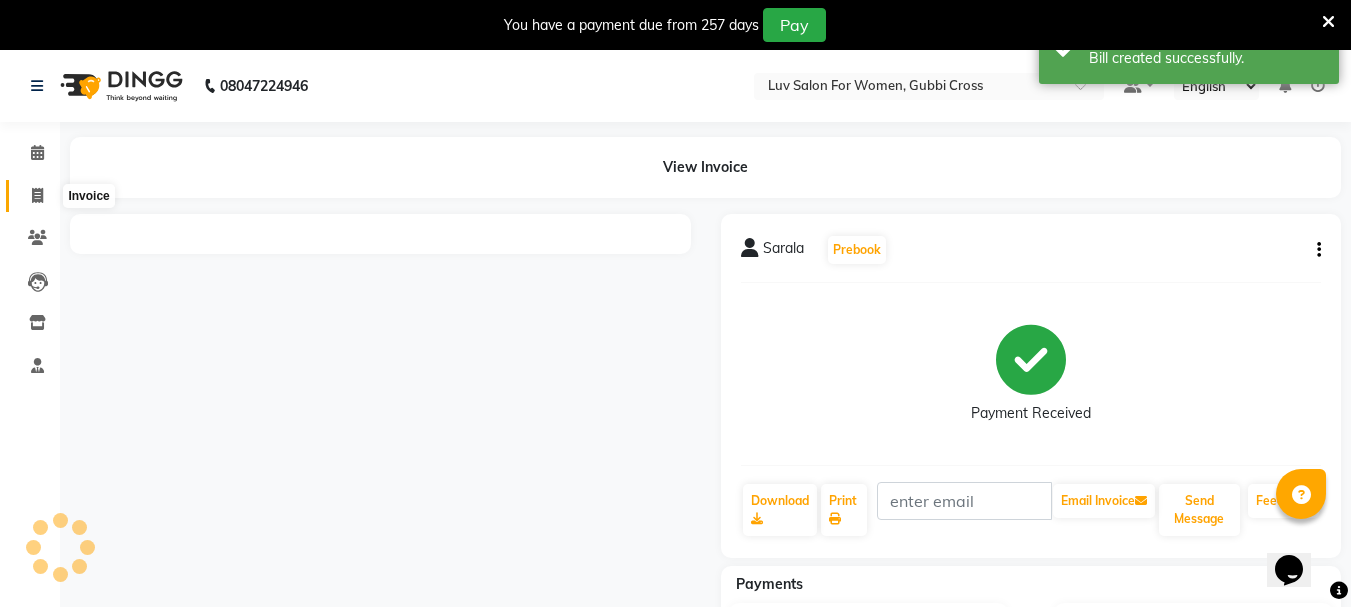 click 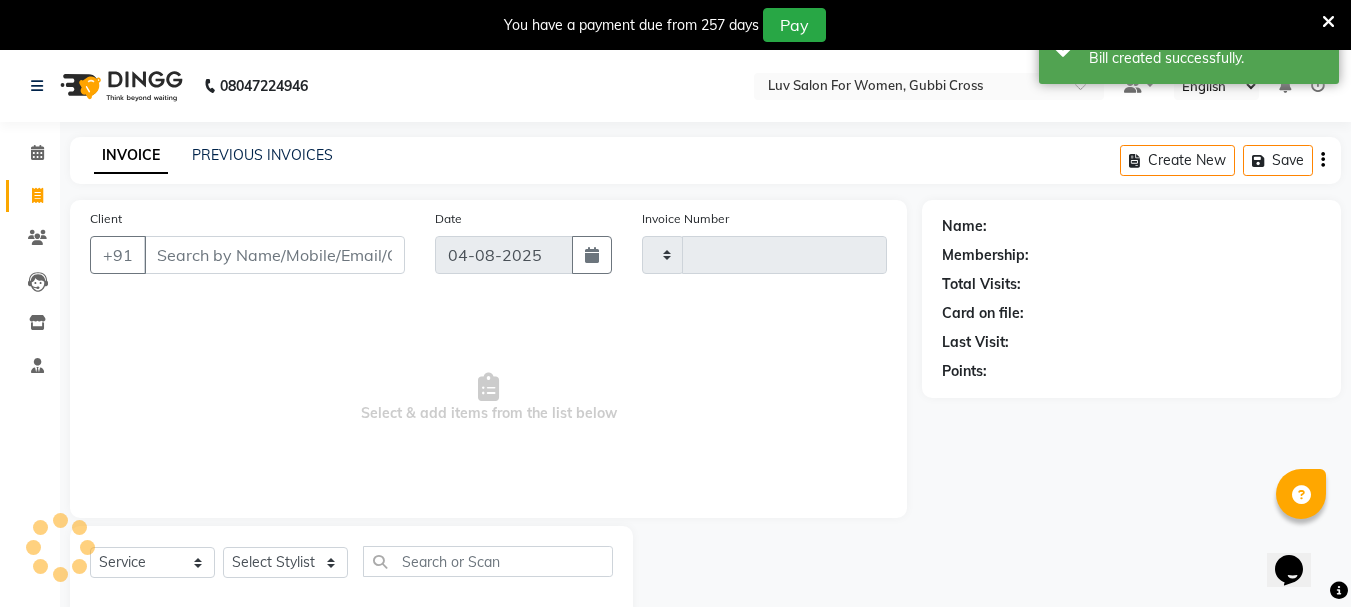 scroll, scrollTop: 50, scrollLeft: 0, axis: vertical 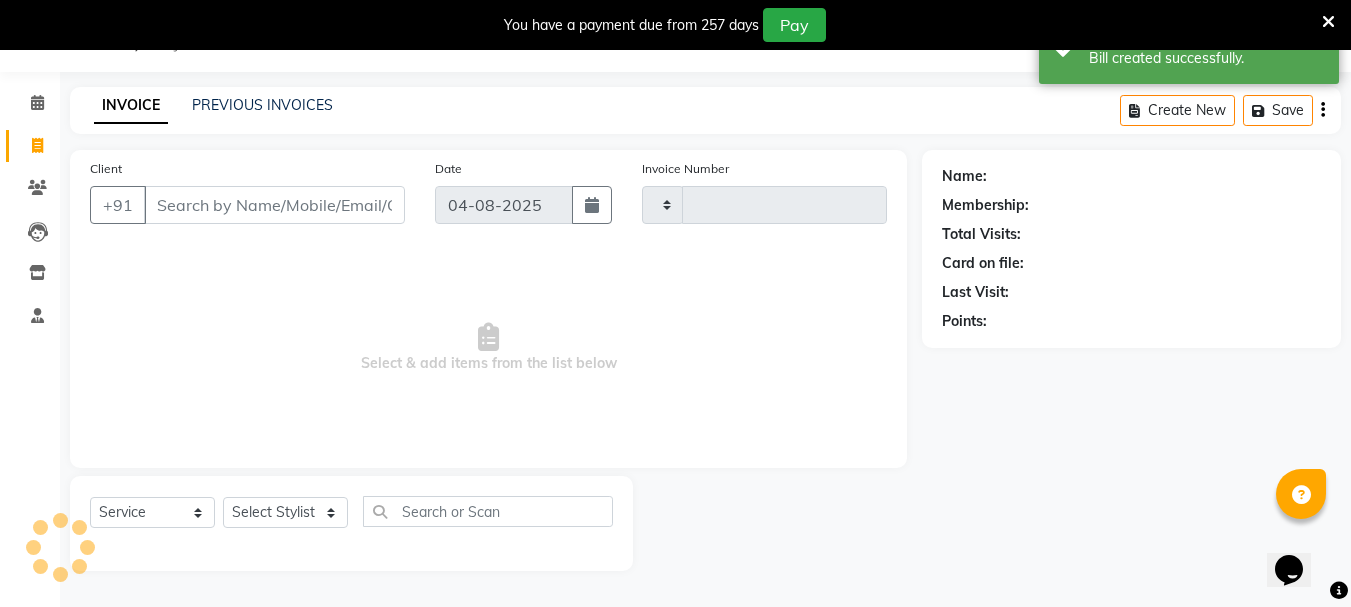 type on "1953" 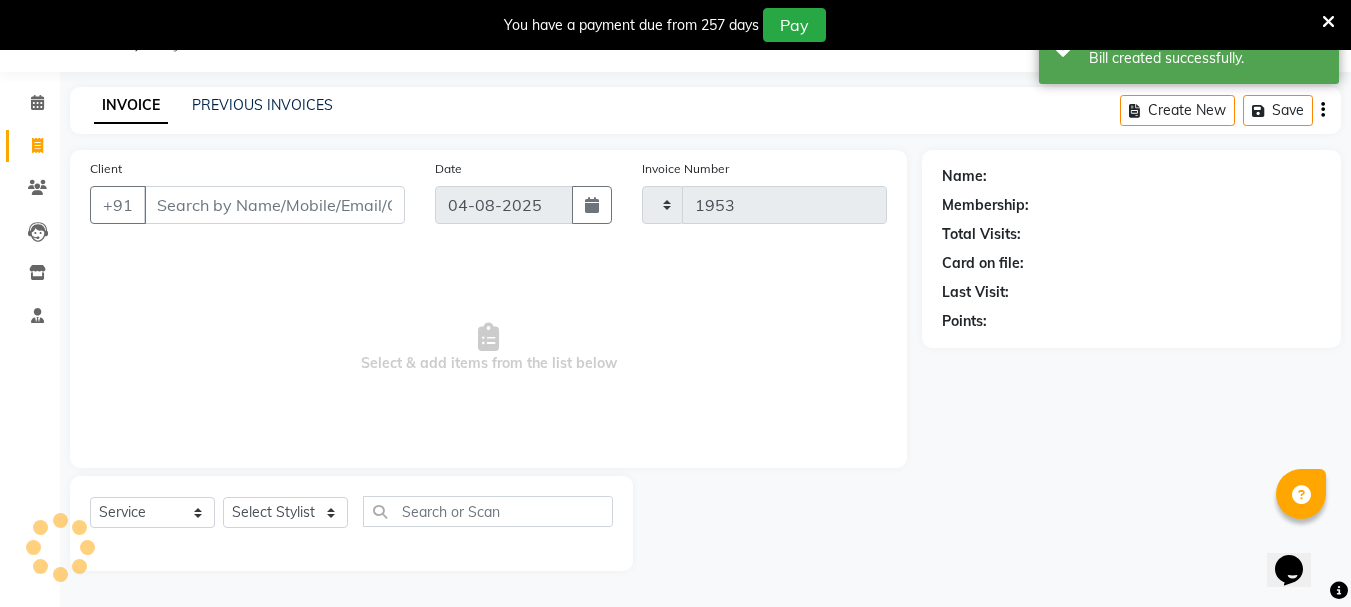select on "7221" 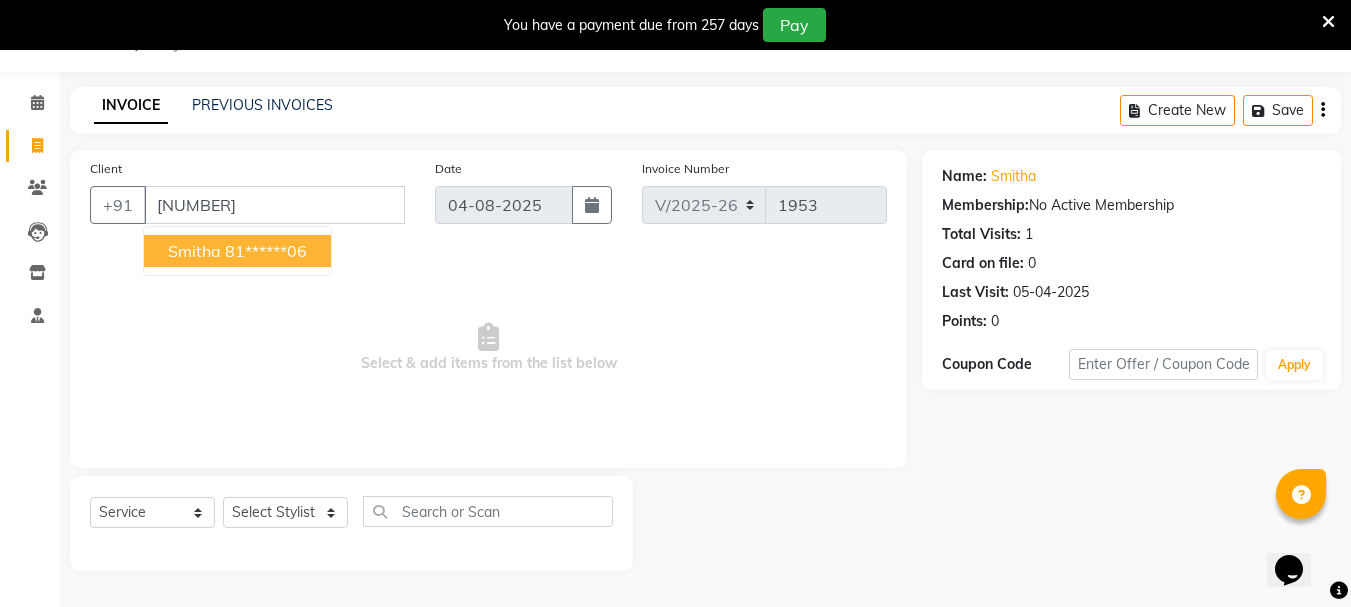 click on "81******06" at bounding box center (266, 251) 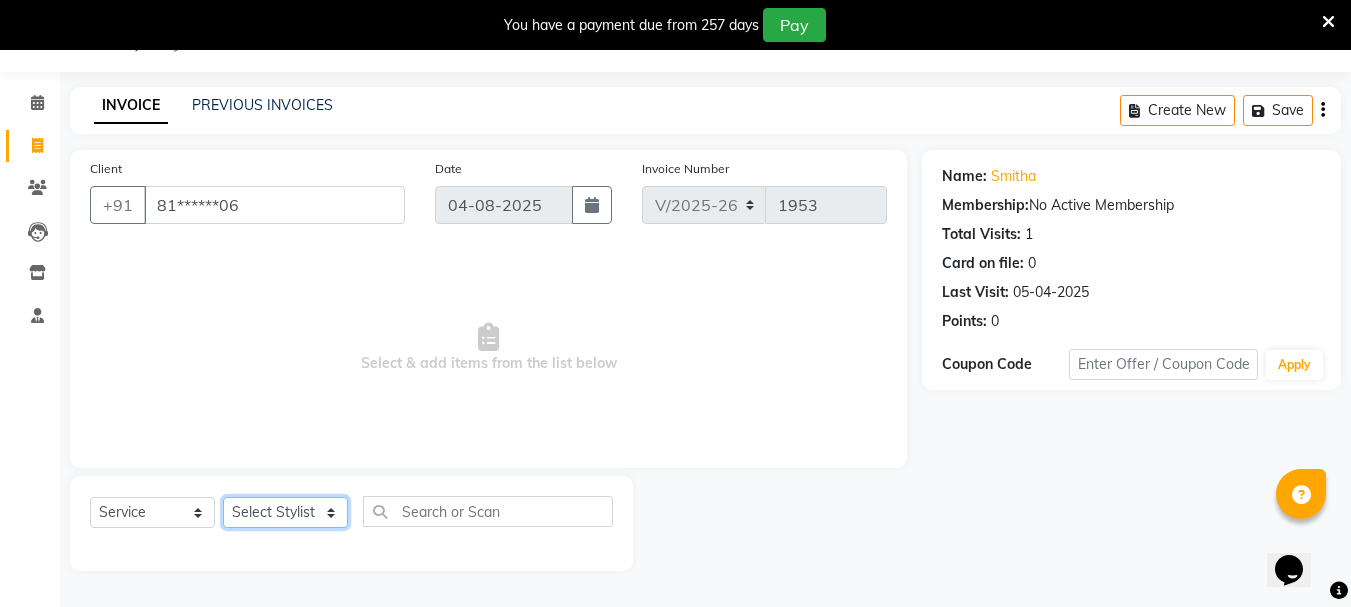 click on "Select Stylist Bhavani Buati Deepa Fardeen Hriatpuii Jeho Khup Kimi Lisa LUV Salon Manager Lydia Mani Mercy Murthy Ncy Rehya Sathiya Shelly Sofia Zomuani Zovi" 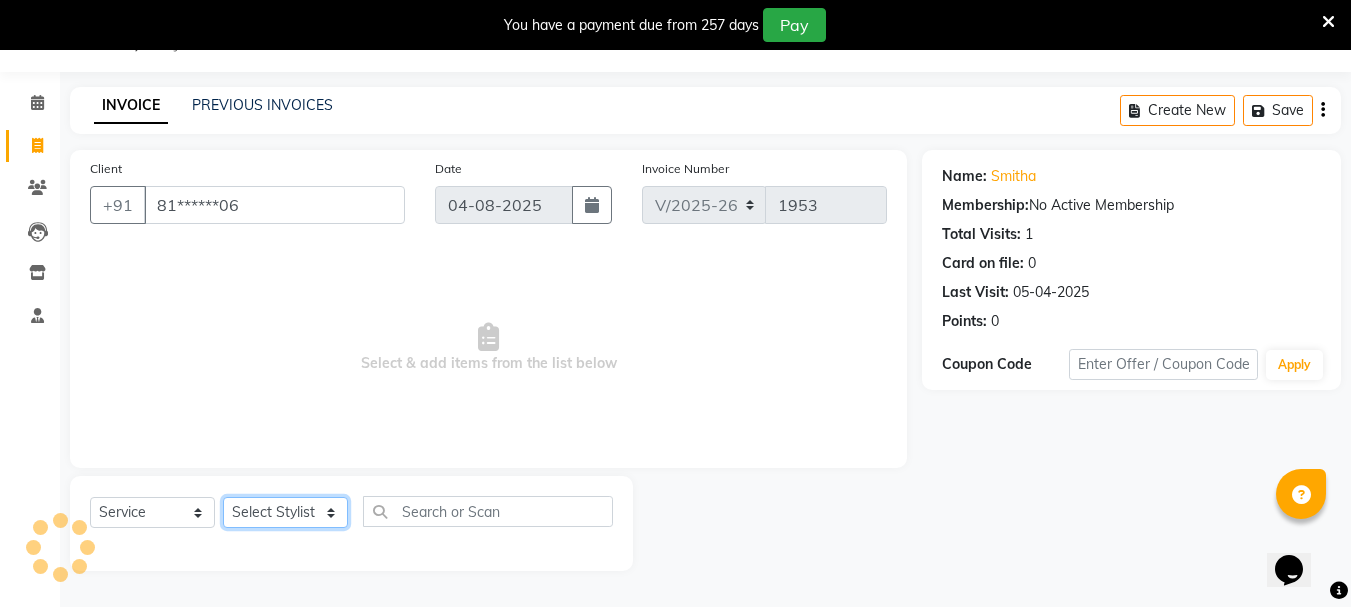 select on "64250" 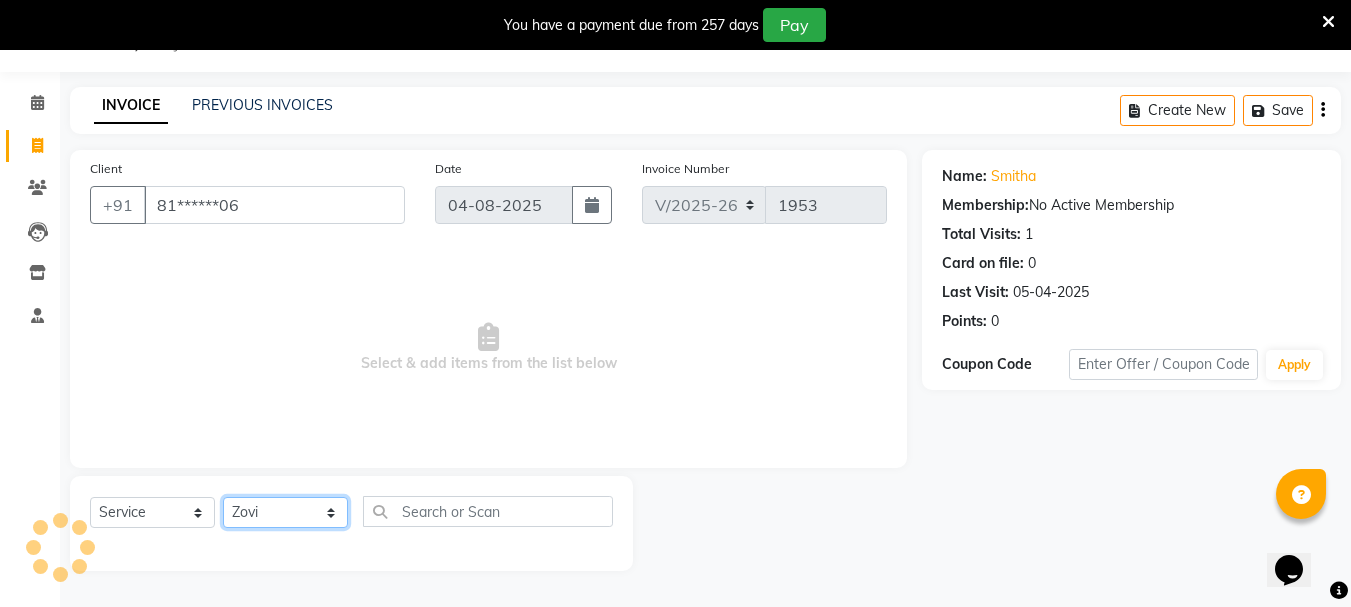 click on "Select Stylist Bhavani Buati Deepa Fardeen Hriatpuii Jeho Khup Kimi Lisa LUV Salon Manager Lydia Mani Mercy Murthy Ncy Rehya Sathiya Shelly Sofia Zomuani Zovi" 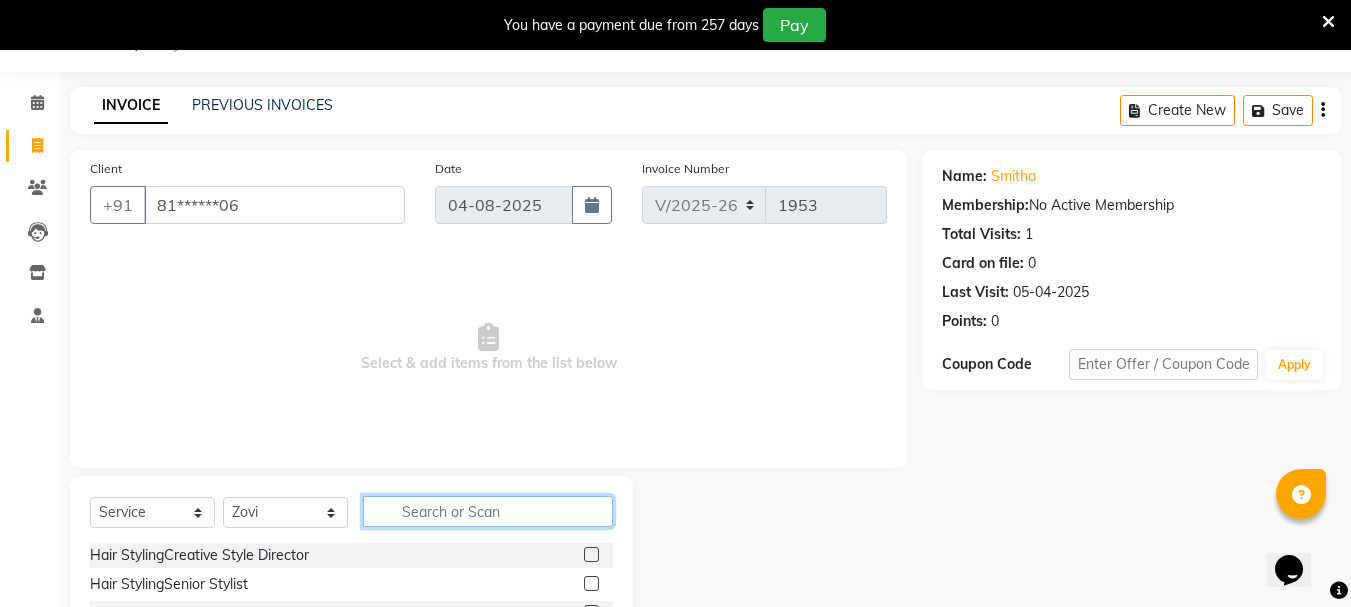 click 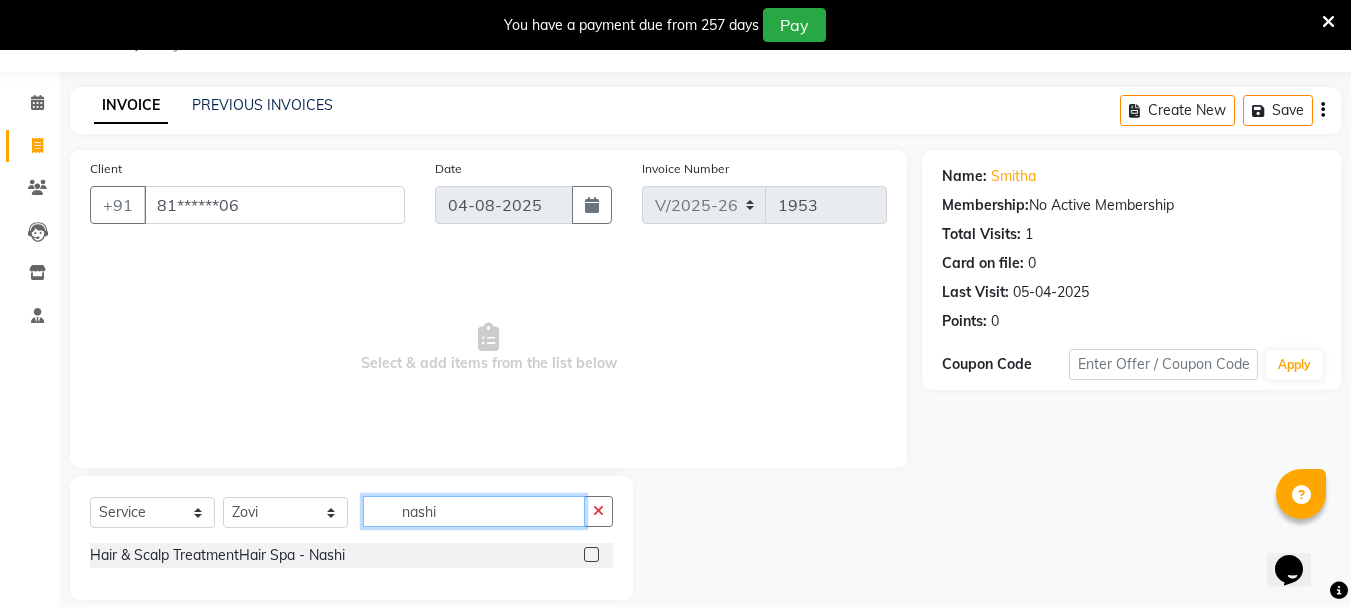 type on "nashi" 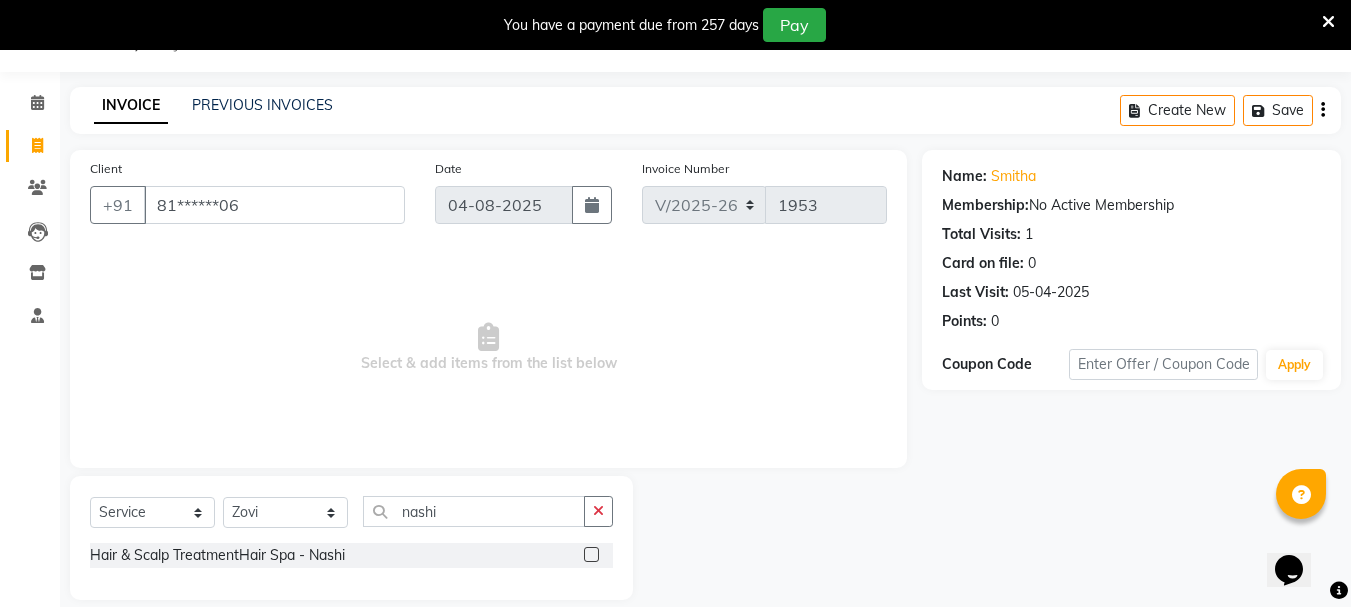 click 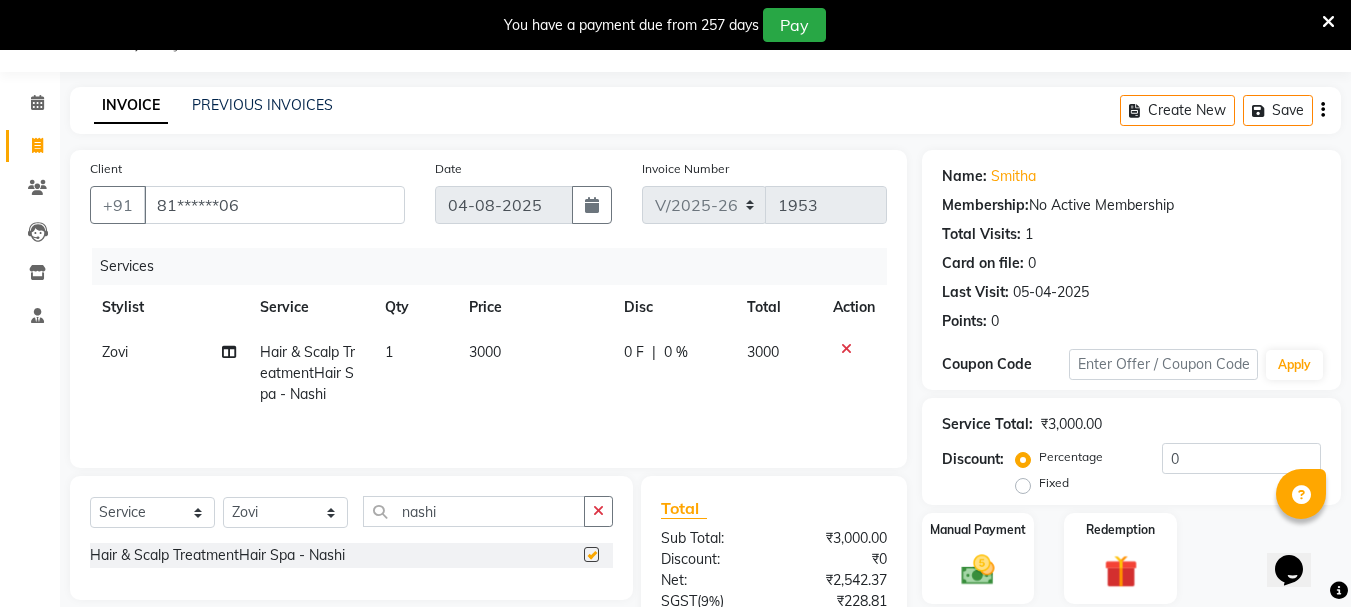 checkbox on "false" 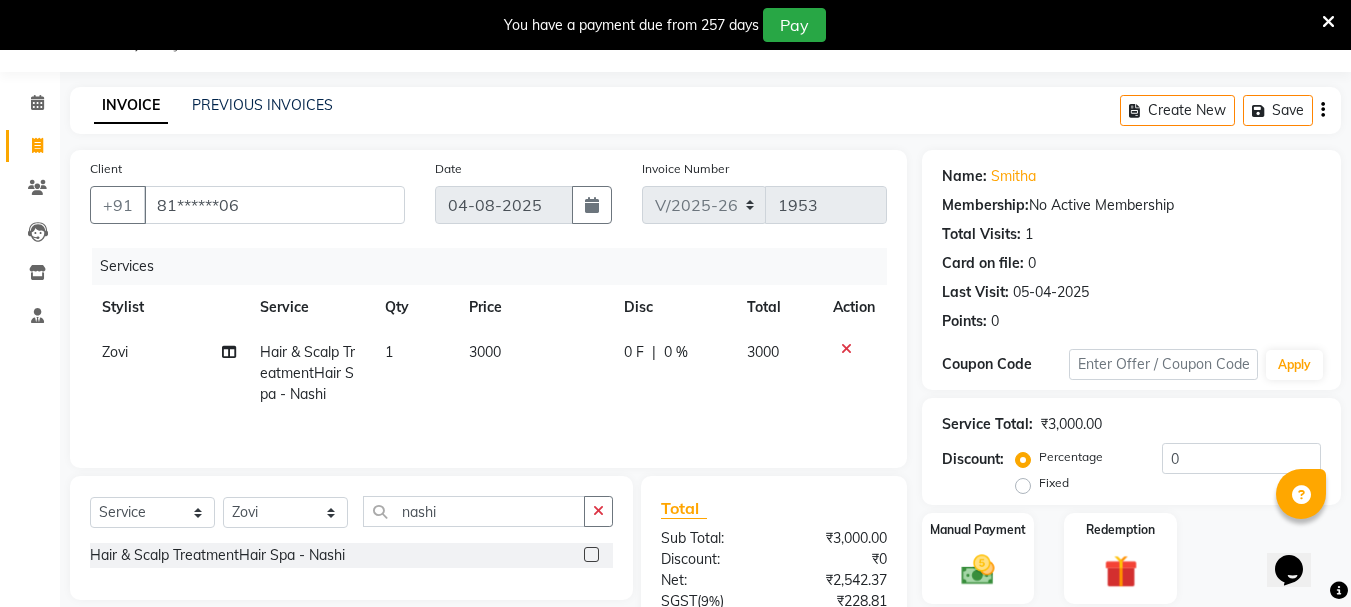 click on "3000" 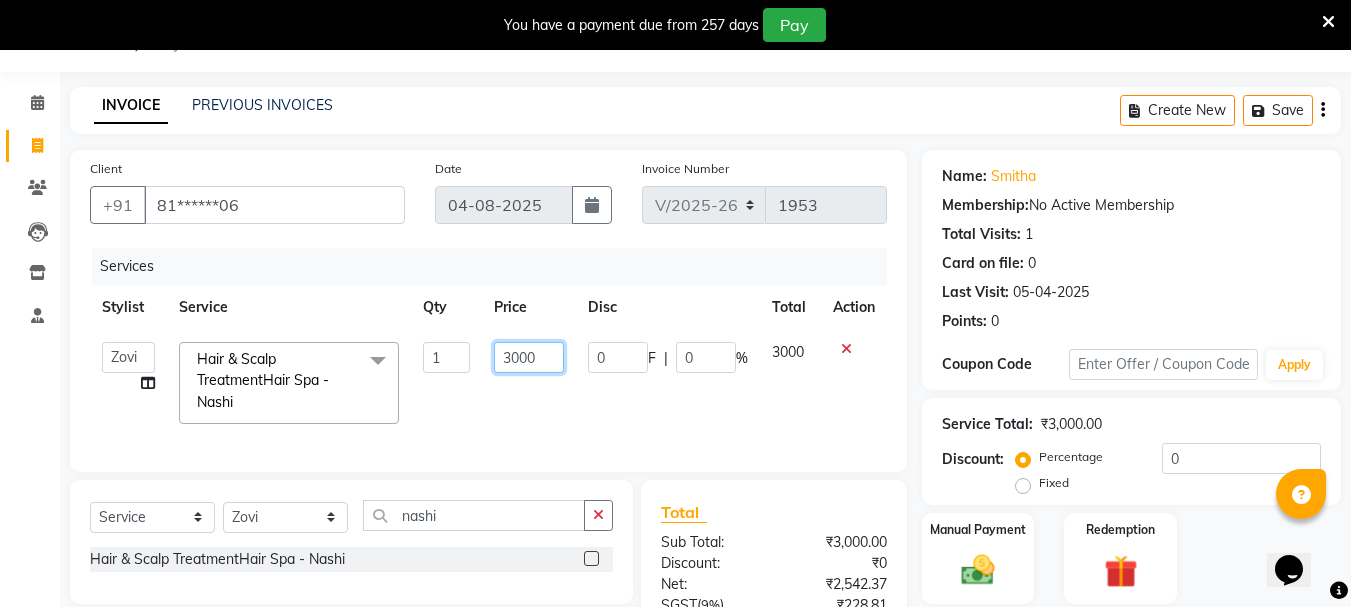 click on "3000" 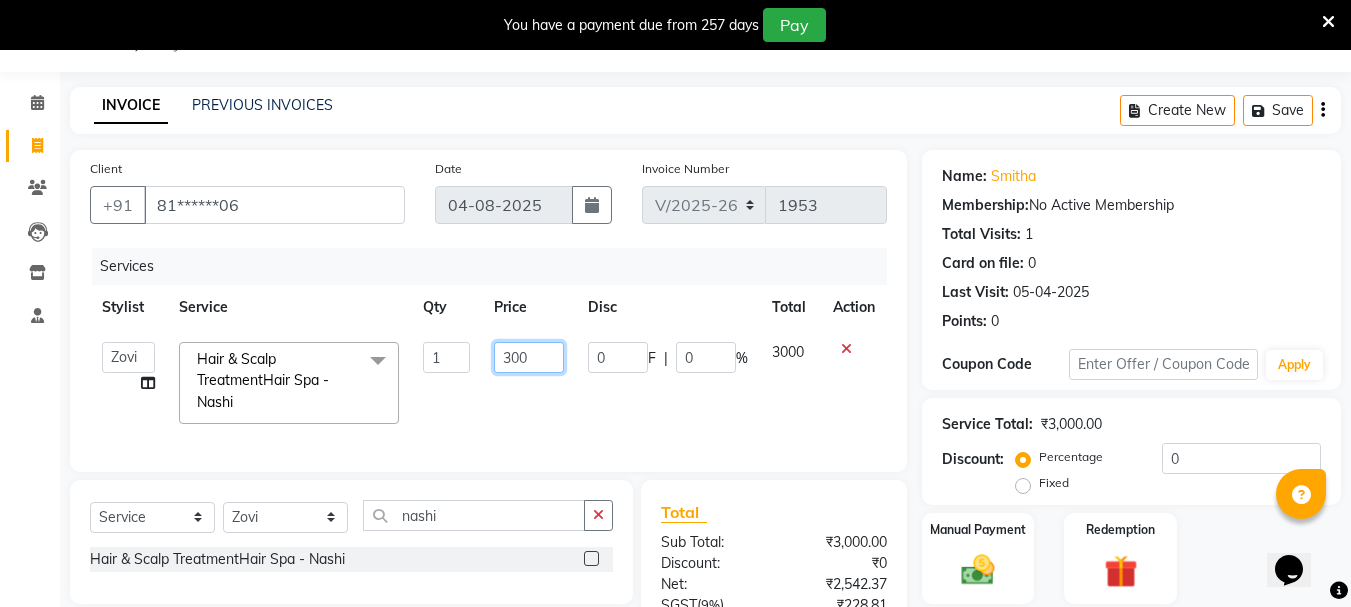 type on "3500" 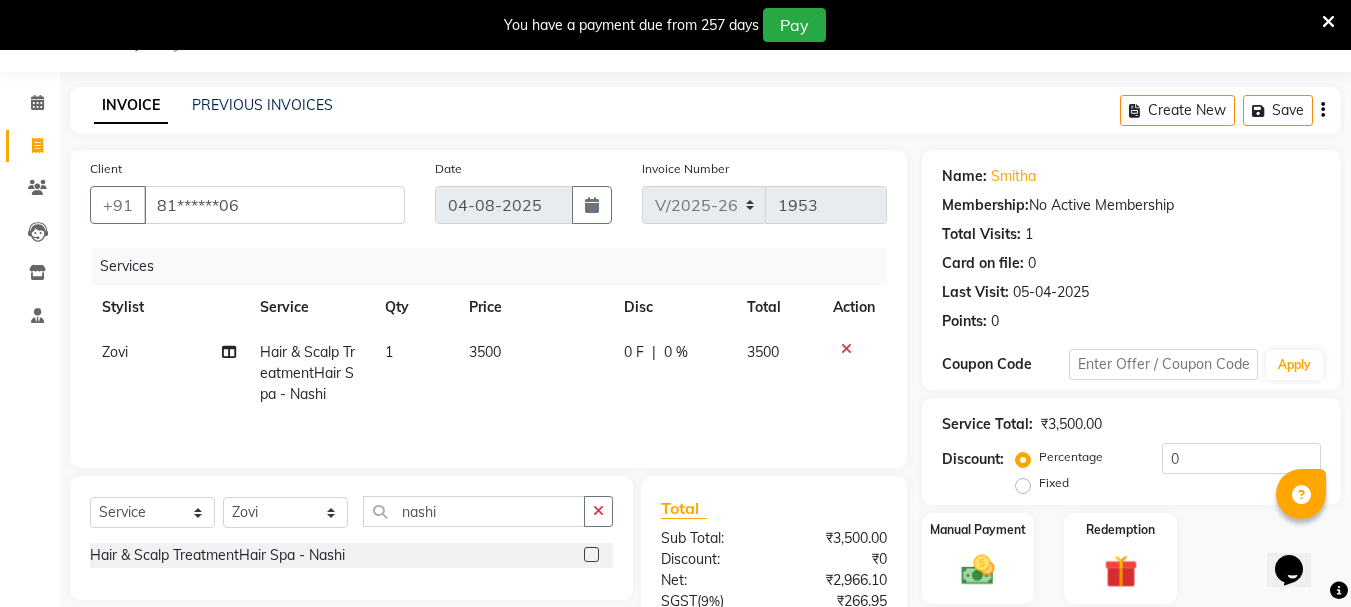 click on "0 F | 0 %" 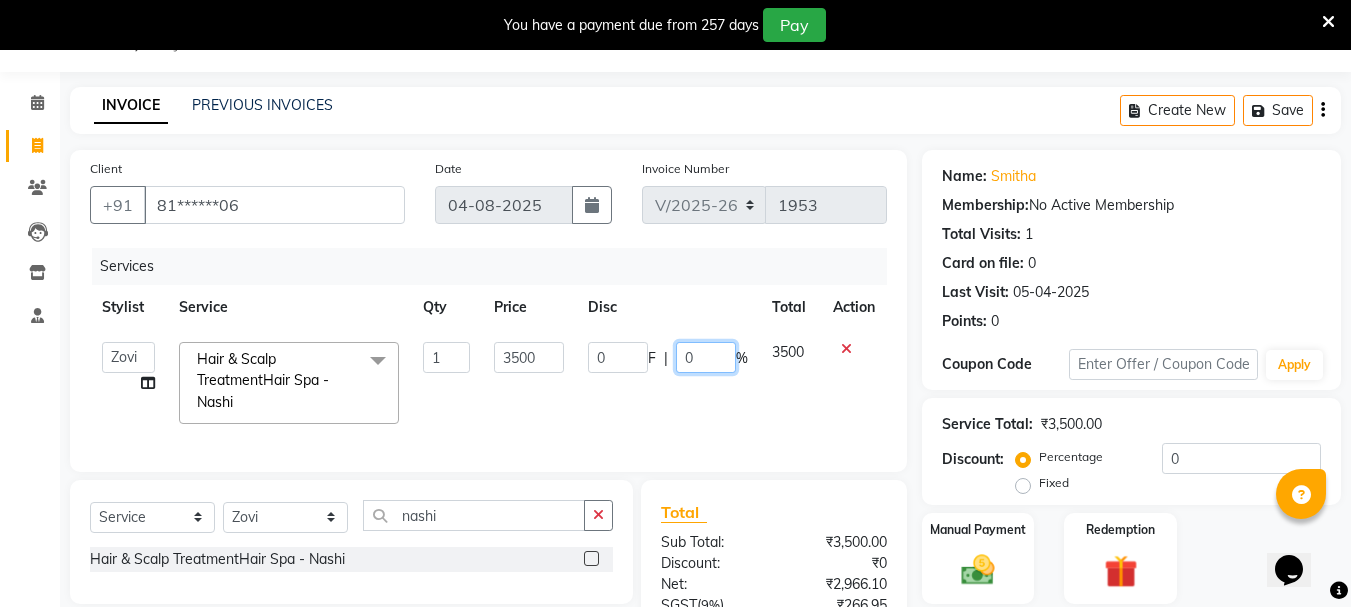 click on "0" 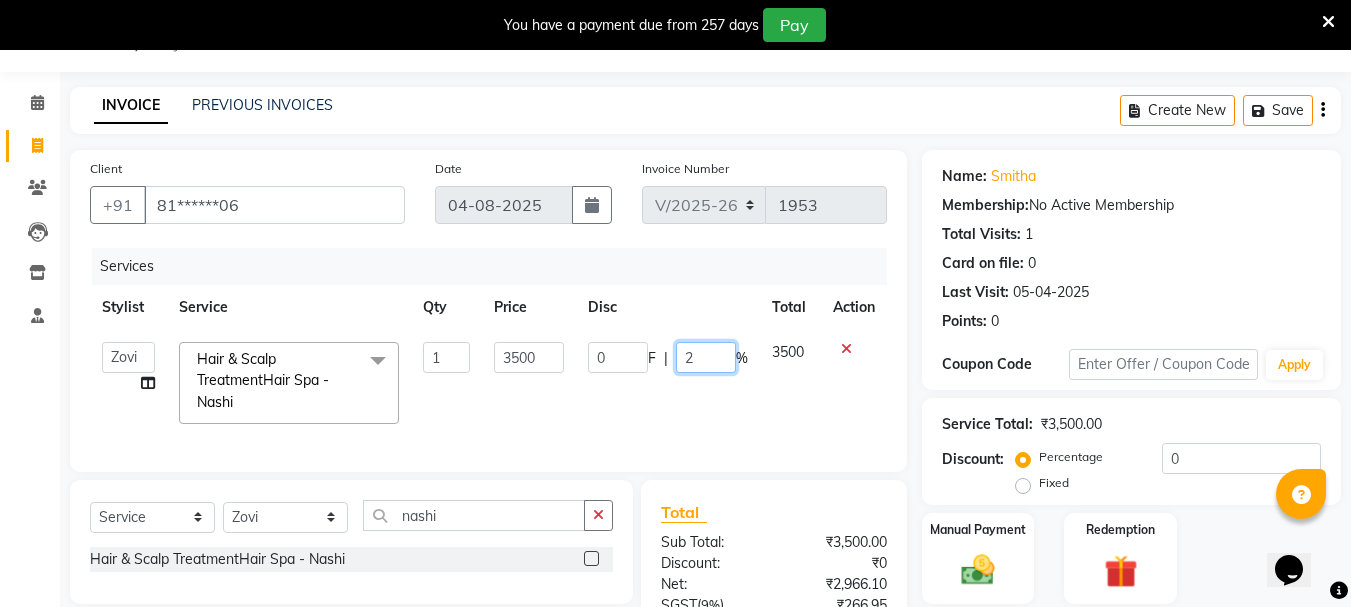 type on "20" 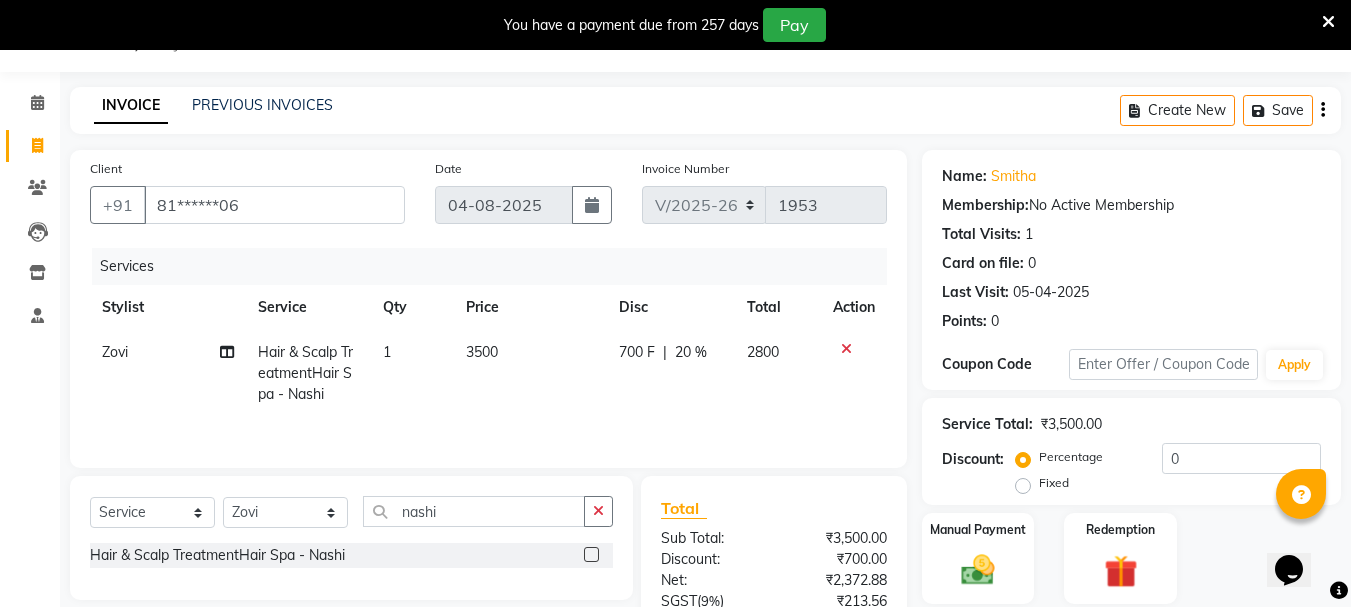 click on "700 F | 20 %" 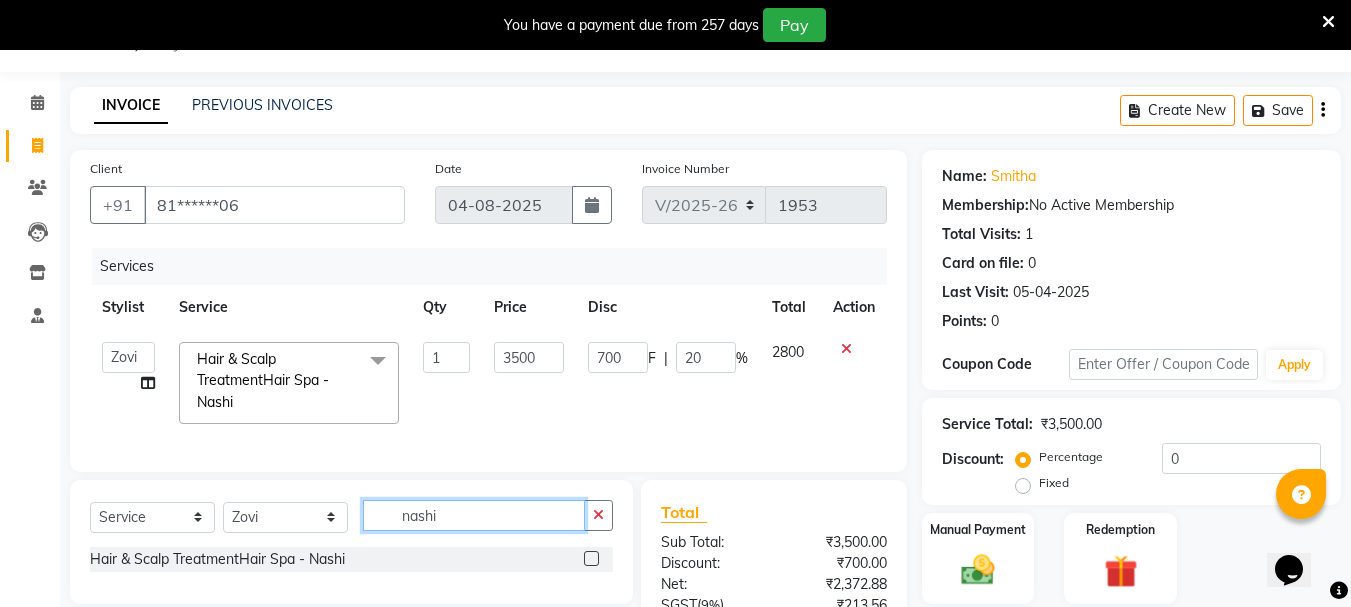 click on "nashi" 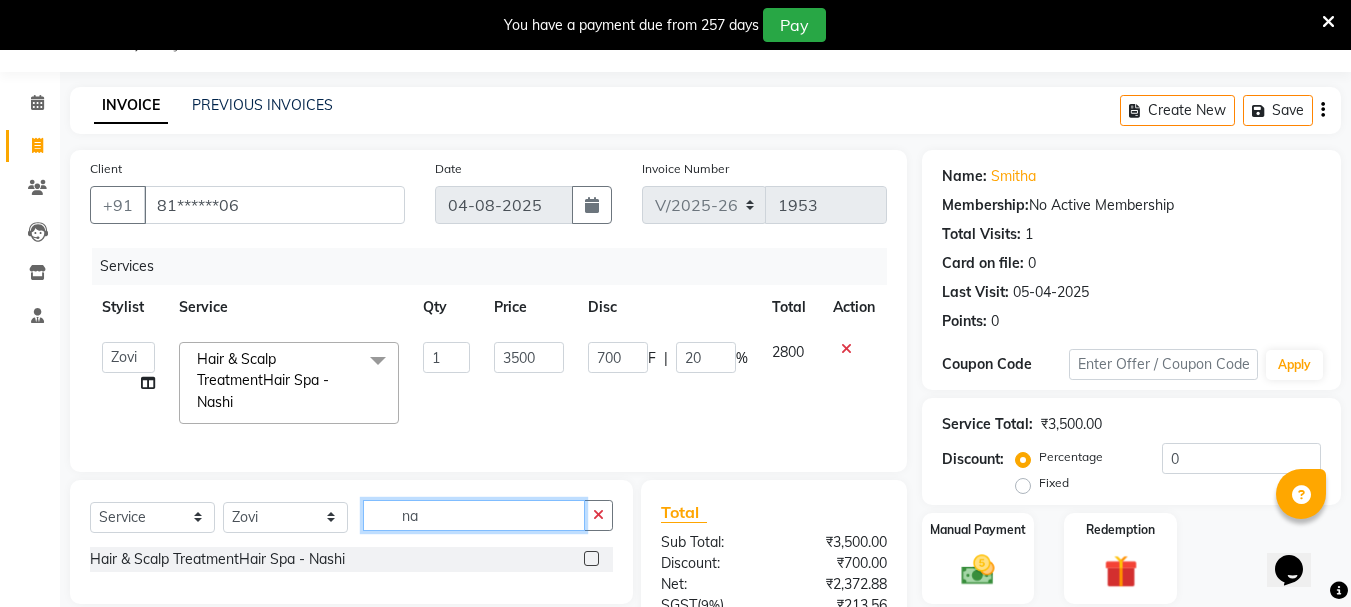 type on "n" 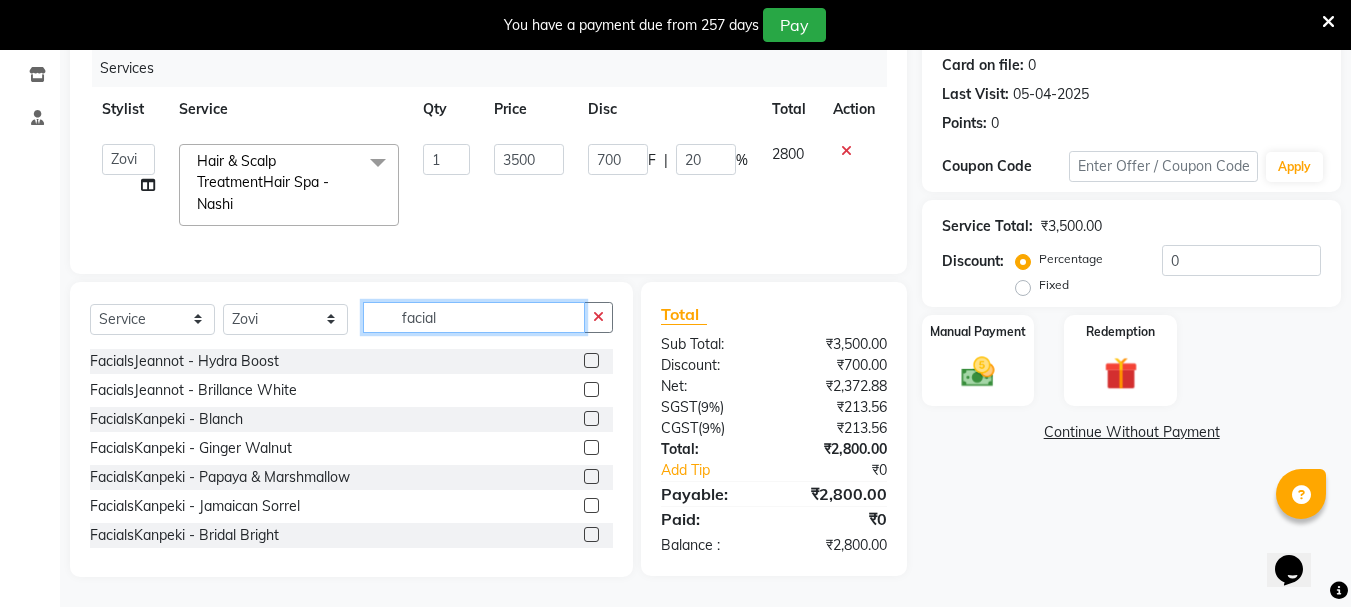 scroll, scrollTop: 263, scrollLeft: 0, axis: vertical 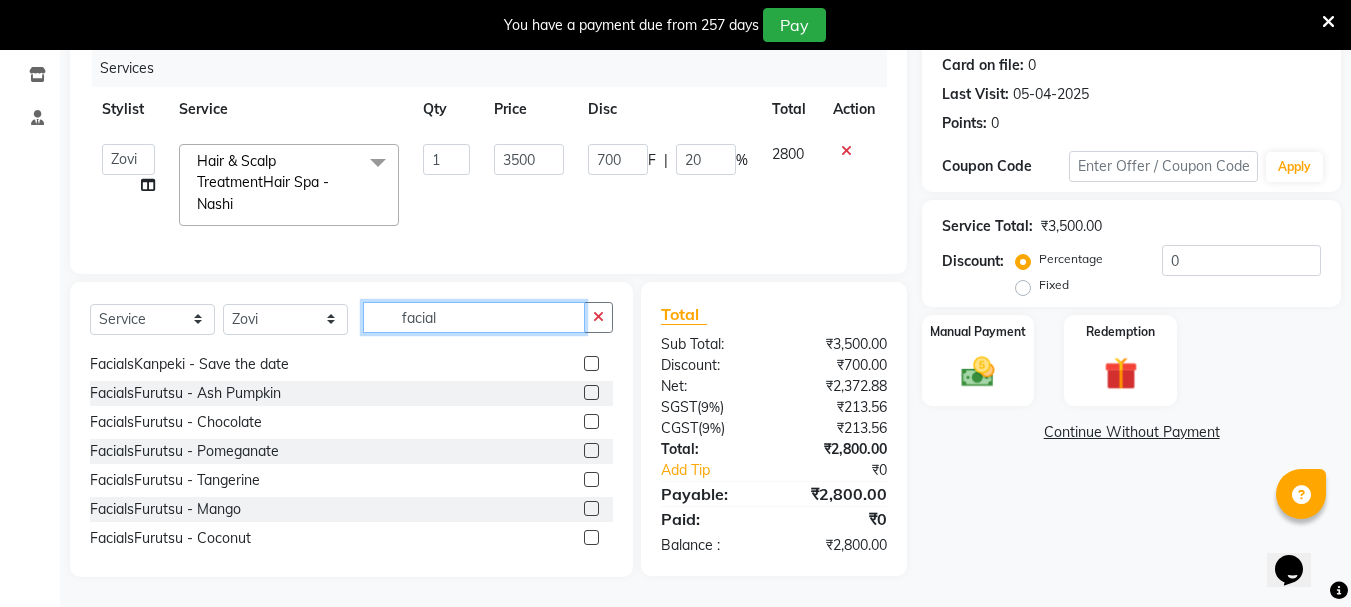 type on "facial" 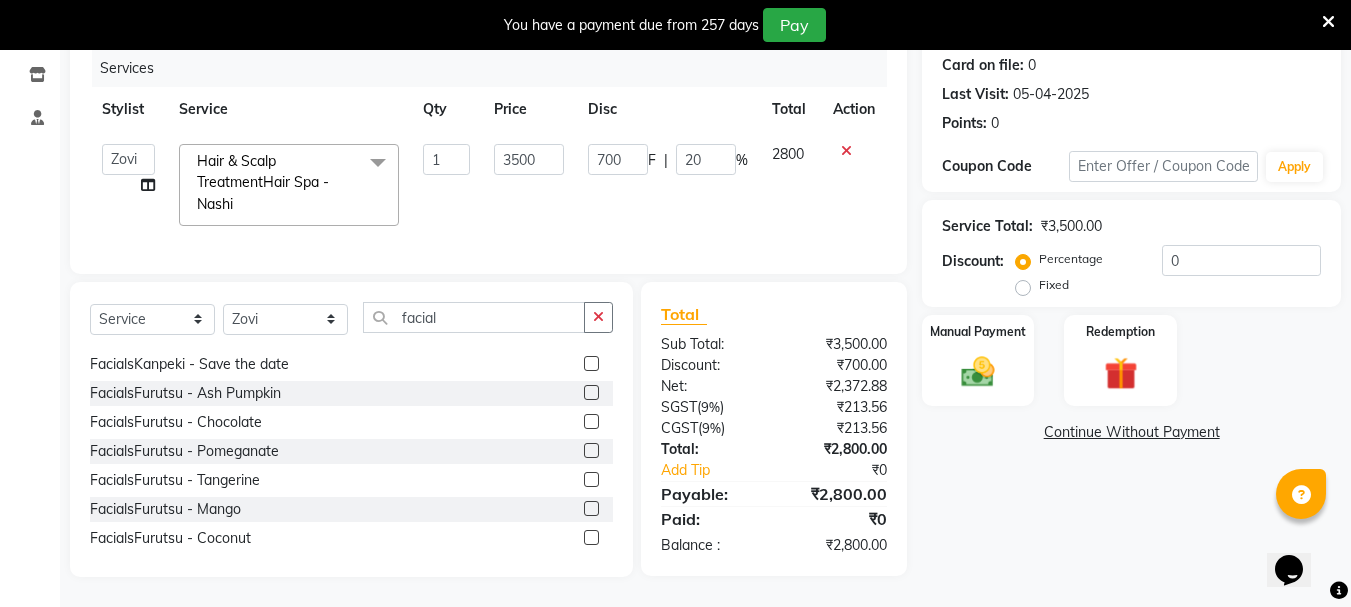 click 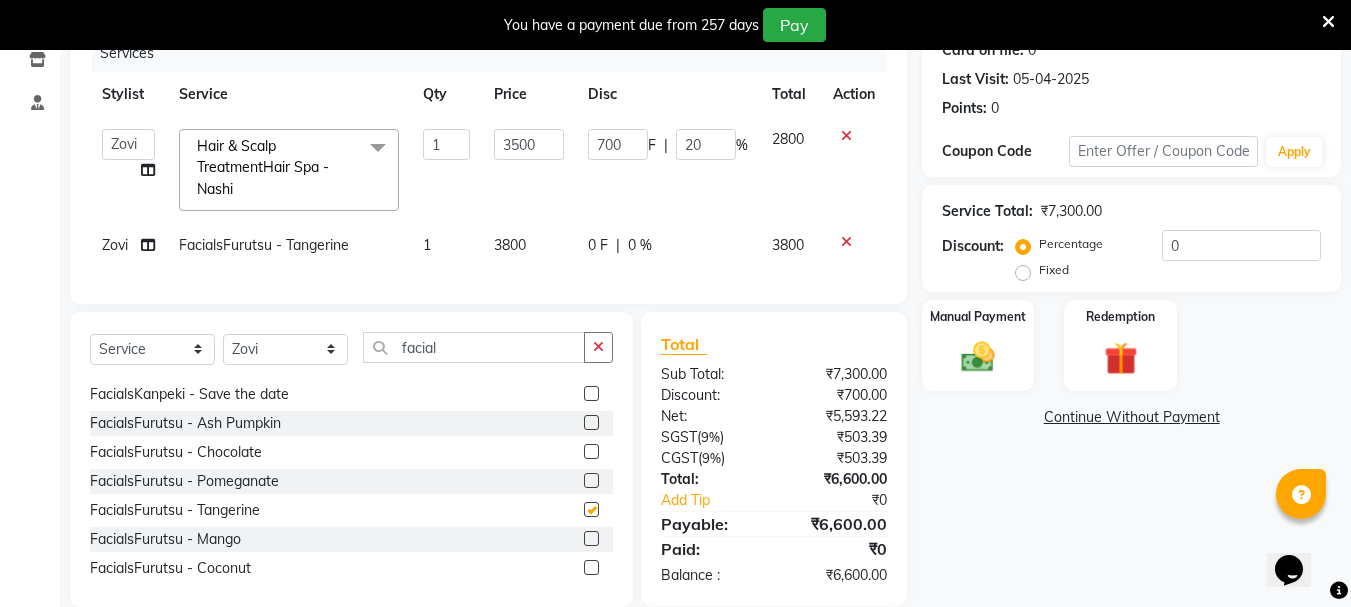 checkbox on "false" 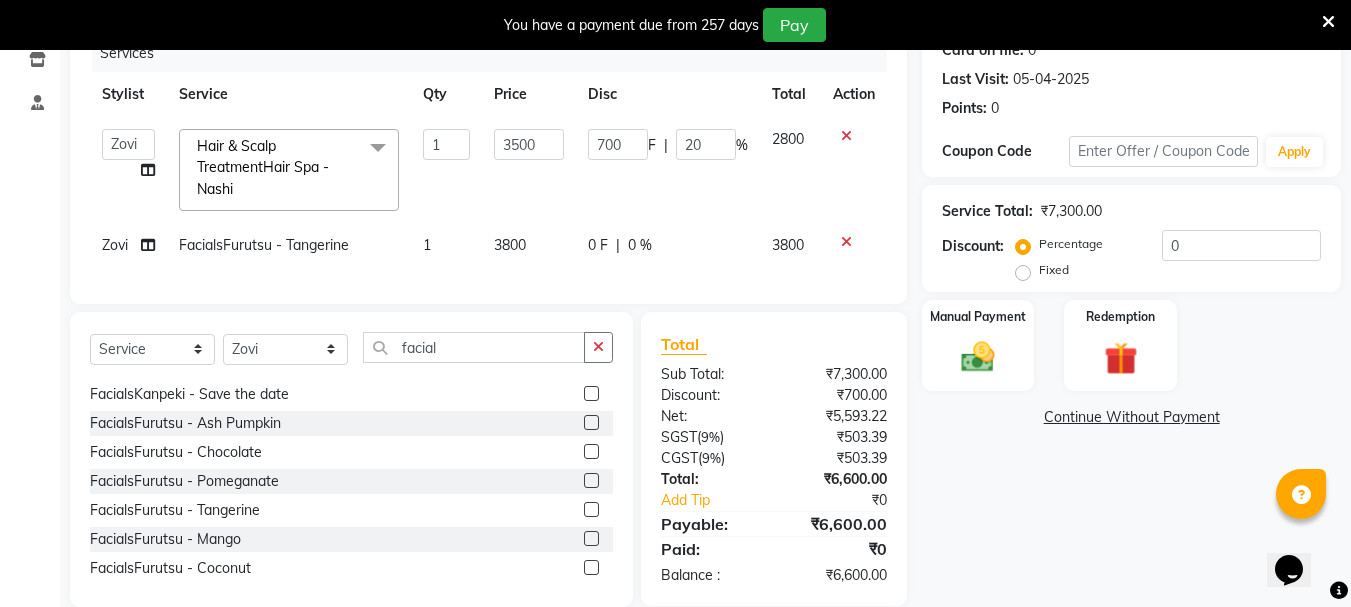 click on "0 F | 0 %" 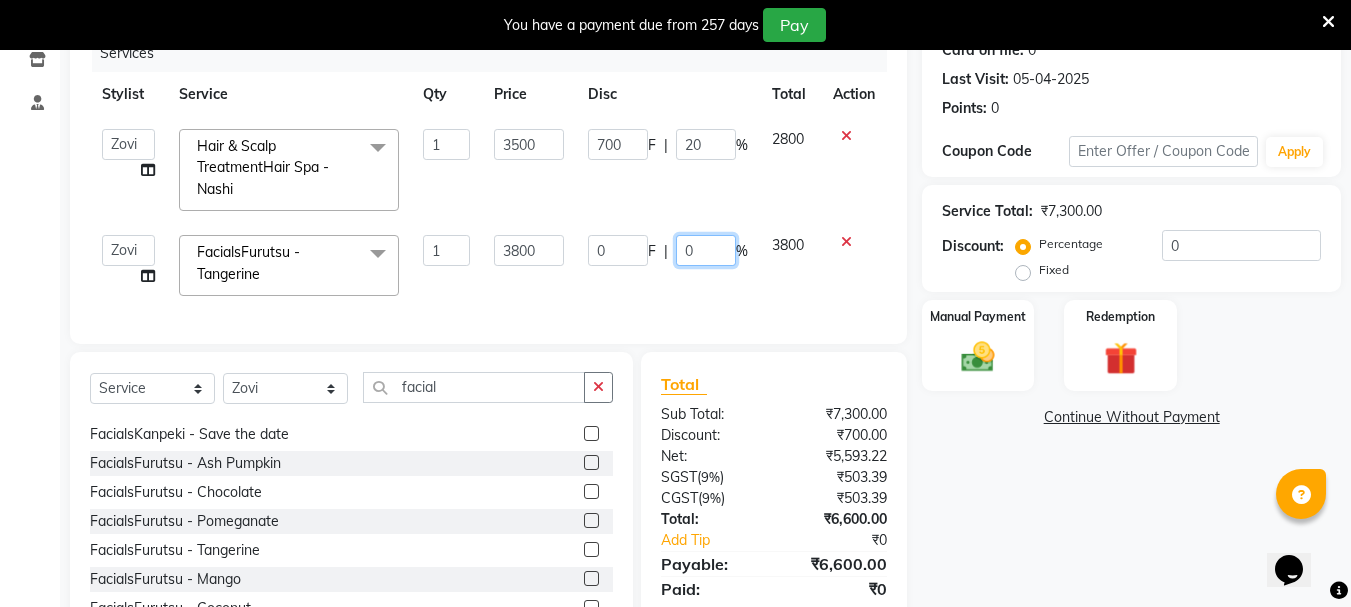 click on "0" 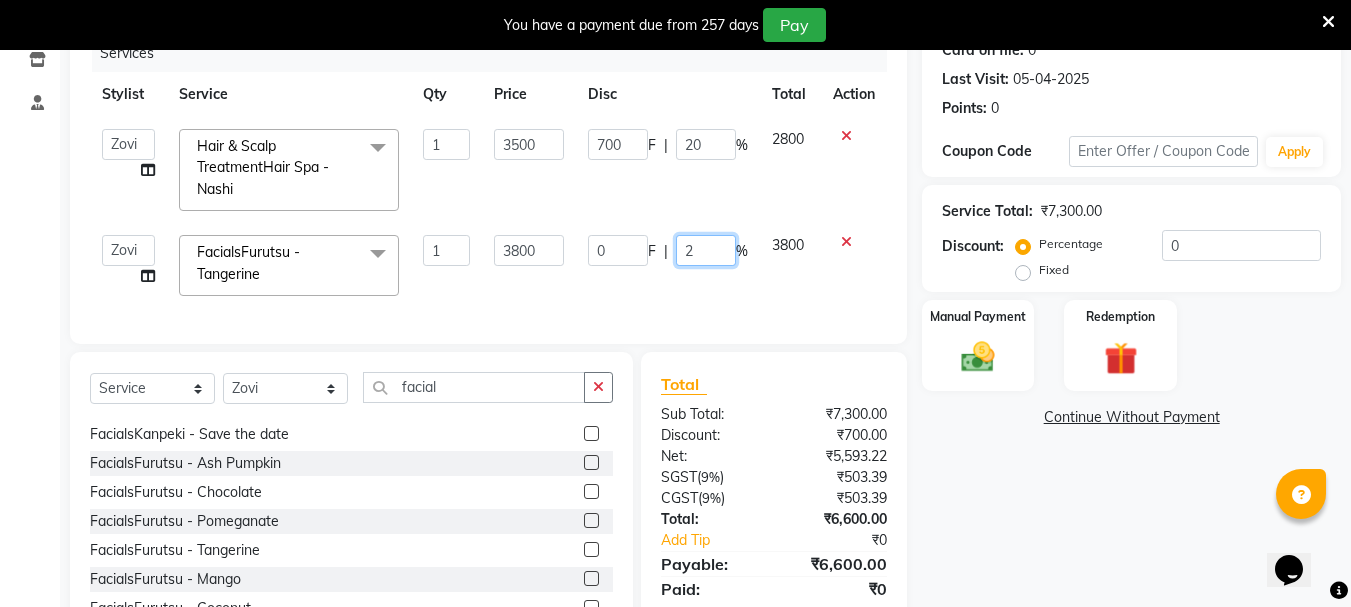 type on "20" 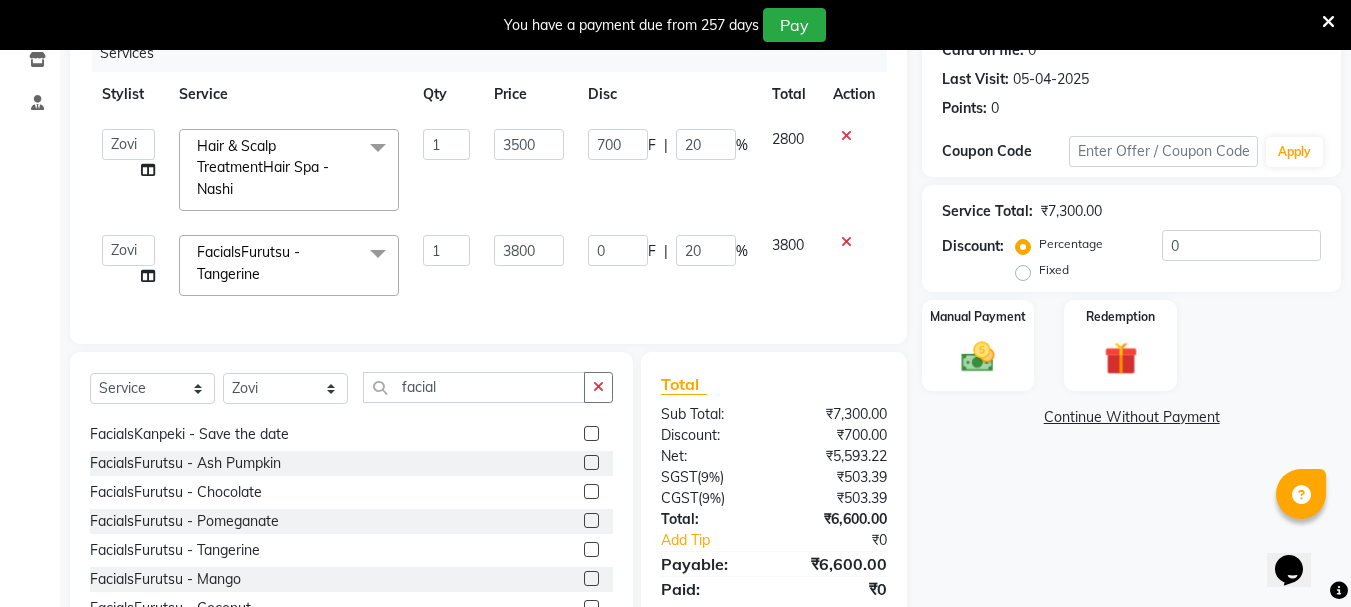 click on "Services Stylist Service Qty Price Disc Total Action  Bhavani   Buati   Deepa   Fardeen   Hriatpuii   Jeho   Khup   Kimi   Lisa   LUV Salon Manager   Lydia   Mani   Mercy   Murthy   Ncy   Rehya   Sathiya   Shelly   Sofia   Zomuani   Zovi  Hair & Scalp TreatmentHair Spa - Nashi  x Hair StylingCreative Style Director Hair StylingSenior Stylist Hair StylingStylist Hair StylingBlunt Hair Cut Hair StylingFringe Hair StylingKids Hair Cut (below 6 years) Hair StylingShampoo & Conditioning Hair StylingBlow-dry Hair StylingIroning Hair StylingTong Curls Hair Accessories Hair ColorRoot Touch-Up Vegan Hair ColorRoot Touch-Up PPD Free Hair ColorRoot Touch-Up Ammonia Free Hair ColorHighlights (Per Foil) Hair ColorHighlights with pre lightener (Per Foil) Hair ColorCrazy Hair Color (Per Foil) Hair ColorGlobal Hair Color Hair ColorBalayage/Ombre Henna Hair Toning Hair & Scalp TreatmentHair Spa - Shea Butter Hair & Scalp TreatmentHair Spa - Nashi Hair & Scalp TreatmentRisana Hair & Scalp TreatmentQOD F4st HydraHydra Facial 1" 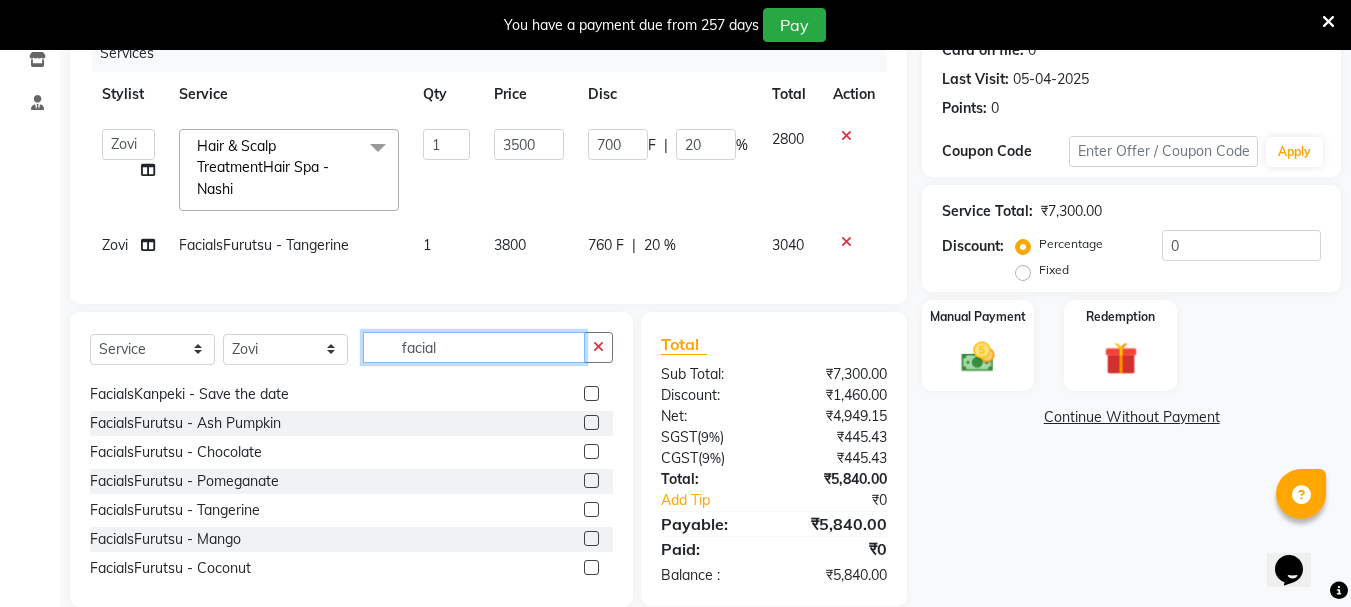 click on "facial" 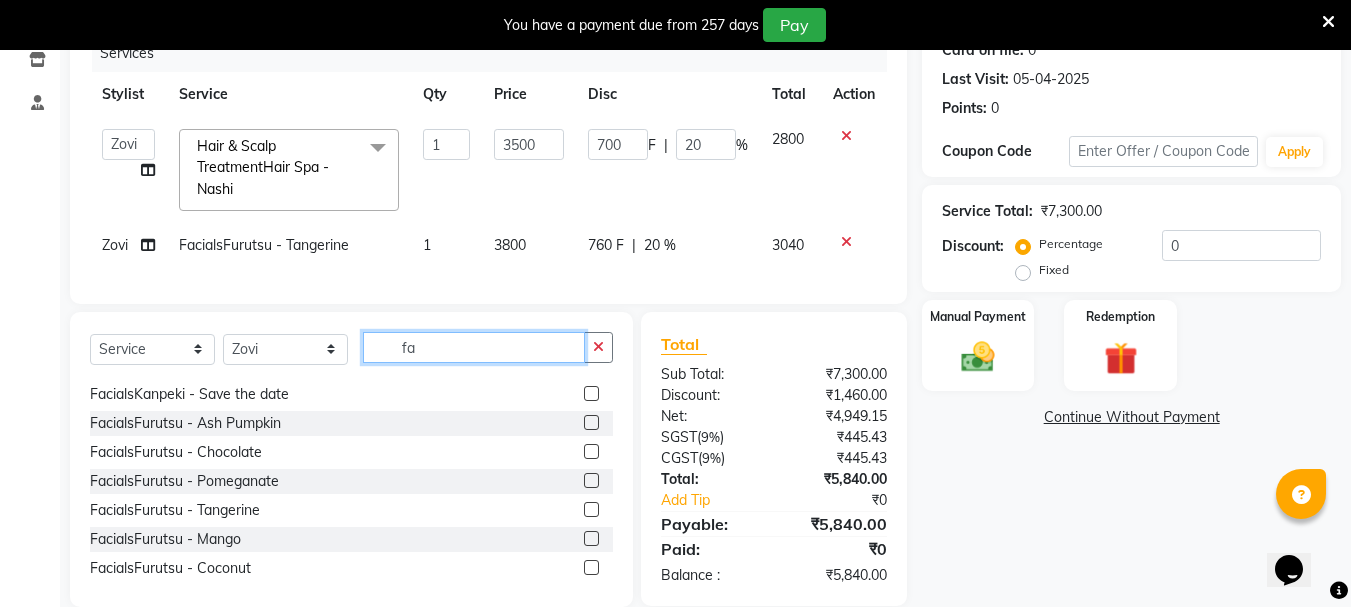 type on "f" 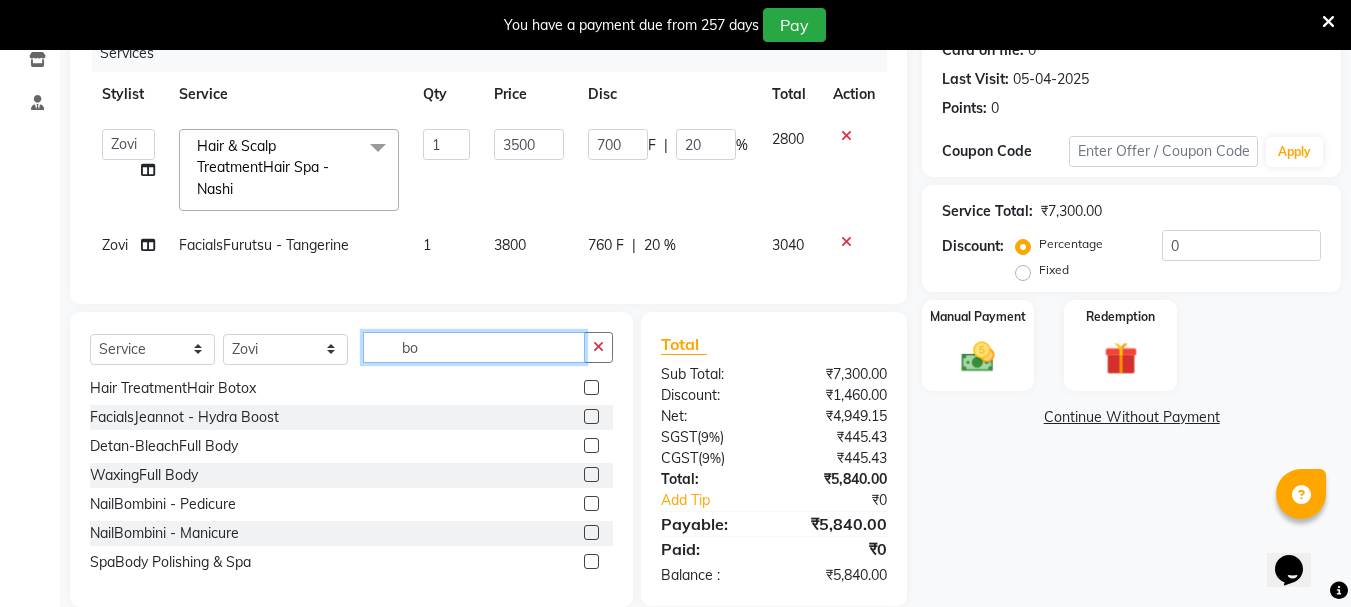 scroll, scrollTop: 0, scrollLeft: 0, axis: both 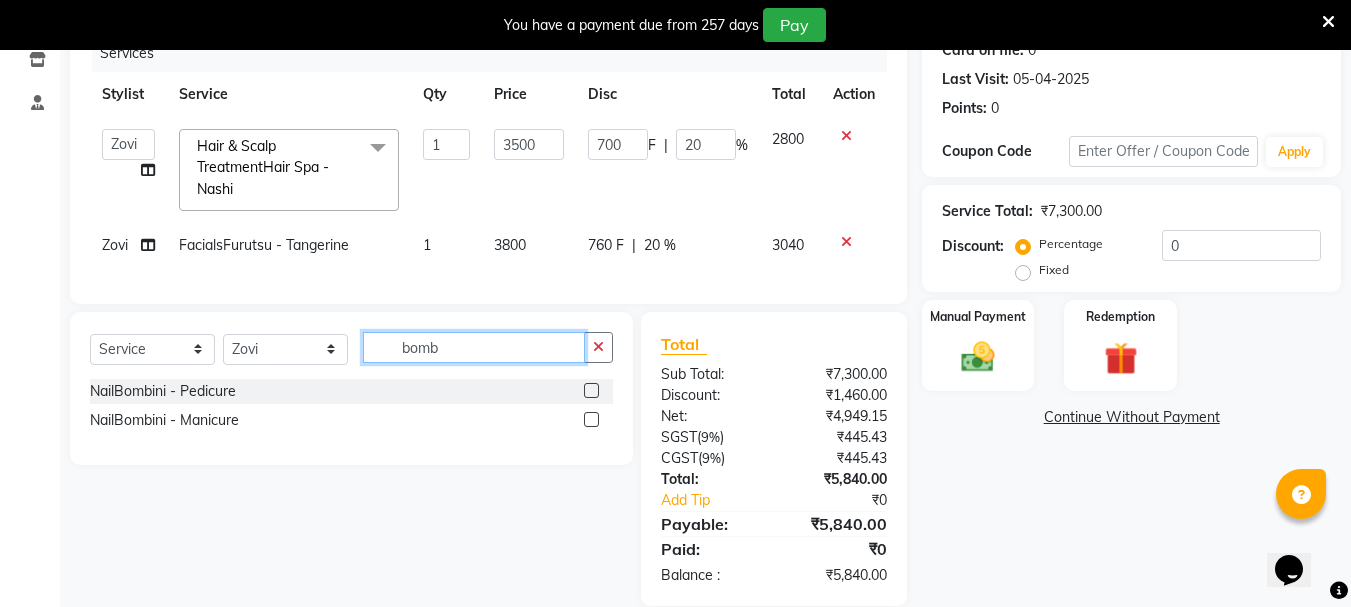 type on "bomb" 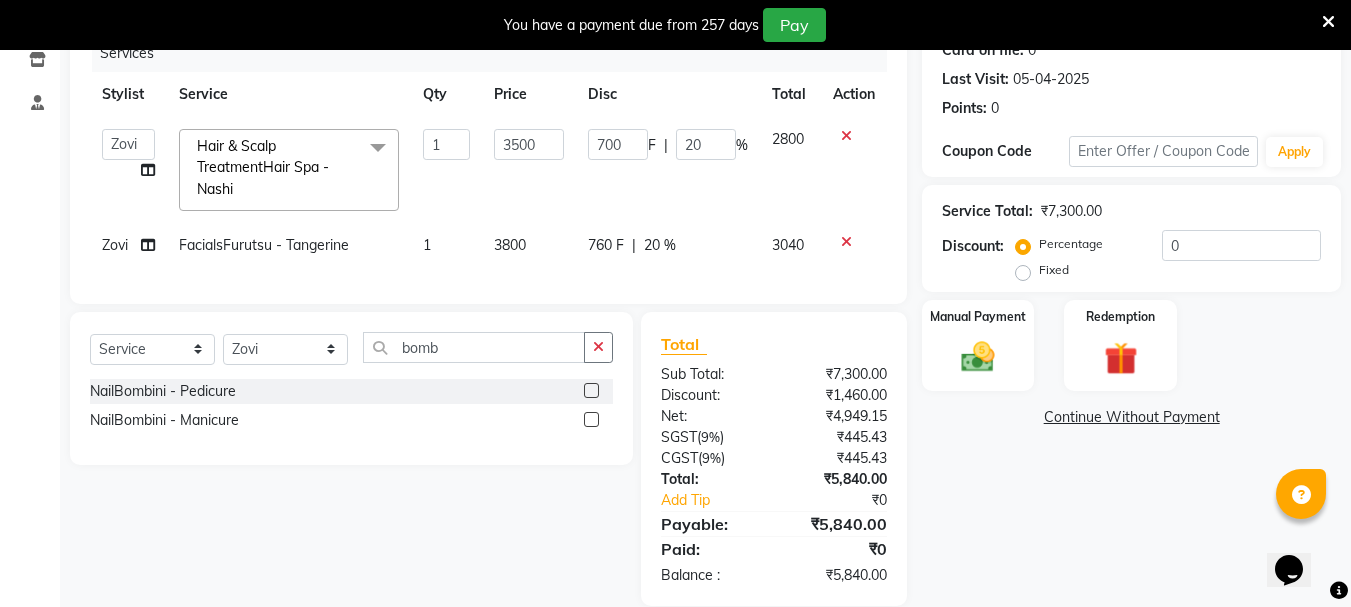 click 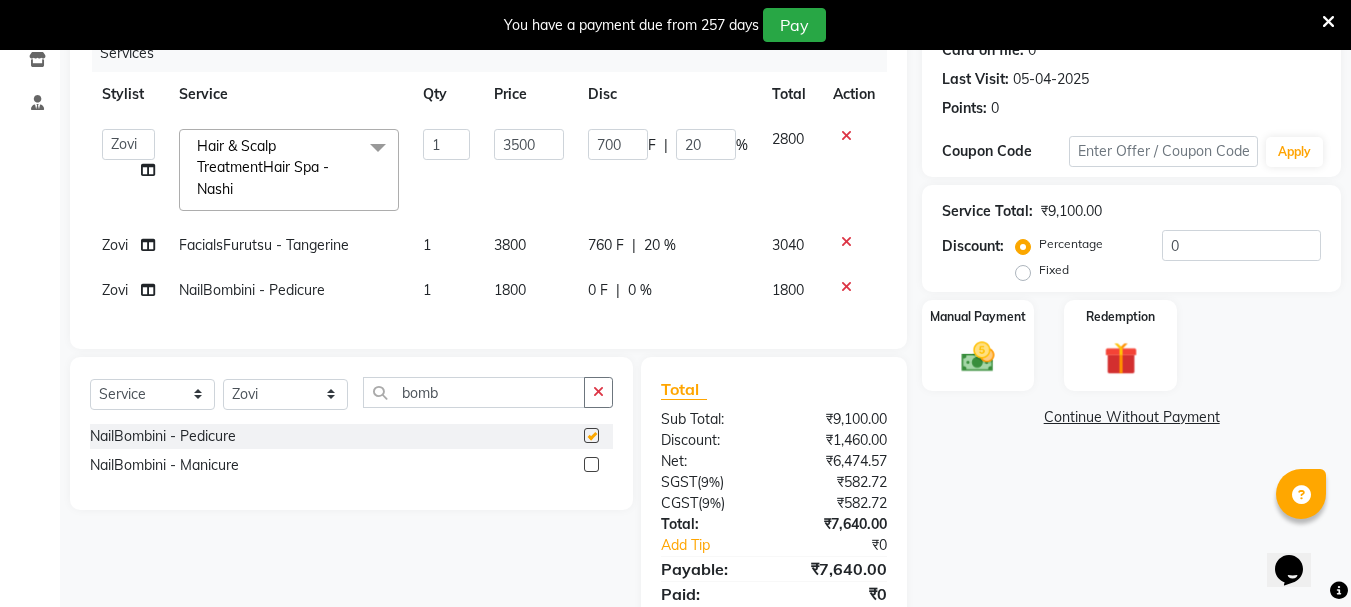 click on "0 %" 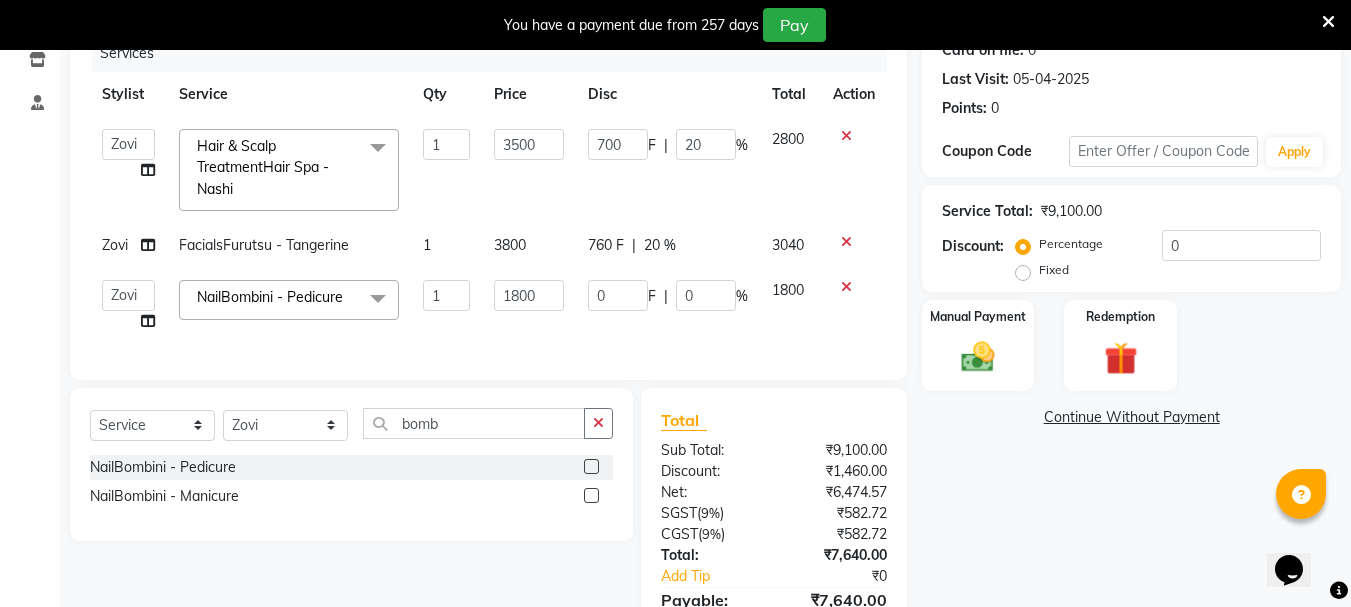 checkbox on "false" 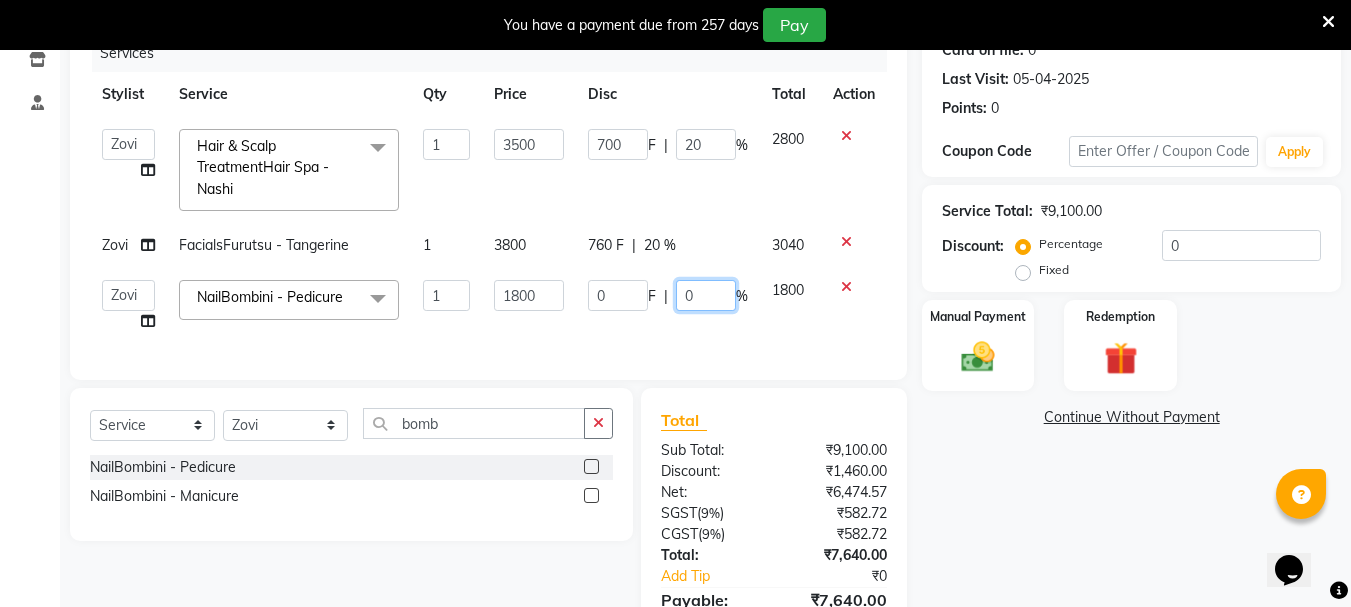 click on "0" 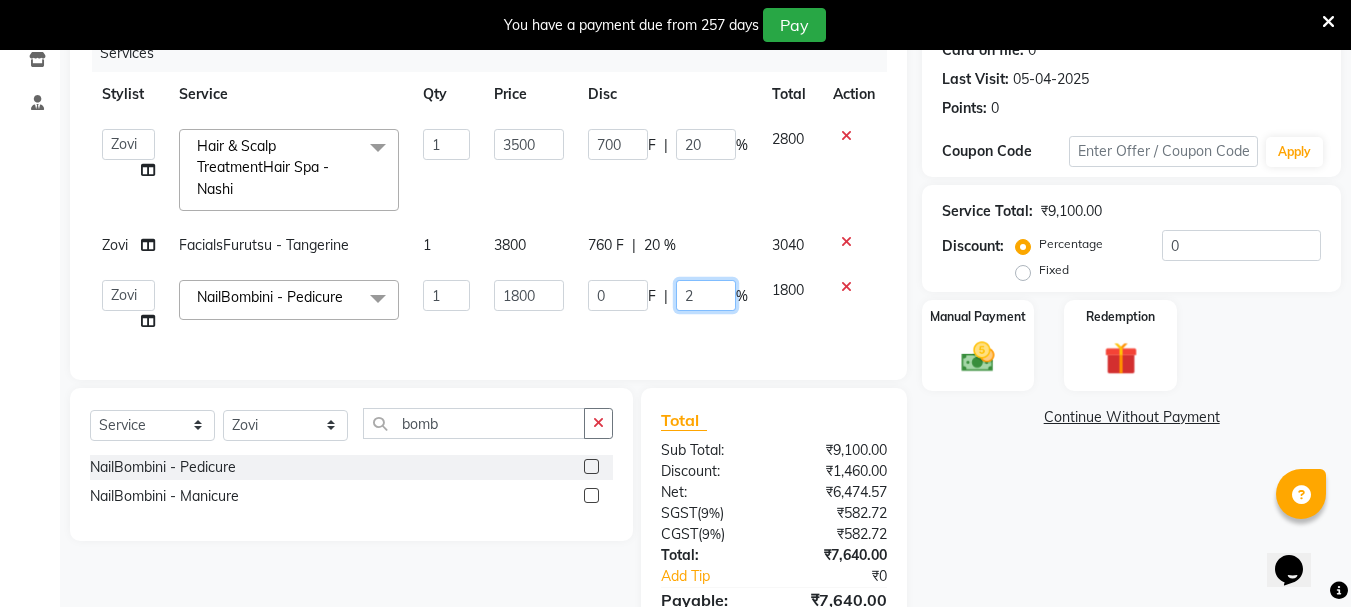 type on "20" 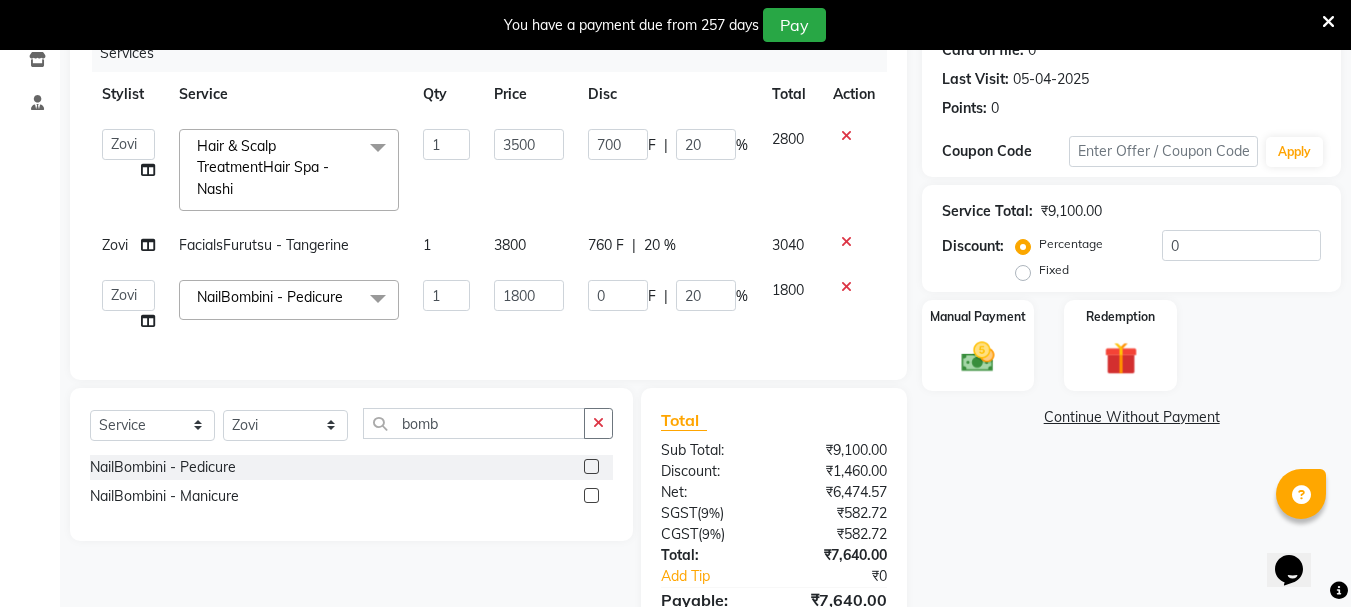 click on "Services Stylist Service Qty Price Disc Total Action  Bhavani   Buati   Deepa   Fardeen   Hriatpuii   Jeho   Khup   Kimi   Lisa   LUV Salon Manager   Lydia   Mani   Mercy   Murthy   Ncy   Rehya   Sathiya   Shelly   Sofia   Zomuani   Zovi  Hair & Scalp TreatmentHair Spa - Nashi  x Hair StylingCreative Style Director Hair StylingSenior Stylist Hair StylingStylist Hair StylingBlunt Hair Cut Hair StylingFringe Hair StylingKids Hair Cut (below 6 years) Hair StylingShampoo & Conditioning Hair StylingBlow-dry Hair StylingIroning Hair StylingTong Curls Hair Accessories Hair ColorRoot Touch-Up Vegan Hair ColorRoot Touch-Up PPD Free Hair ColorRoot Touch-Up Ammonia Free Hair ColorHighlights (Per Foil) Hair ColorHighlights with pre lightener (Per Foil) Hair ColorCrazy Hair Color (Per Foil) Hair ColorGlobal Hair Color Hair ColorBalayage/Ombre Henna Hair Toning Hair & Scalp TreatmentHair Spa - Shea Butter Hair & Scalp TreatmentHair Spa - Nashi Hair & Scalp TreatmentRisana Hair & Scalp TreatmentQOD F4st HydraHydra Facial 1" 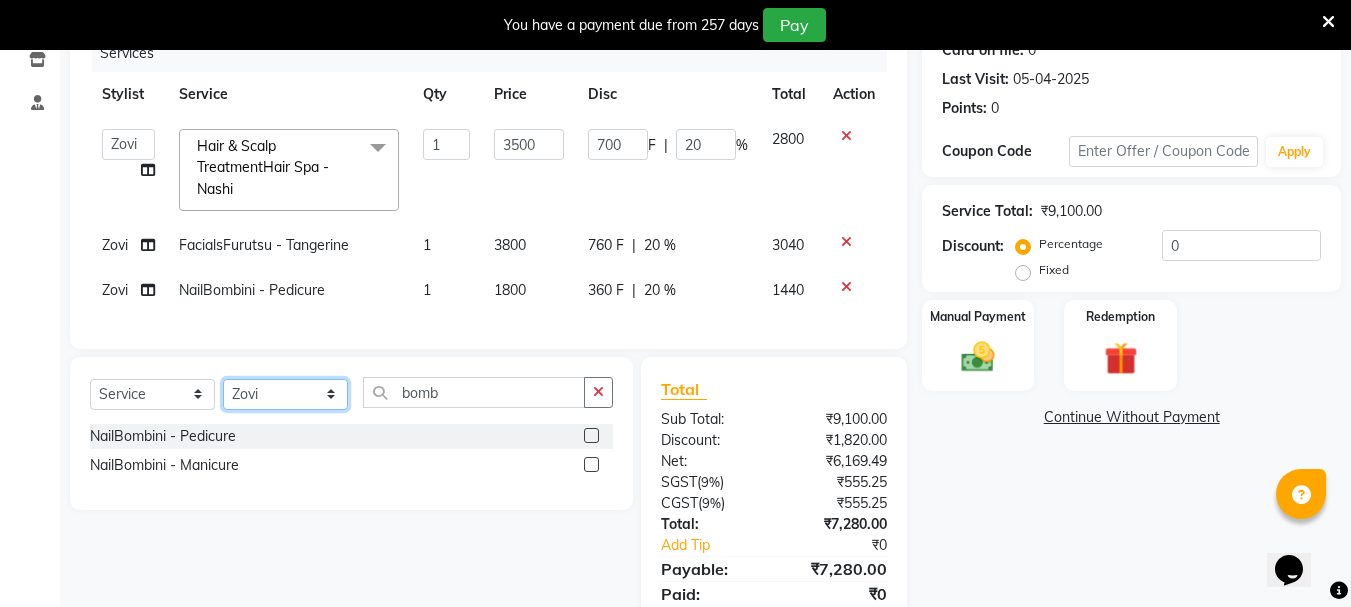 click on "Select Stylist Bhavani Buati Deepa Fardeen Hriatpuii Jeho Khup Kimi Lisa LUV Salon Manager Lydia Mani Mercy Murthy Ncy Rehya Sathiya Shelly Sofia Zomuani Zovi" 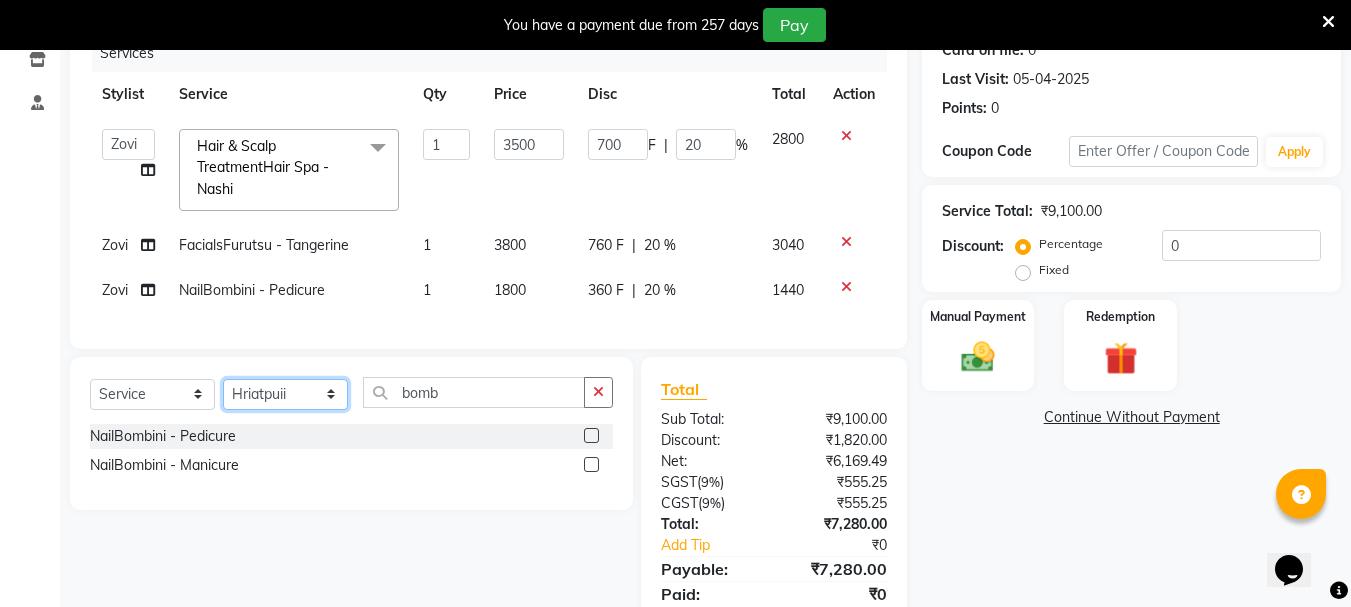 click on "Select Stylist Bhavani Buati Deepa Fardeen Hriatpuii Jeho Khup Kimi Lisa LUV Salon Manager Lydia Mani Mercy Murthy Ncy Rehya Sathiya Shelly Sofia Zomuani Zovi" 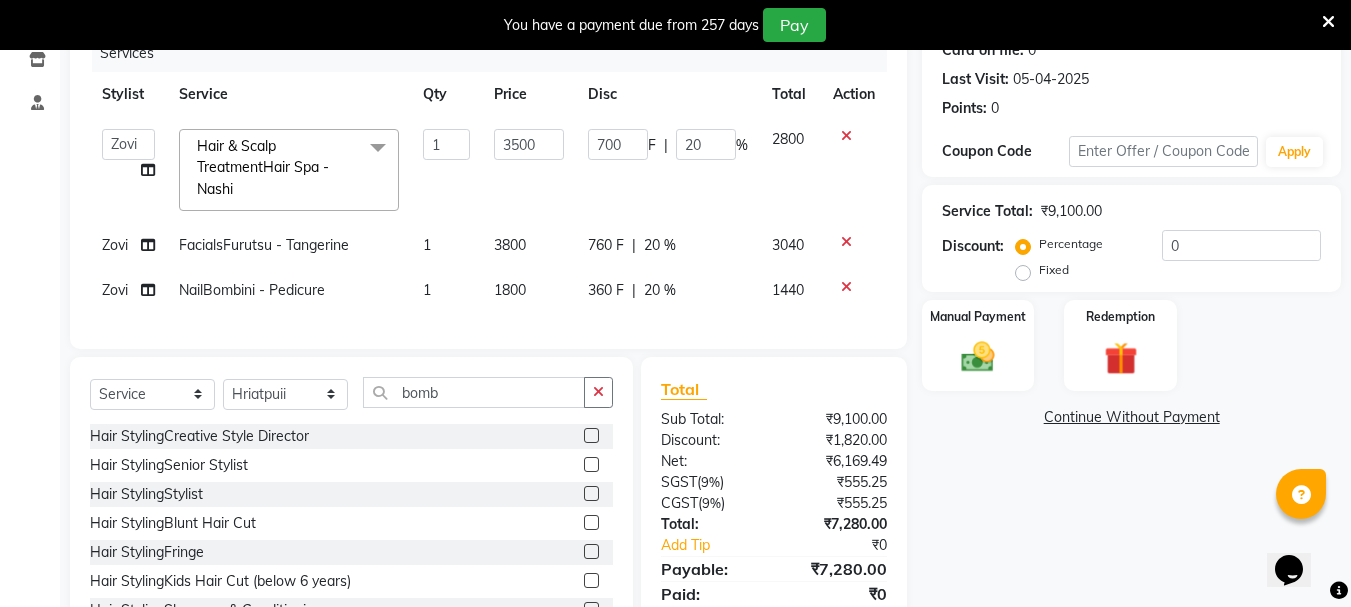 click 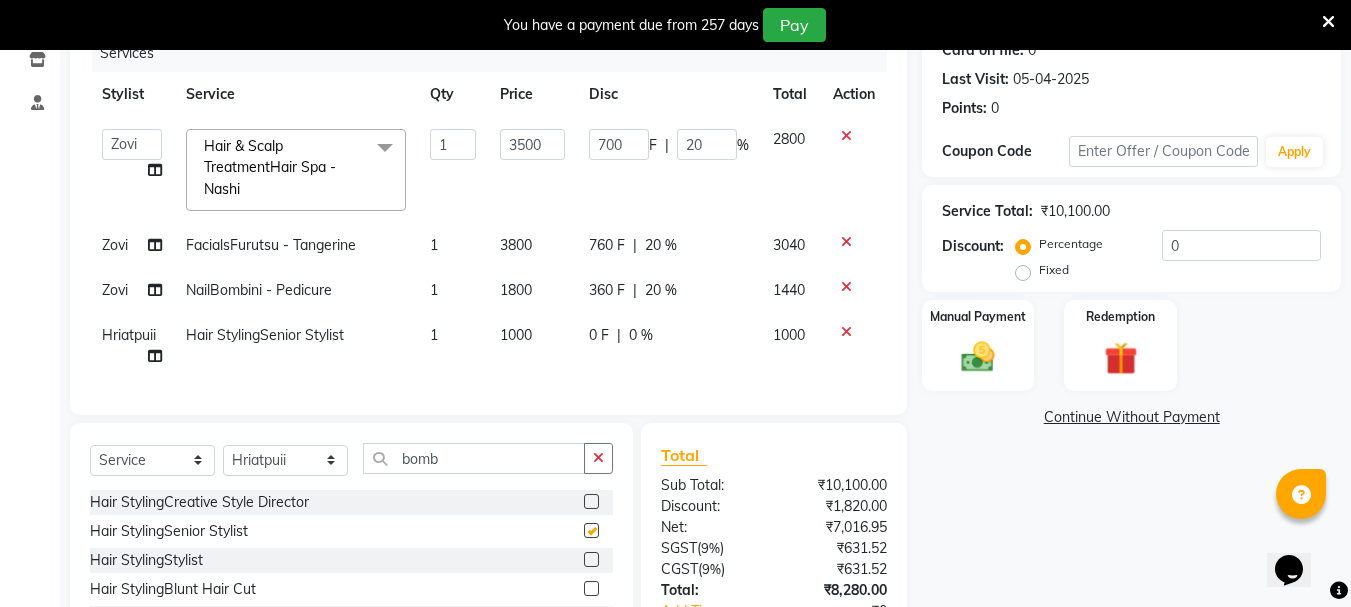 checkbox on "false" 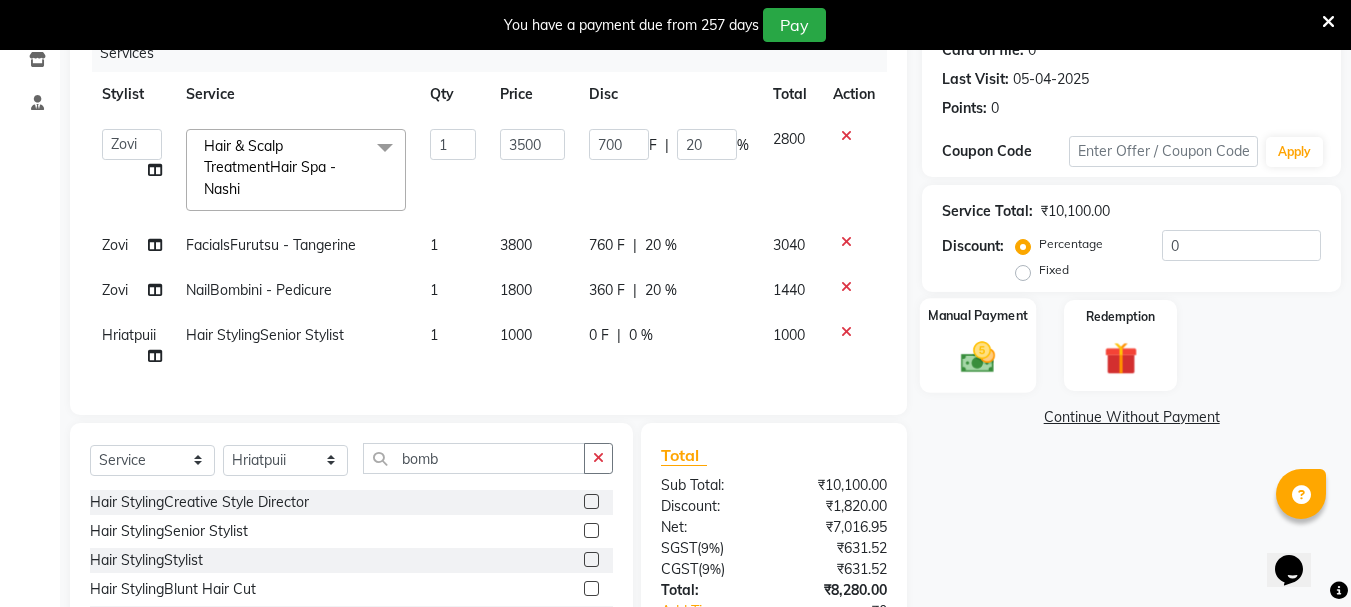 click 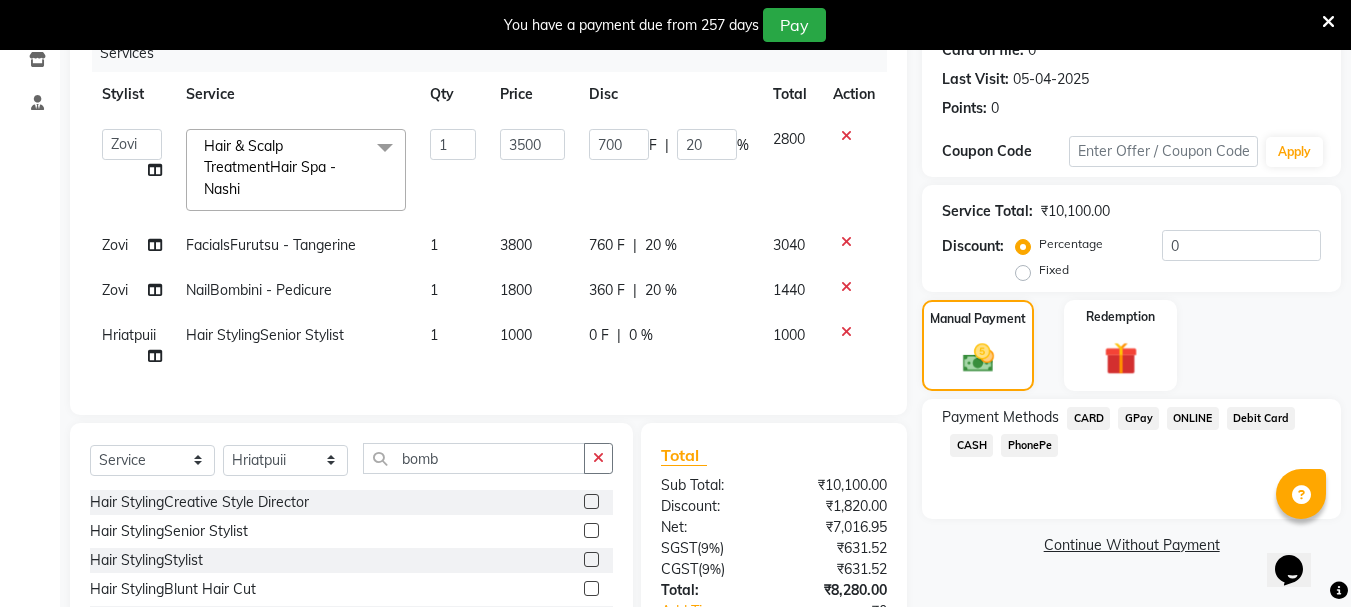 click on "GPay" 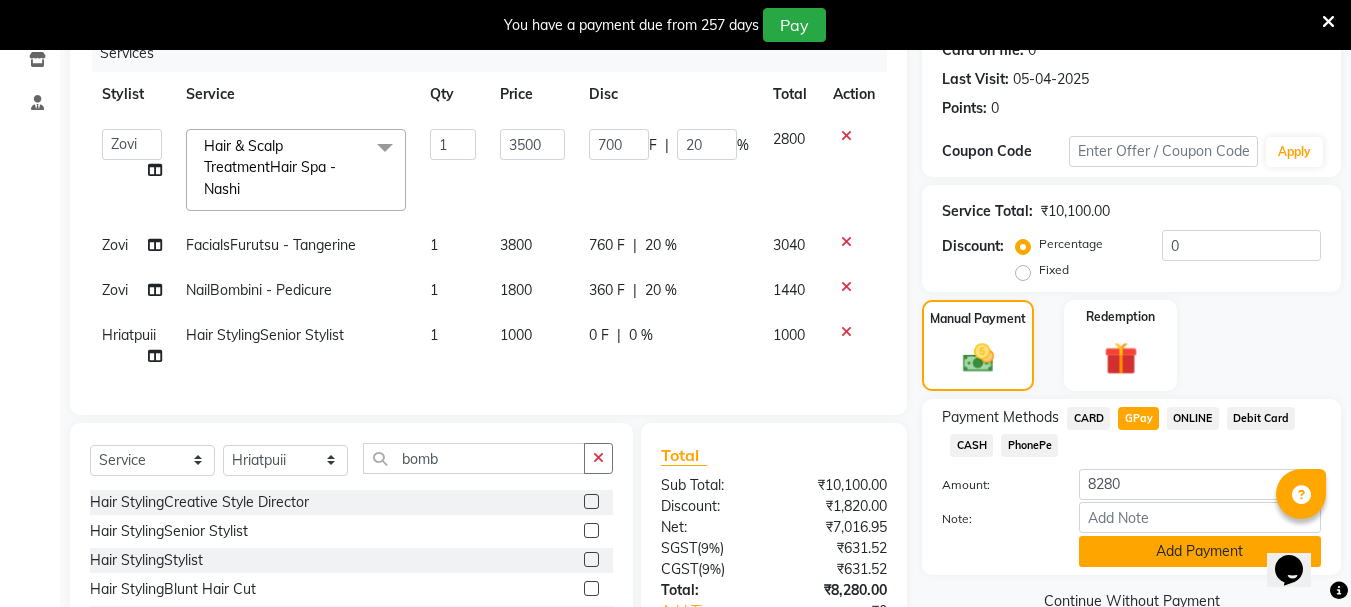 click on "Add Payment" 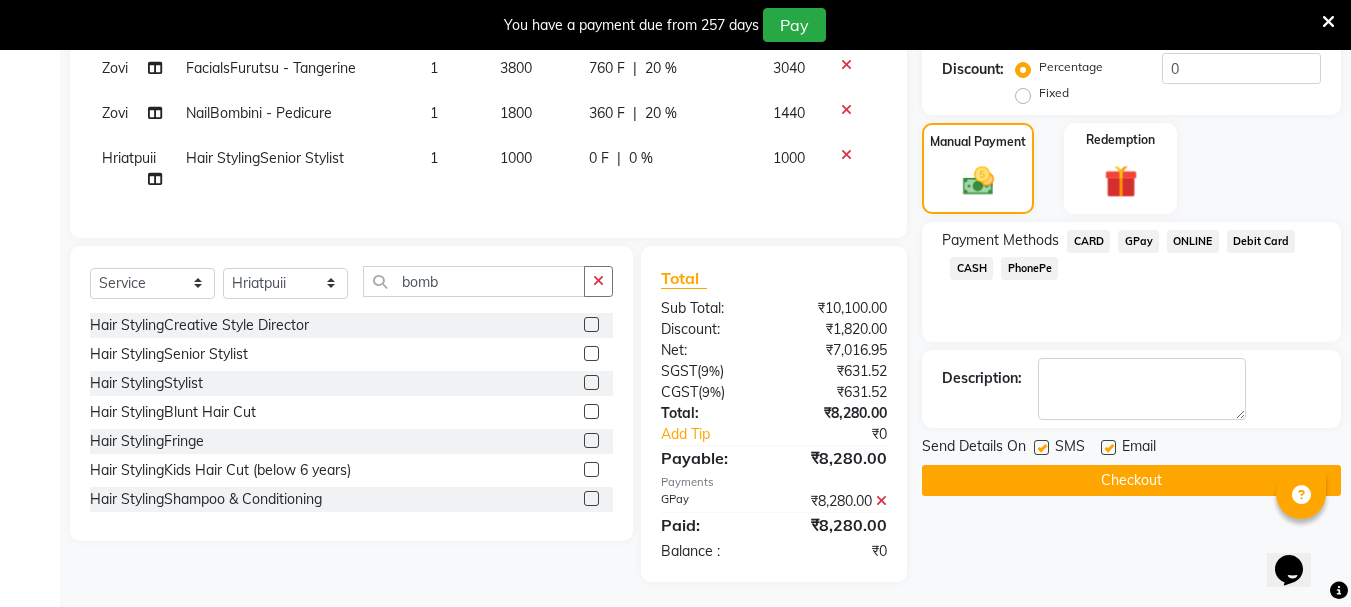 scroll, scrollTop: 460, scrollLeft: 0, axis: vertical 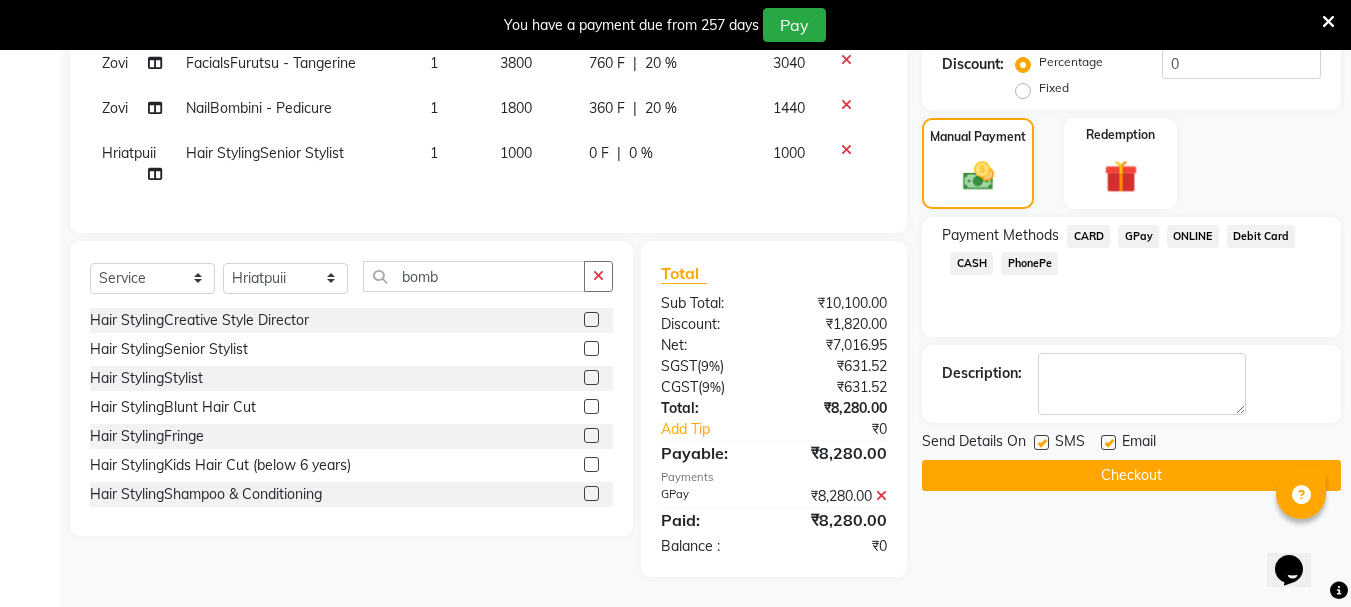 click on "Checkout" 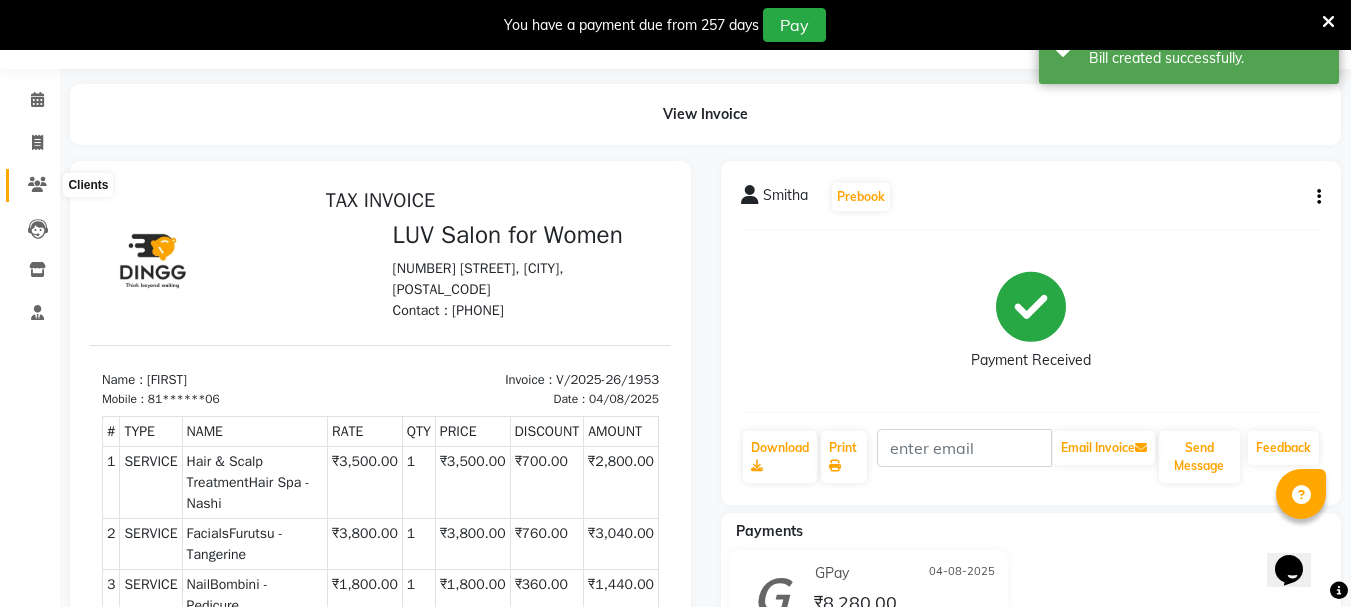 scroll, scrollTop: 4, scrollLeft: 0, axis: vertical 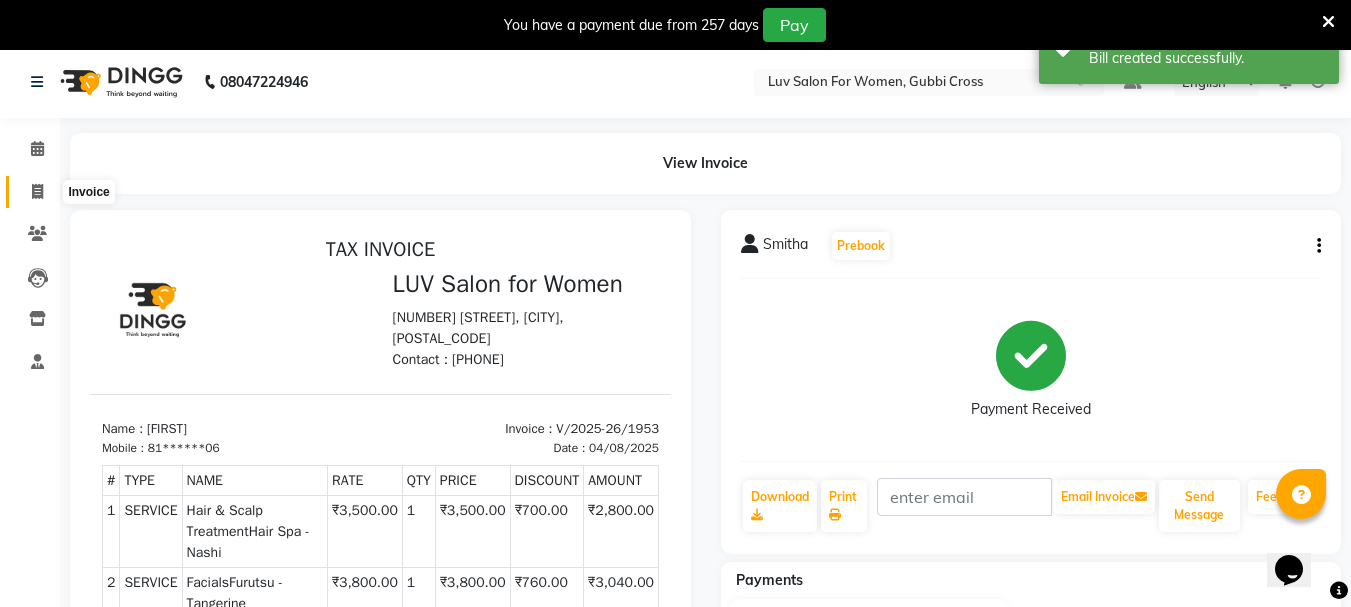 click 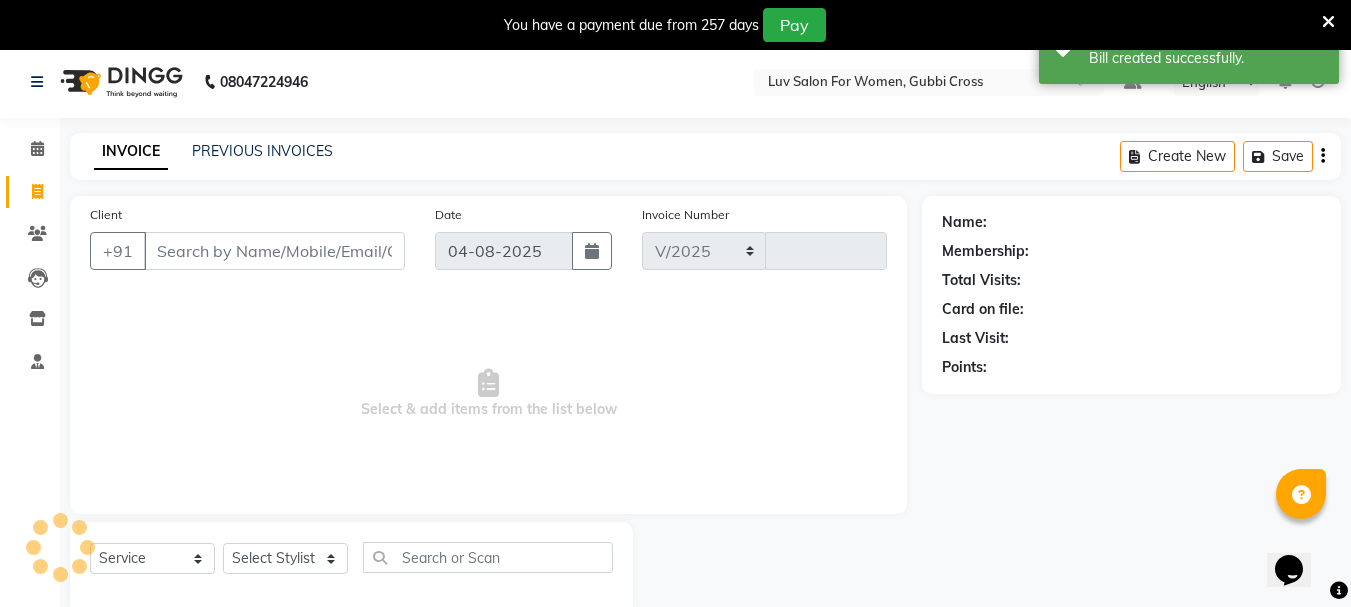 scroll, scrollTop: 50, scrollLeft: 0, axis: vertical 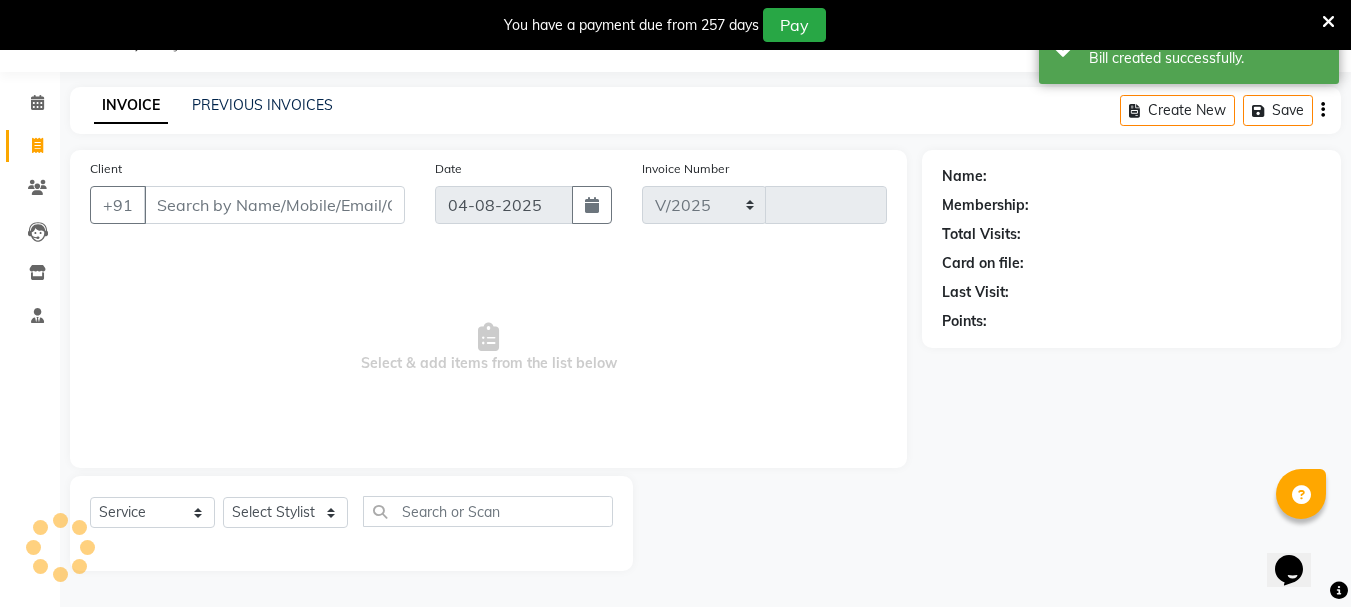 select on "7221" 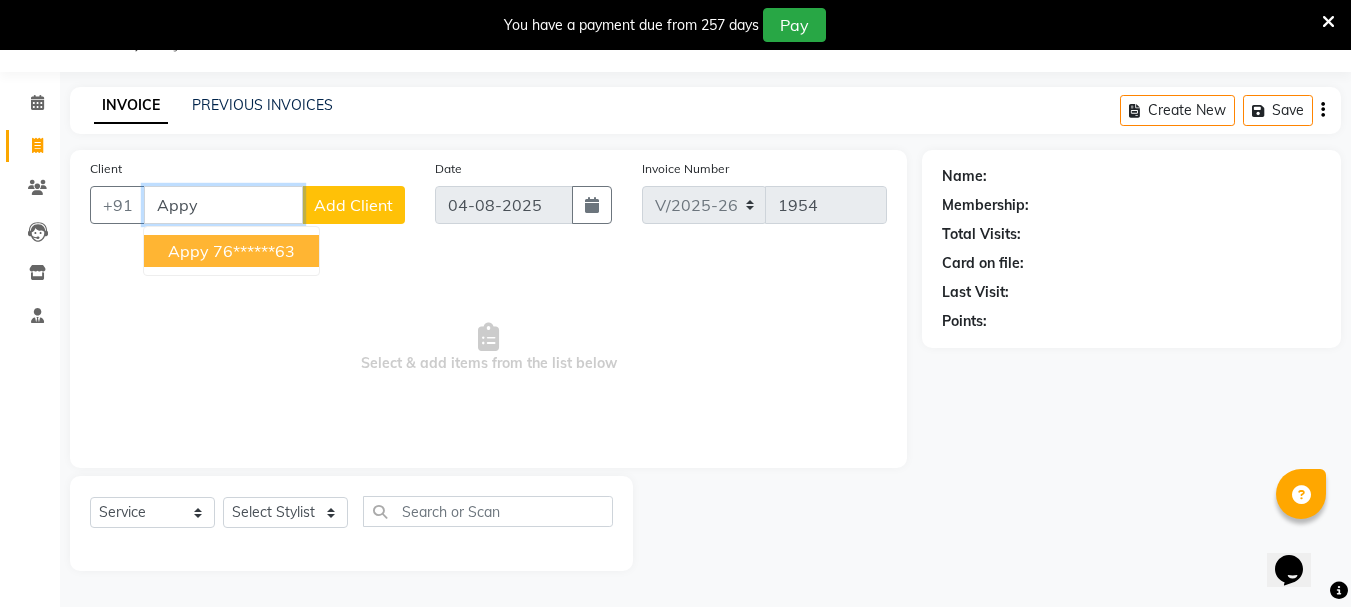 click on "76******63" at bounding box center [254, 251] 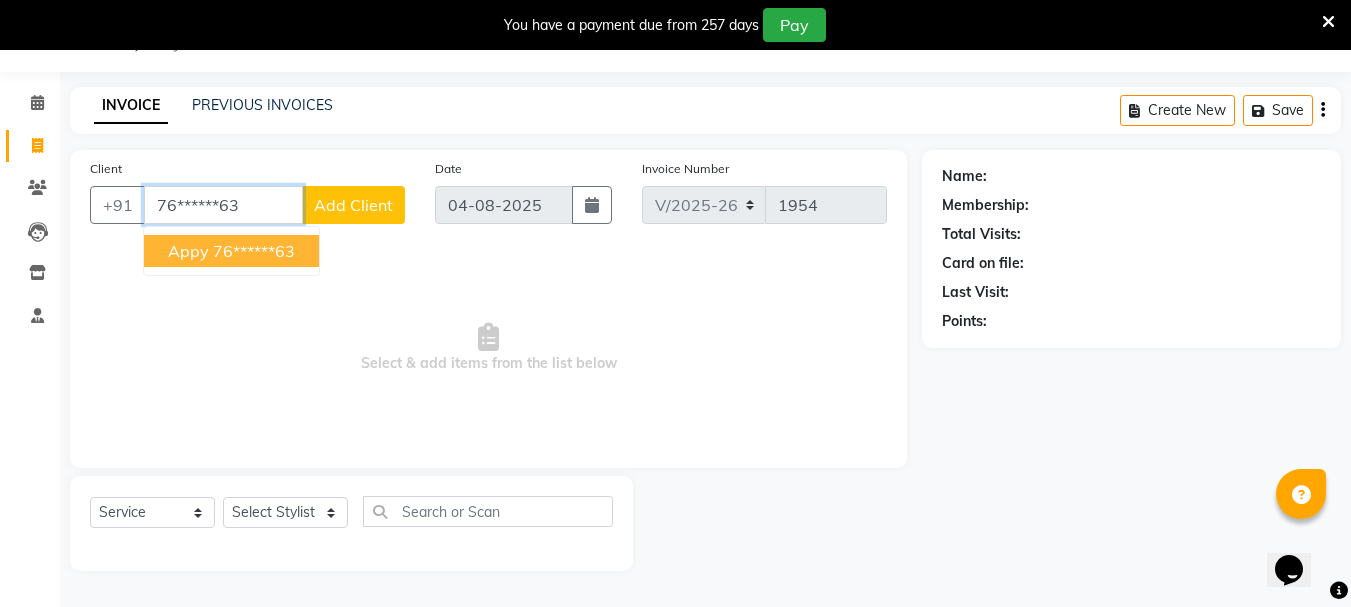 type on "76******63" 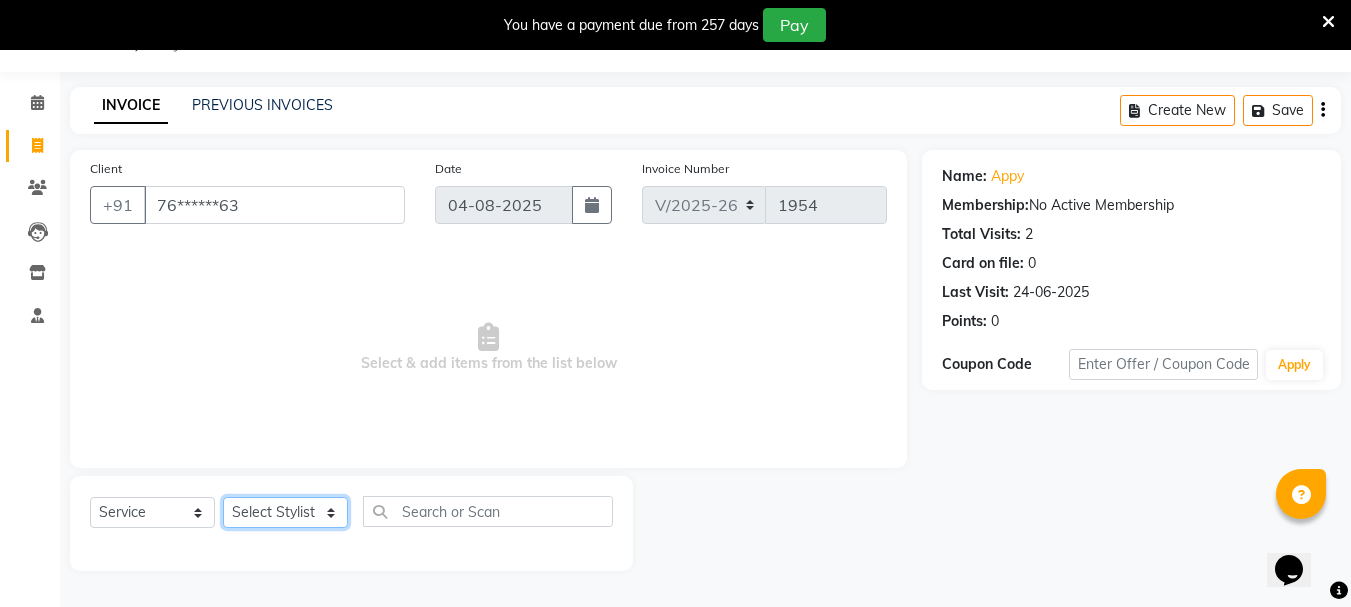 click on "Select Stylist Bhavani Buati Deepa Fardeen Hriatpuii Jeho Khup Kimi Lisa LUV Salon Manager Lydia Mani Mercy Murthy Ncy Rehya Sathiya Shelly Sofia Zomuani Zovi" 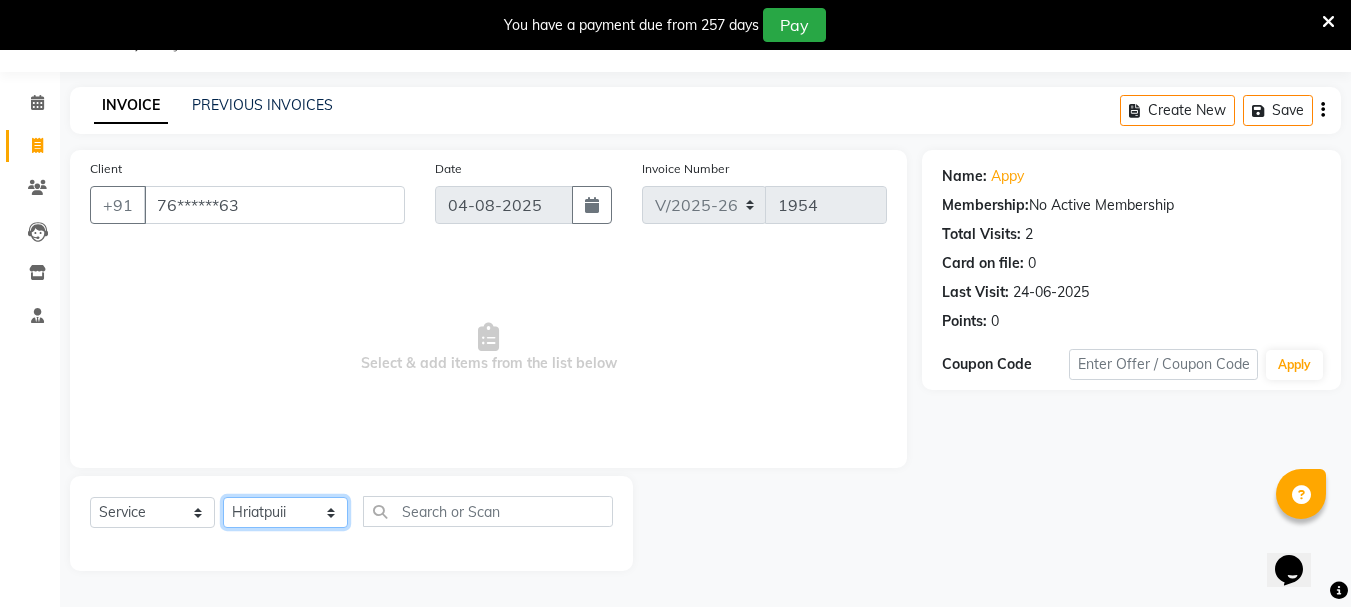 click on "Select Stylist Bhavani Buati Deepa Fardeen Hriatpuii Jeho Khup Kimi Lisa LUV Salon Manager Lydia Mani Mercy Murthy Ncy Rehya Sathiya Shelly Sofia Zomuani Zovi" 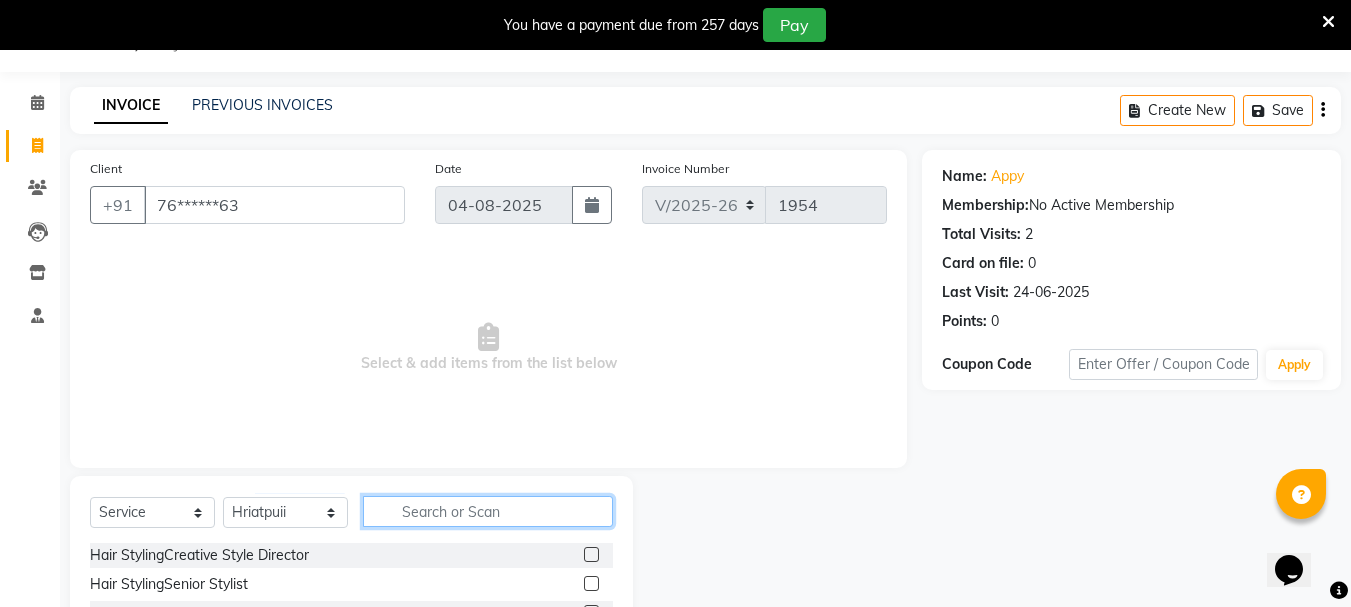 click 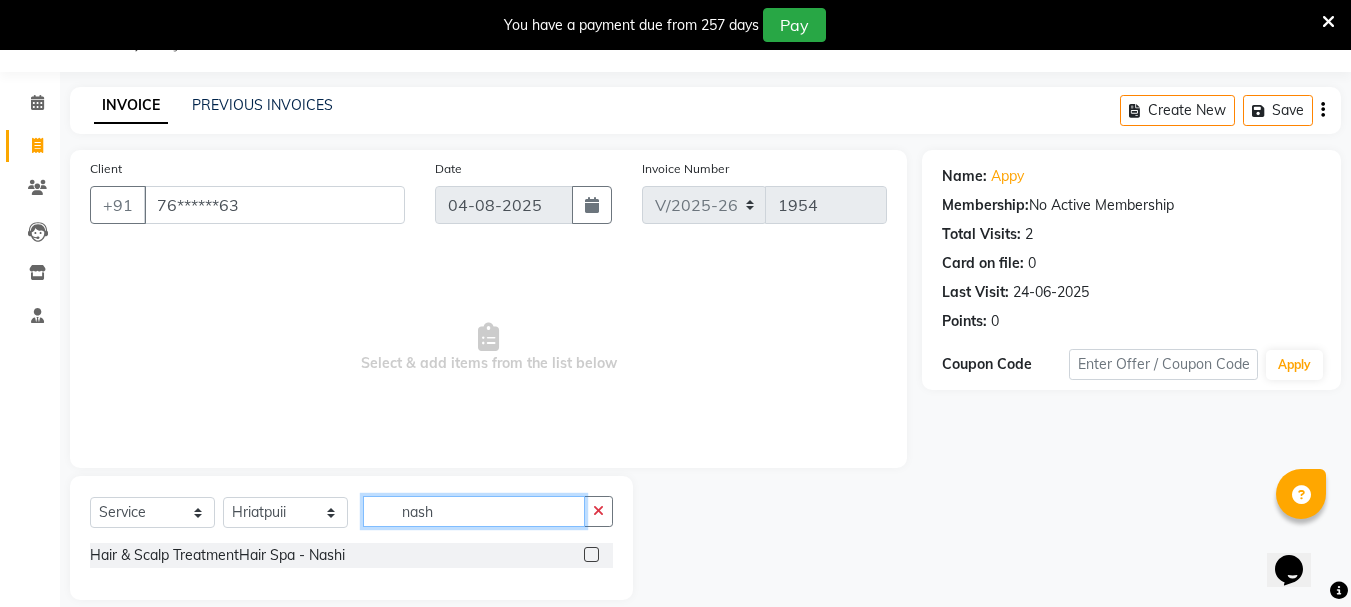 type on "nash" 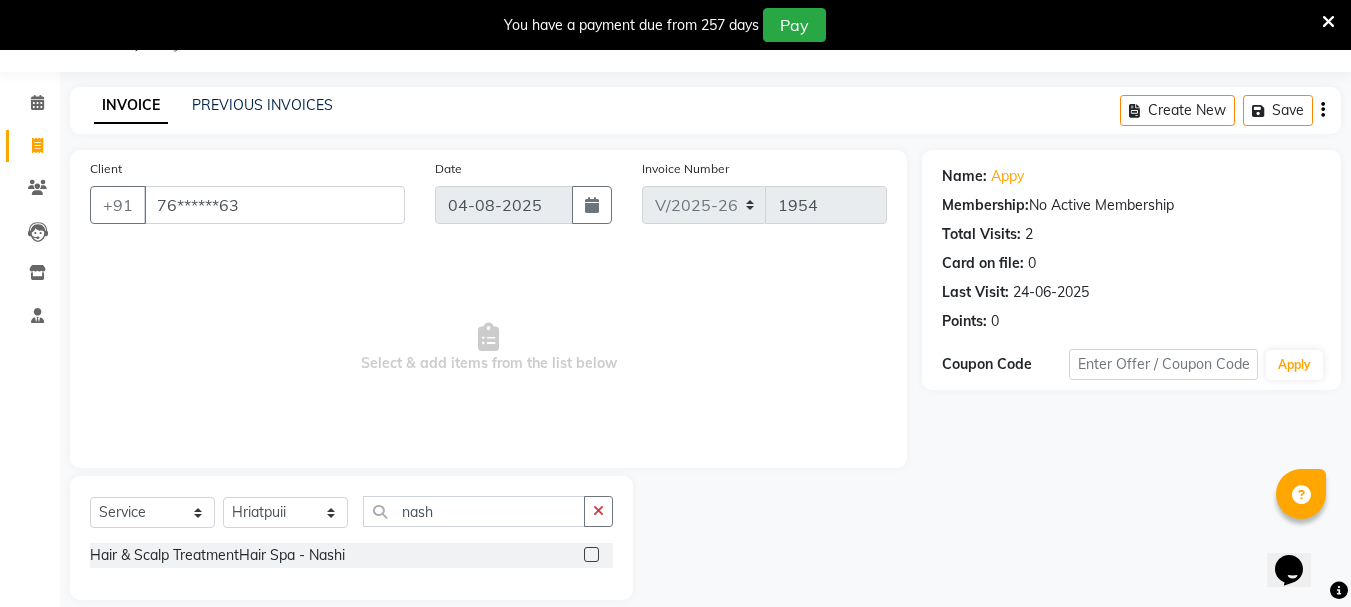 click 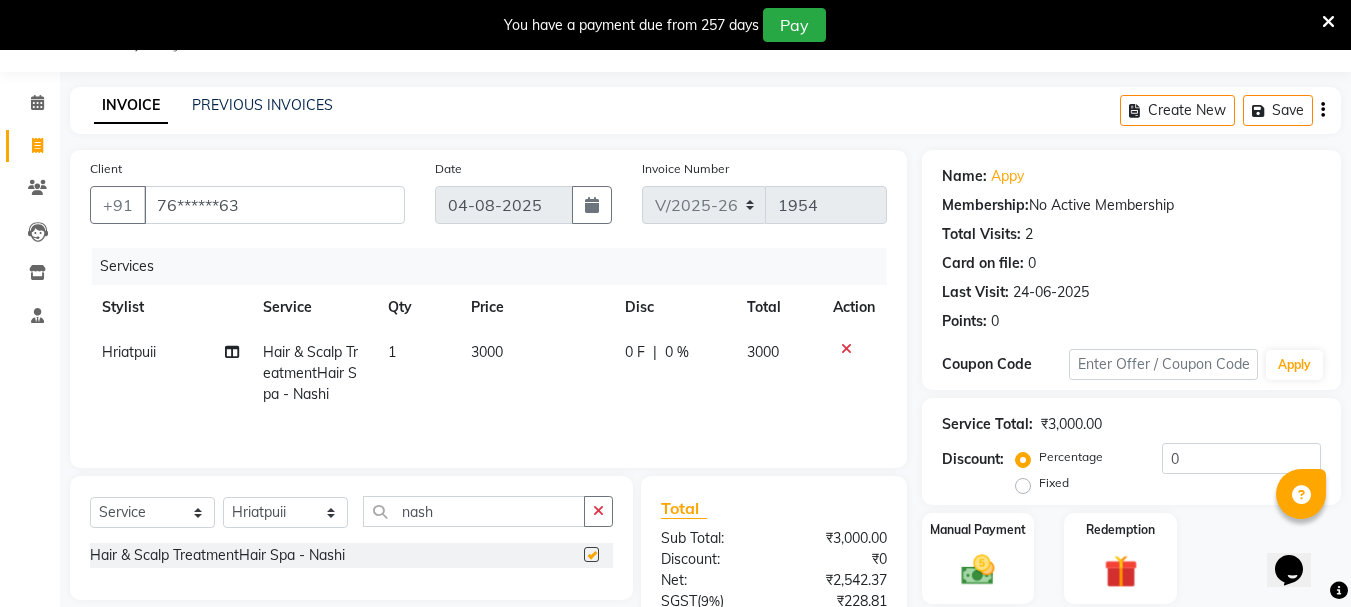 checkbox on "false" 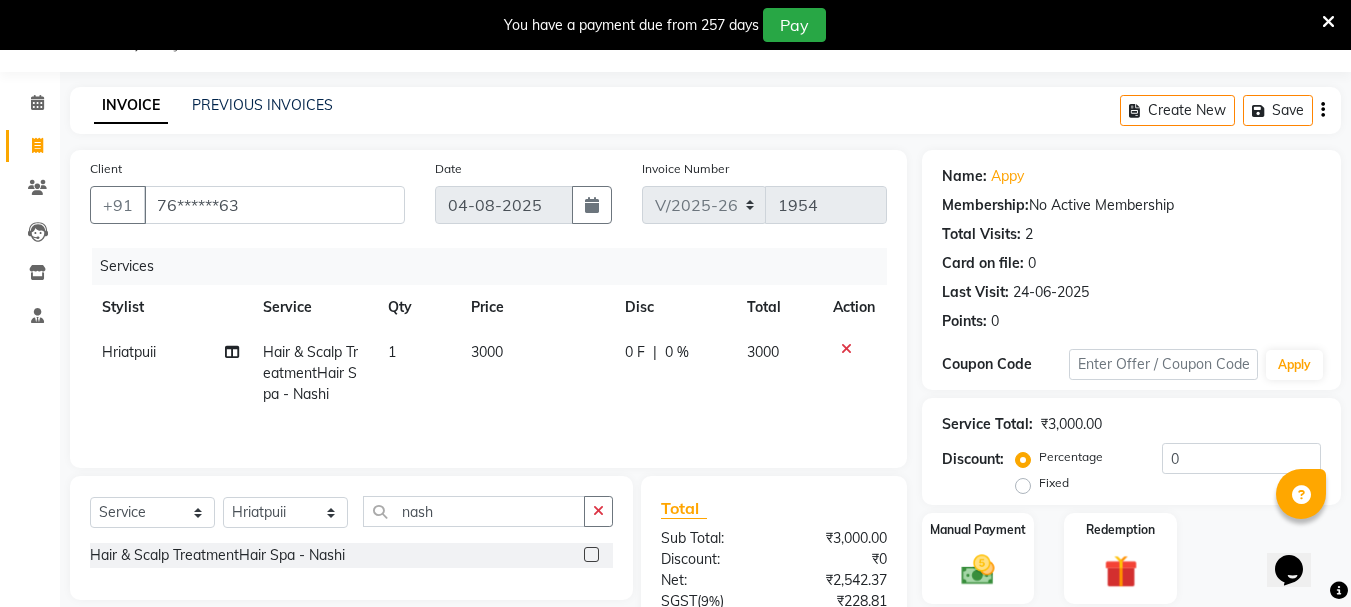 click on "3000" 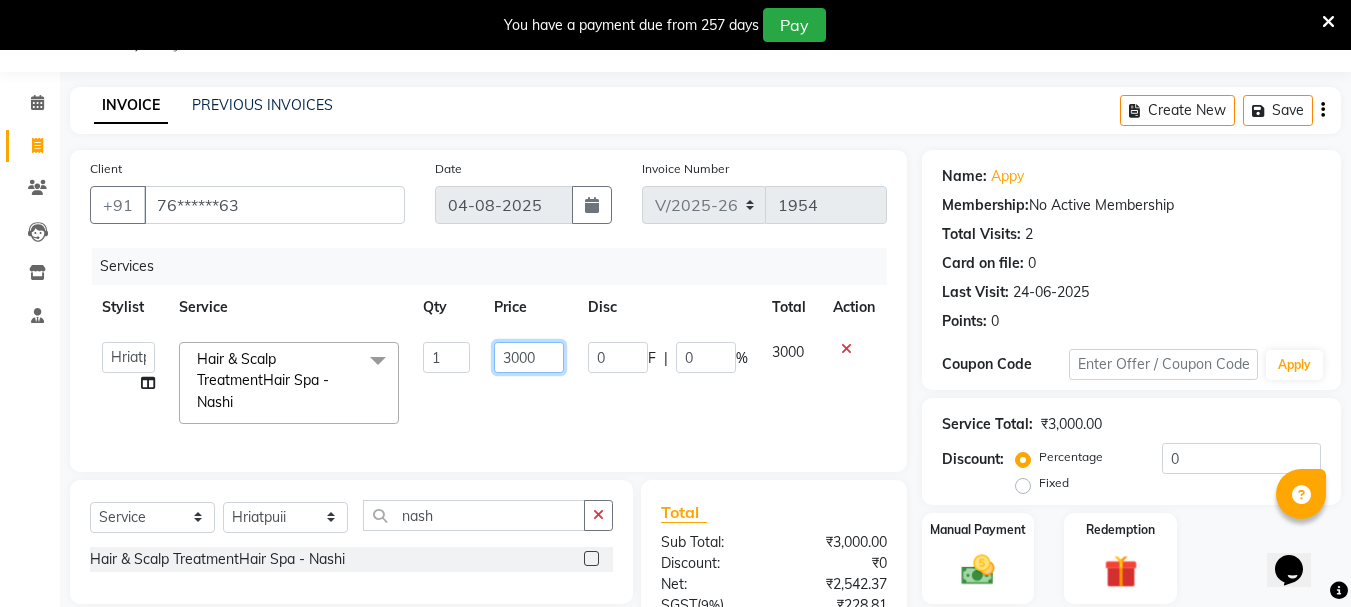click on "3000" 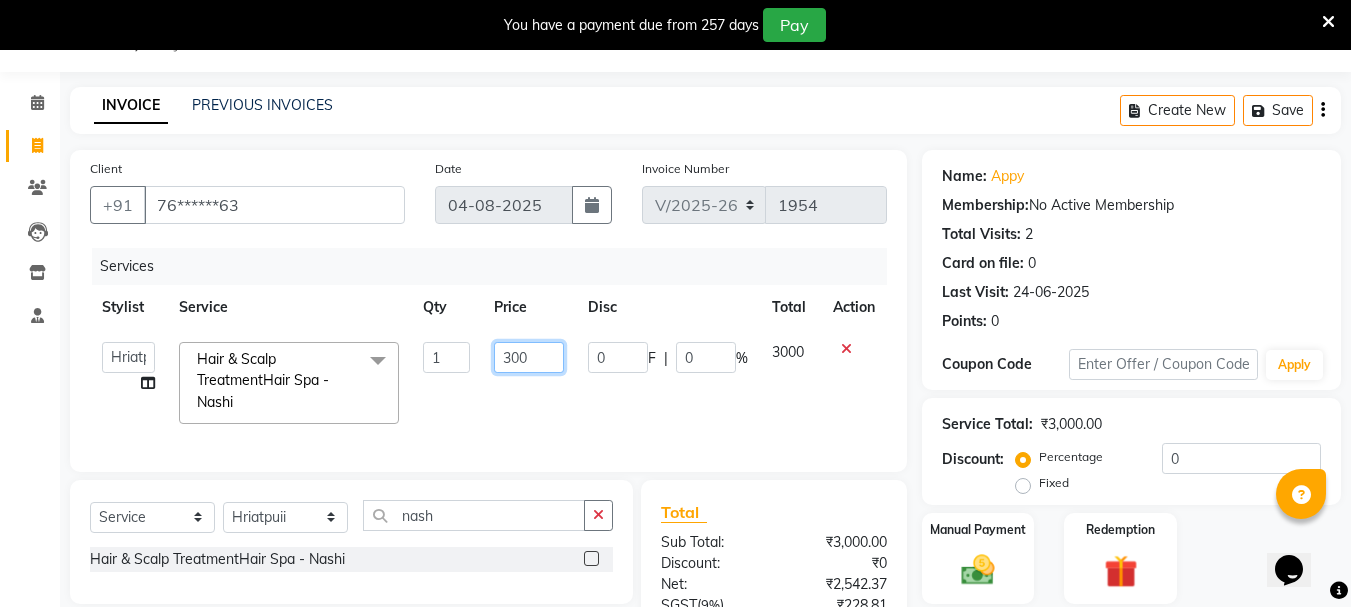 type on "3500" 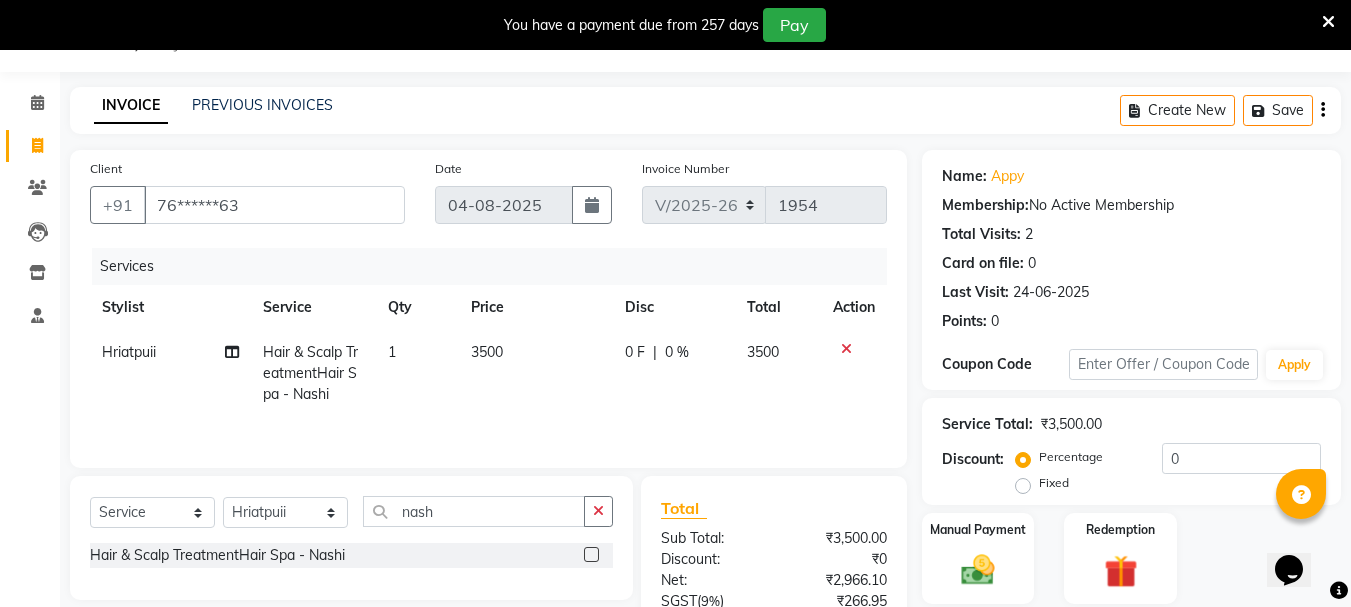 click on "0 %" 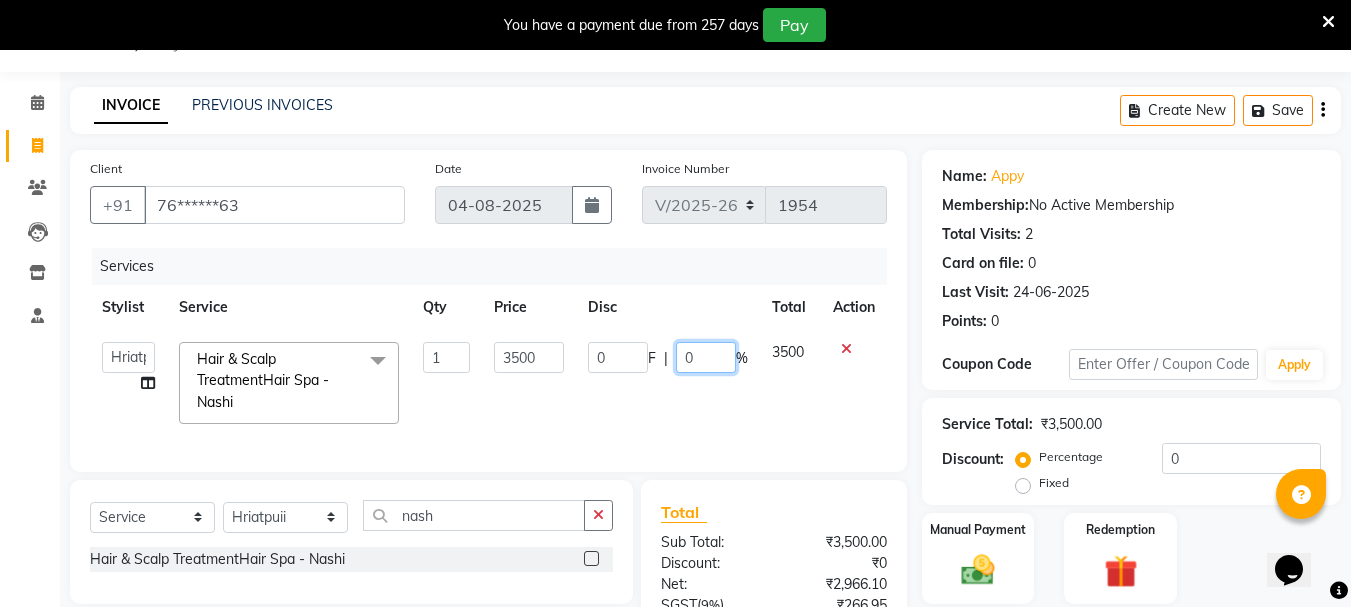 click on "0" 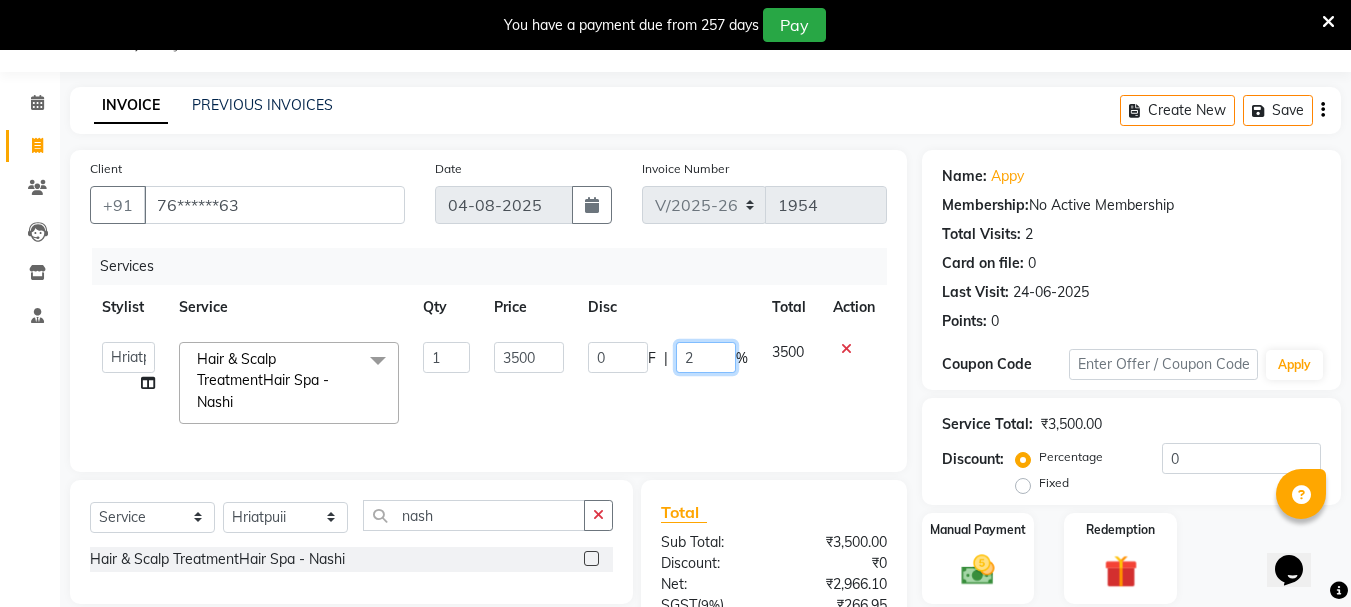 type on "20" 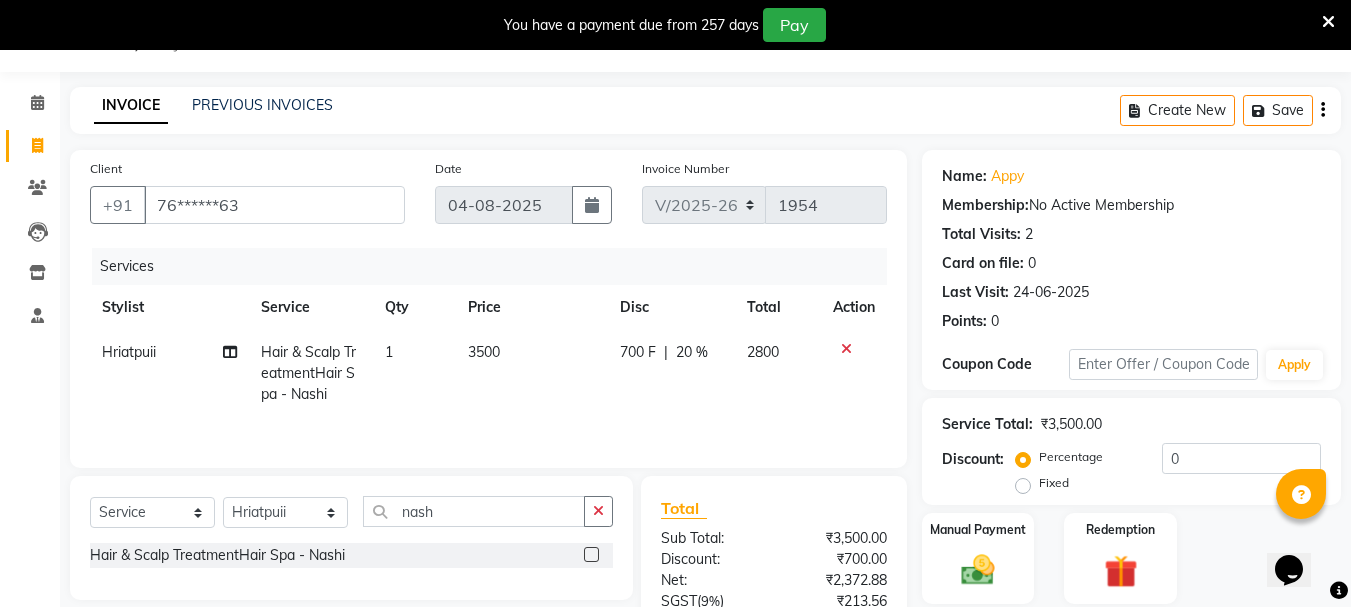 click on "700 F | 20 %" 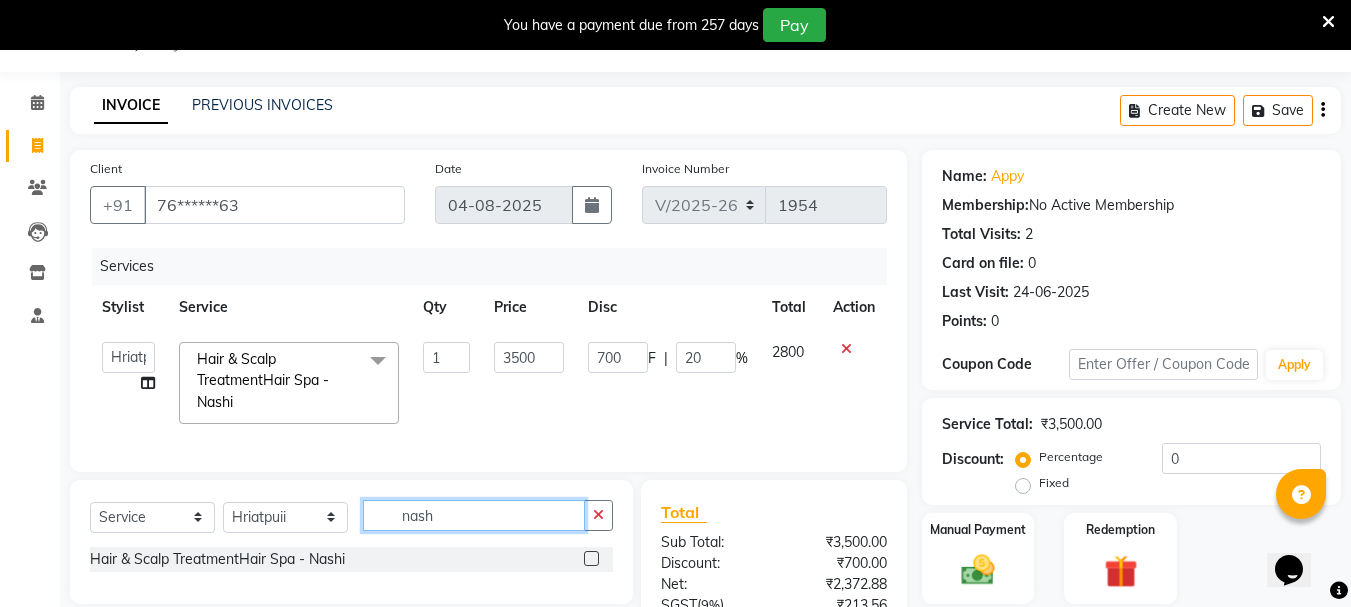 click on "nash" 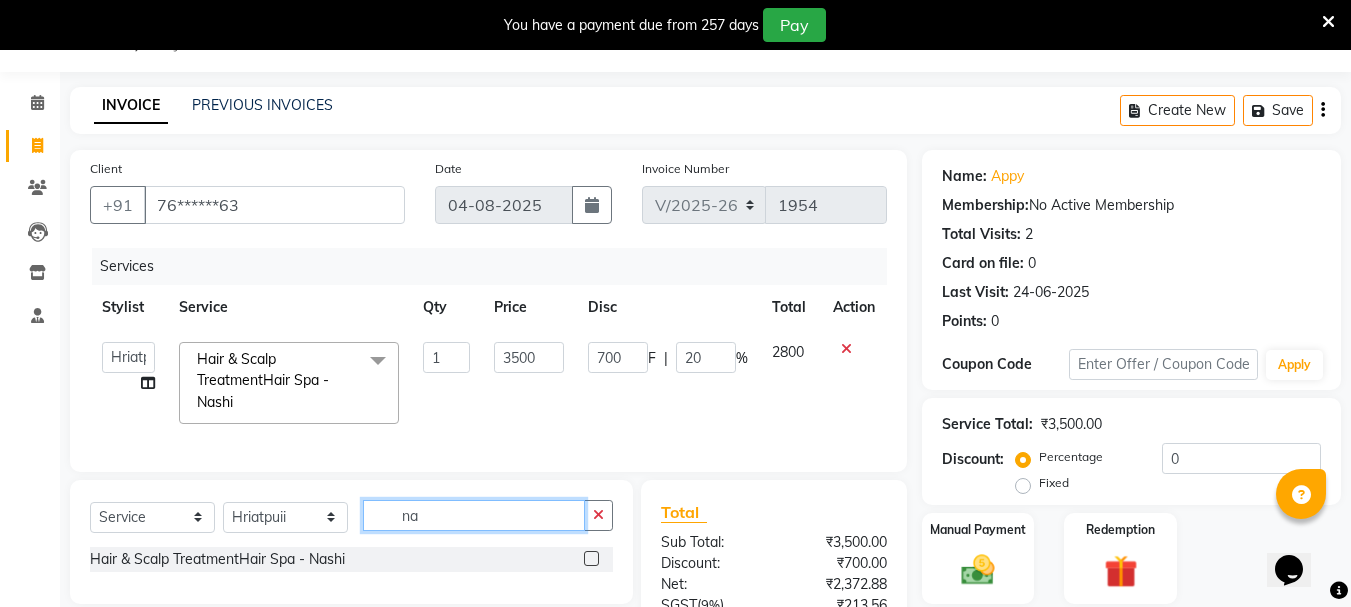 type on "n" 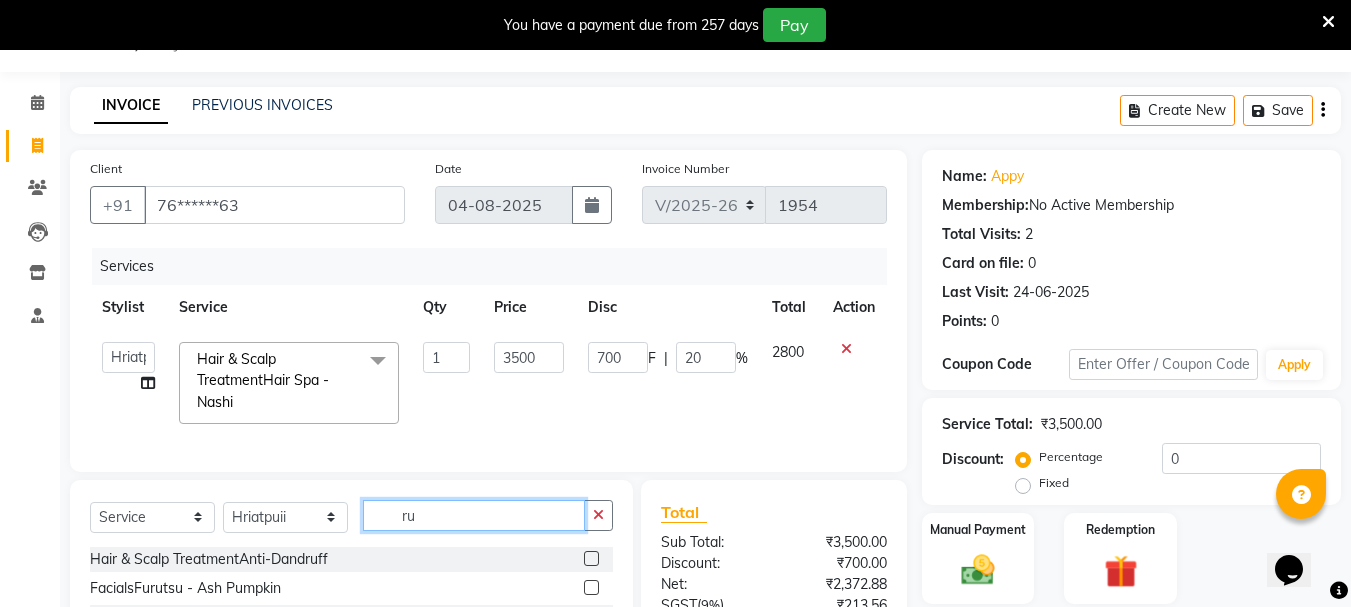 type on "r" 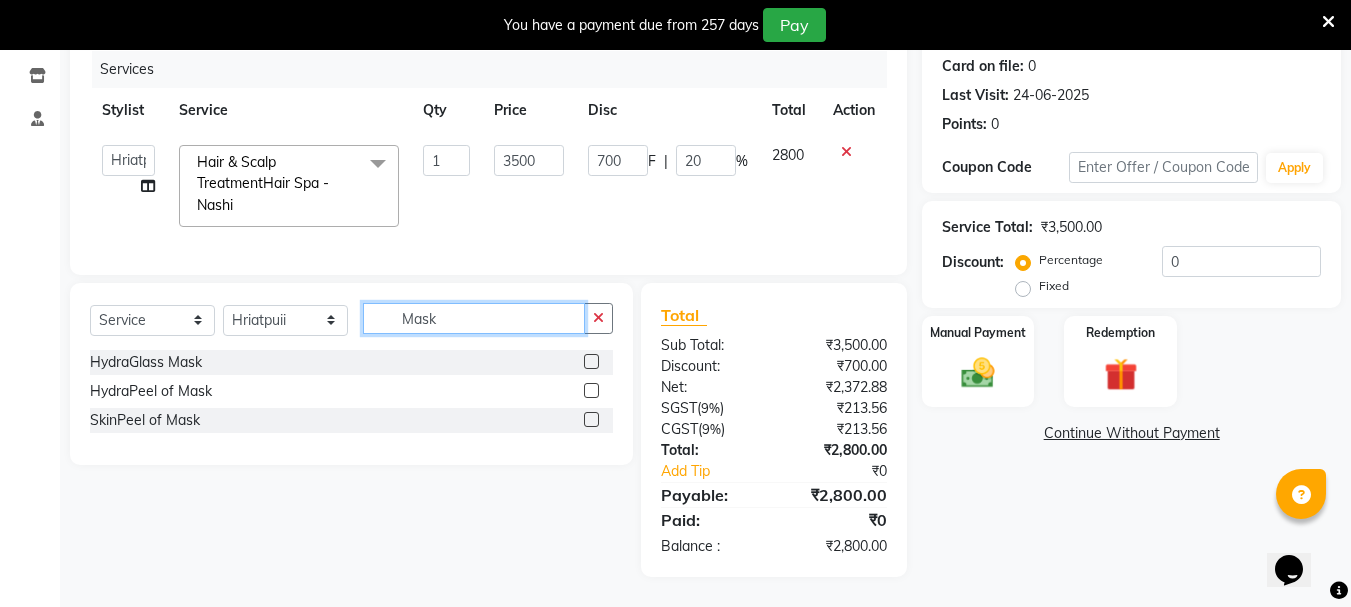 scroll, scrollTop: 262, scrollLeft: 0, axis: vertical 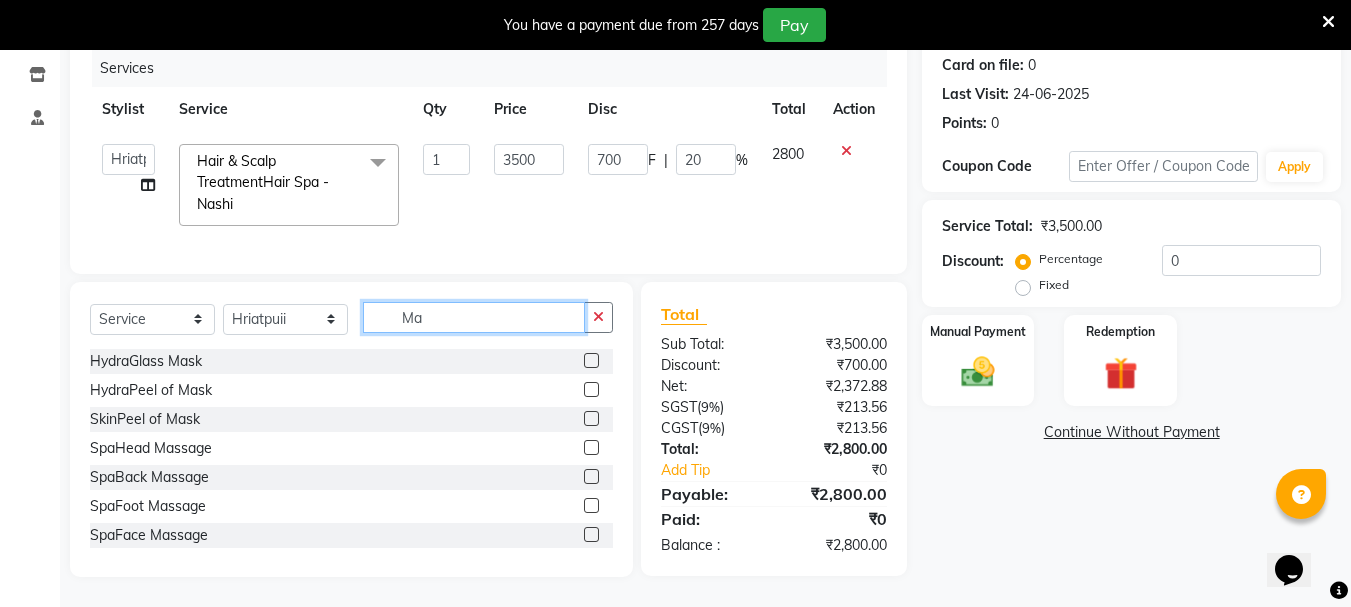 type on "M" 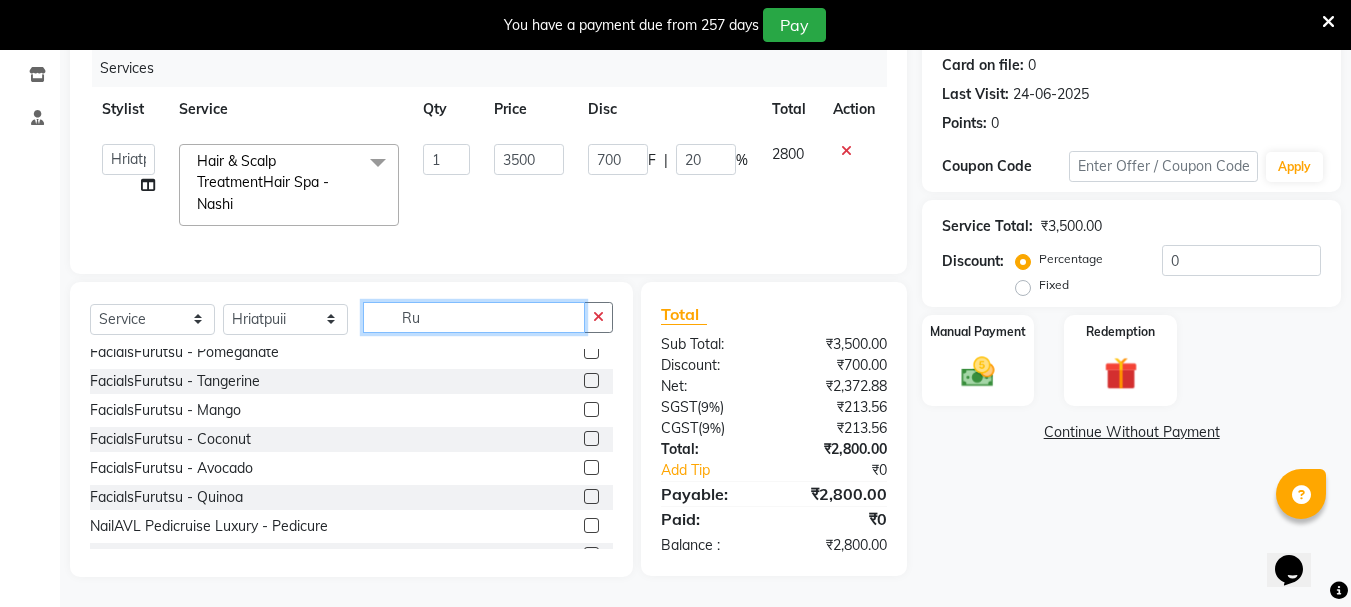 scroll, scrollTop: 119, scrollLeft: 0, axis: vertical 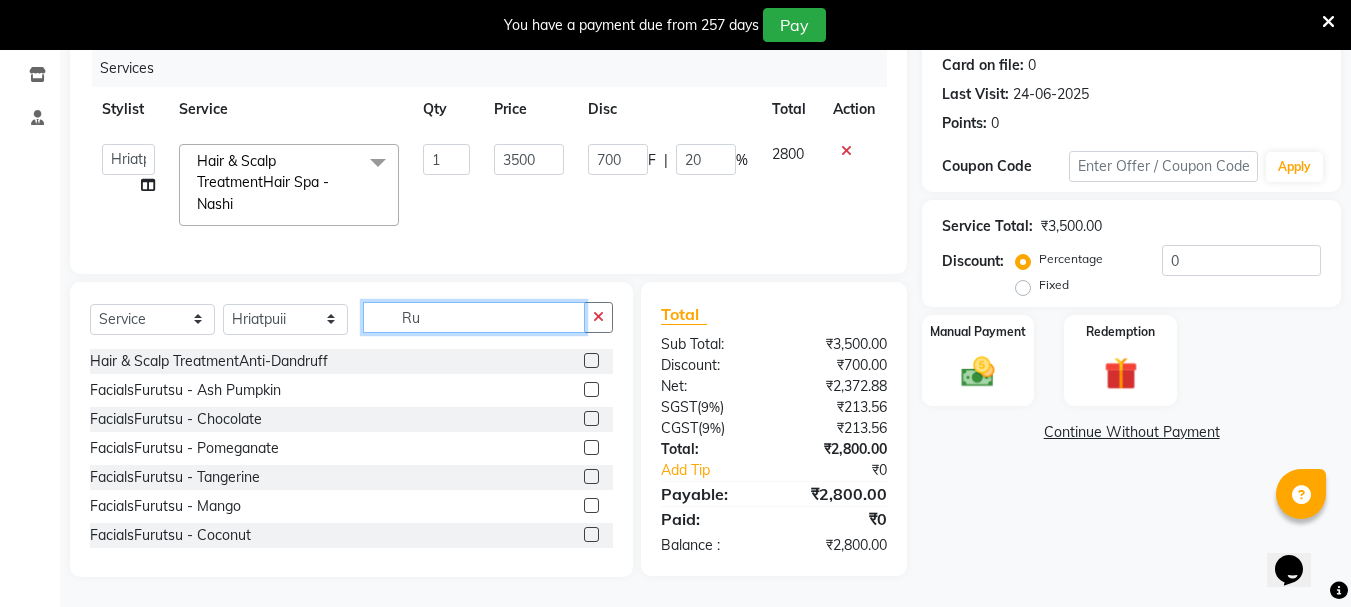 type on "R" 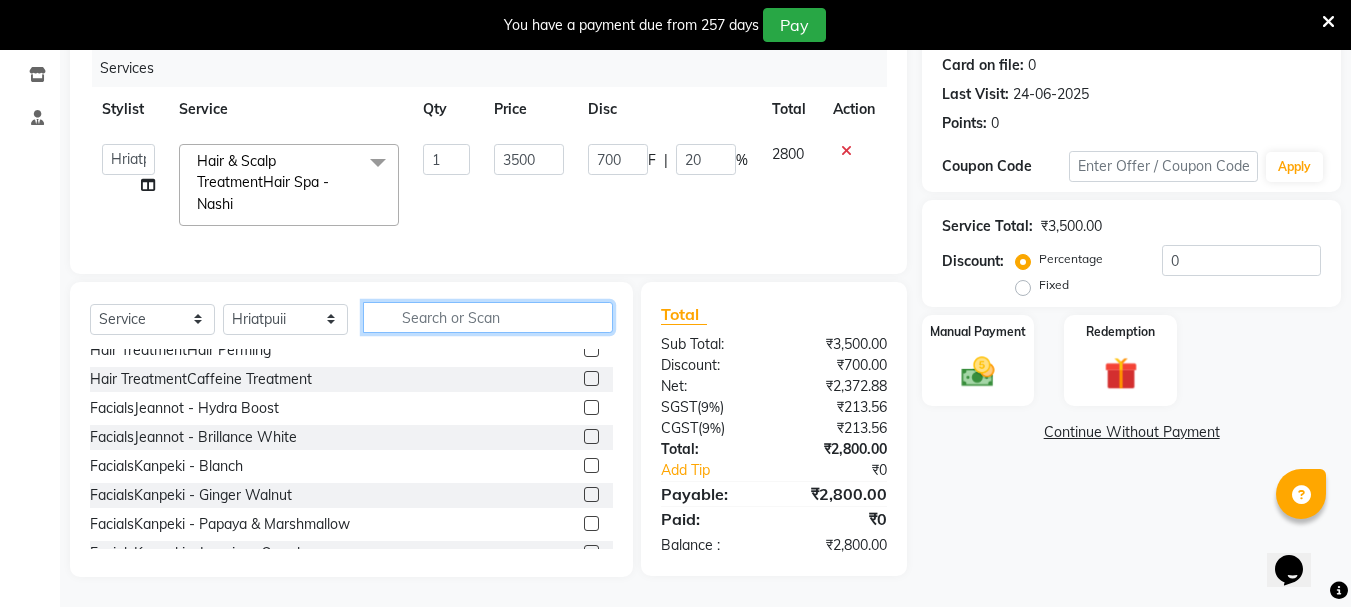 scroll, scrollTop: 1250, scrollLeft: 0, axis: vertical 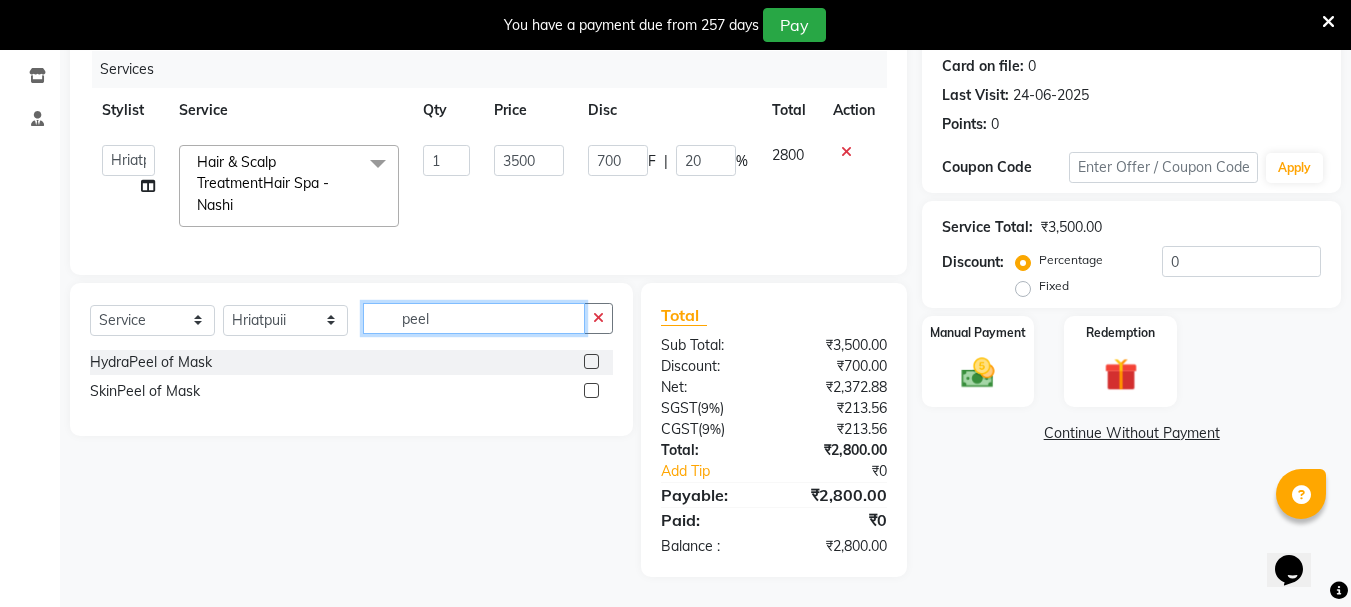 type on "peel" 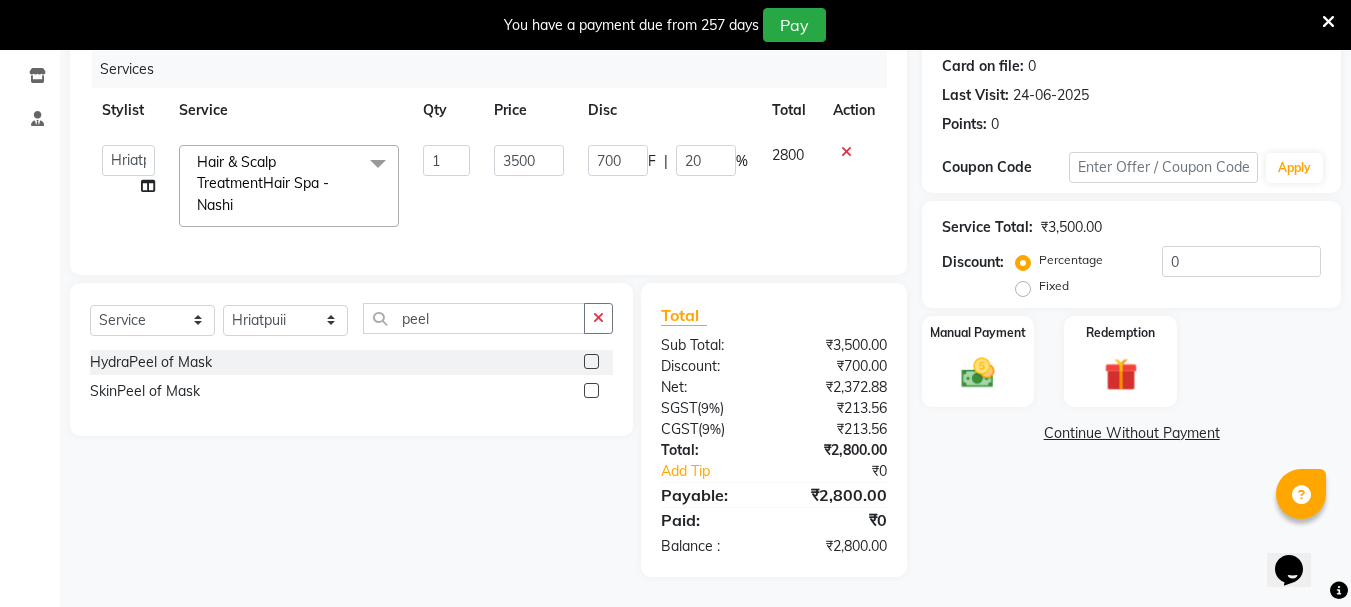 click 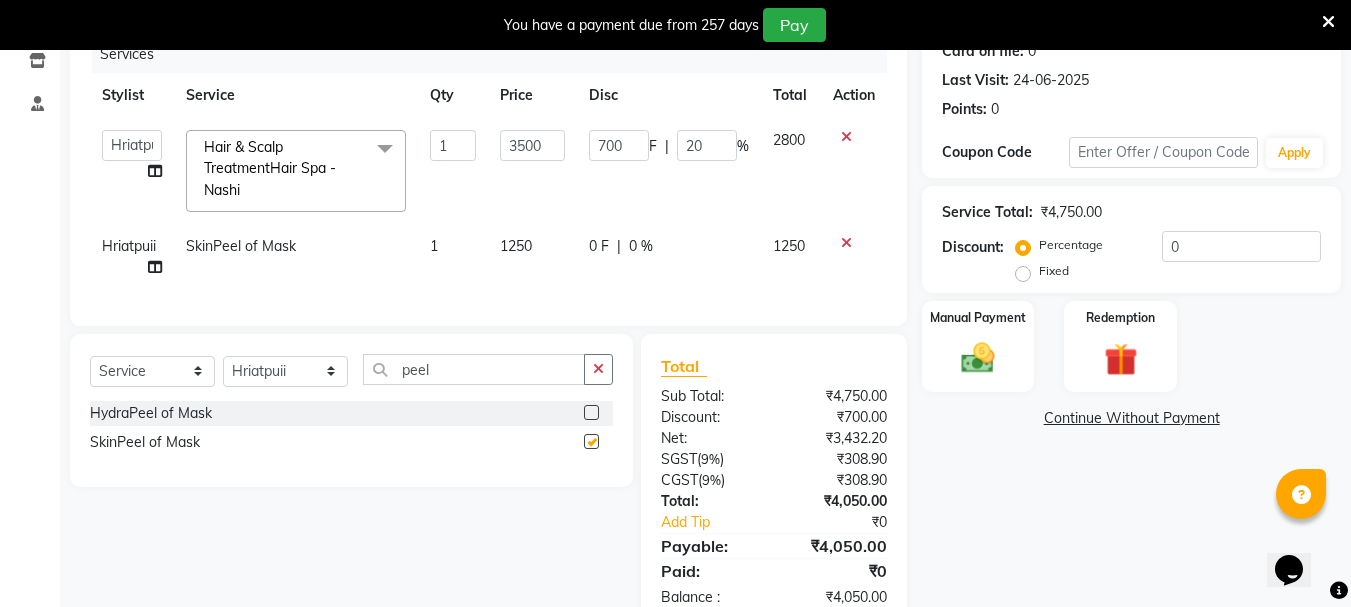 checkbox on "false" 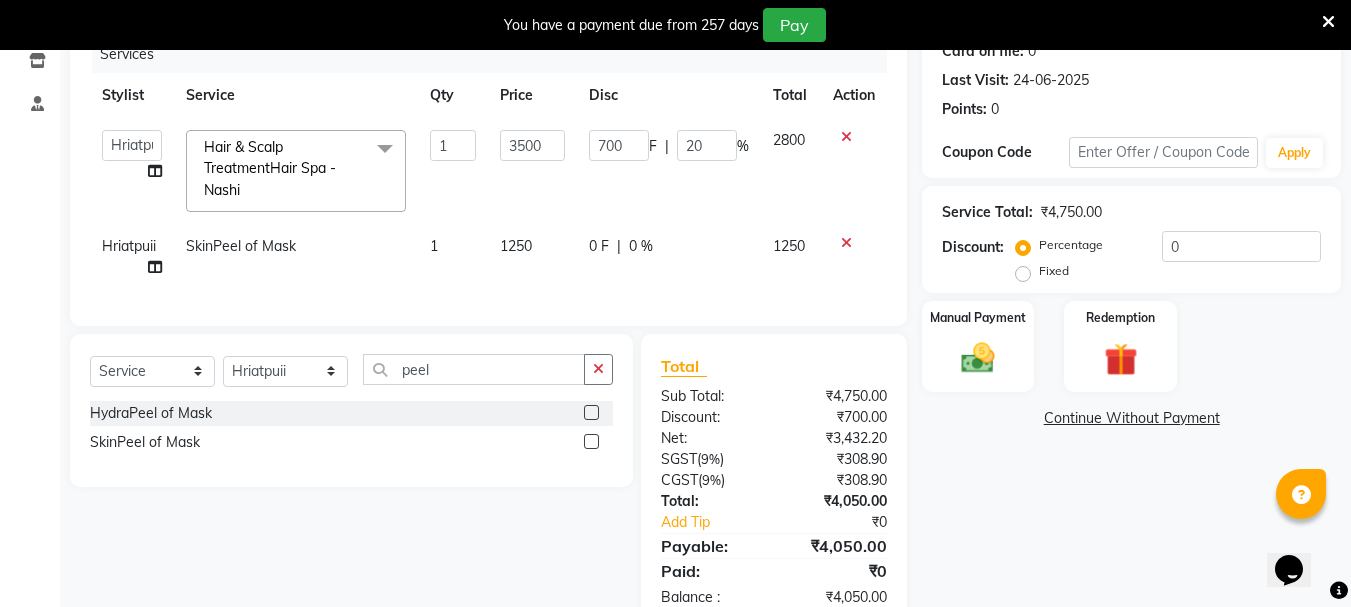 click on "0 F | 0 %" 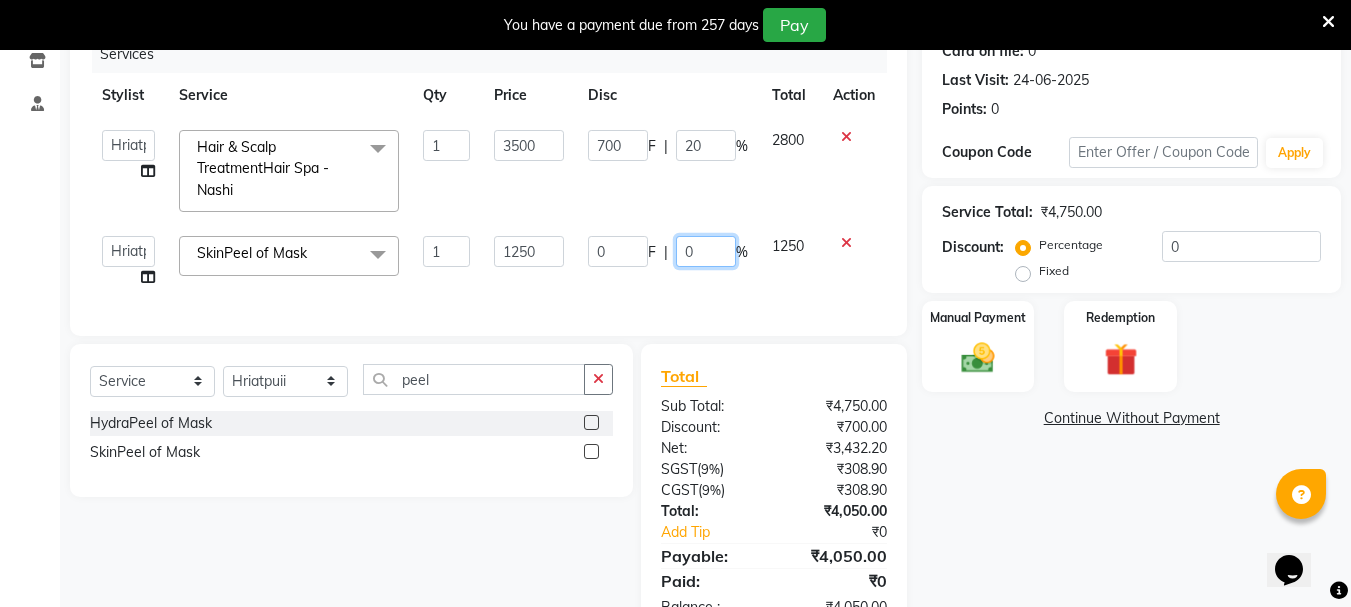 click on "0" 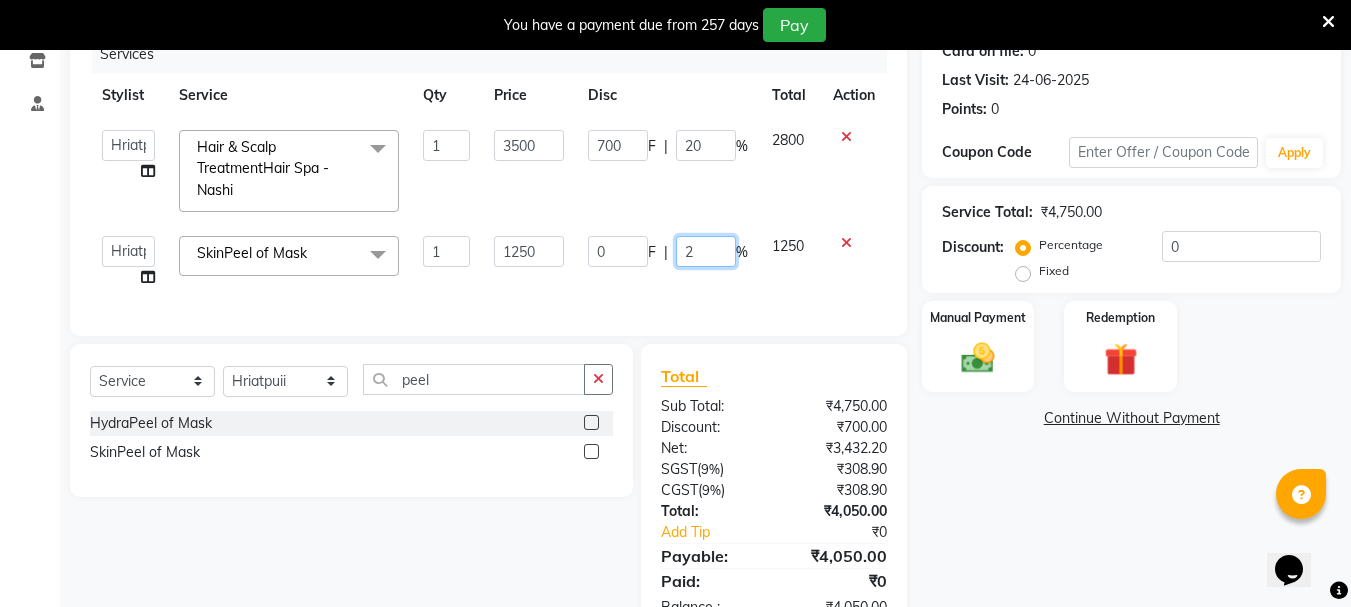 type on "20" 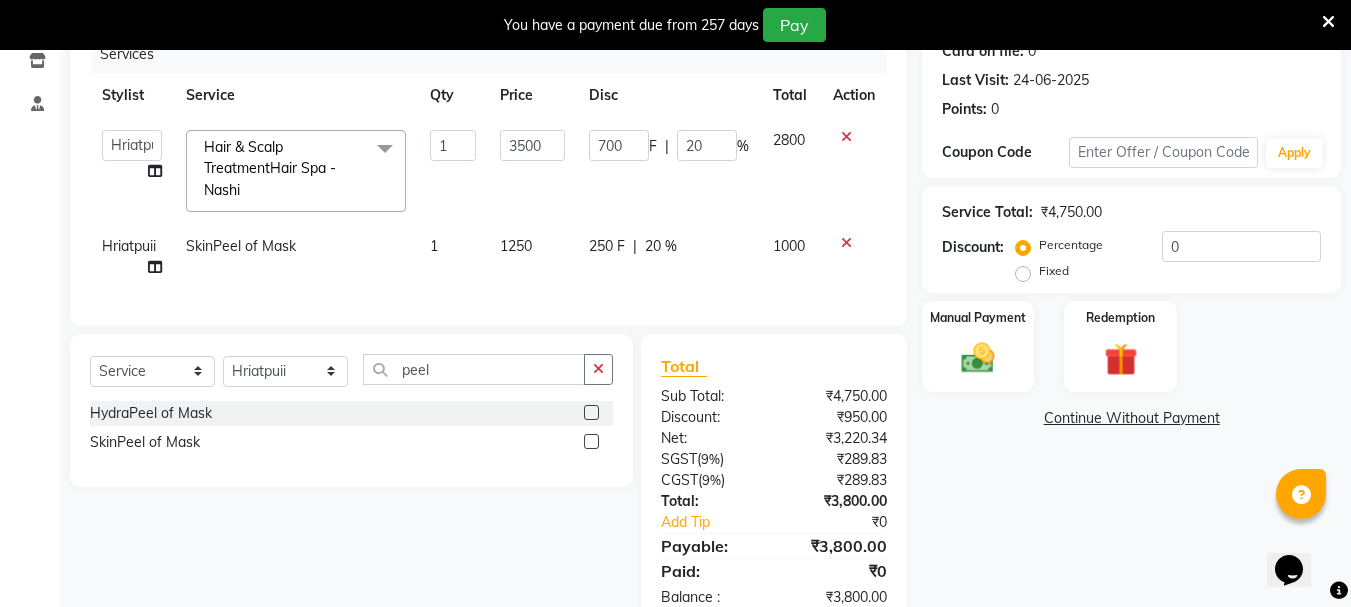 click on "250 F | 20 %" 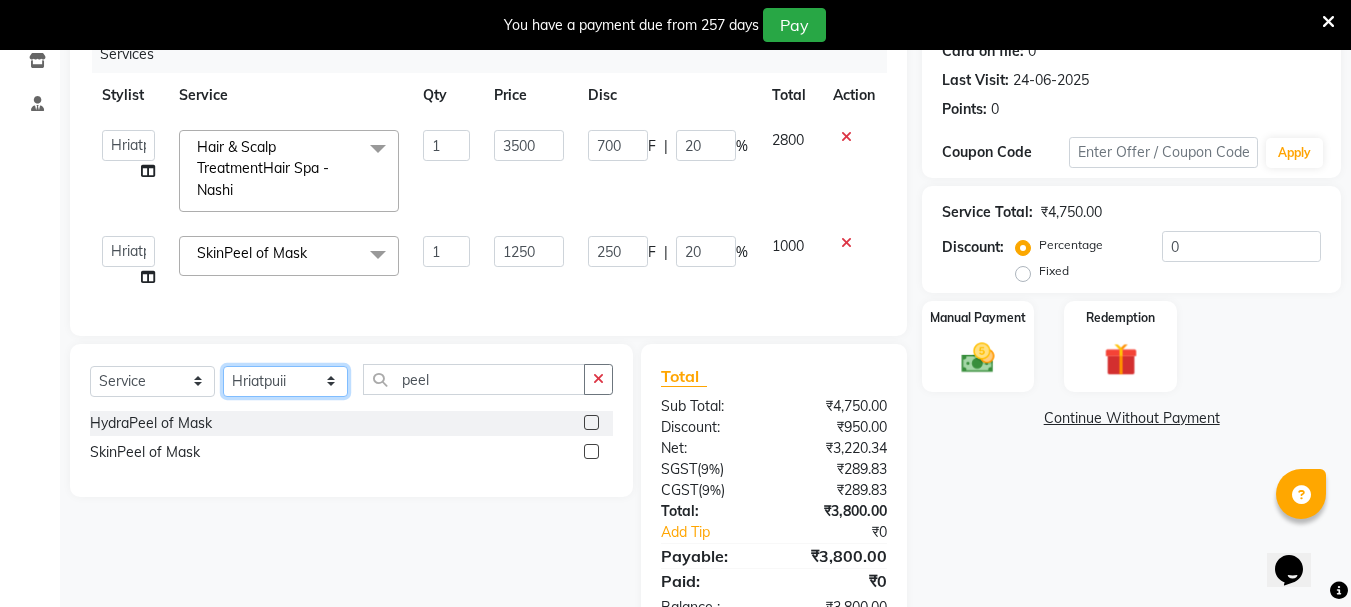 click on "Select Stylist Bhavani Buati Deepa Fardeen Hriatpuii Jeho Khup Kimi Lisa LUV Salon Manager Lydia Mani Mercy Murthy Ncy Rehya Sathiya Shelly Sofia Zomuani Zovi" 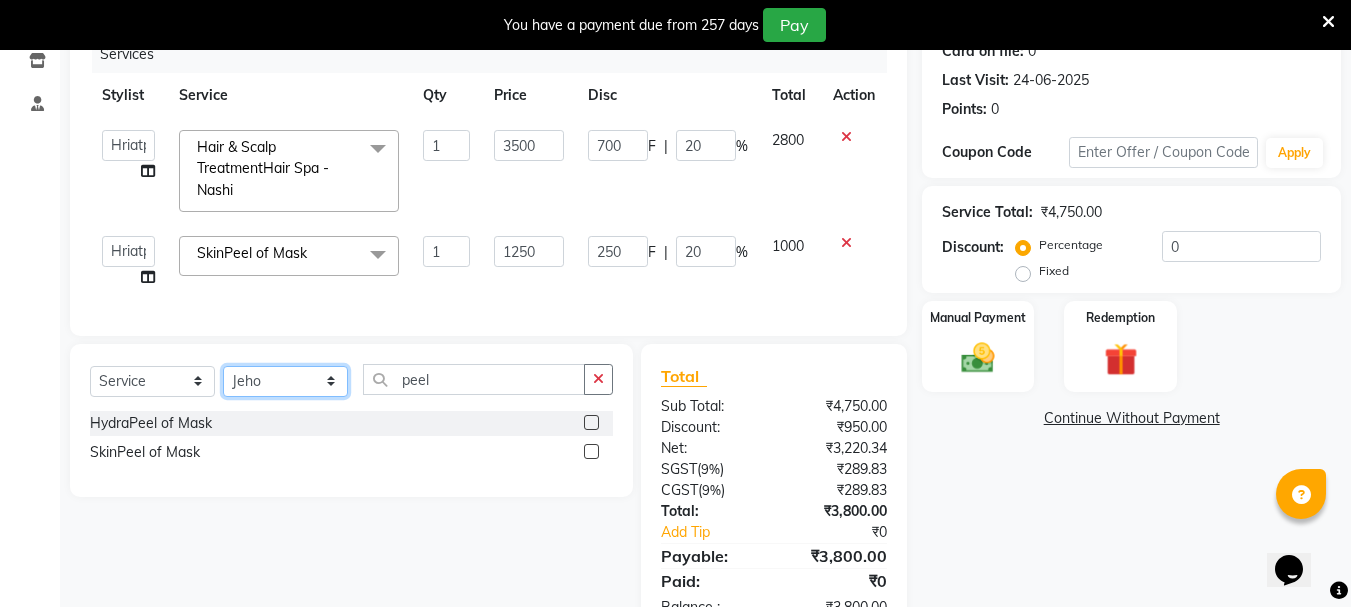 click on "Select Stylist Bhavani Buati Deepa Fardeen Hriatpuii Jeho Khup Kimi Lisa LUV Salon Manager Lydia Mani Mercy Murthy Ncy Rehya Sathiya Shelly Sofia Zomuani Zovi" 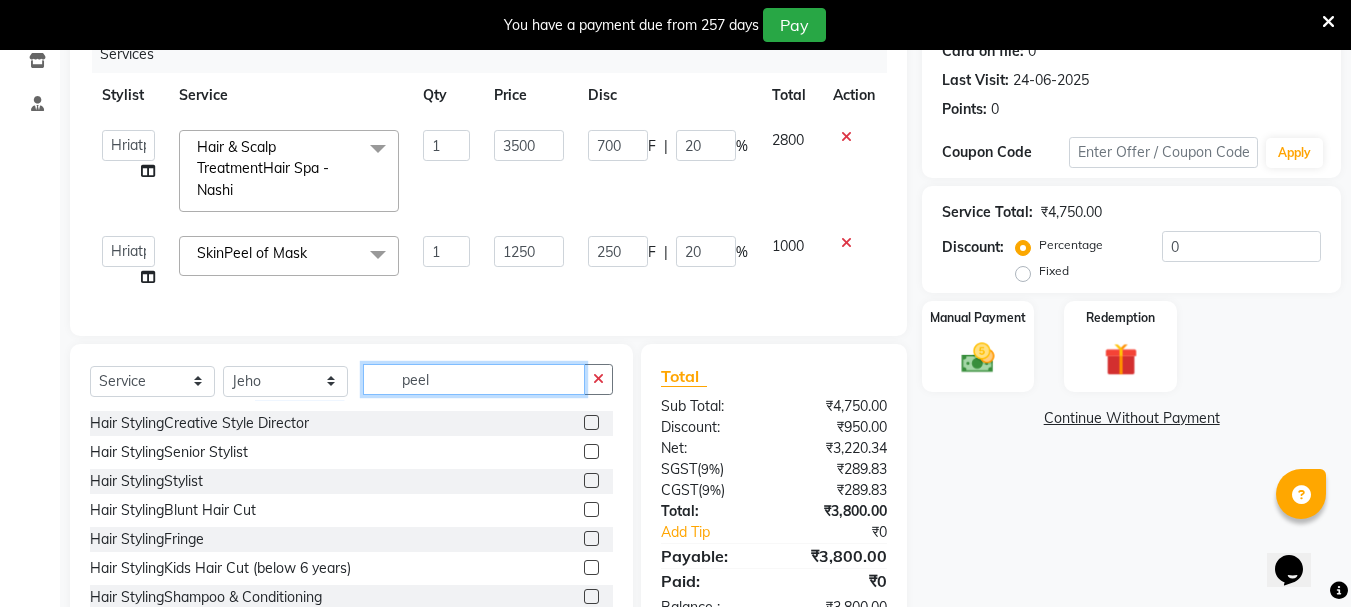 click on "peel" 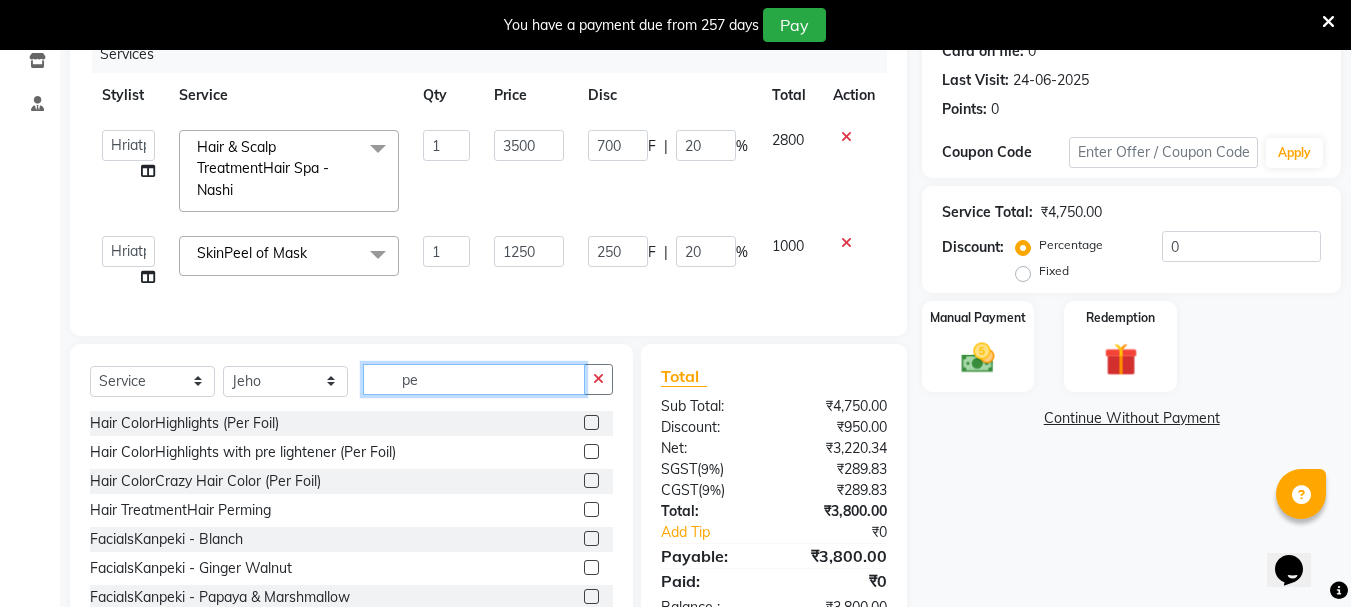 type on "p" 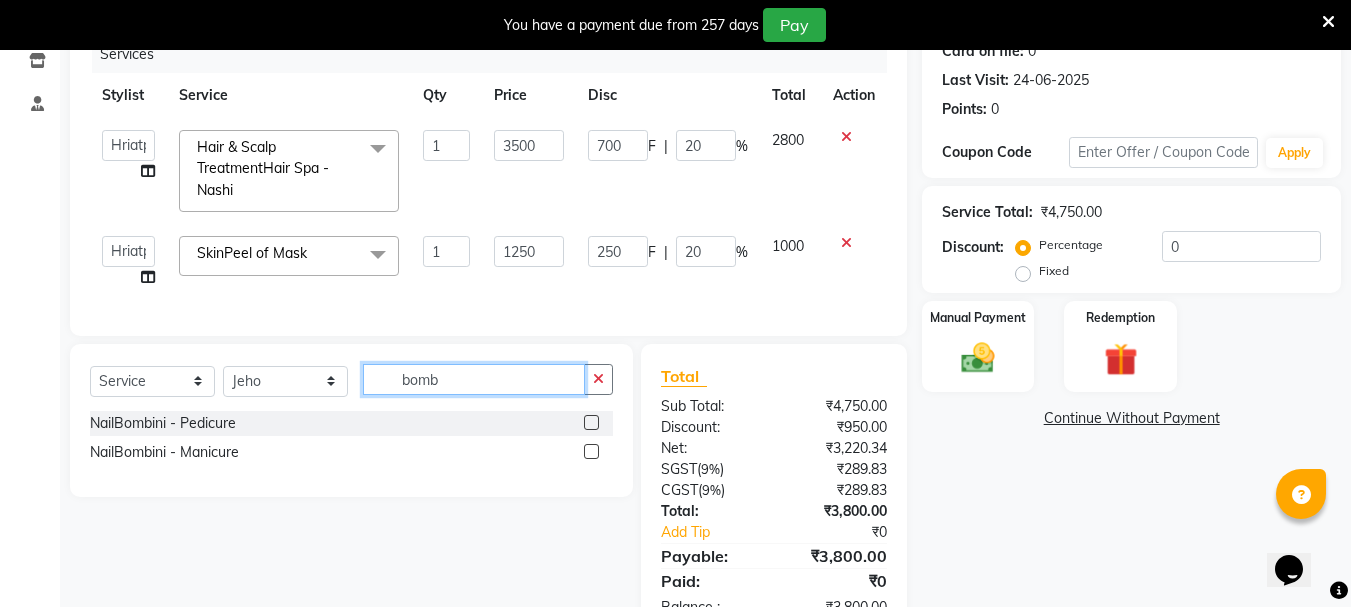 type on "bomb" 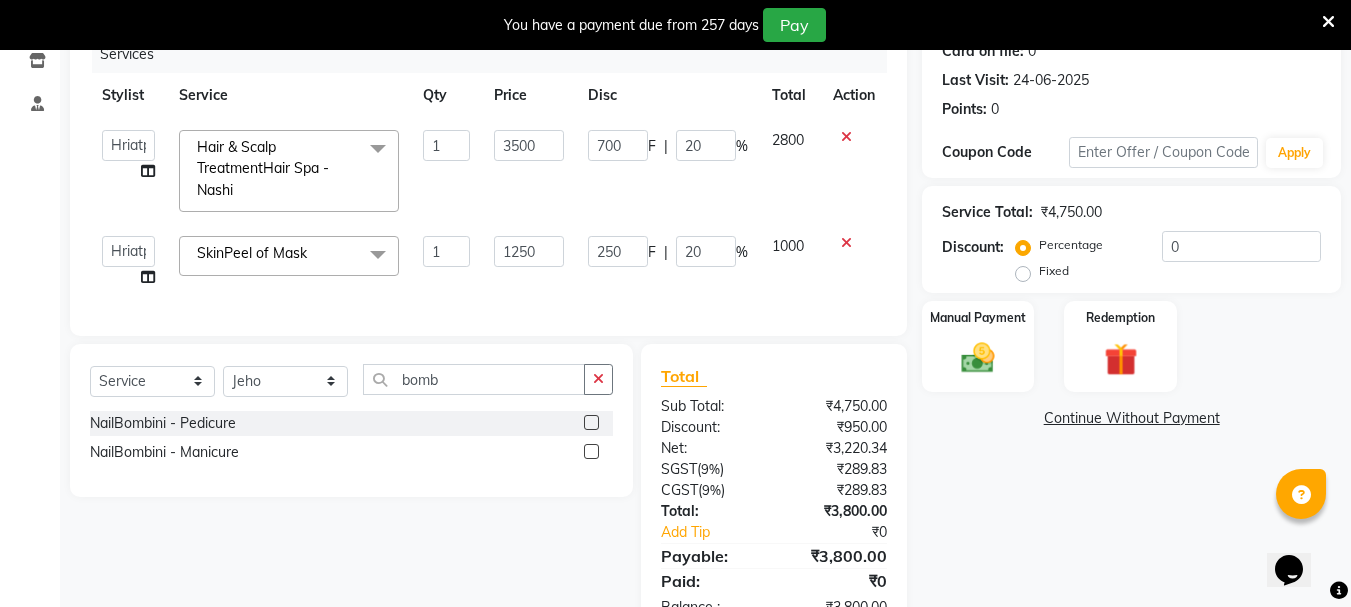 click 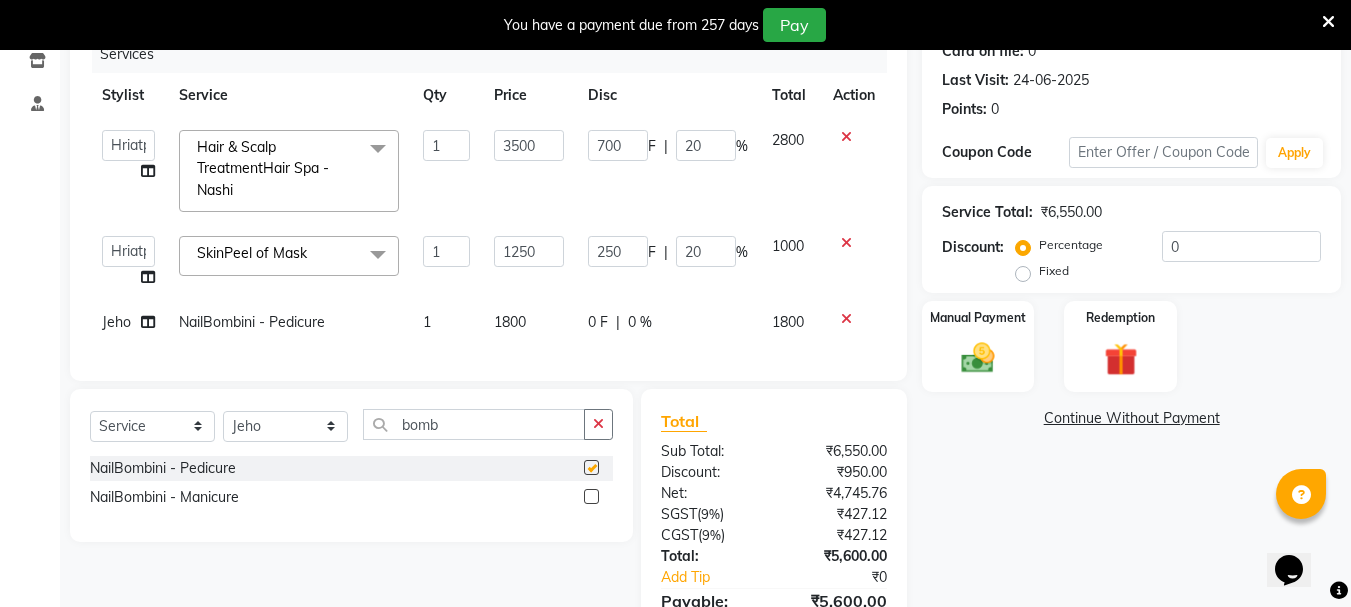 checkbox on "false" 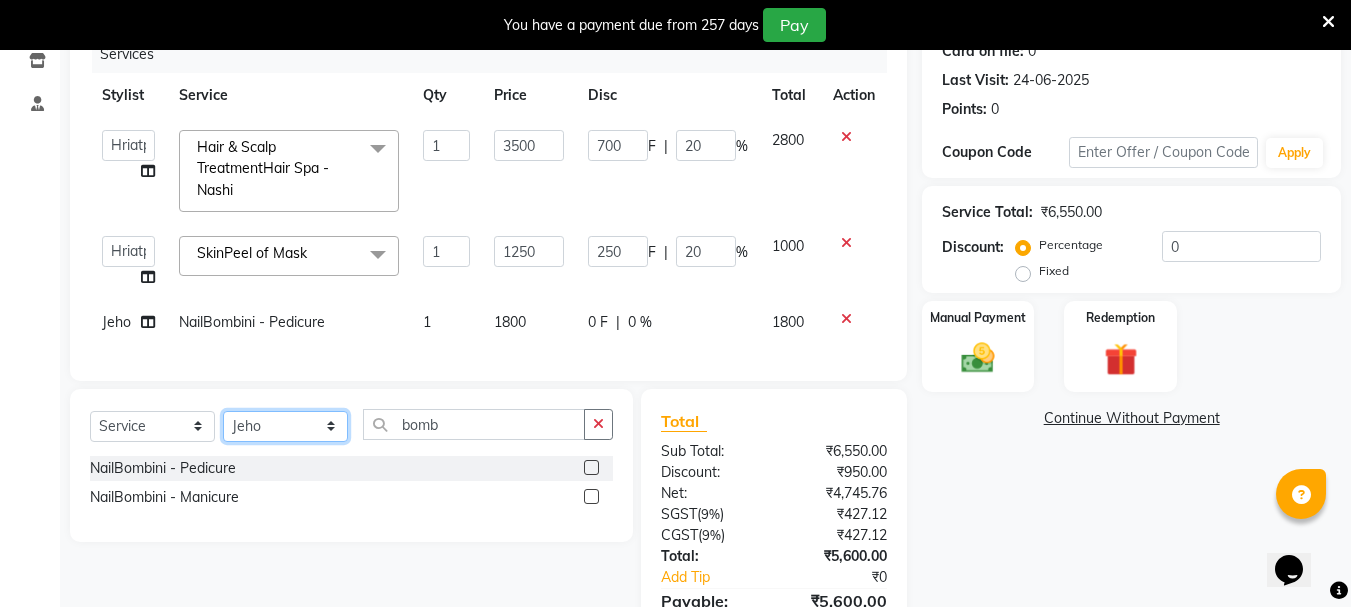 click on "Select Stylist Bhavani Buati Deepa Fardeen Hriatpuii Jeho Khup Kimi Lisa LUV Salon Manager Lydia Mani Mercy Murthy Ncy Rehya Sathiya Shelly Sofia Zomuani Zovi" 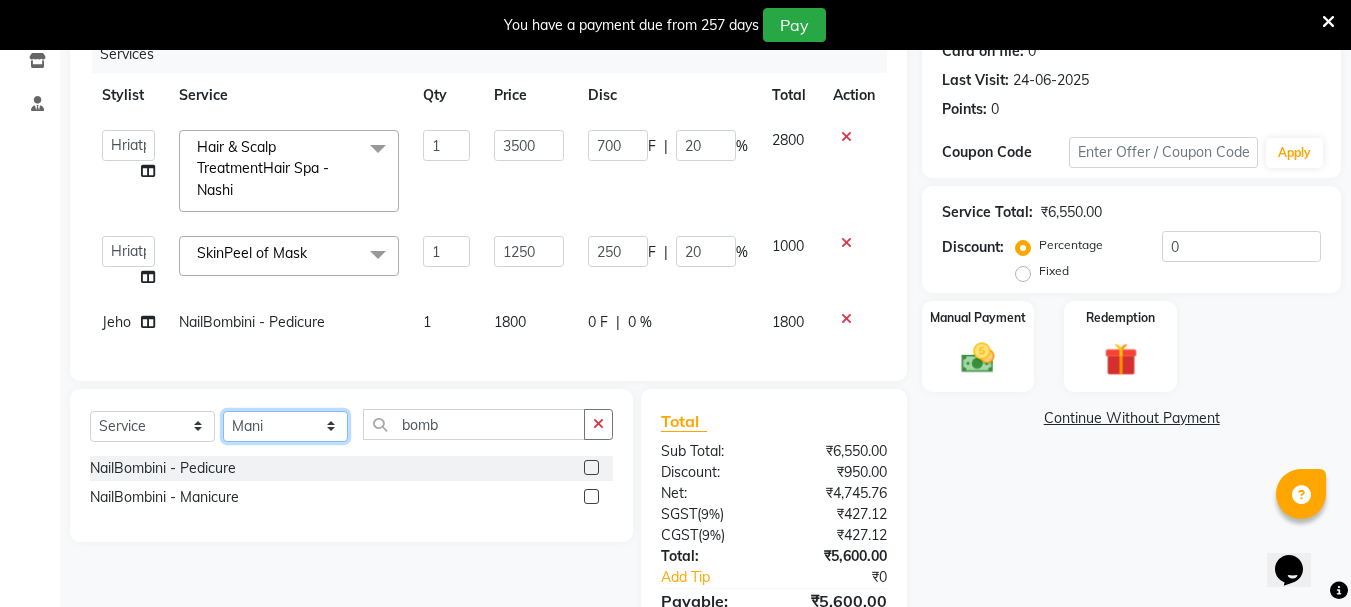 click on "Select Stylist Bhavani Buati Deepa Fardeen Hriatpuii Jeho Khup Kimi Lisa LUV Salon Manager Lydia Mani Mercy Murthy Ncy Rehya Sathiya Shelly Sofia Zomuani Zovi" 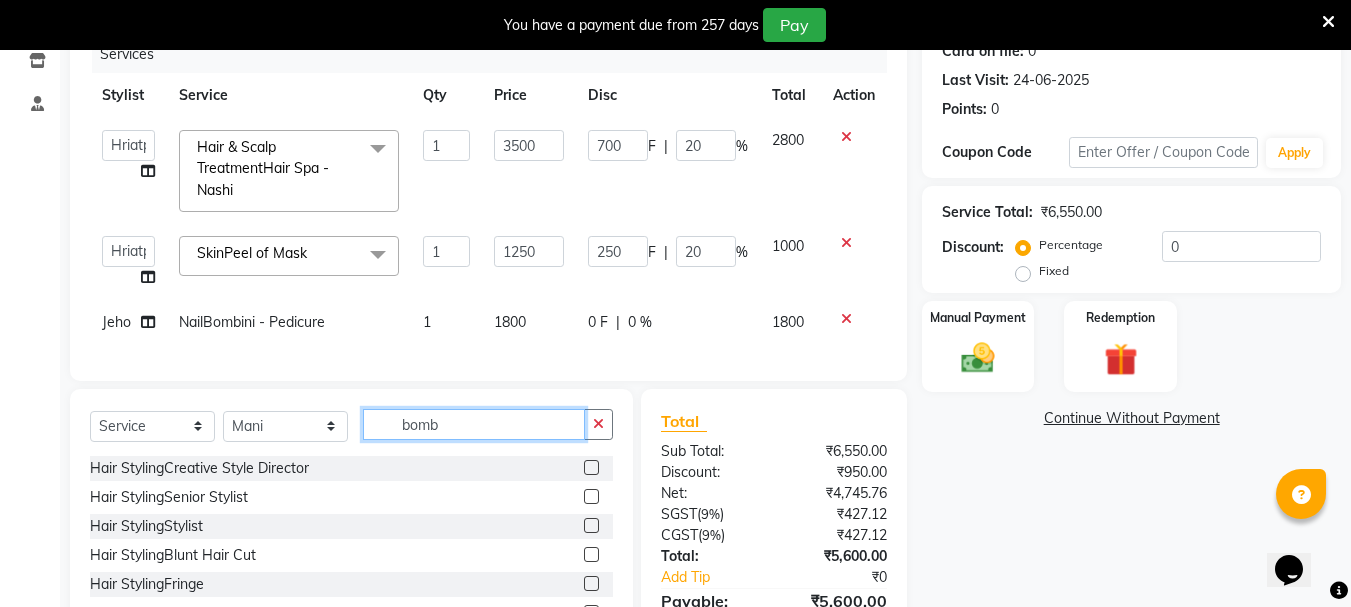 click on "bomb" 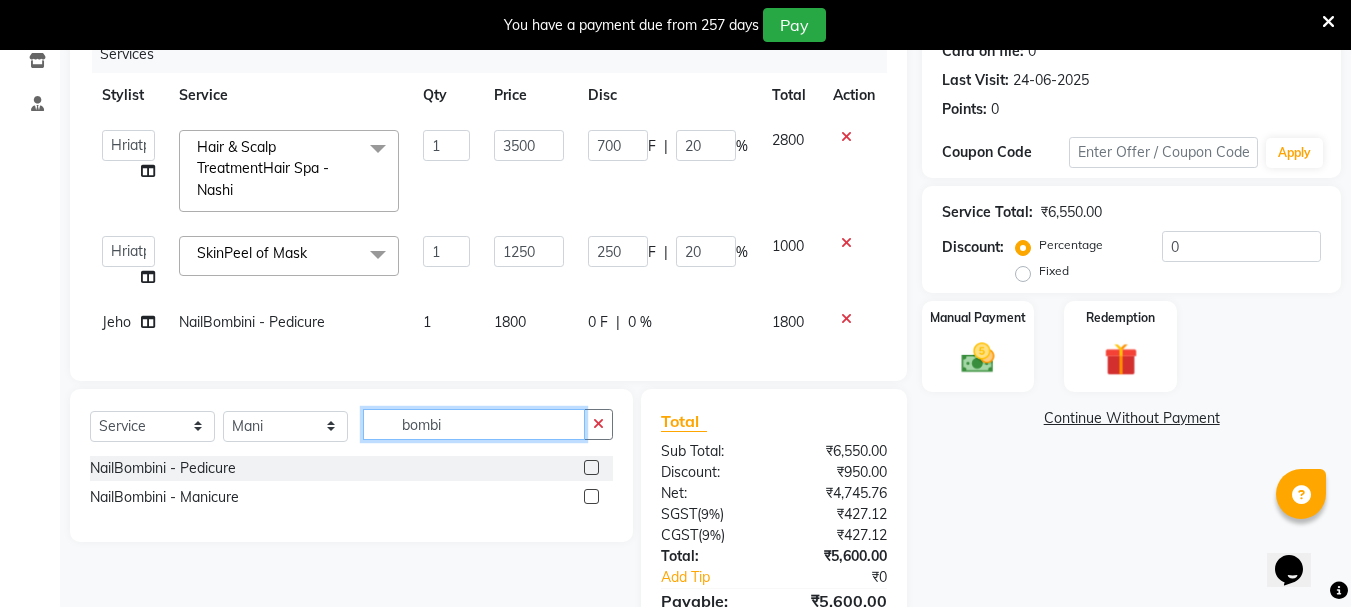 type on "bombi" 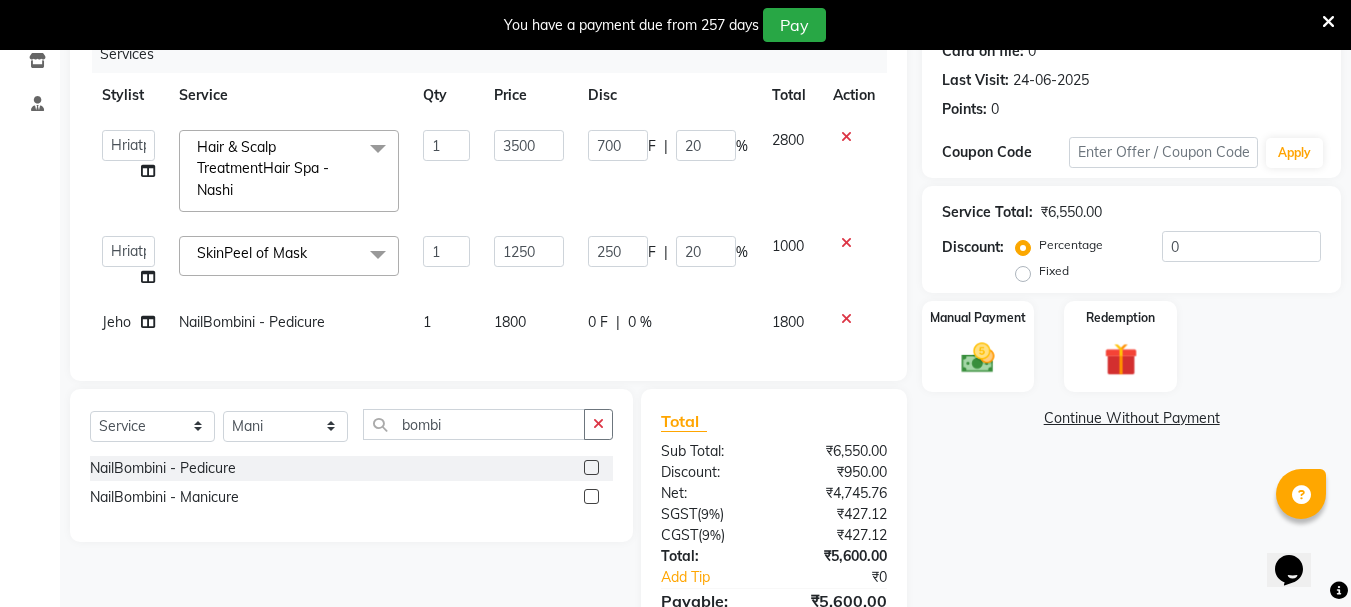click 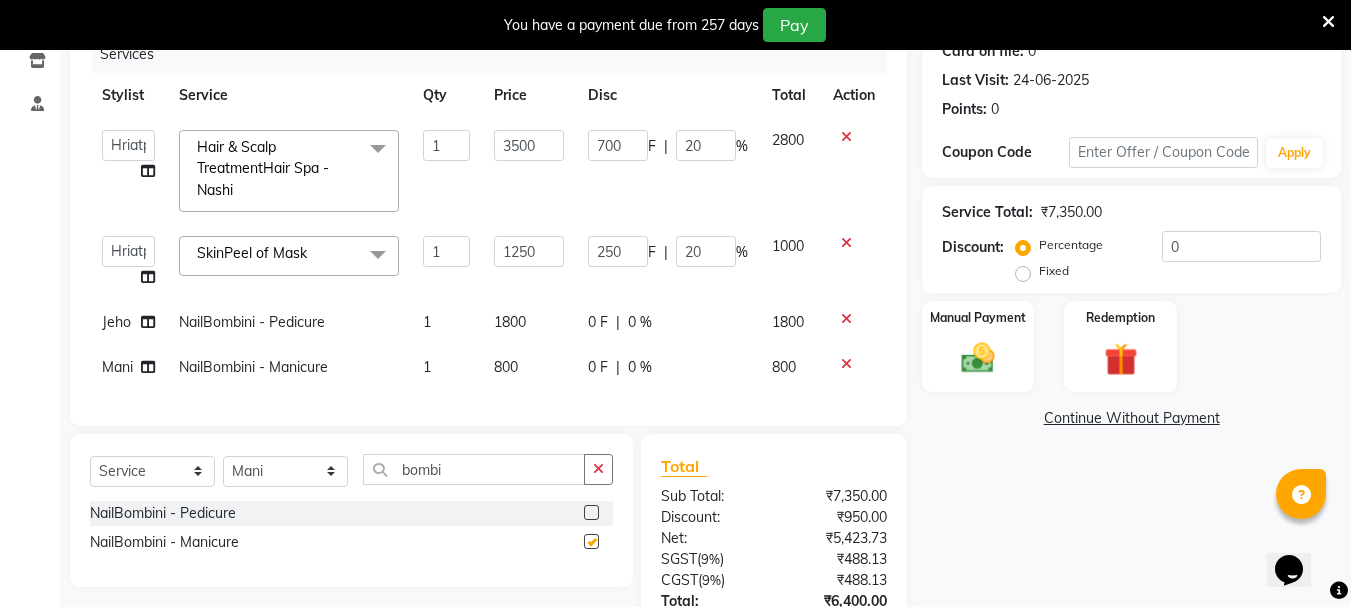 checkbox on "false" 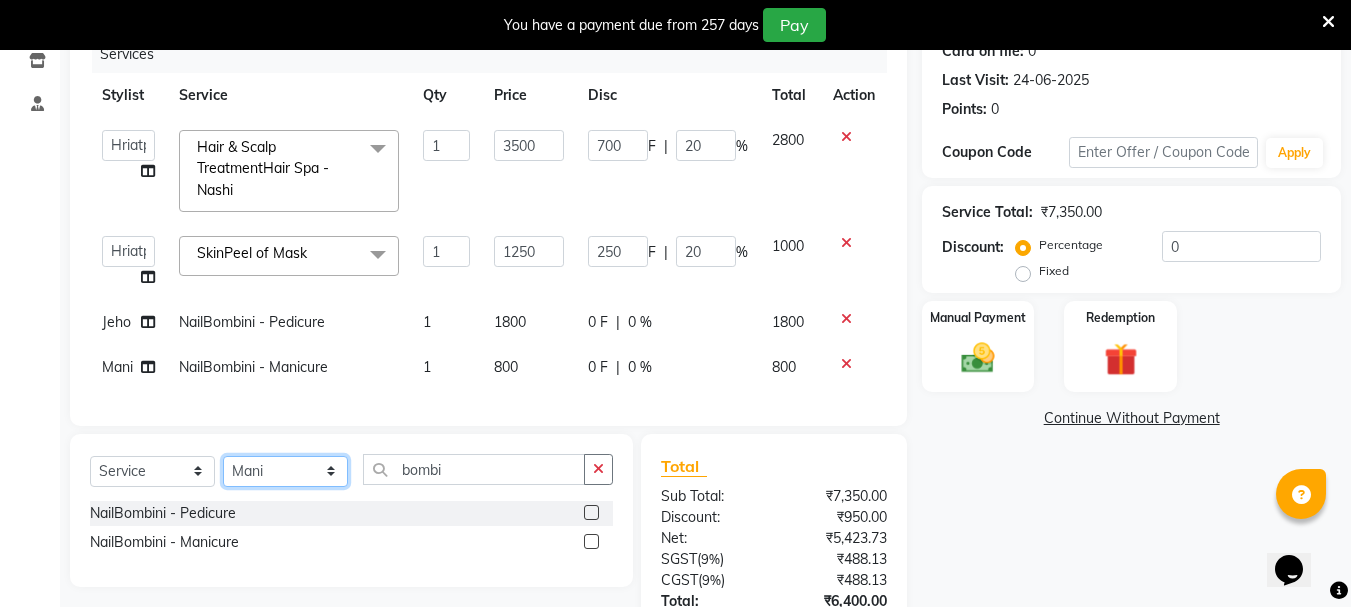 click on "Select Stylist Bhavani Buati Deepa Fardeen Hriatpuii Jeho Khup Kimi Lisa LUV Salon Manager Lydia Mani Mercy Murthy Ncy Rehya Sathiya Shelly Sofia Zomuani Zovi" 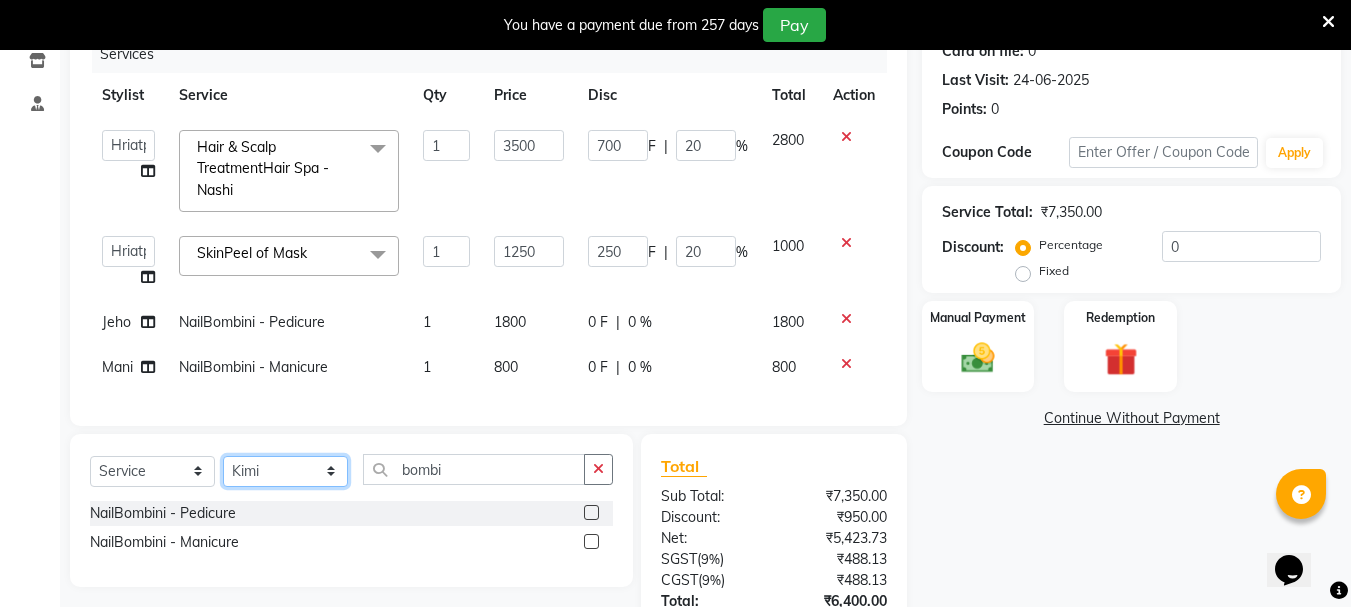 click on "Select Stylist Bhavani Buati Deepa Fardeen Hriatpuii Jeho Khup Kimi Lisa LUV Salon Manager Lydia Mani Mercy Murthy Ncy Rehya Sathiya Shelly Sofia Zomuani Zovi" 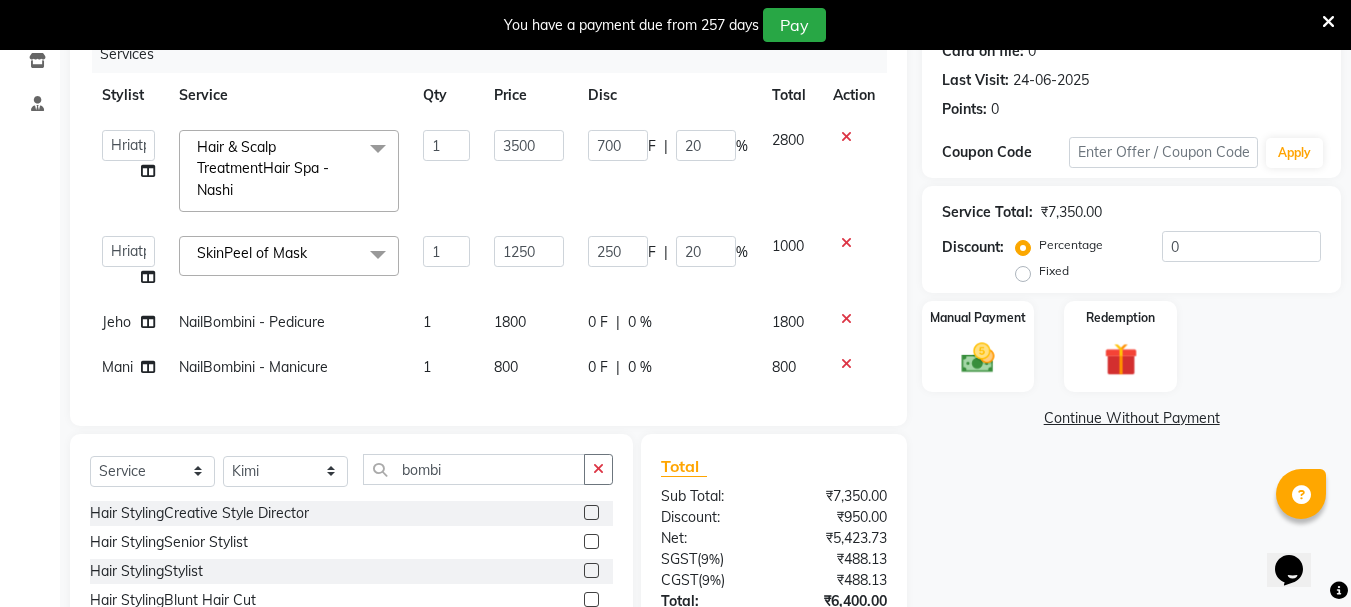 click 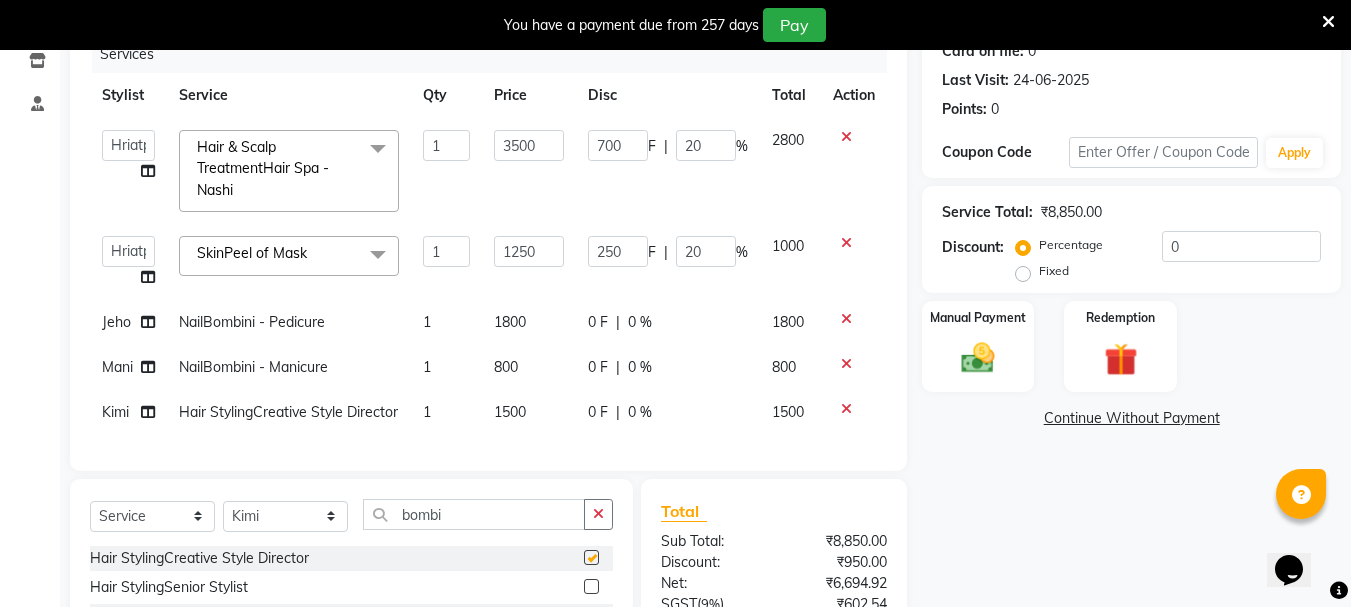 checkbox on "false" 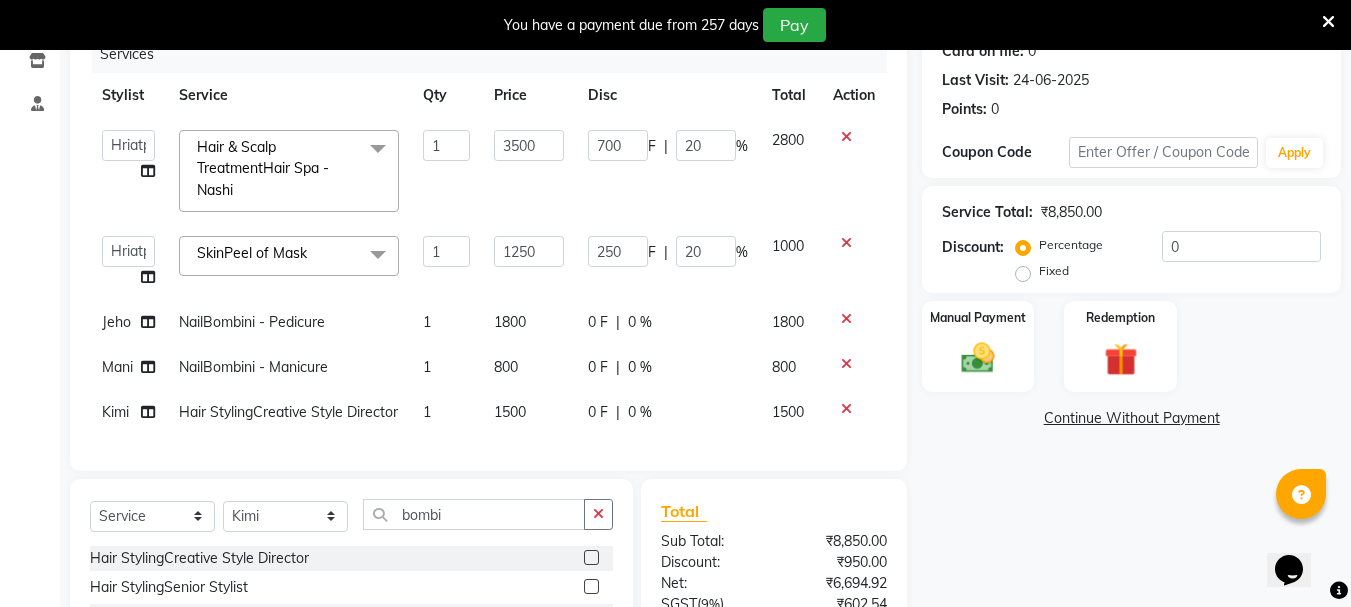 click on "0 F | 0 %" 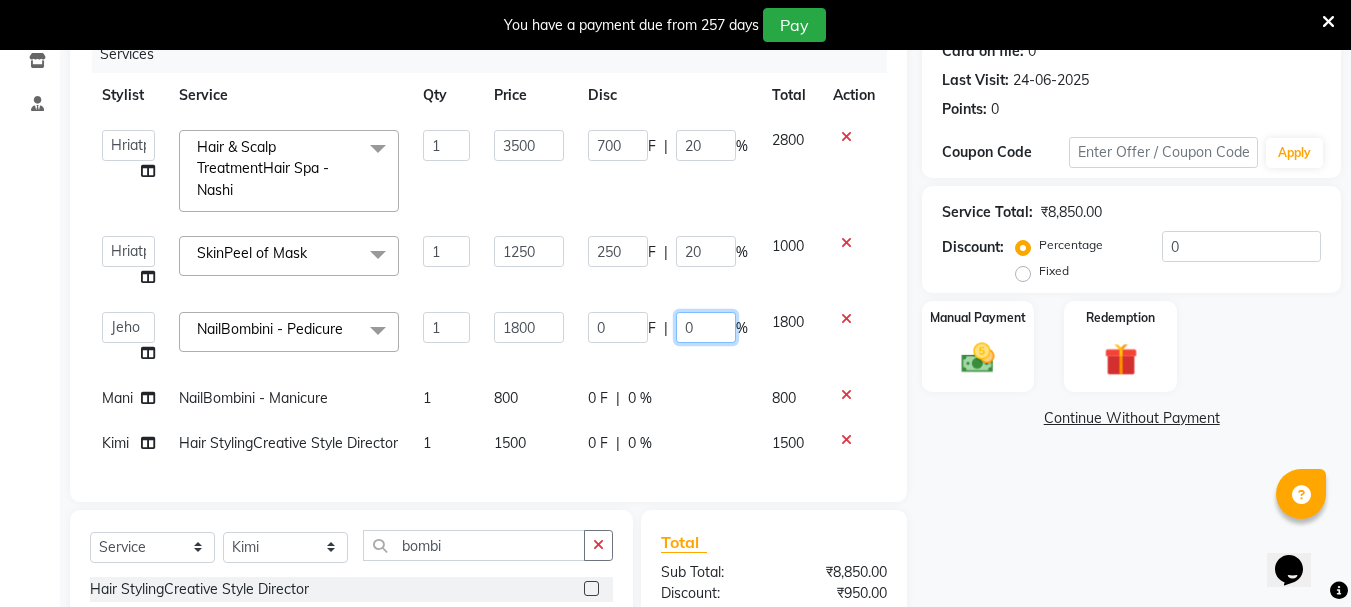 click on "0" 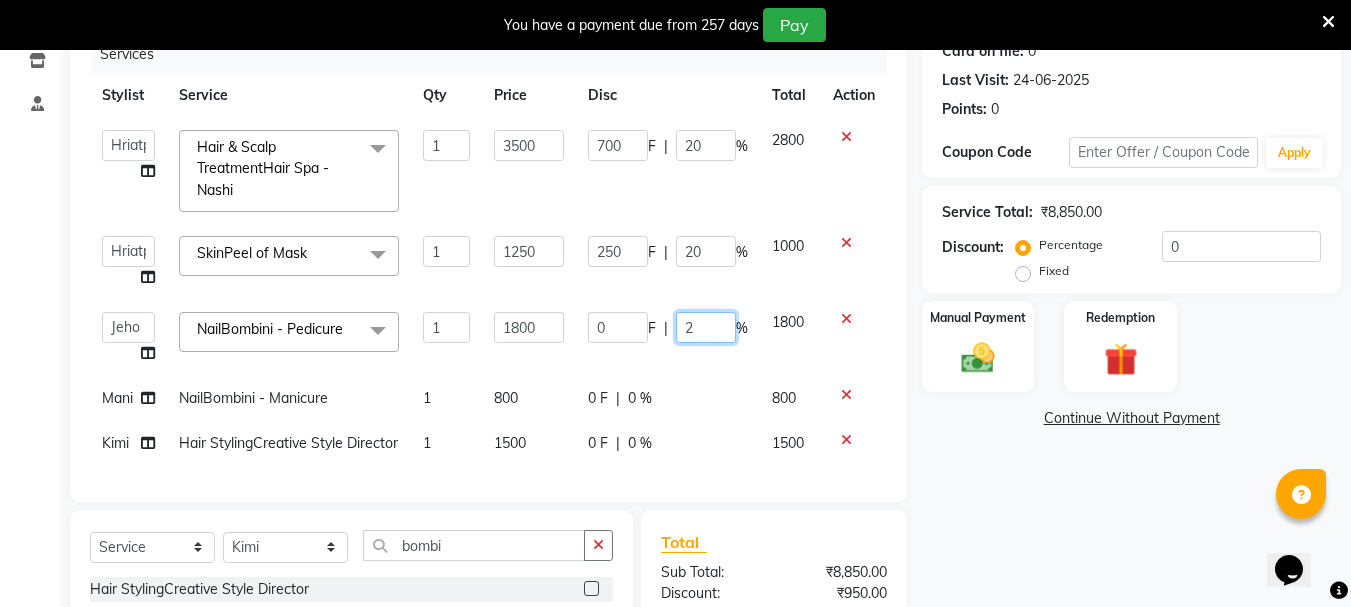 type on "20" 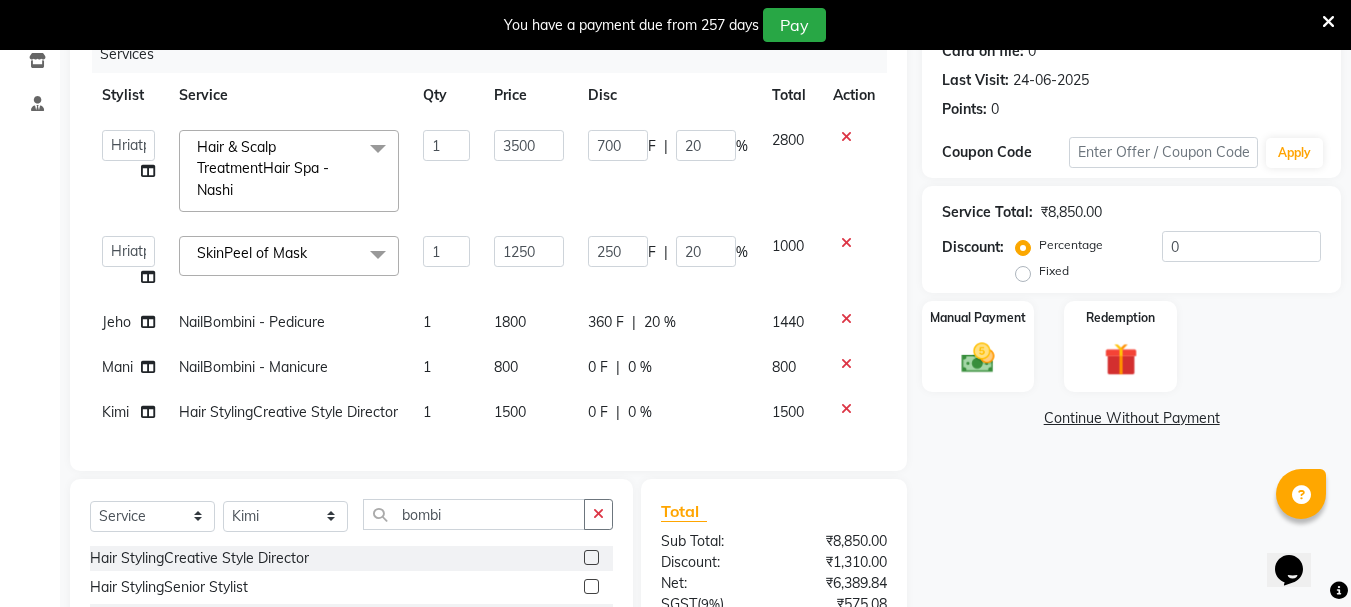 click on "Bhavani   Buati   Deepa   Fardeen   Hriatpuii   Jeho   Khup   Kimi   Lisa   LUV Salon Manager   Lydia   Mani   Mercy   Murthy   Ncy   Rehya   Sathiya   Shelly   Sofia   Zomuani   Zovi  Hair & Scalp TreatmentHair Spa - Nashi  x Hair StylingCreative Style Director Hair StylingSenior Stylist Hair StylingStylist Hair StylingBlunt Hair Cut Hair StylingFringe Hair StylingKids Hair Cut (below 6 years) Hair StylingShampoo & Conditioning Hair StylingBlow-dry Hair StylingIroning Hair StylingTong Curls Hair Accessories Hair ColorRoot Touch-Up Vegan Hair ColorRoot Touch-Up PPD Free Hair ColorRoot Touch-Up Ammonia Free Hair ColorHighlights (Per Foil) Hair ColorHighlights with pre lightener (Per Foil) Hair ColorCrazy Hair Color (Per Foil) Hair ColorGlobal Hair Color Hair ColorBalayage/Ombre Henna Hair Toning Hair & Scalp TreatmentHair Spa - Shea Butter Hair & Scalp TreatmentHair Spa - Nashi Hair & Scalp TreatmentRisana Hair & Scalp TreatmentQOD F4st Hair & Scalp TreatmentHair Spa - Nourishing & Repair HydraHydra Facial 1" 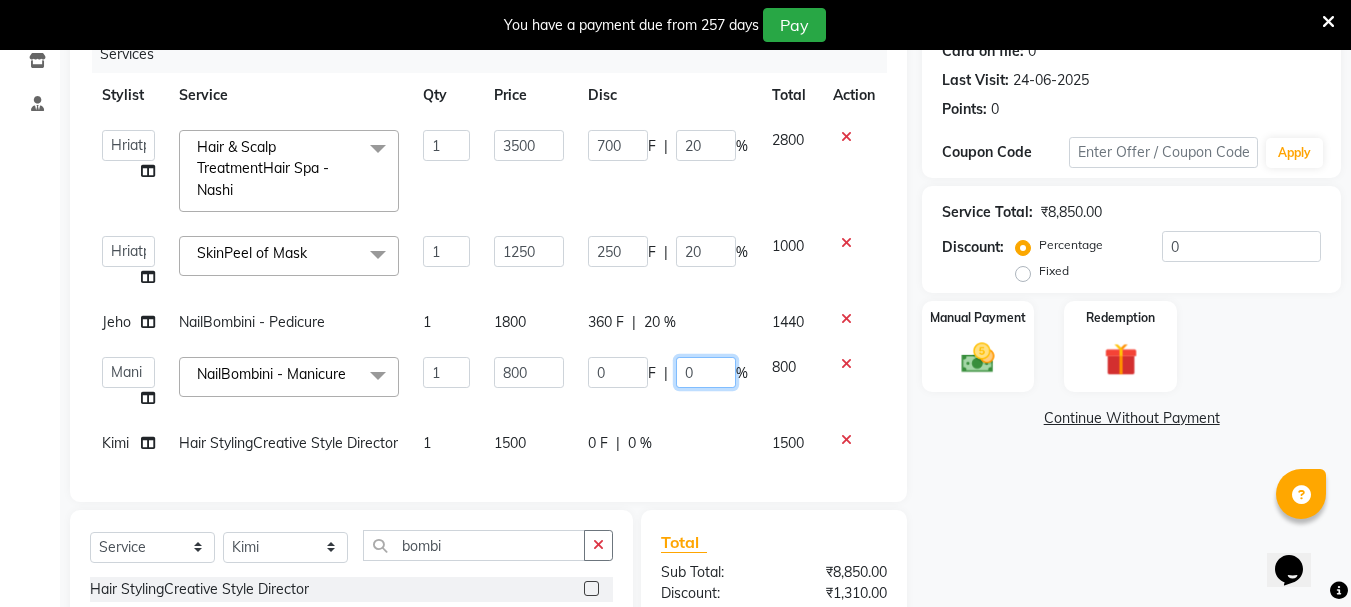 click on "0" 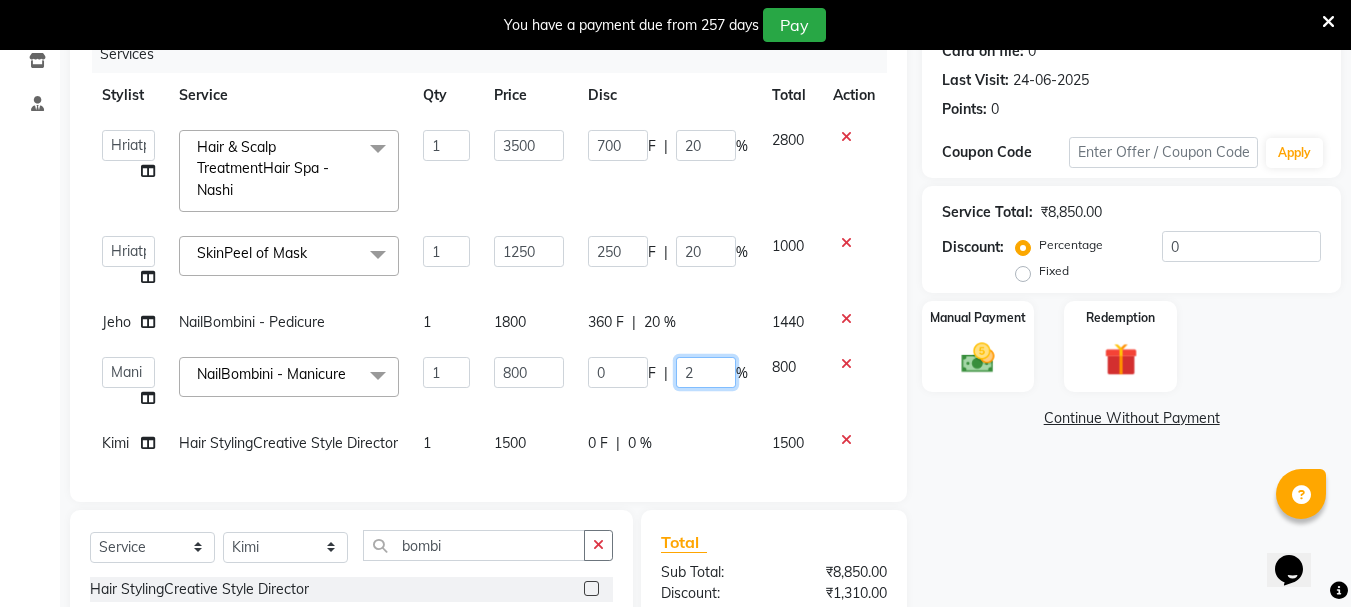 type on "20" 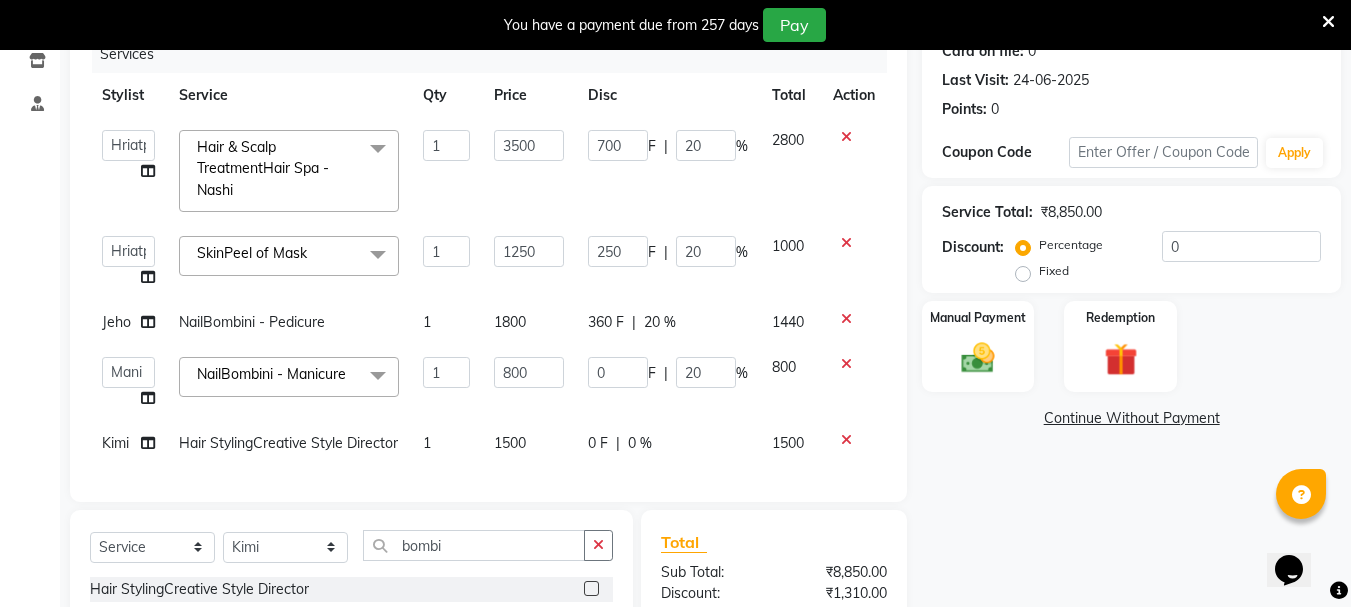 click on "0 F | 0 %" 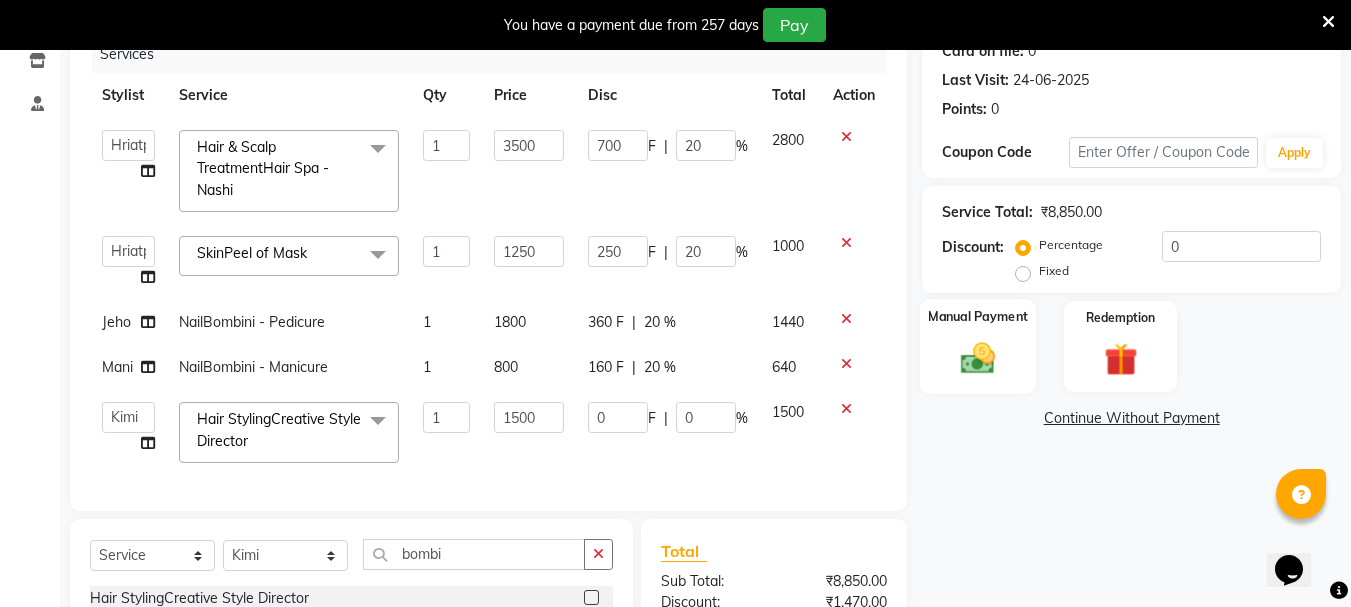 click 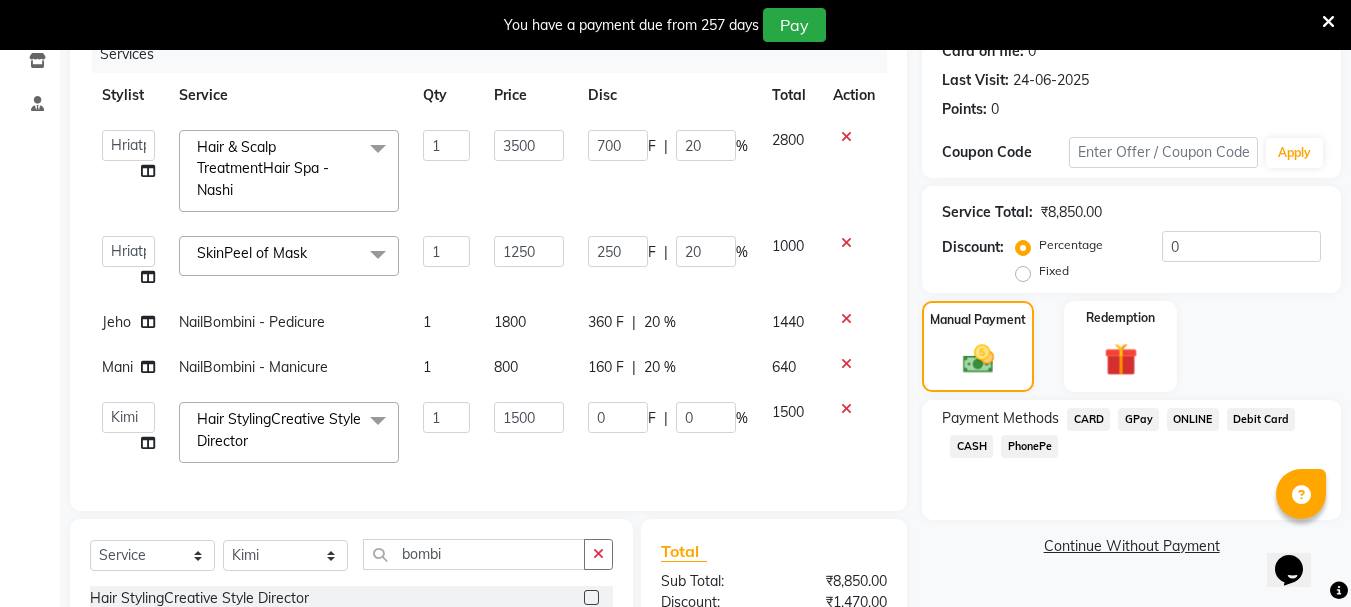 click on "GPay" 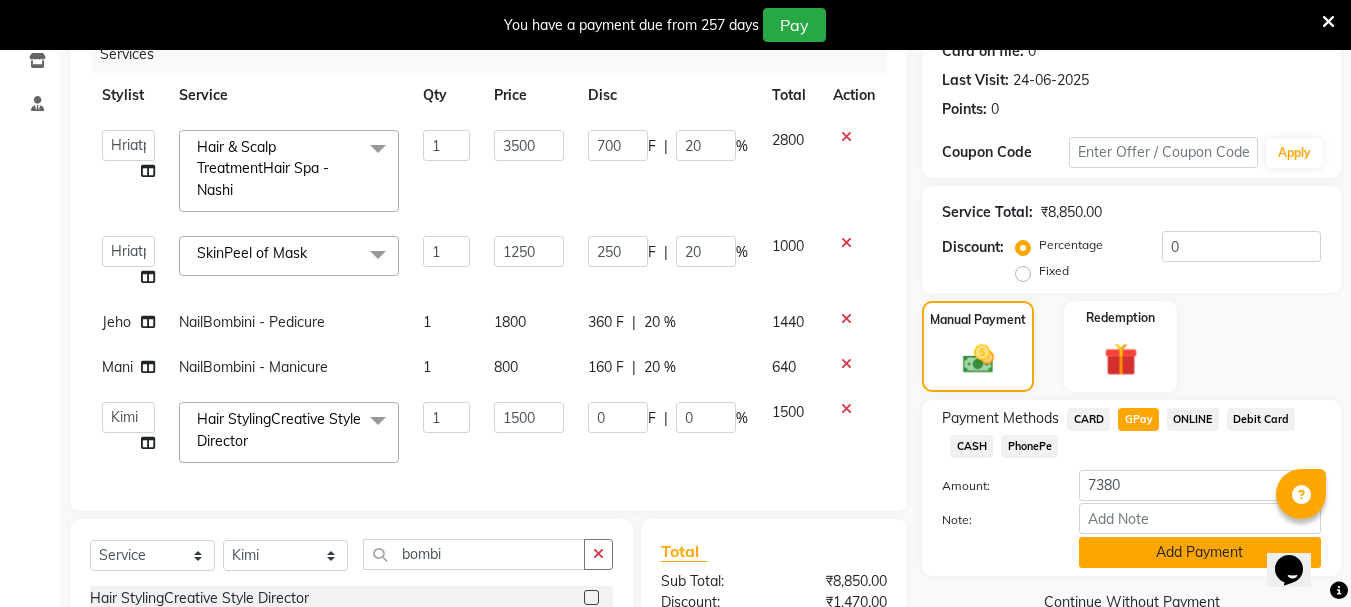 click on "Add Payment" 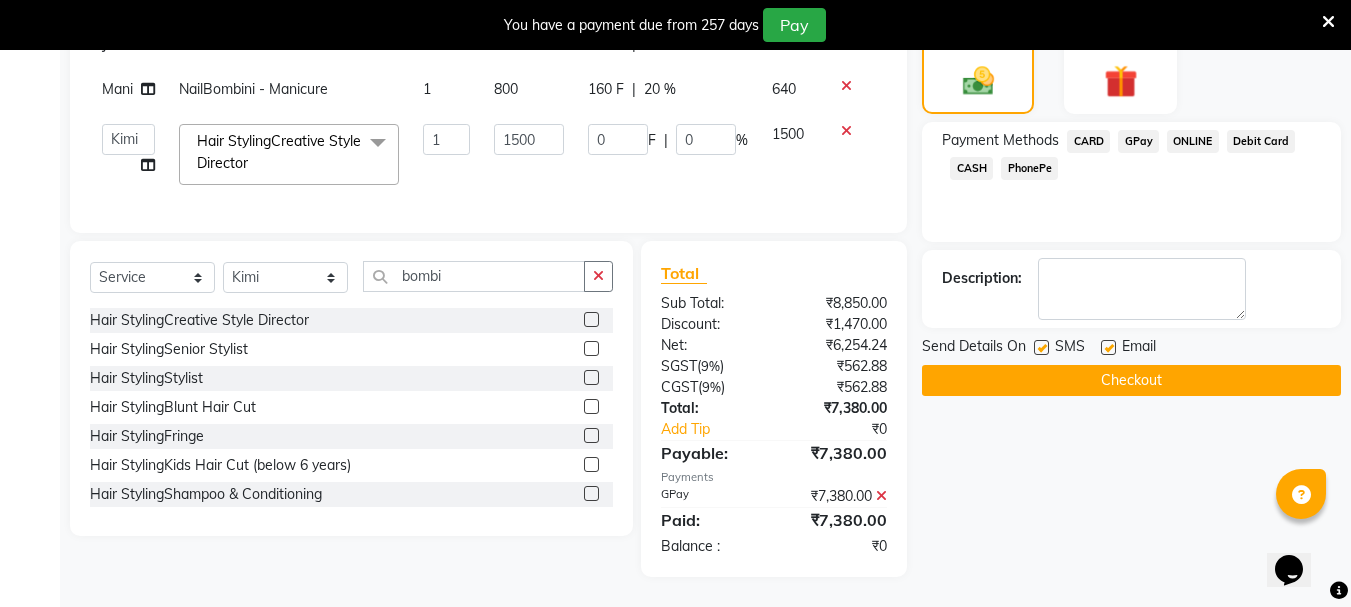 scroll, scrollTop: 555, scrollLeft: 0, axis: vertical 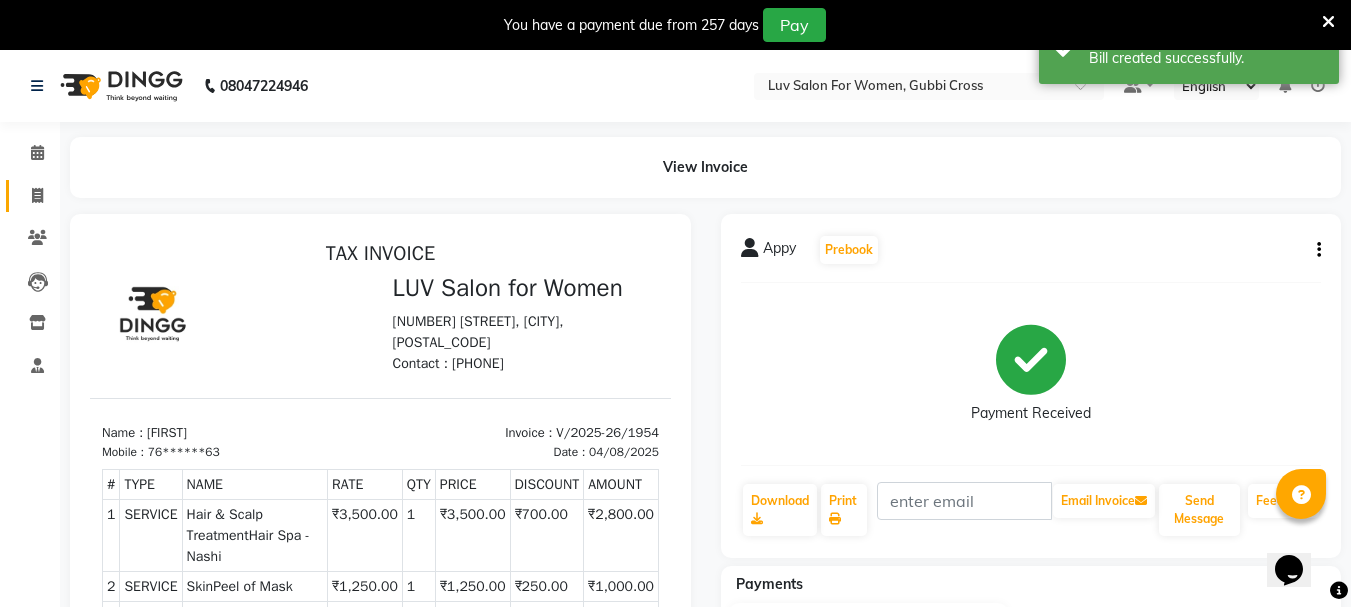 click on "Invoice" 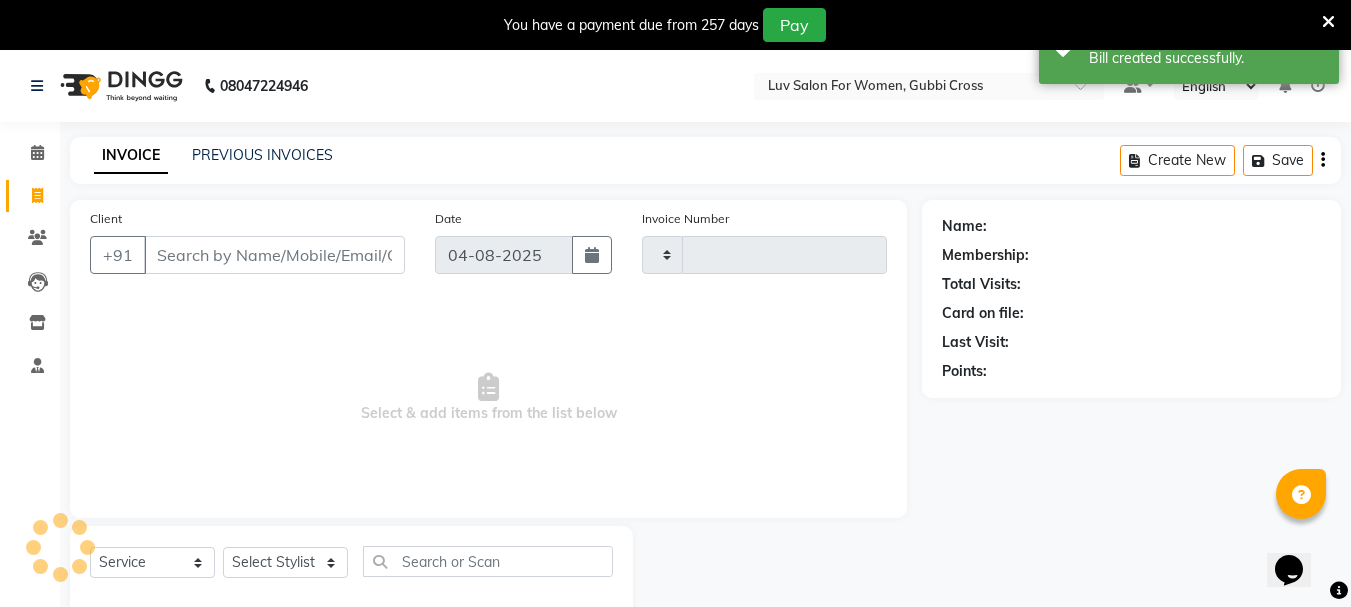 scroll, scrollTop: 50, scrollLeft: 0, axis: vertical 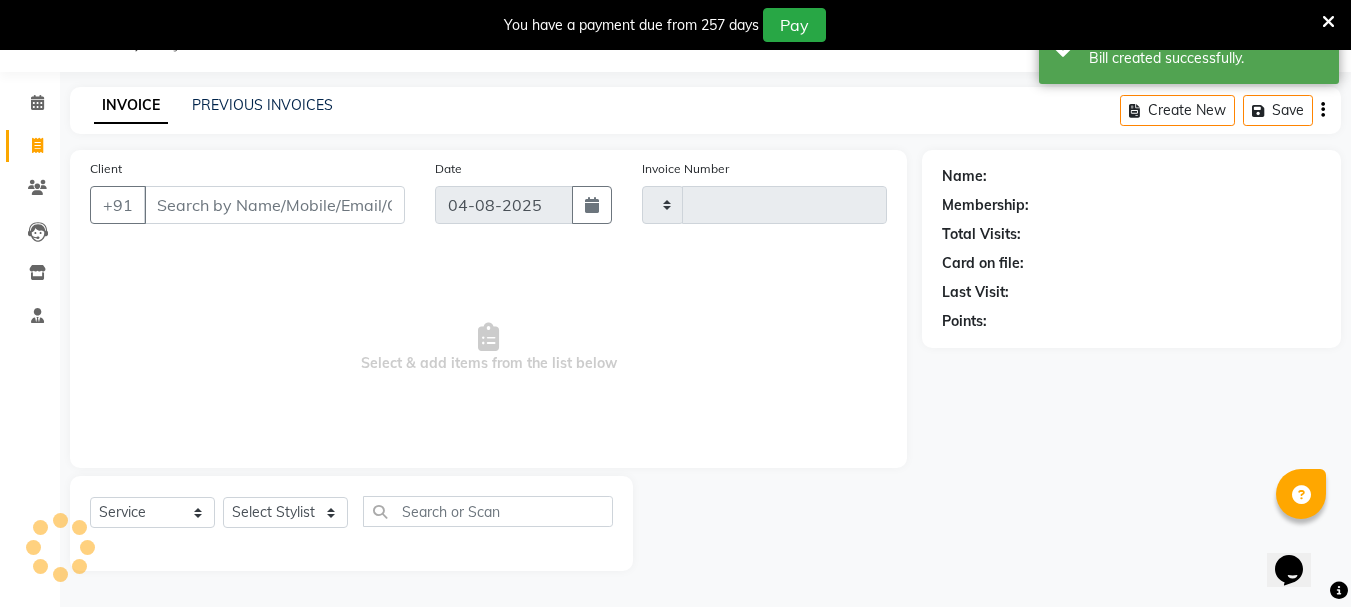 type on "1955" 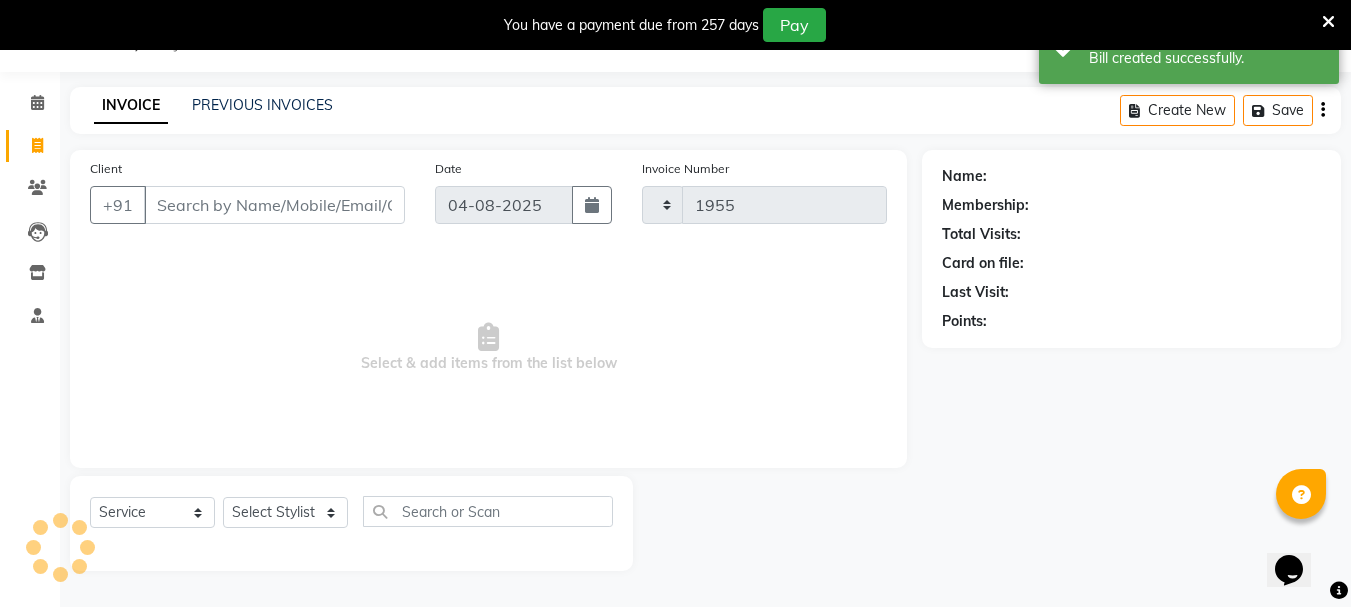 select on "7221" 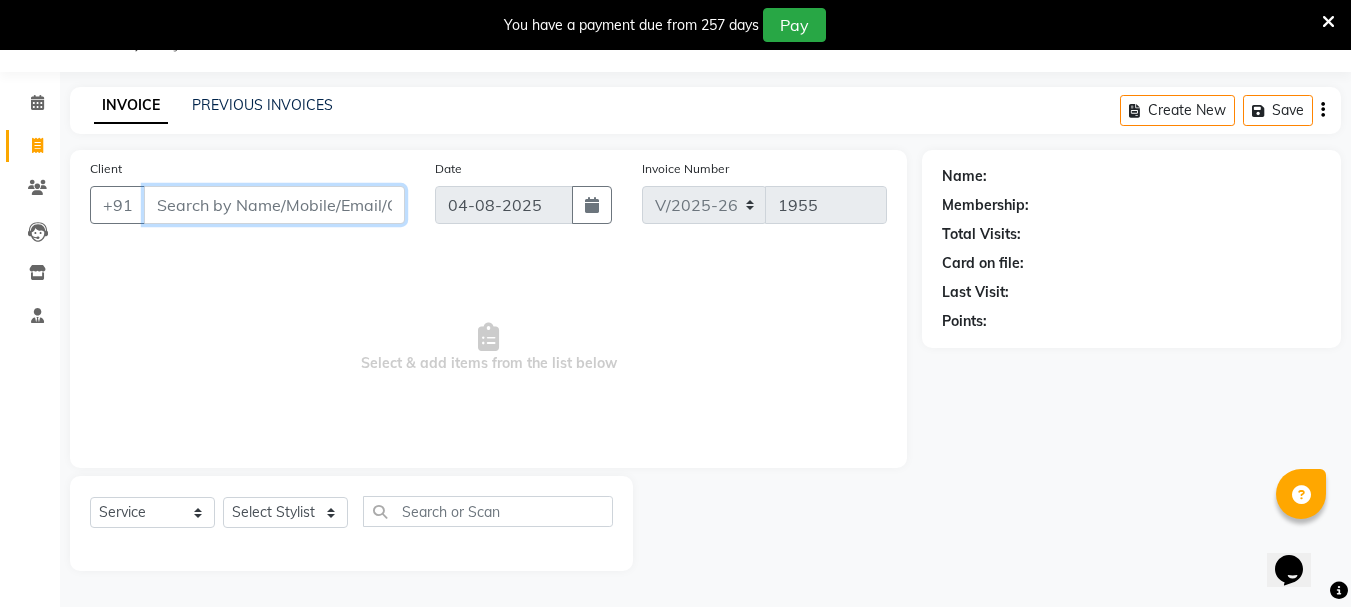 type on "s" 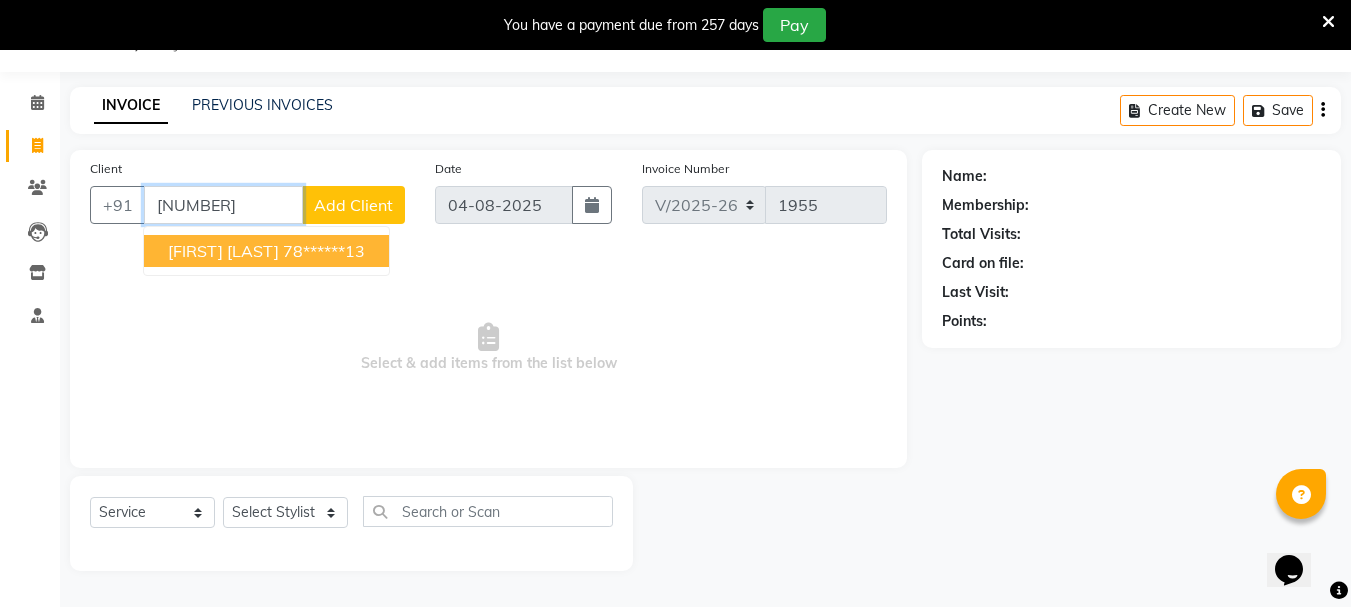 click on "78******13" at bounding box center (324, 251) 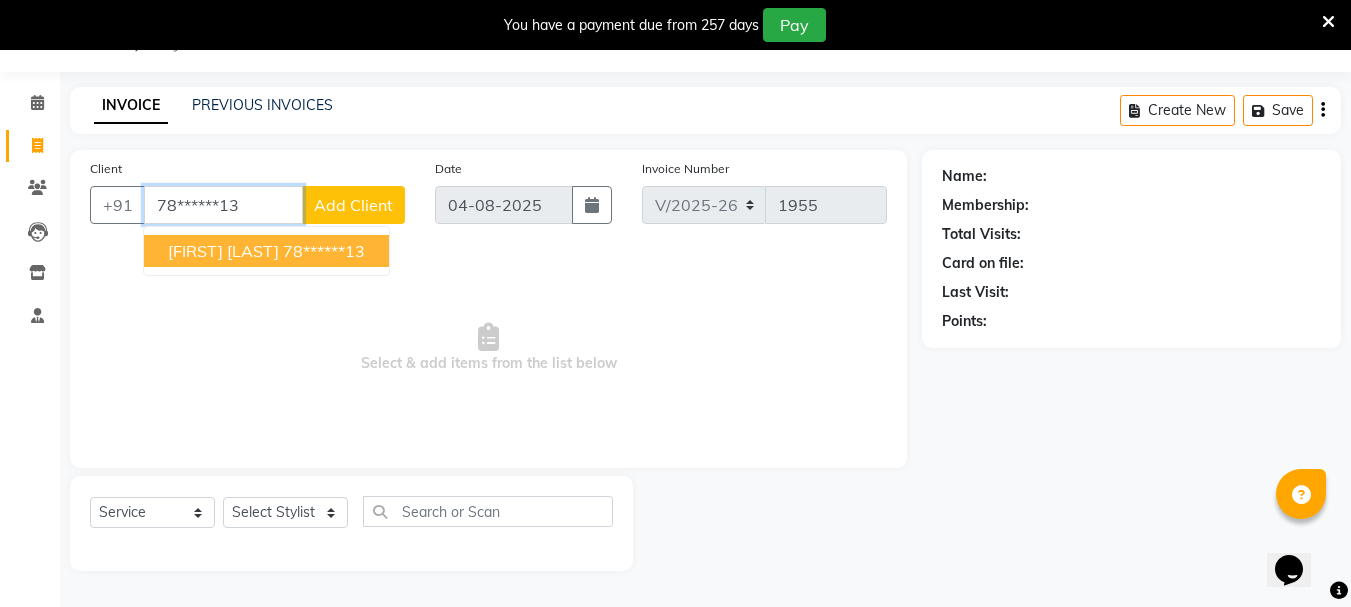 type on "78******13" 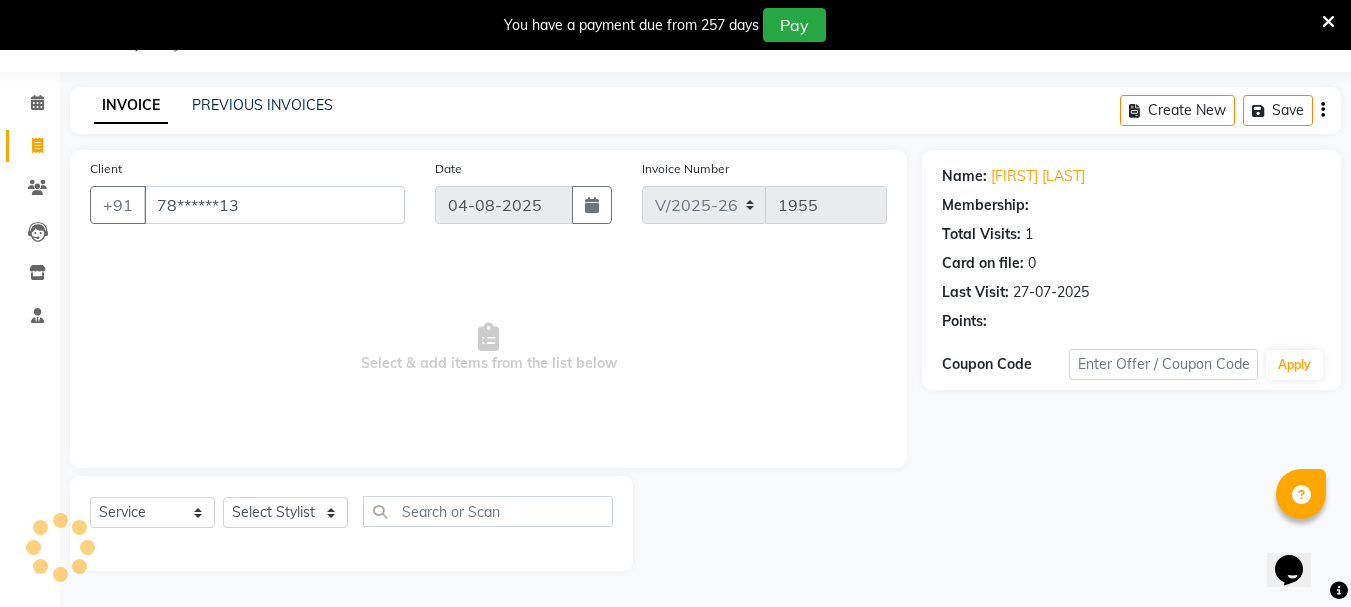select on "1: Object" 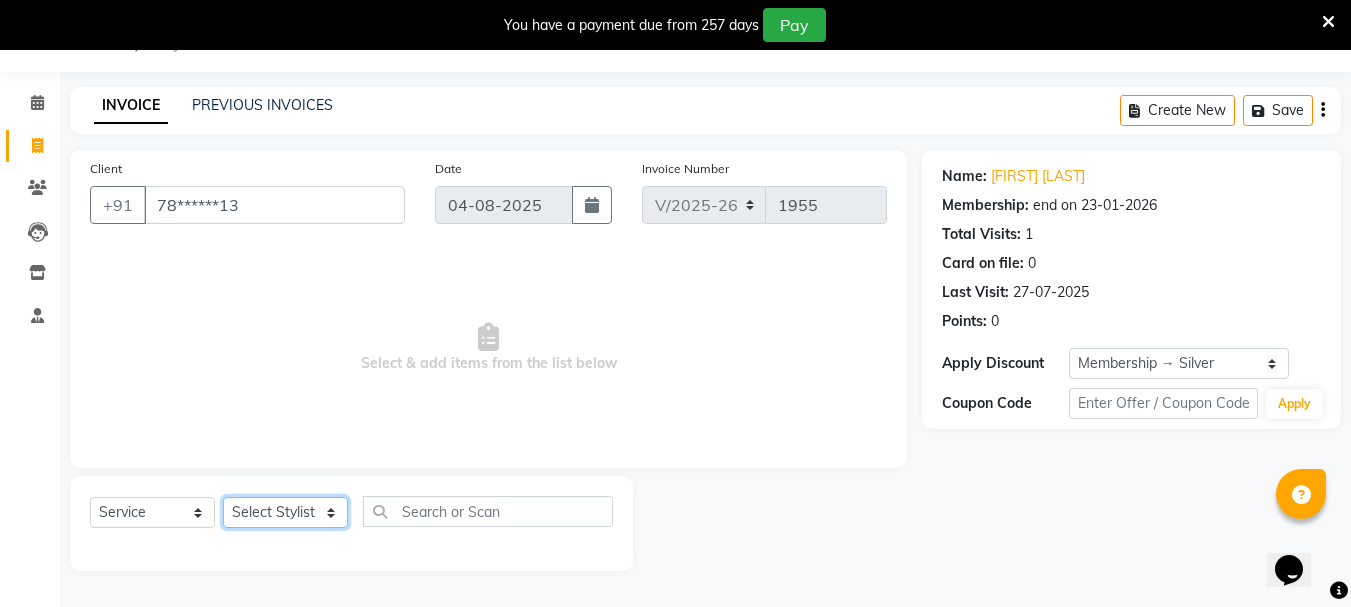click on "Select Stylist Bhavani Buati Deepa Fardeen Hriatpuii Jeho Khup Kimi Lisa LUV Salon Manager Lydia Mani Mercy Murthy Ncy Rehya Sathiya Shelly Sofia Zomuani Zovi" 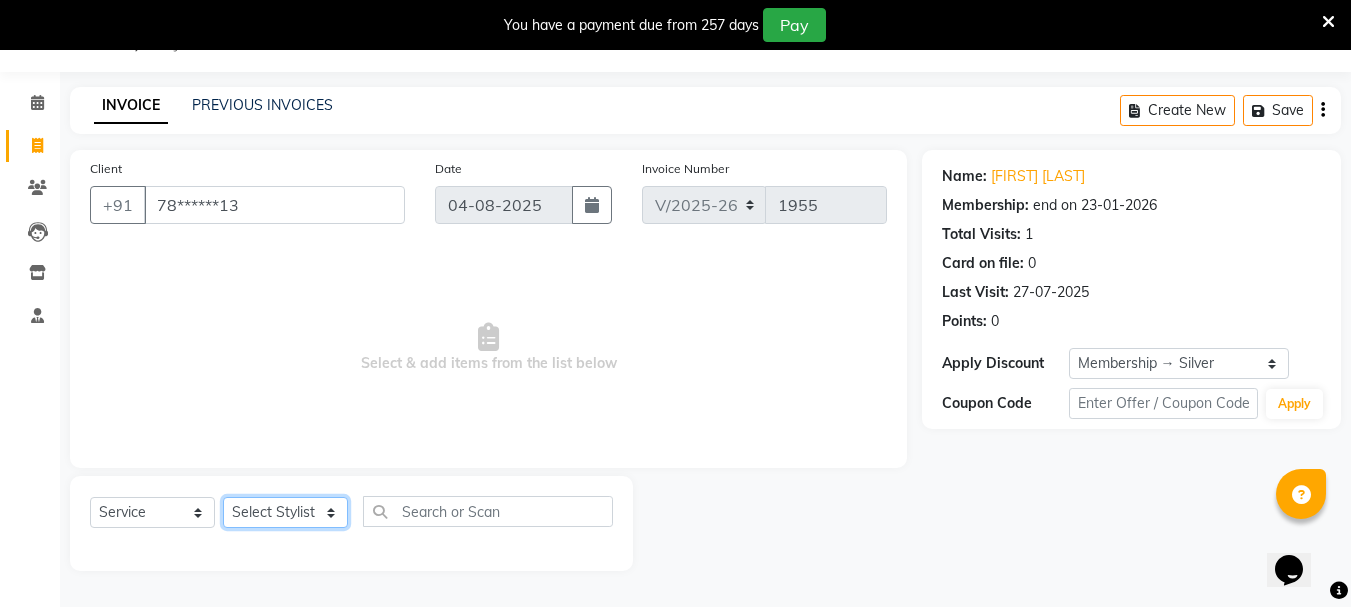 select on "64248" 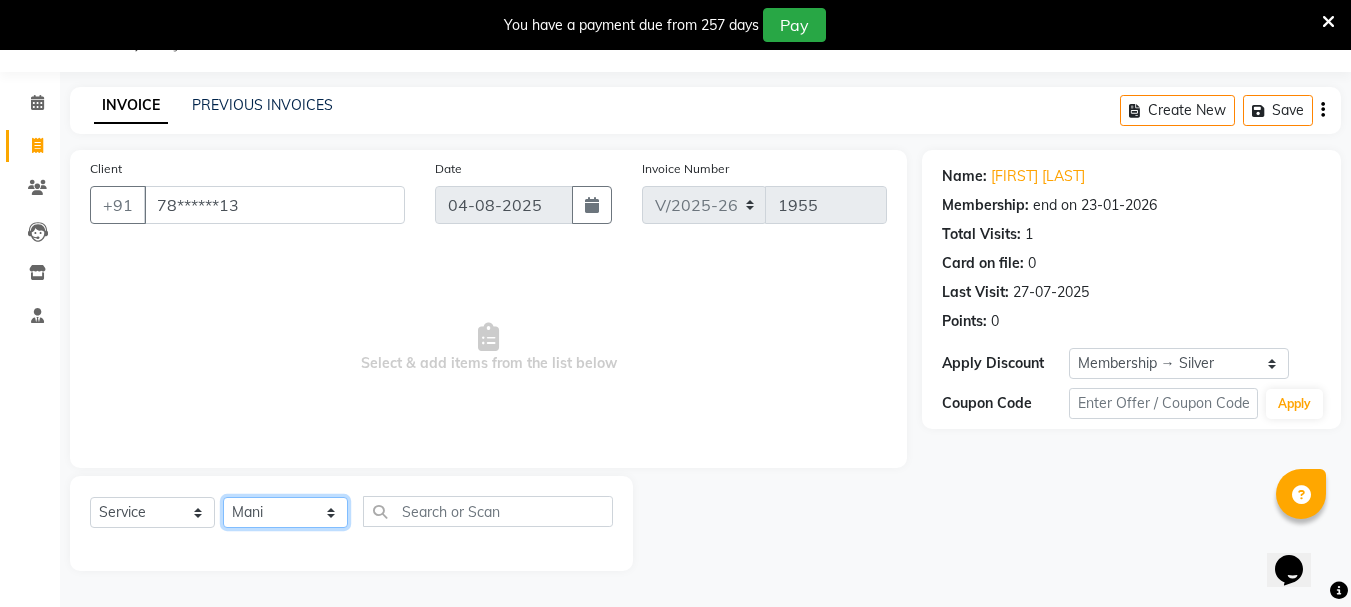 click on "Select Stylist Bhavani Buati Deepa Fardeen Hriatpuii Jeho Khup Kimi Lisa LUV Salon Manager Lydia Mani Mercy Murthy Ncy Rehya Sathiya Shelly Sofia Zomuani Zovi" 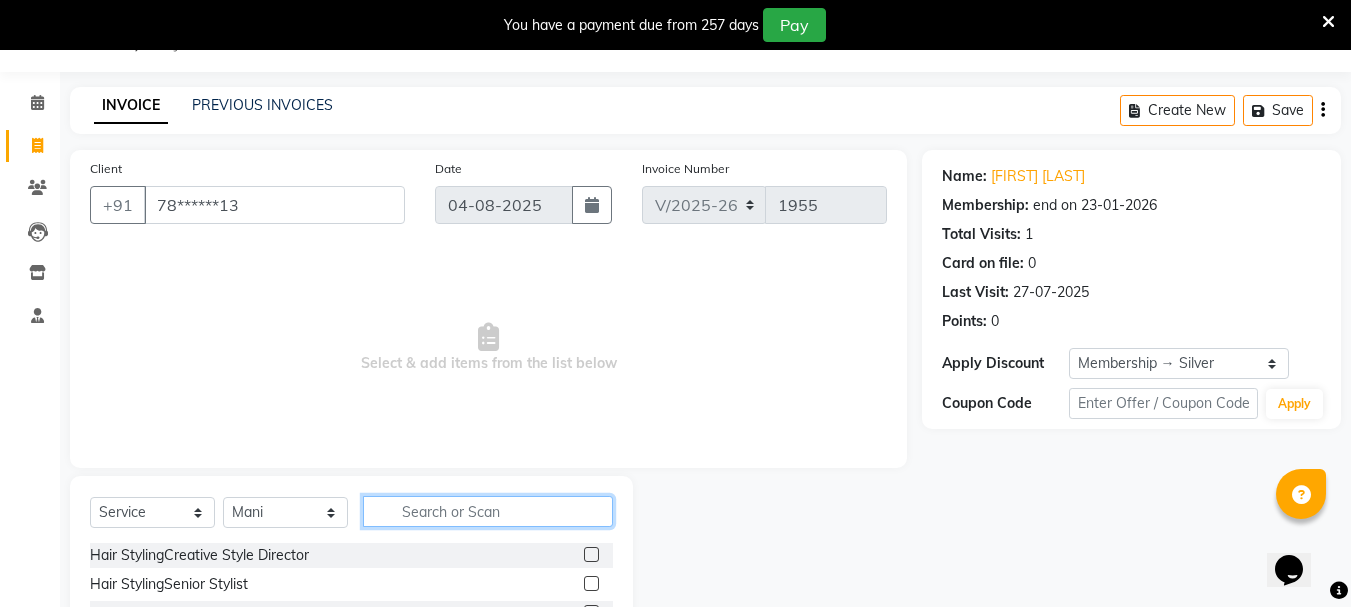 click 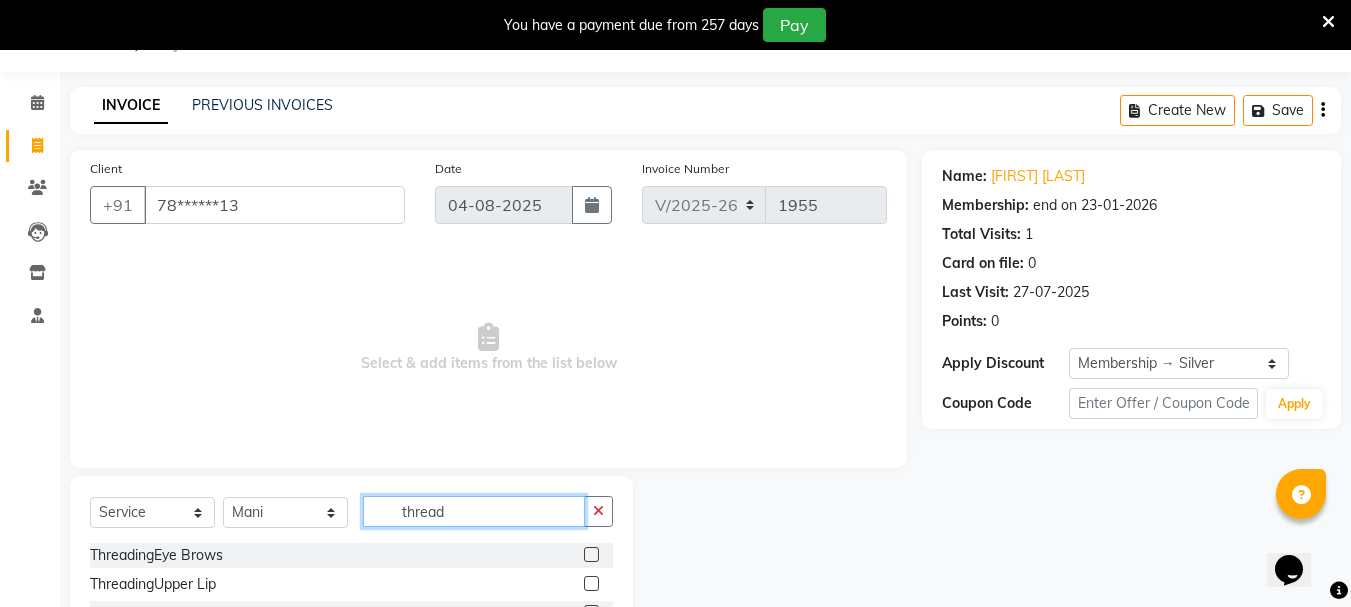 type on "thread" 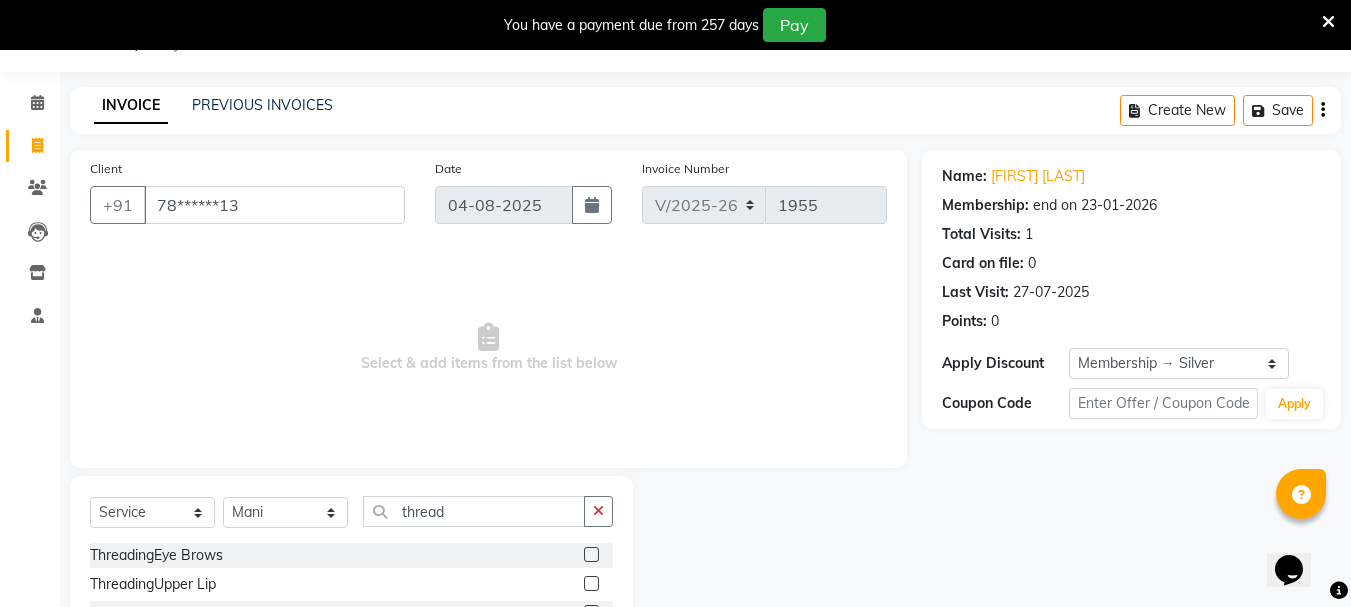 click 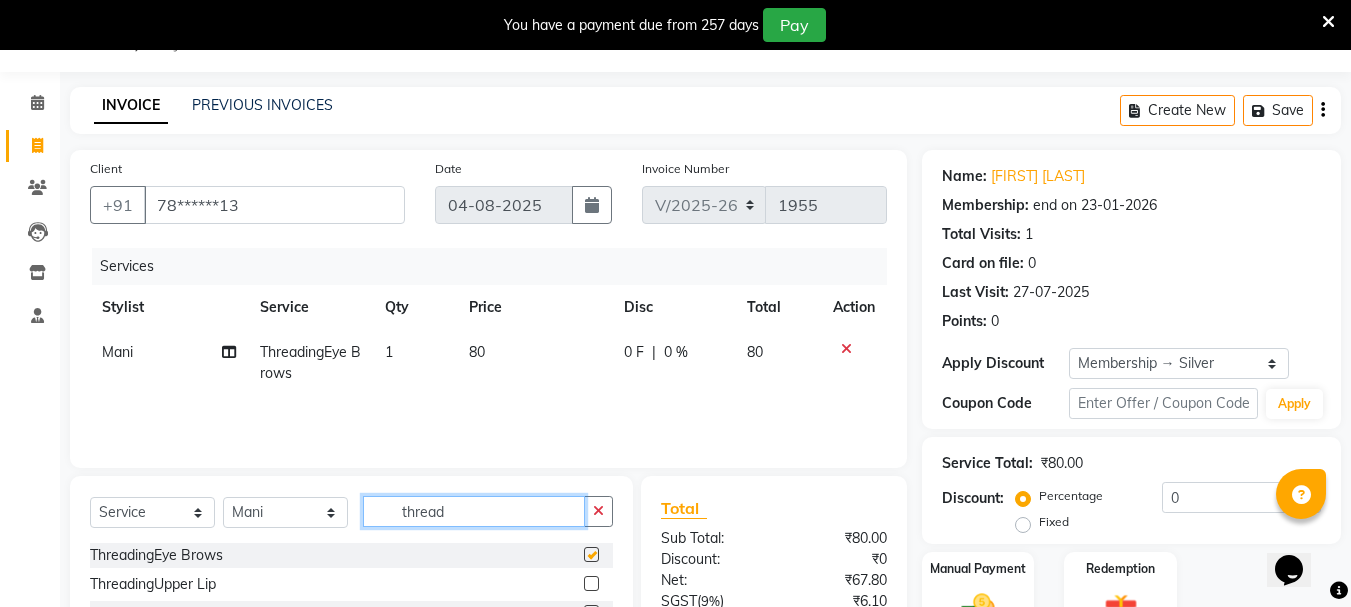 click on "thread" 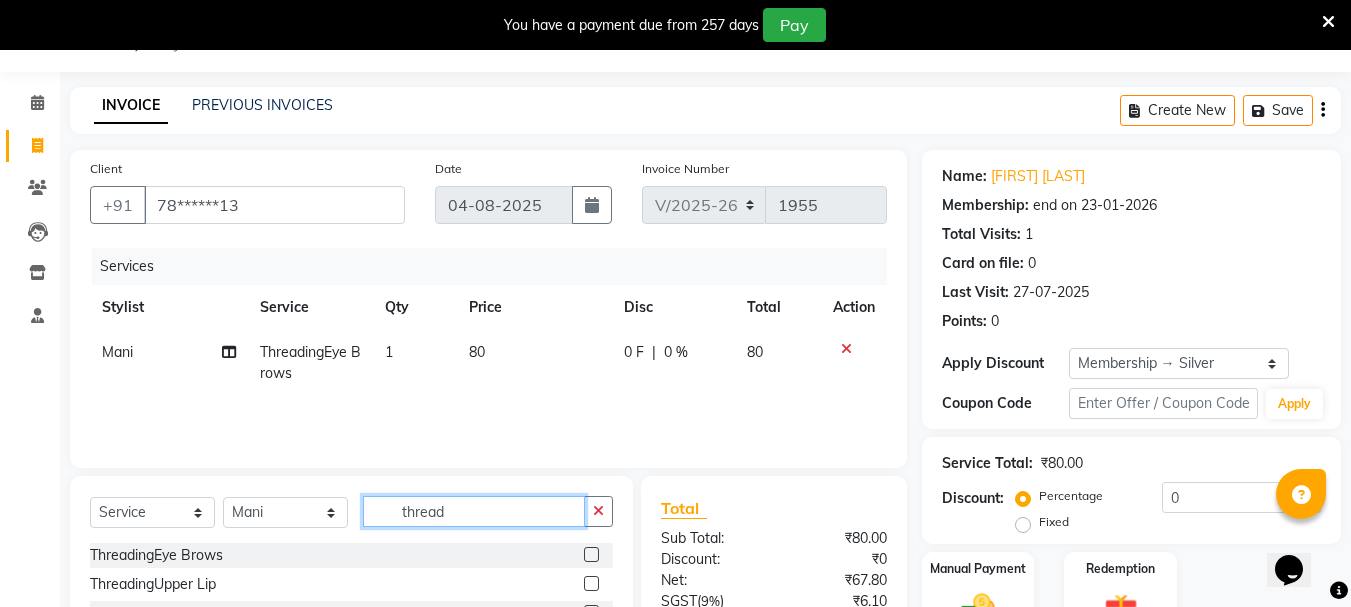 checkbox on "false" 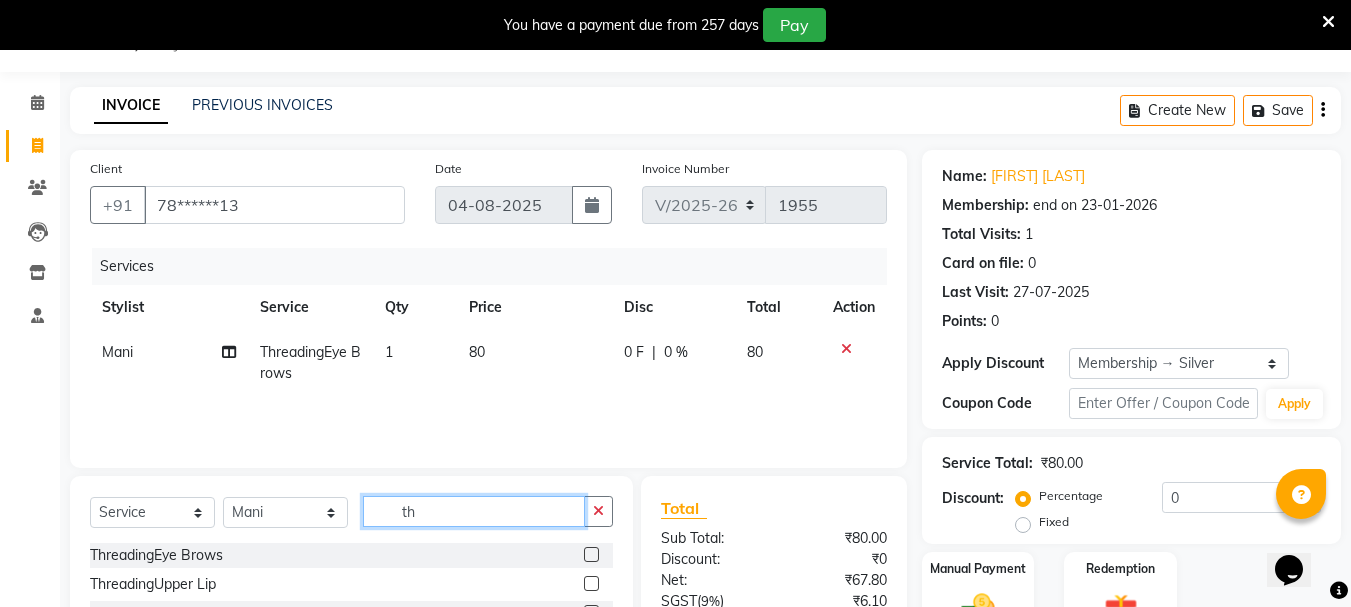 type on "t" 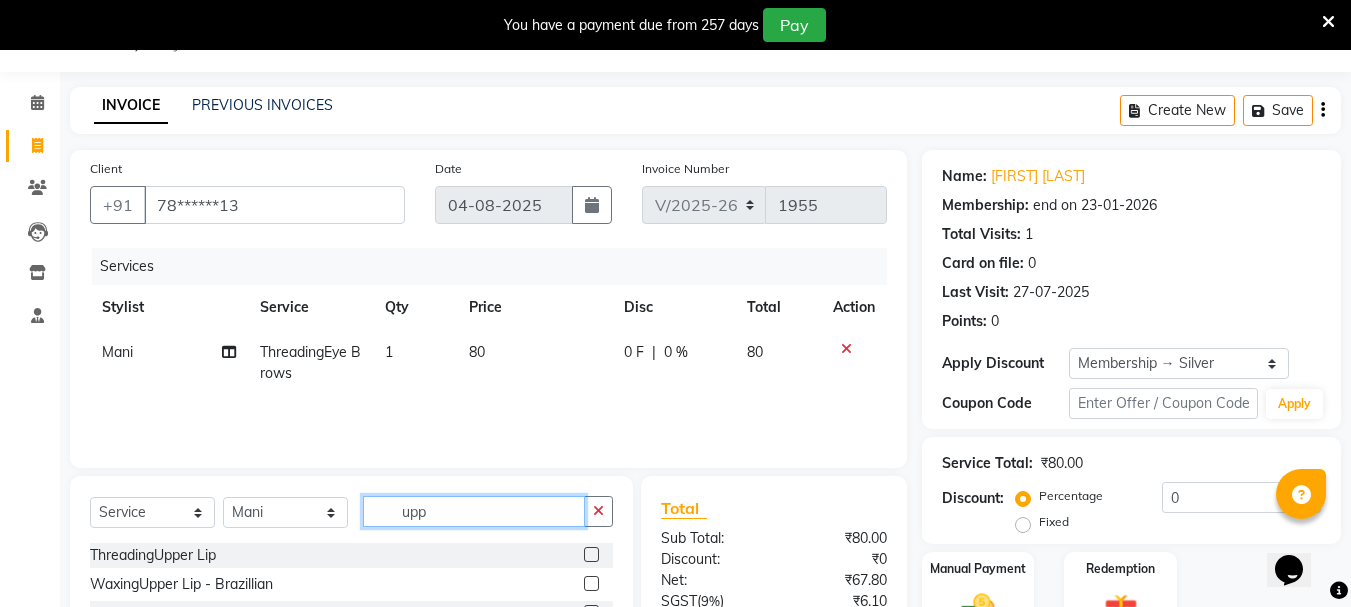 type on "upp" 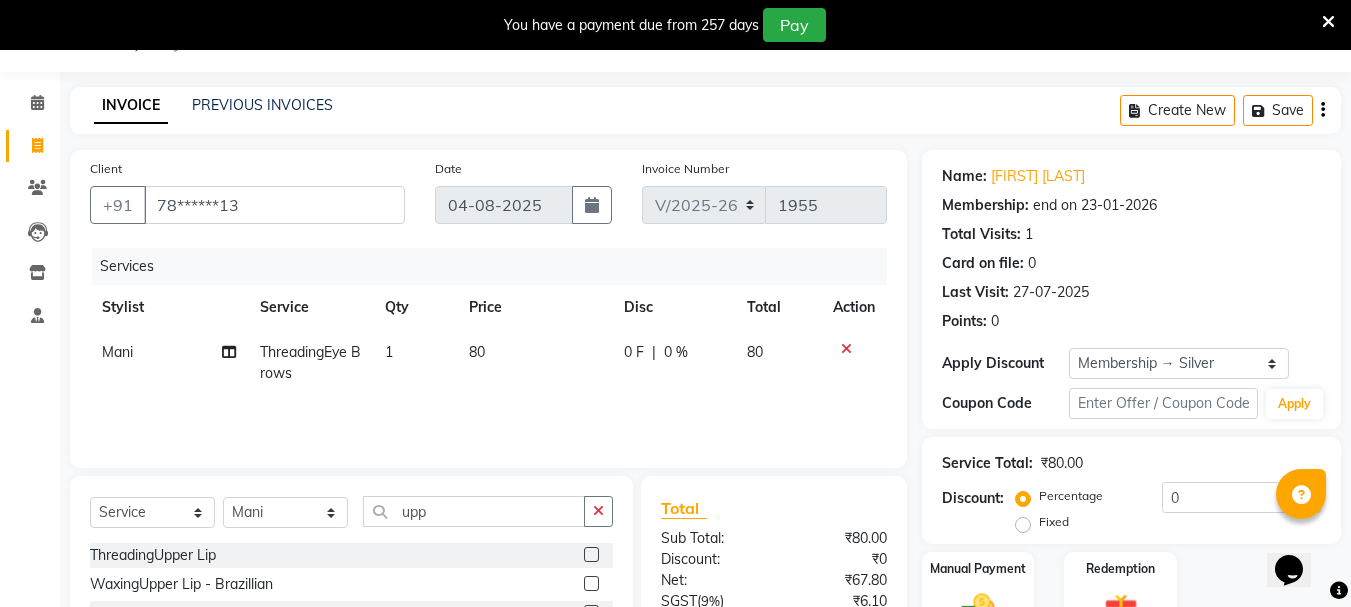 click 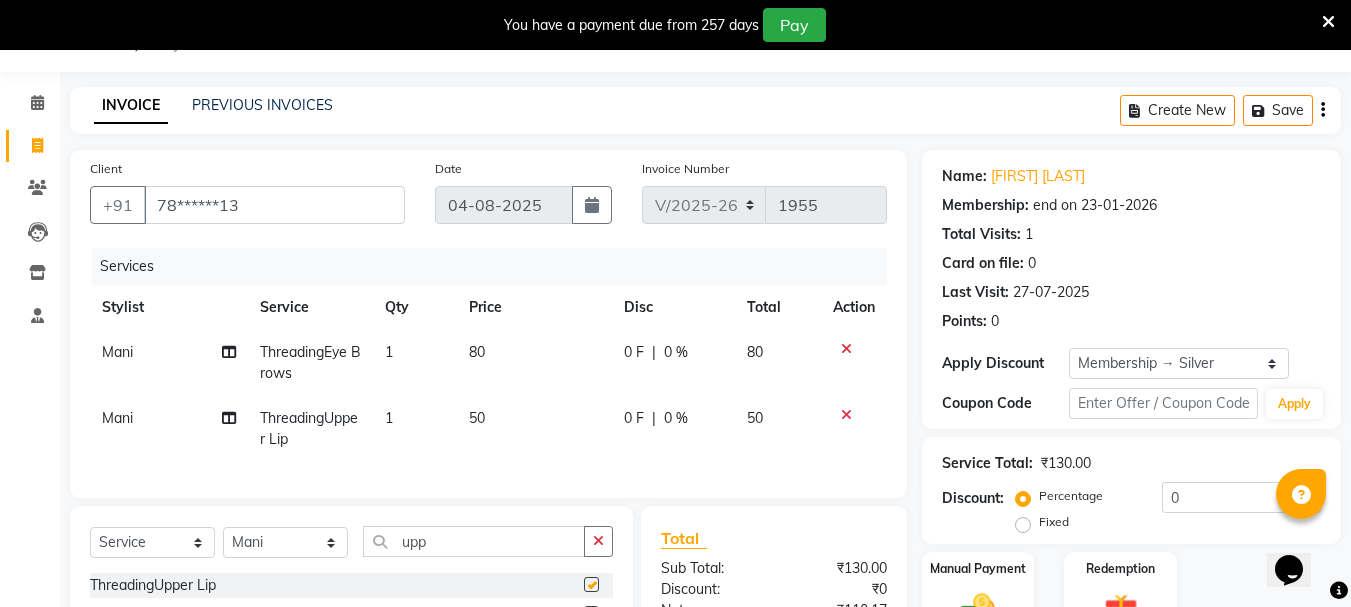 checkbox on "false" 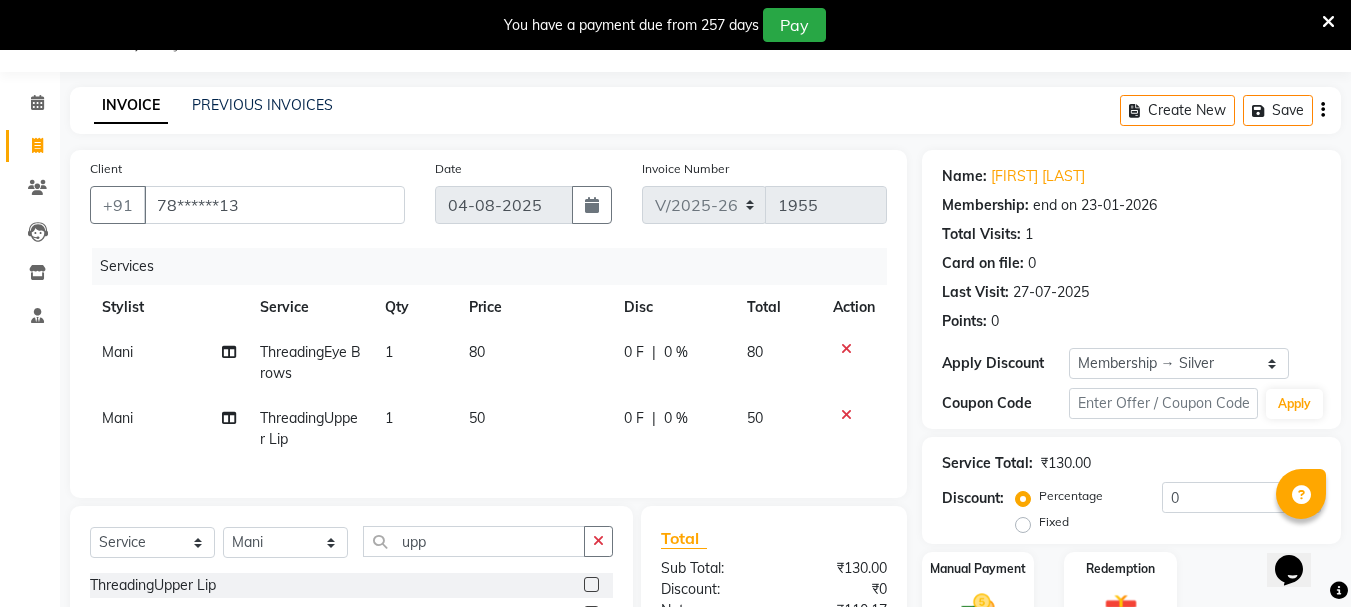 click on "0 F | 0 %" 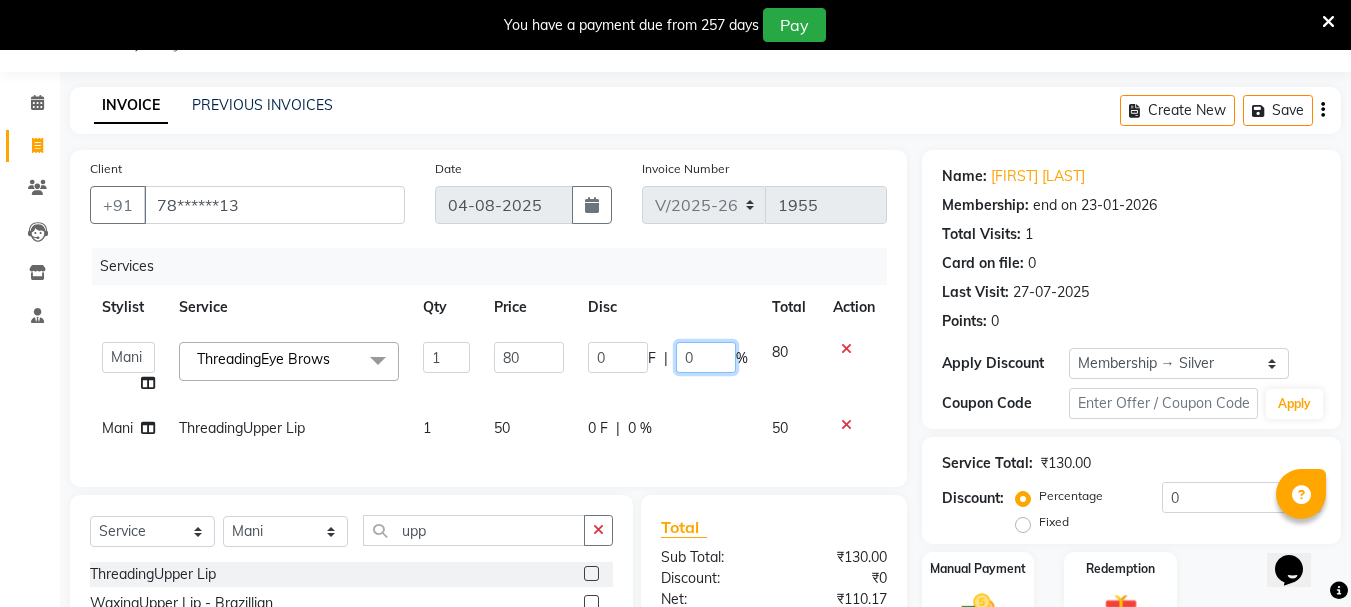 click on "0" 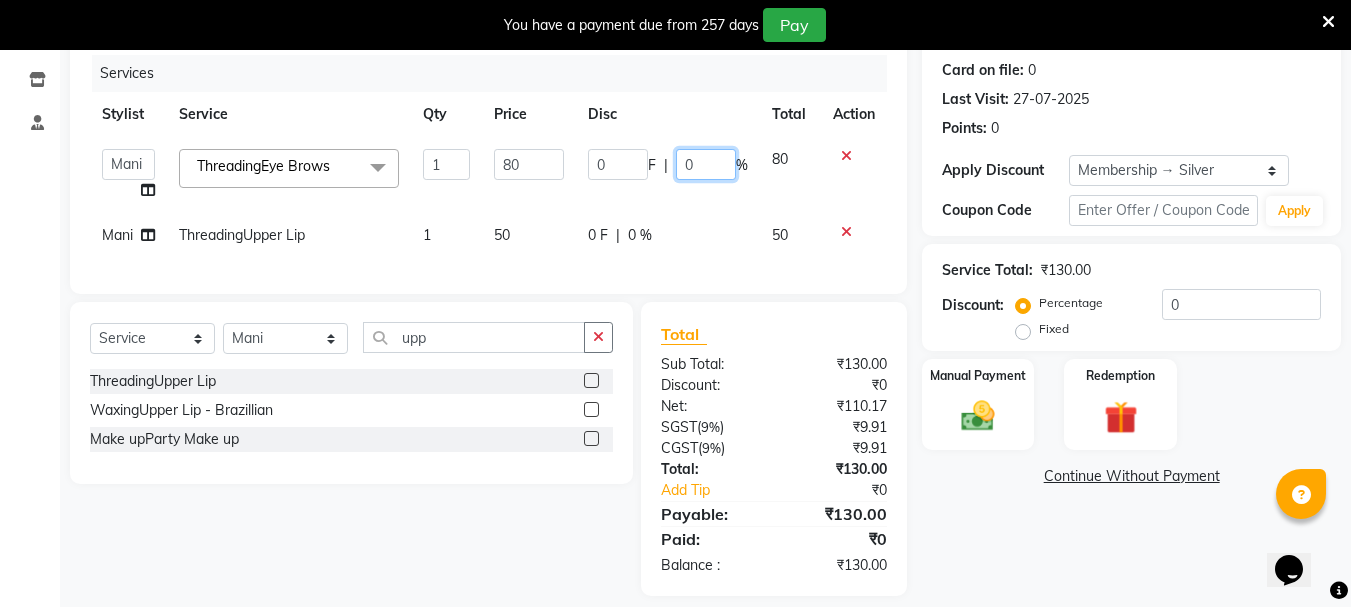 scroll, scrollTop: 250, scrollLeft: 0, axis: vertical 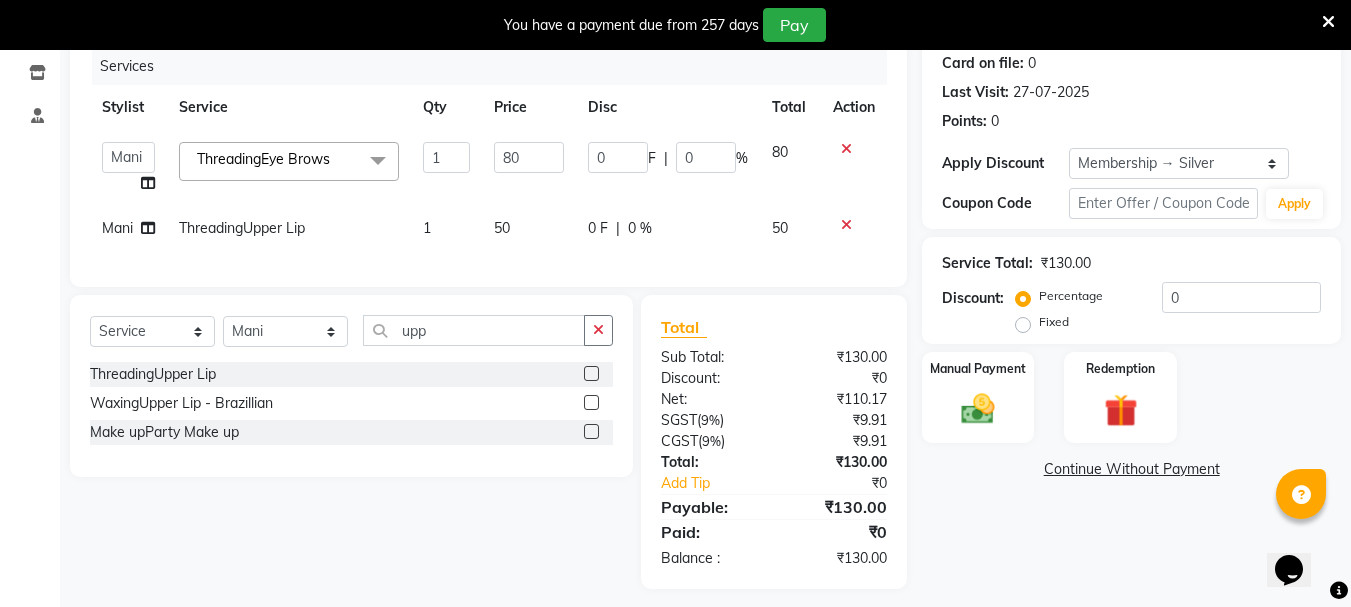 click 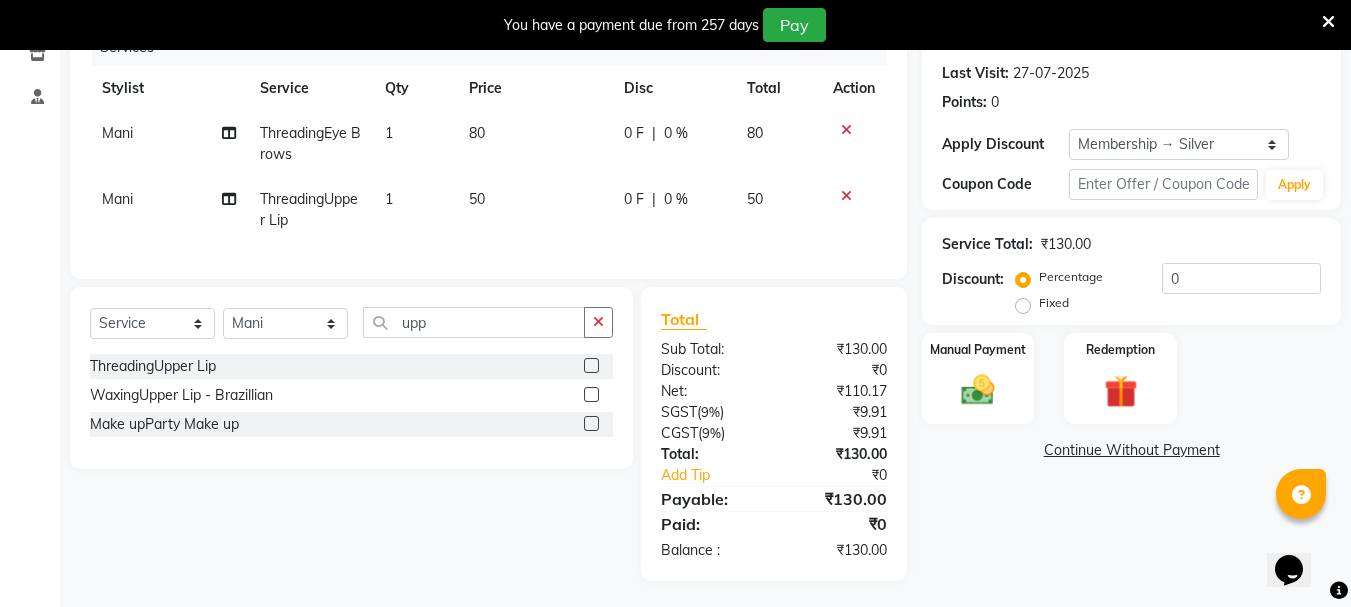 scroll, scrollTop: 288, scrollLeft: 0, axis: vertical 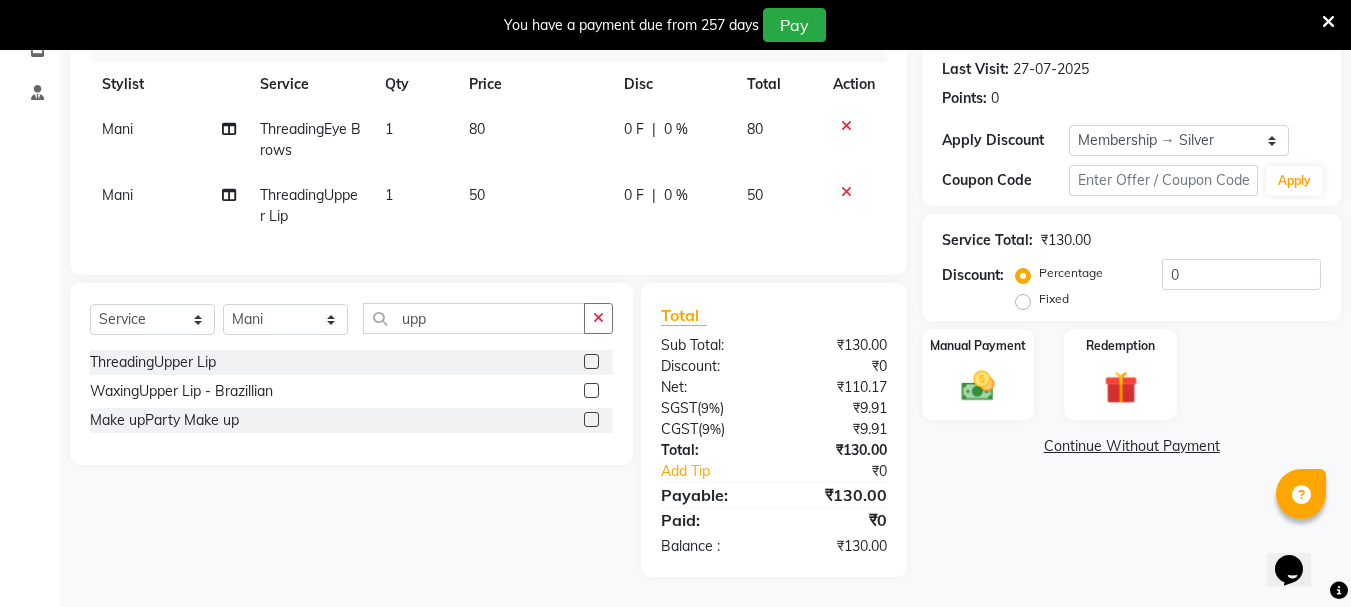click 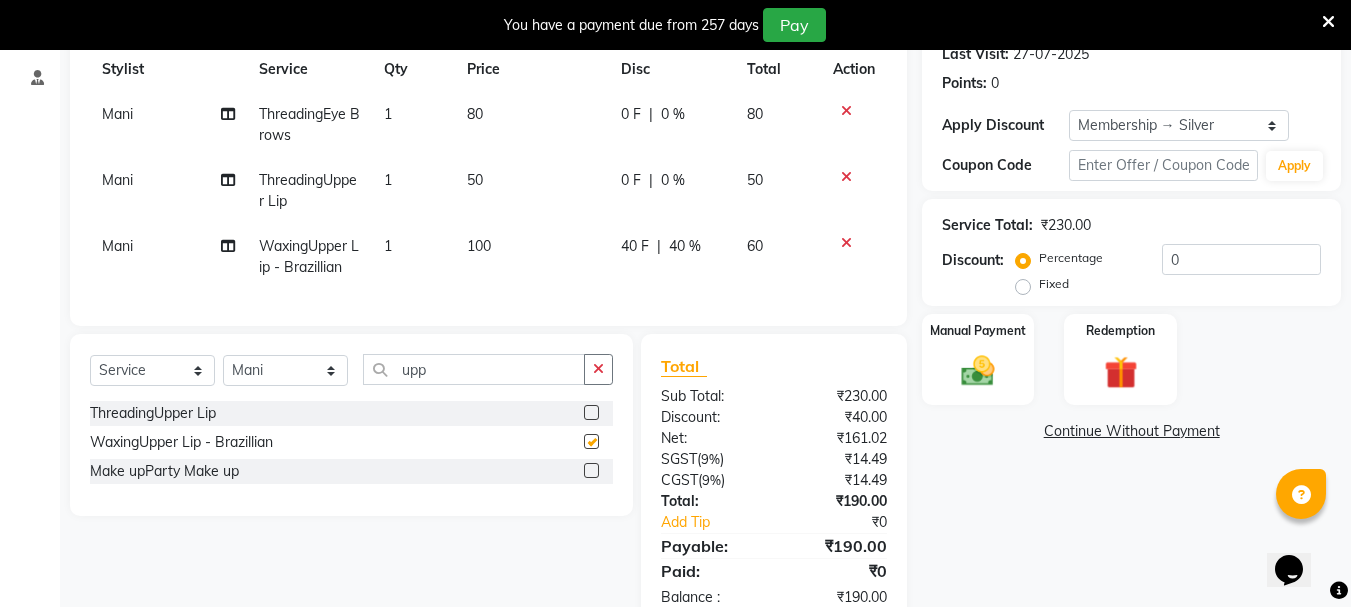 checkbox on "false" 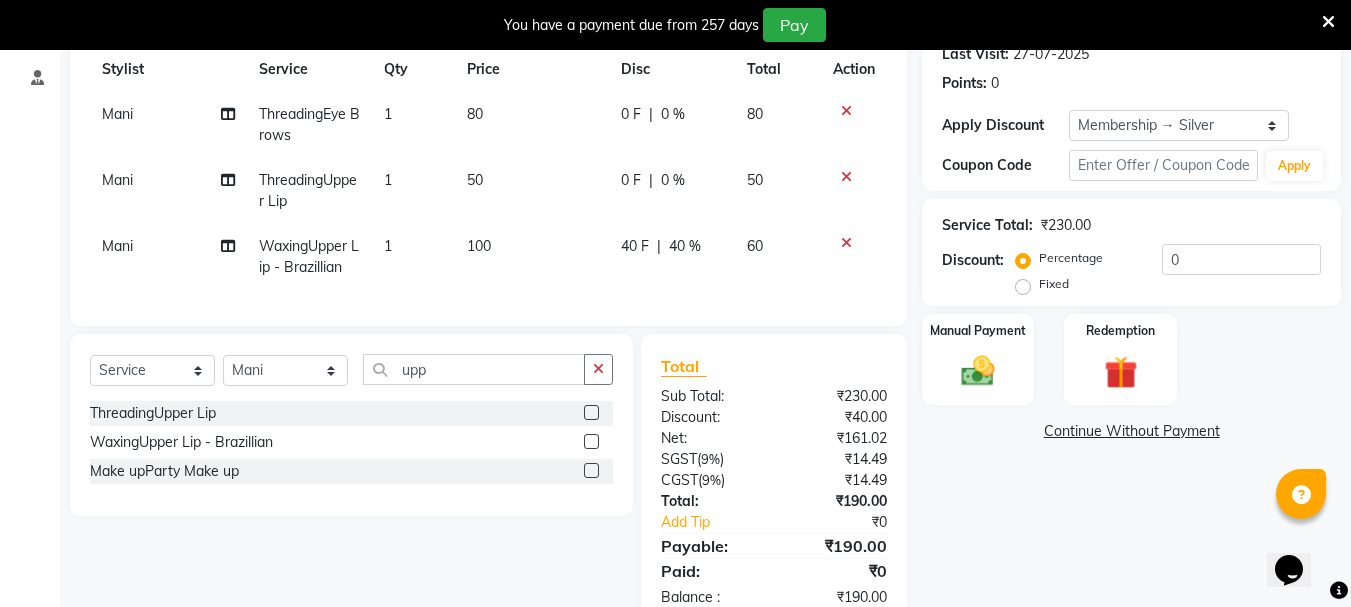click 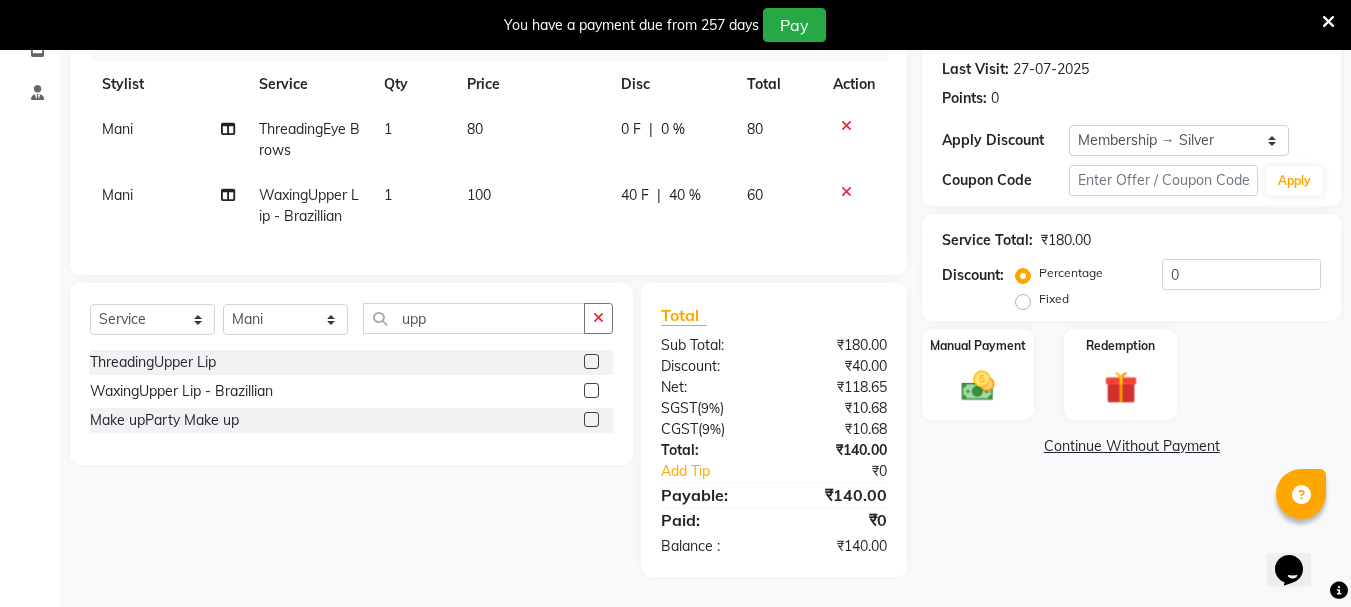 click on "0 F | 0 %" 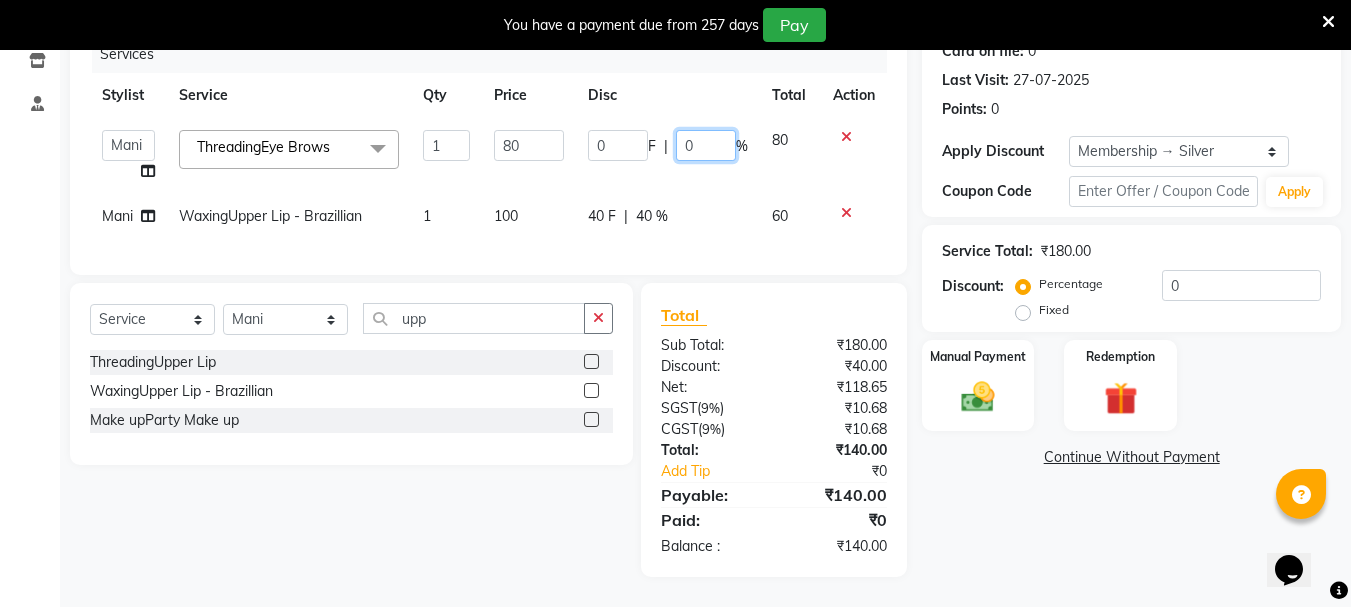 click on "0" 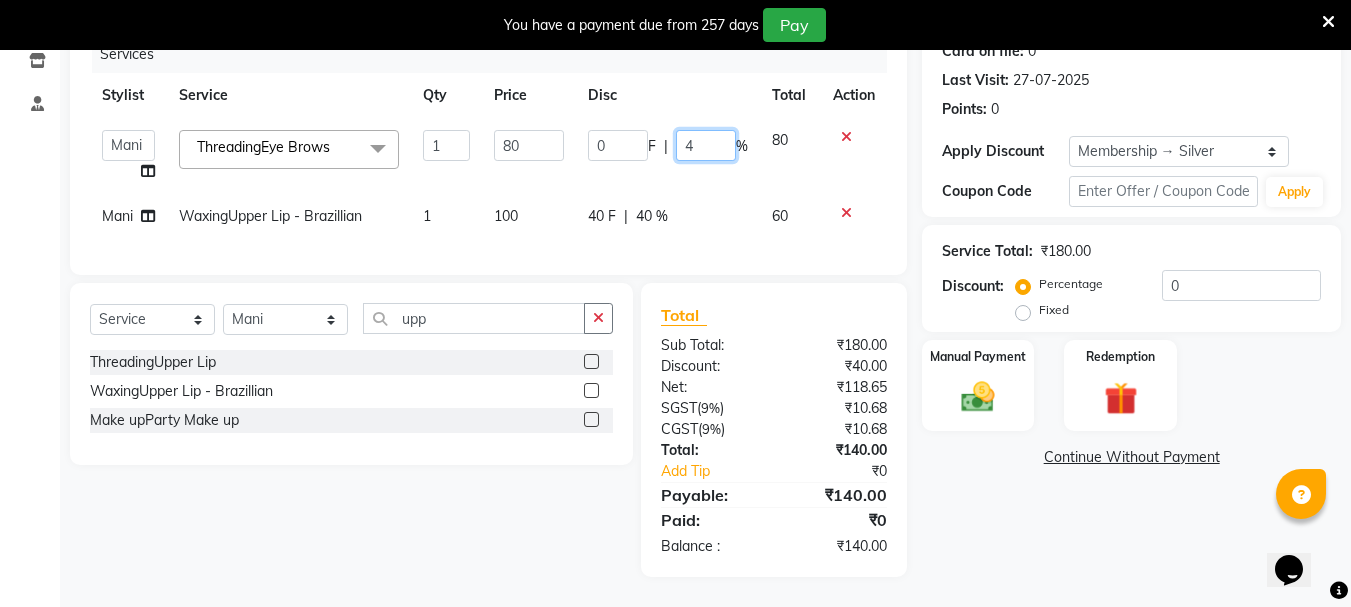 type on "40" 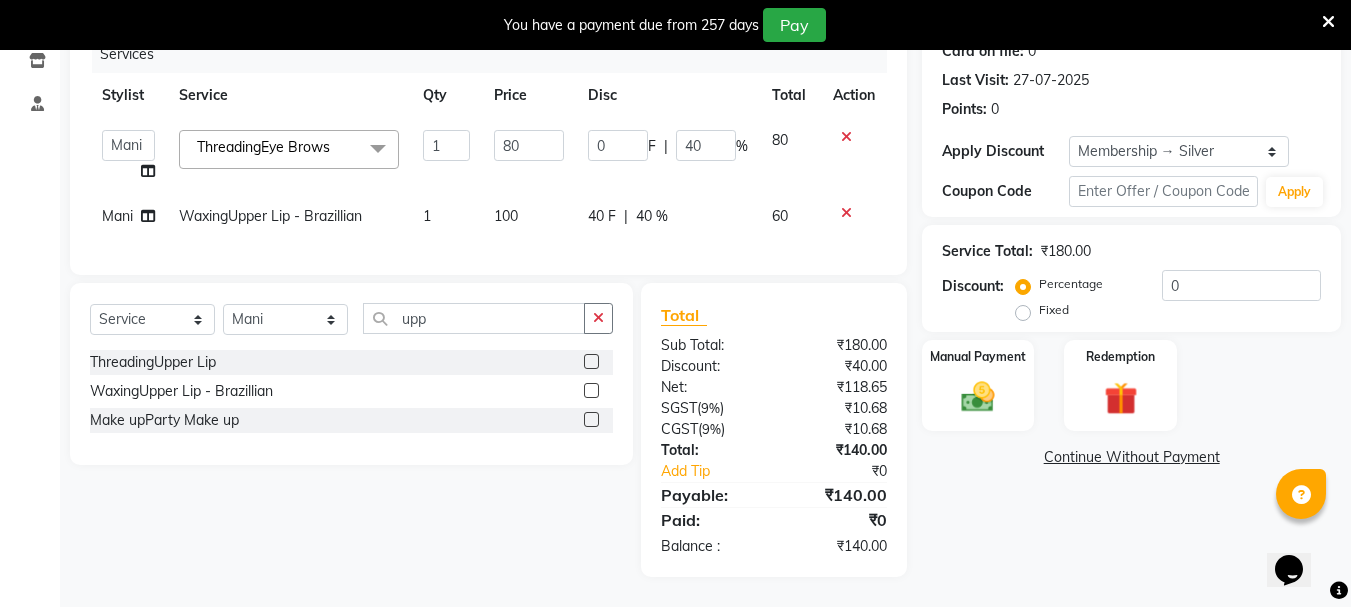 click on "Bhavani   Buati   Deepa   Fardeen   Hriatpuii   Jeho   Khup   Kimi   Lisa   LUV Salon Manager   Lydia   Mani   Mercy   Murthy   Ncy   Rehya   Sathiya   Shelly   Sofia   Zomuani   Zovi  ThreadingEye Brows  x Hair StylingCreative Style Director Hair StylingSenior Stylist Hair StylingStylist Hair StylingBlunt Hair Cut Hair StylingFringe Hair StylingKids Hair Cut (below 6 years) Hair StylingShampoo & Conditioning Hair StylingBlow-dry Hair StylingIroning Hair StylingTong Curls Hair Accessories Hair ColorRoot Touch-Up Vegan Hair ColorRoot Touch-Up PPD Free Hair ColorRoot Touch-Up Ammonia Free Hair ColorHighlights (Per Foil) Hair ColorHighlights with pre lightener (Per Foil) Hair ColorCrazy Hair Color (Per Foil) Hair ColorGlobal Hair Color Hair ColorBalayage/Ombre Henna Hair Toning Hair & Scalp TreatmentHair Spa - Shea Butter Hair & Scalp TreatmentHair Spa - Nashi Hair & Scalp TreatmentRisana Hair & Scalp TreatmentQOD F4st Hair & Scalp TreatmentHair Spa - Nourishing & Repair Hair & Scalp TreatmentHair Spa - Wella" 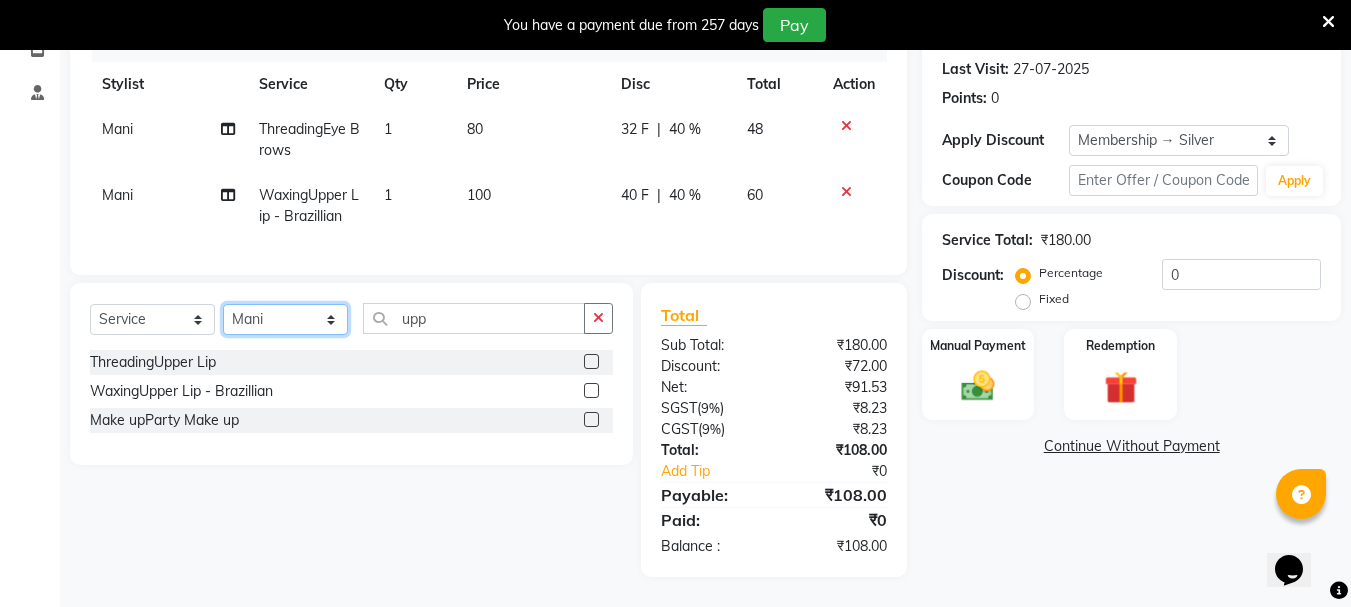 click on "Select Stylist Bhavani Buati Deepa Fardeen Hriatpuii Jeho Khup Kimi Lisa LUV Salon Manager Lydia Mani Mercy Murthy Ncy Rehya Sathiya Shelly Sofia Zomuani Zovi" 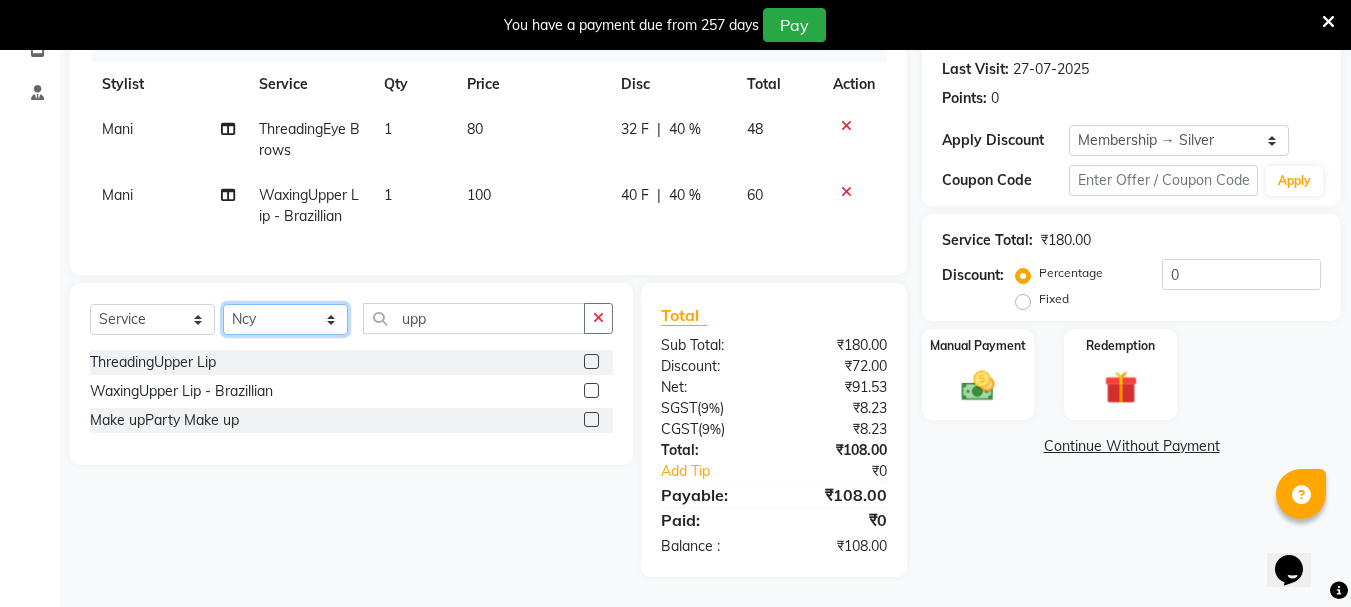 click on "Select Stylist Bhavani Buati Deepa Fardeen Hriatpuii Jeho Khup Kimi Lisa LUV Salon Manager Lydia Mani Mercy Murthy Ncy Rehya Sathiya Shelly Sofia Zomuani Zovi" 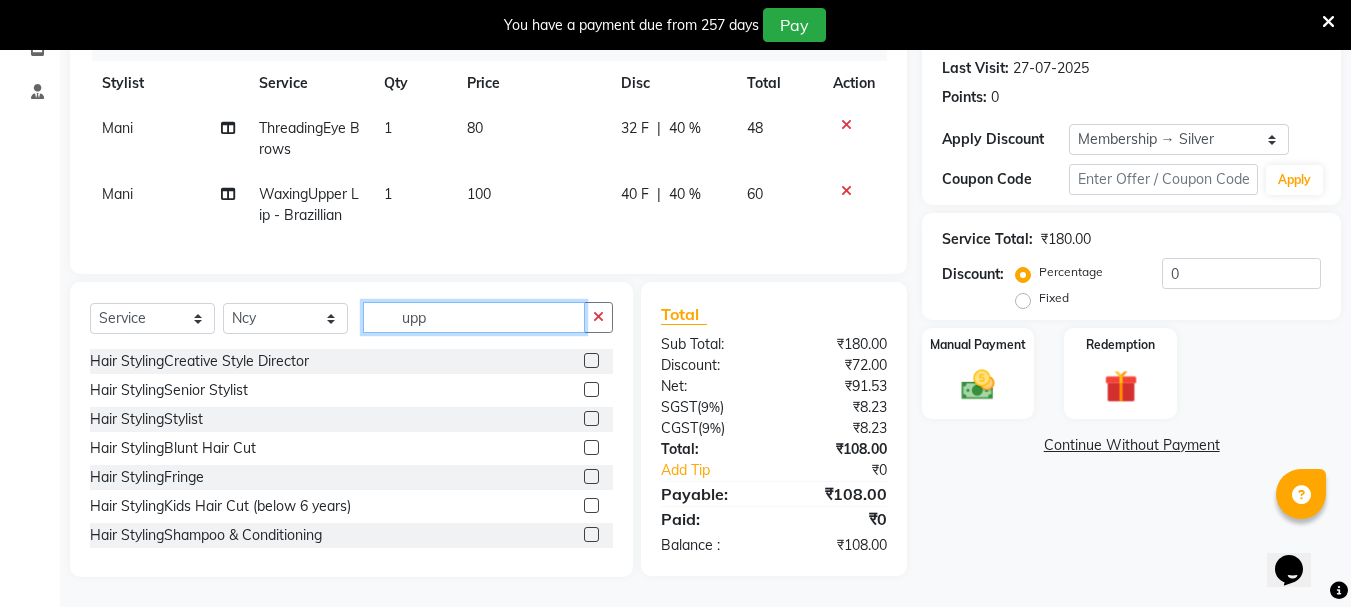 click on "upp" 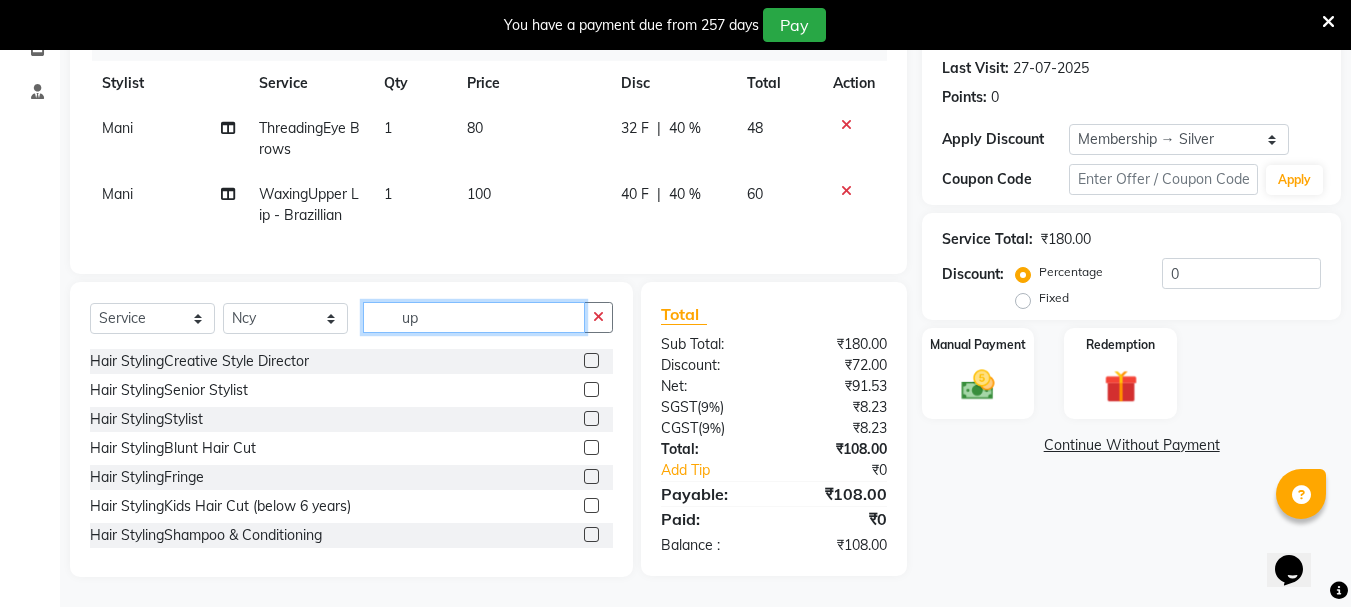 type on "u" 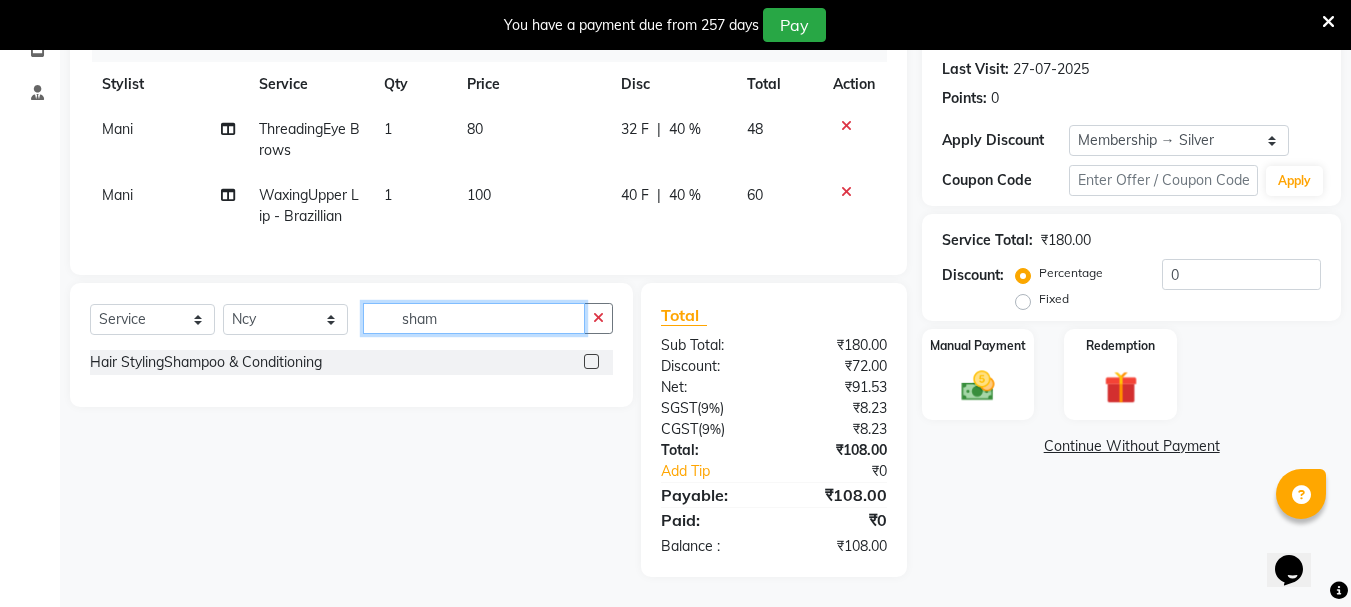 type on "sham" 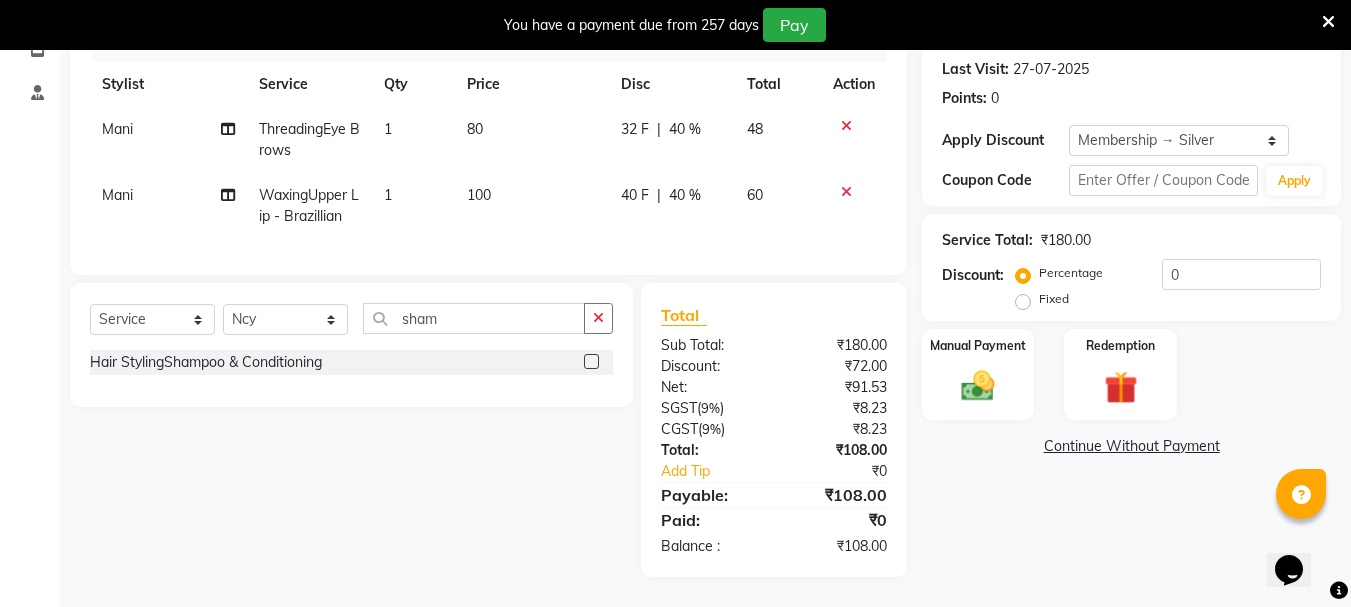 click 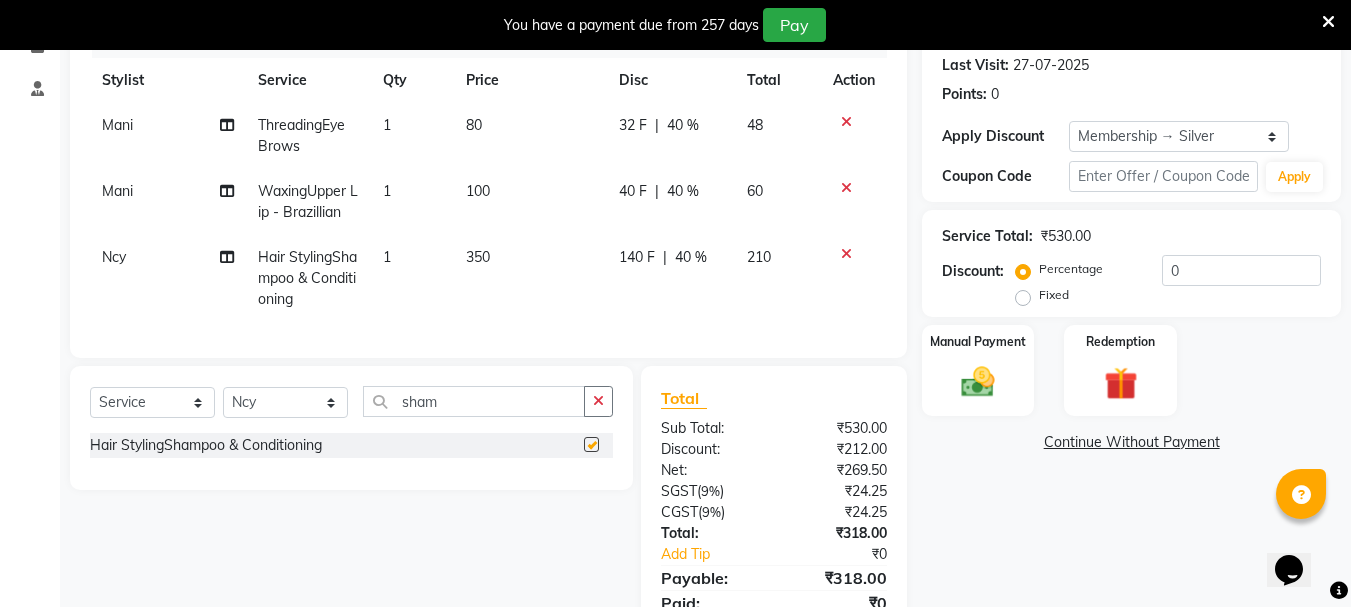 checkbox on "false" 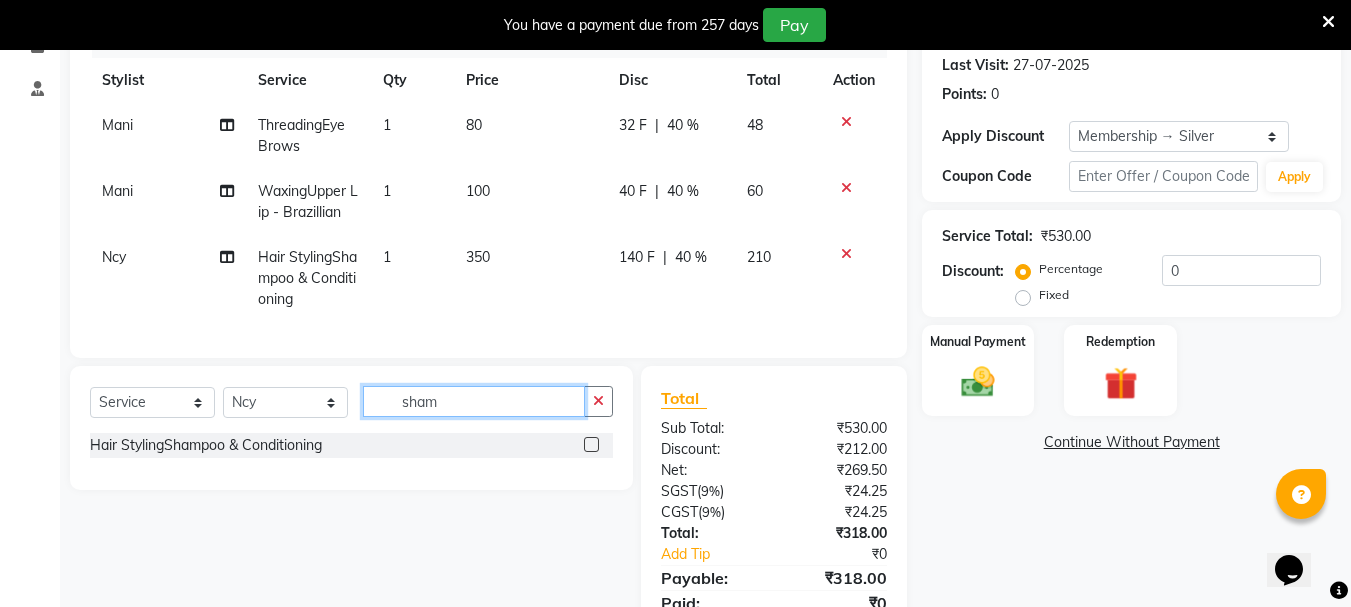 click on "sham" 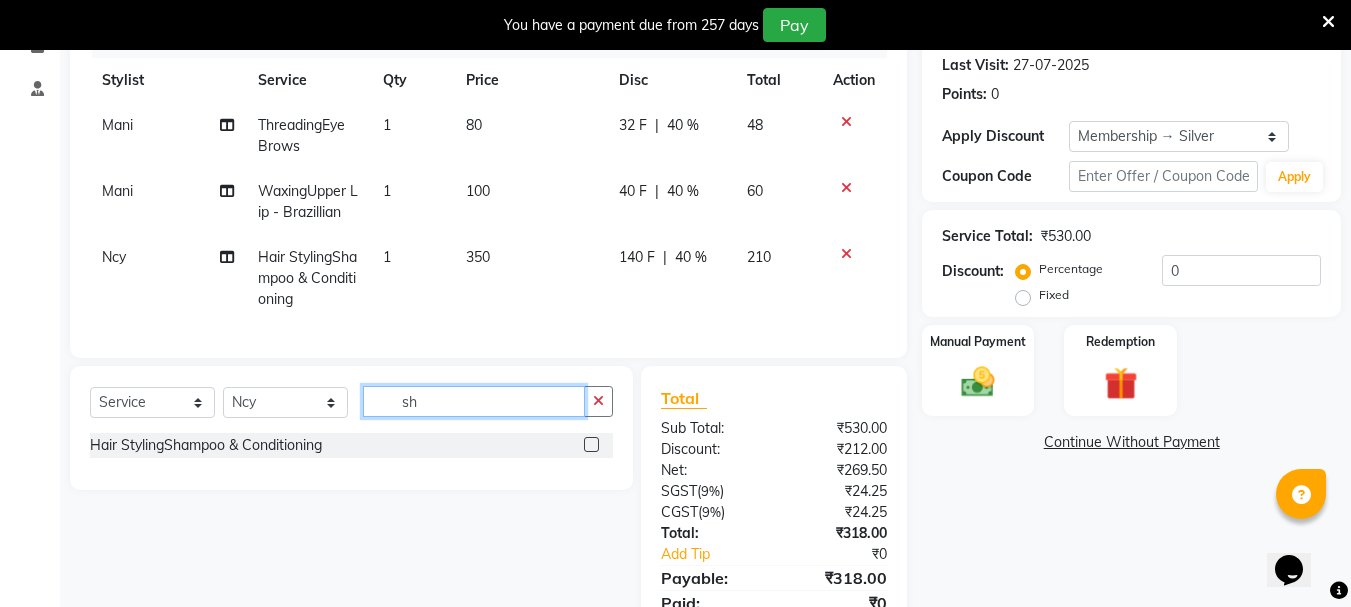 type on "s" 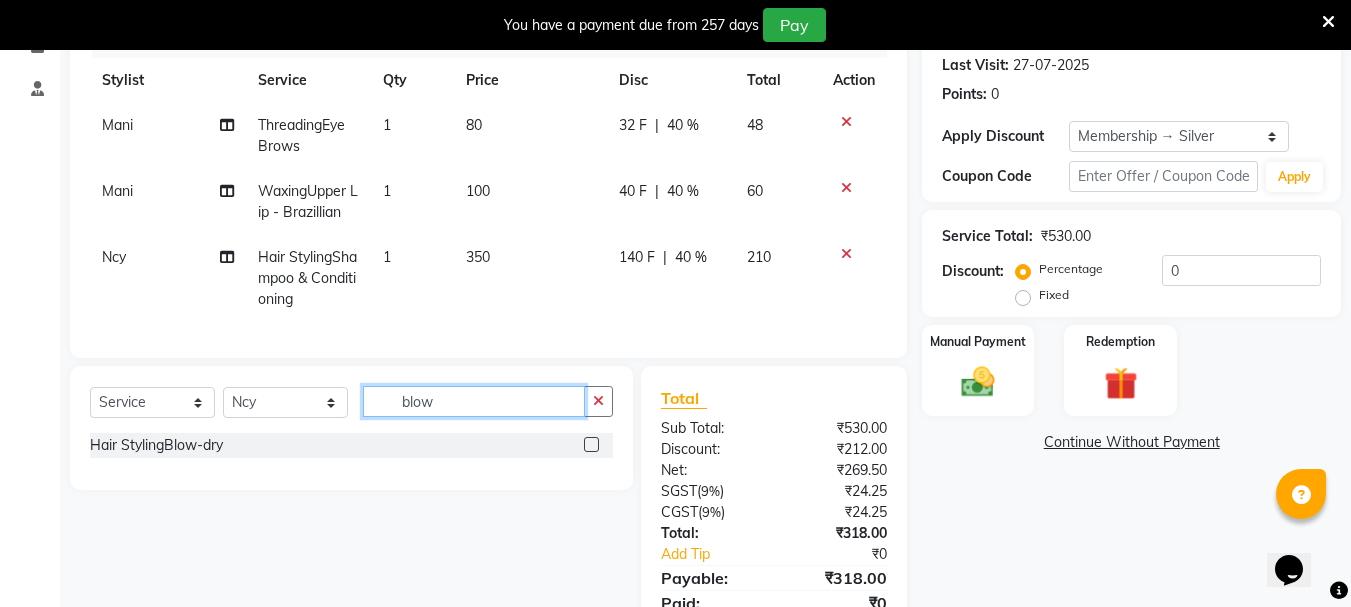 type on "blow" 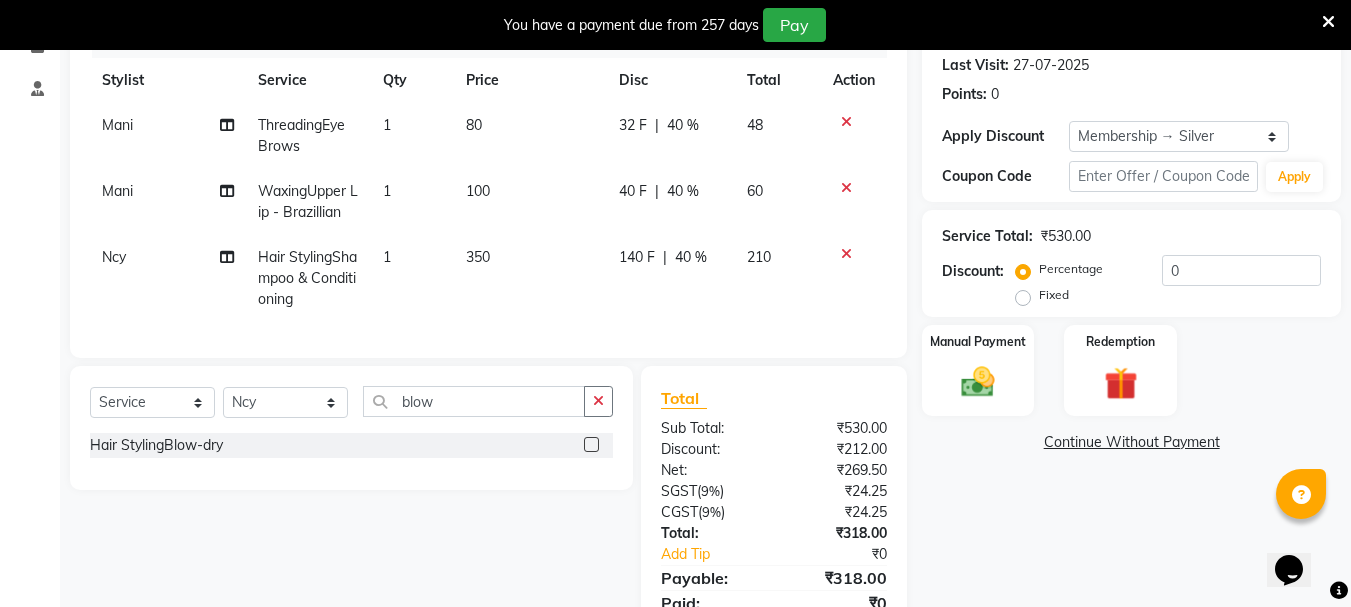 click 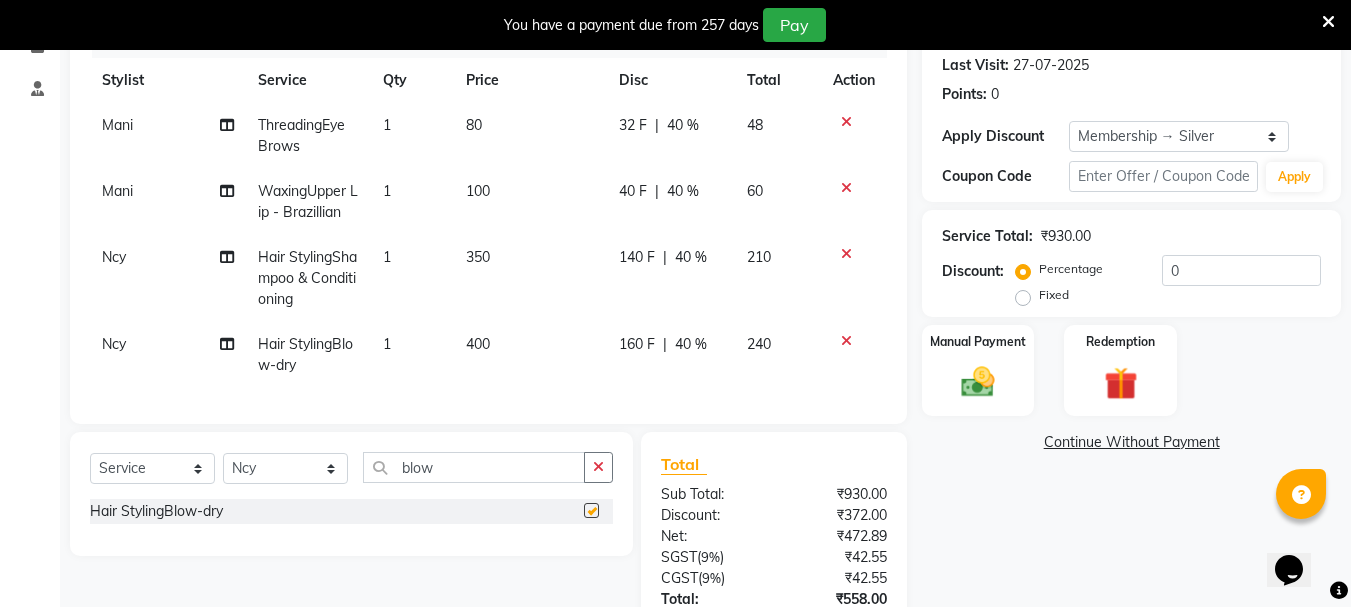 checkbox on "false" 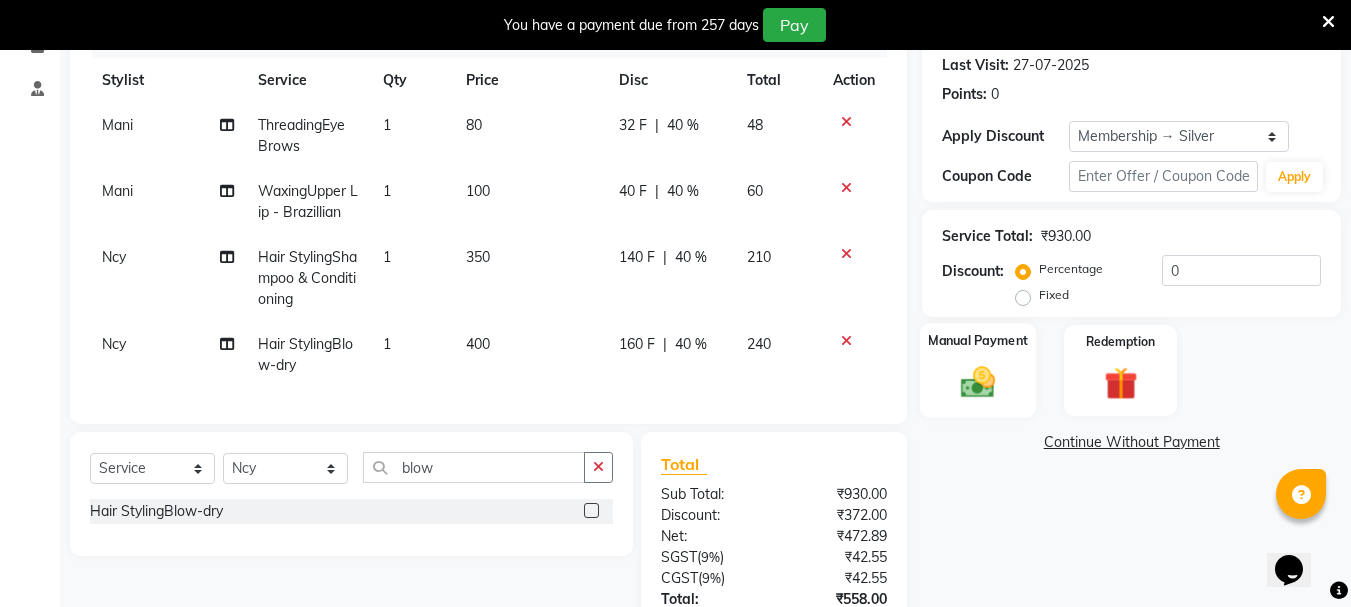 click 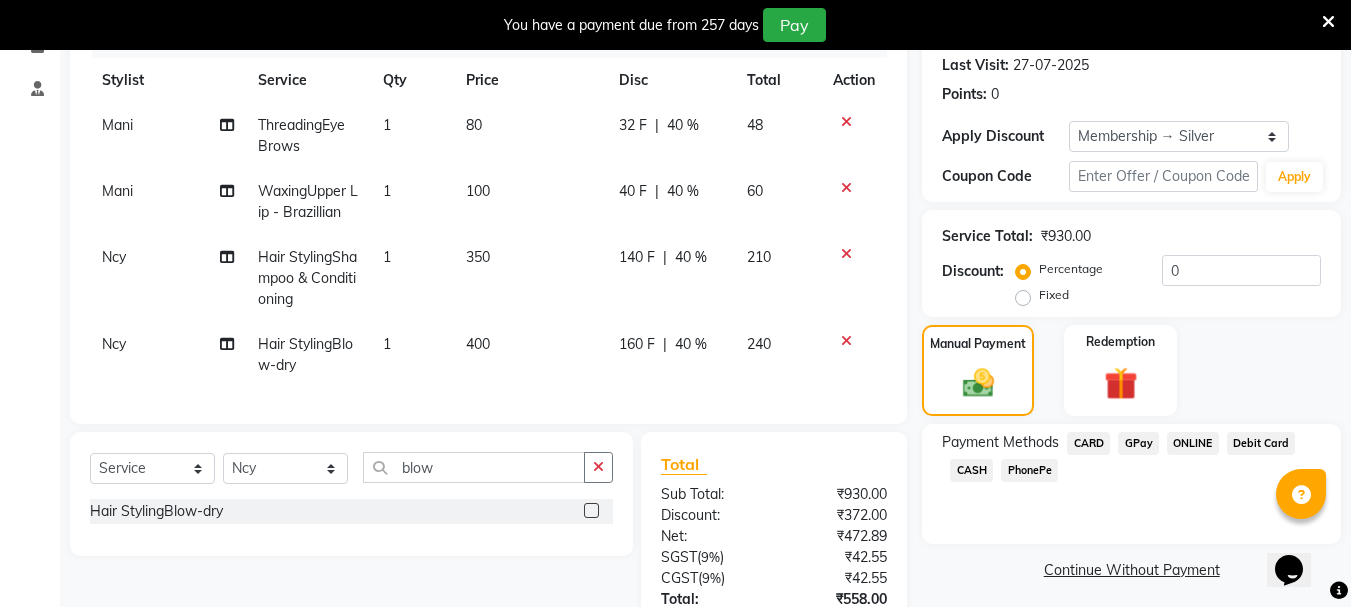 click on "GPay" 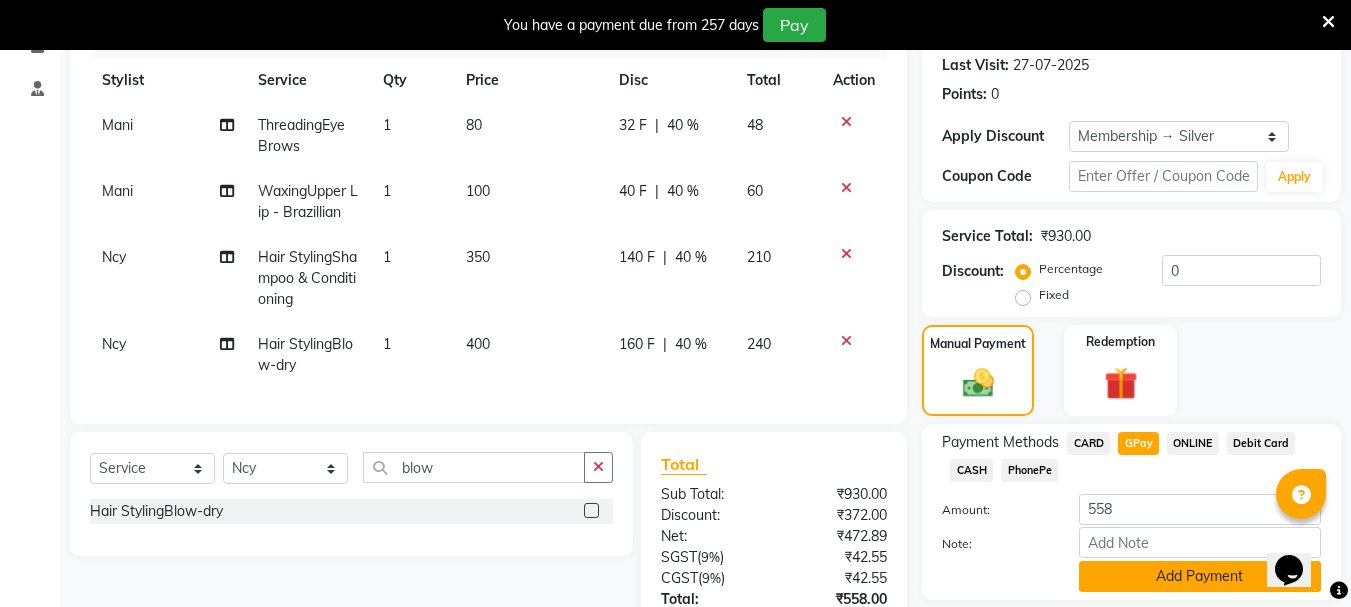 click on "Add Payment" 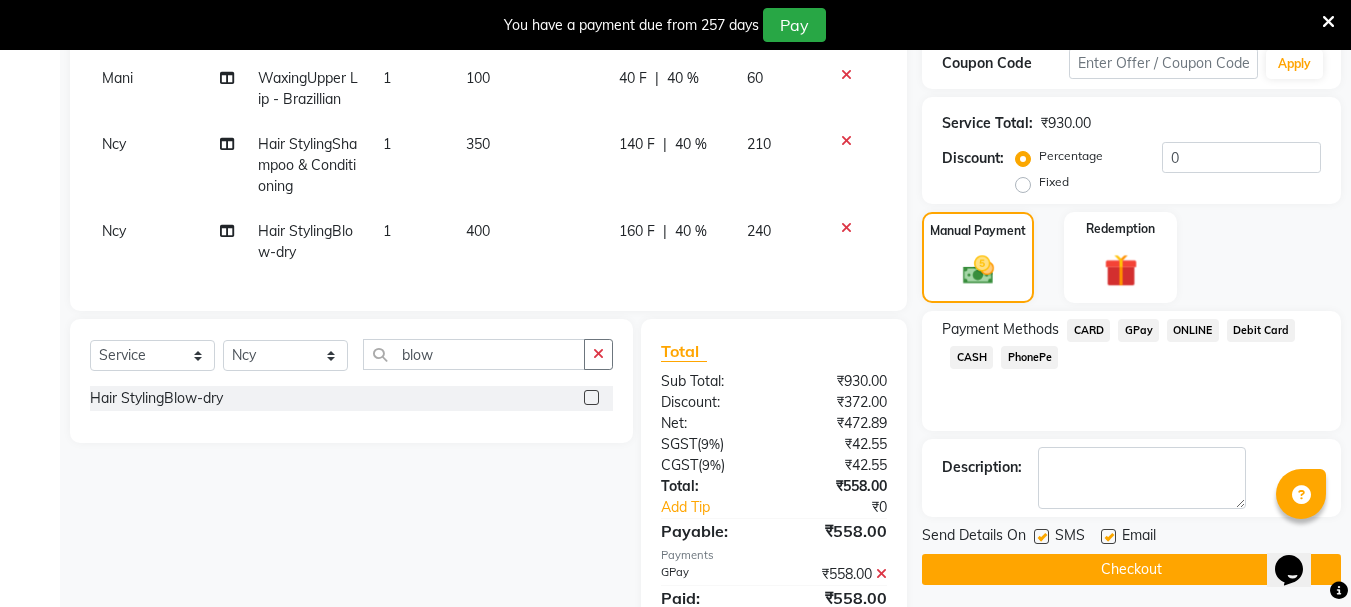 scroll, scrollTop: 477, scrollLeft: 0, axis: vertical 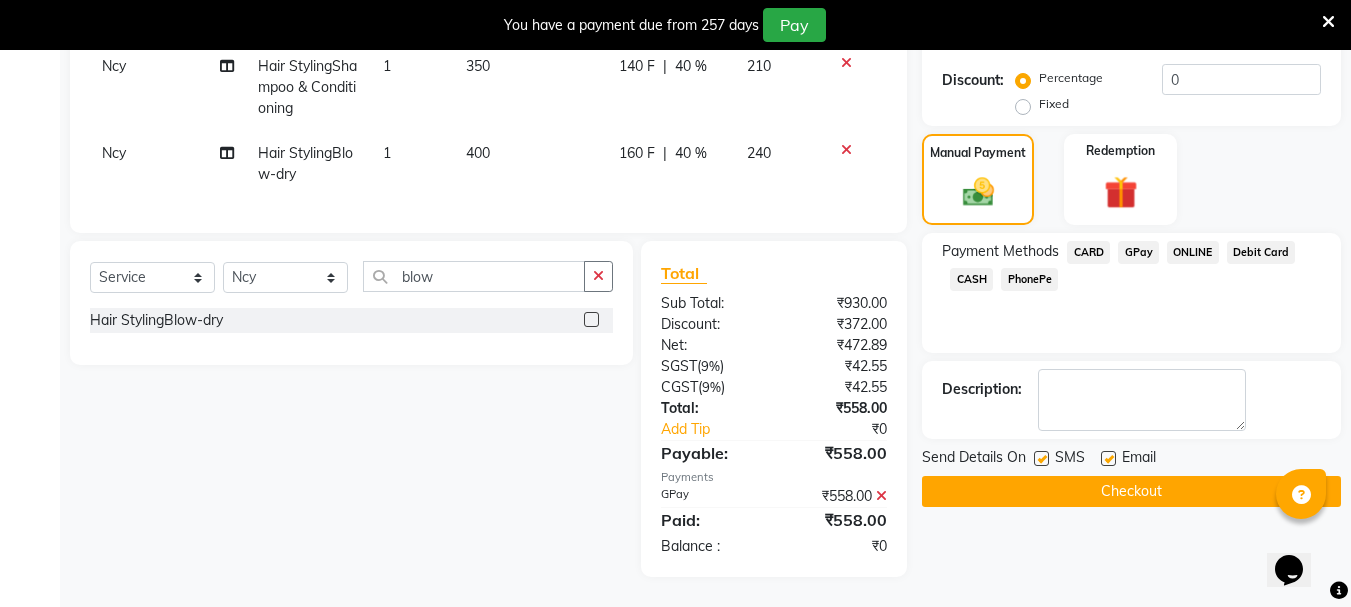 click on "Checkout" 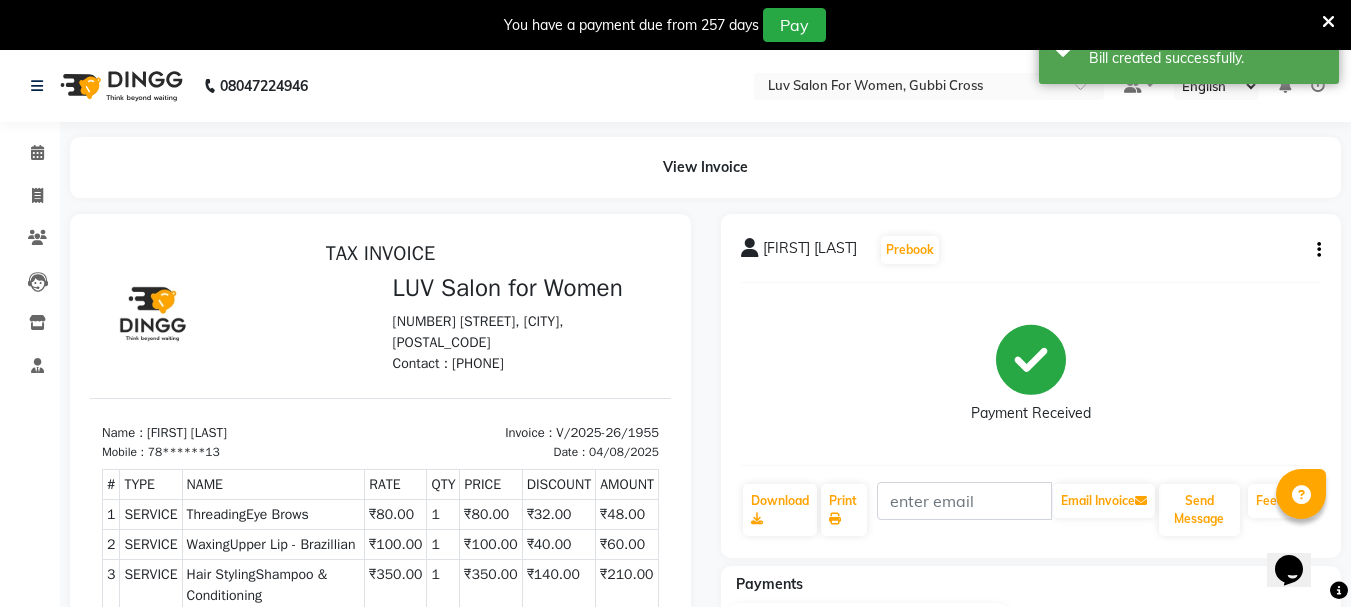 scroll, scrollTop: 0, scrollLeft: 0, axis: both 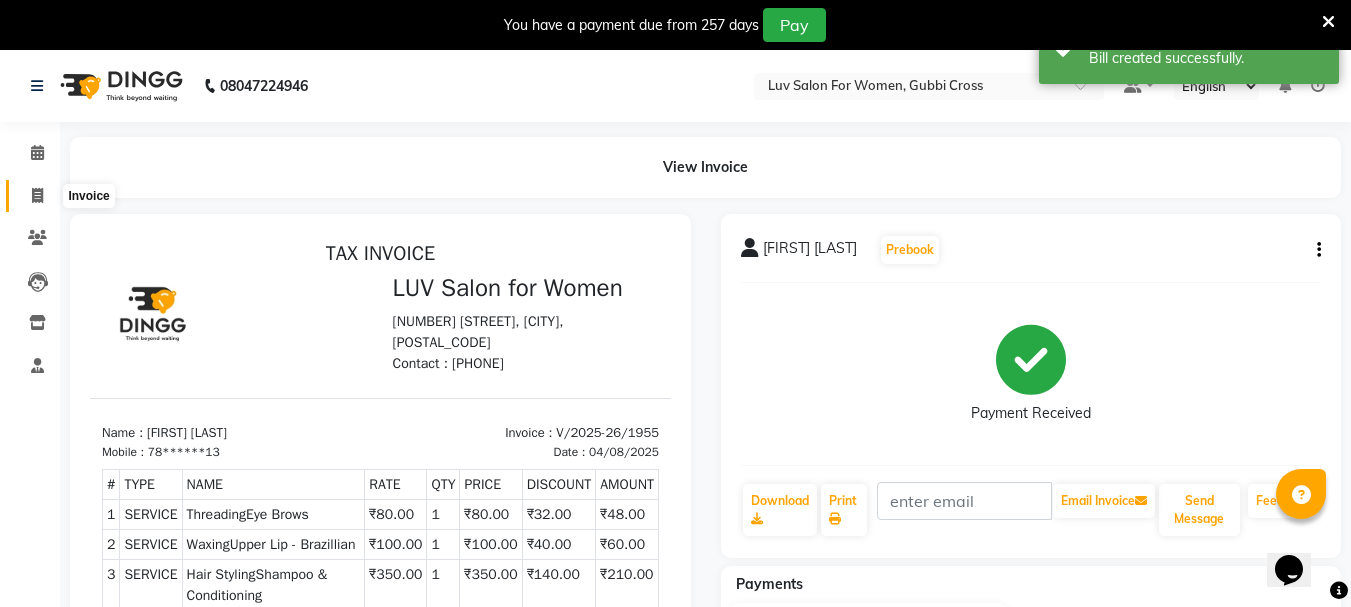 click 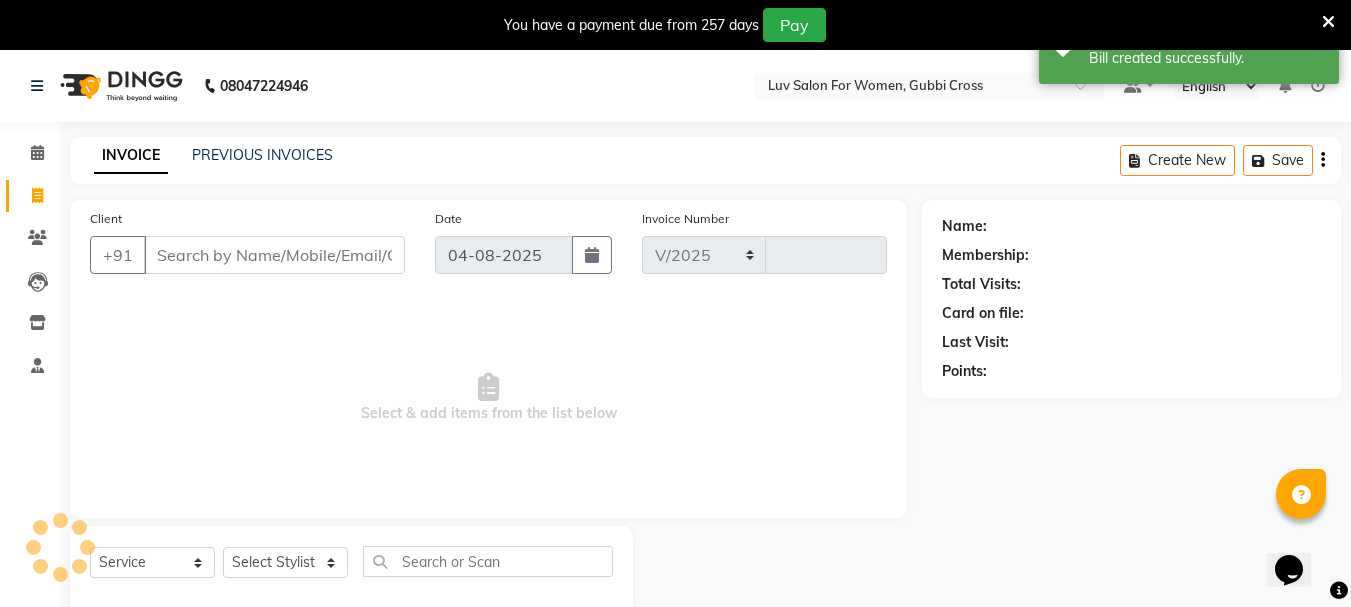 select on "7221" 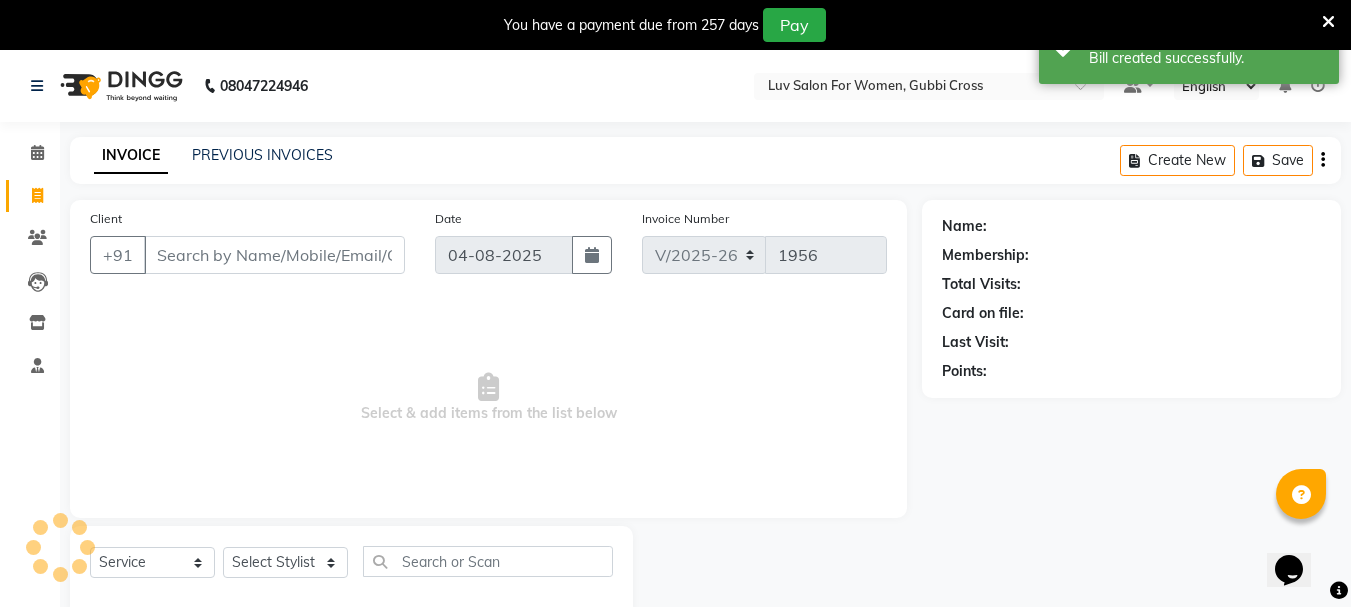 scroll, scrollTop: 50, scrollLeft: 0, axis: vertical 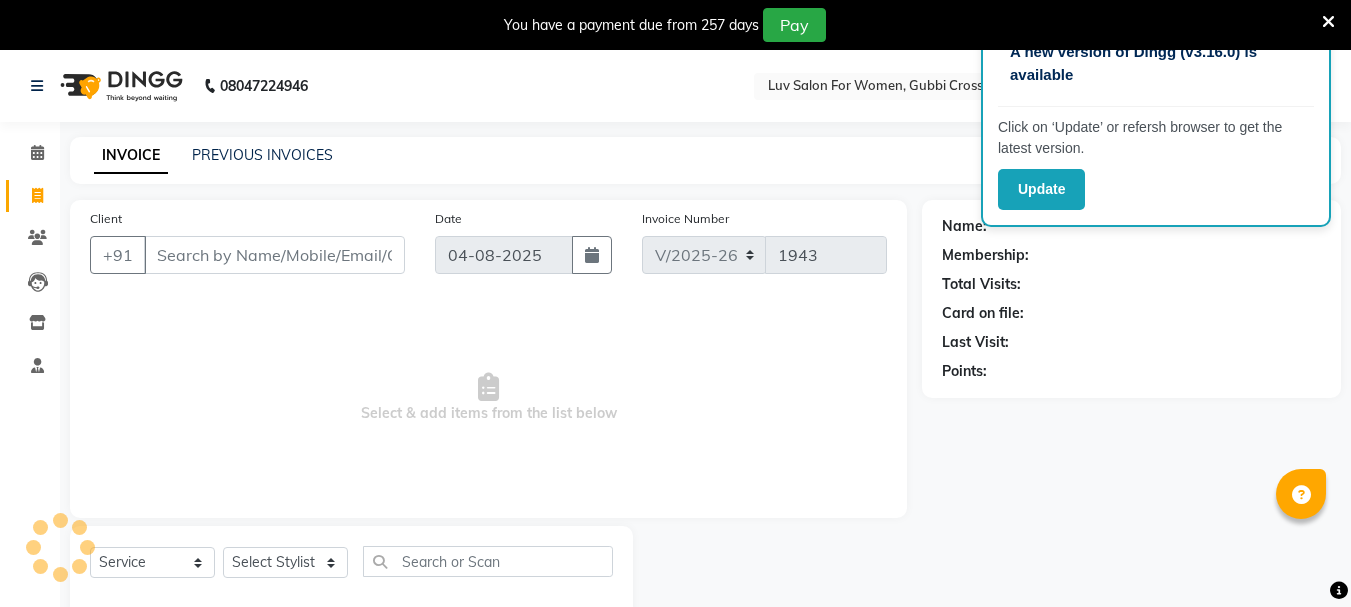 select on "7221" 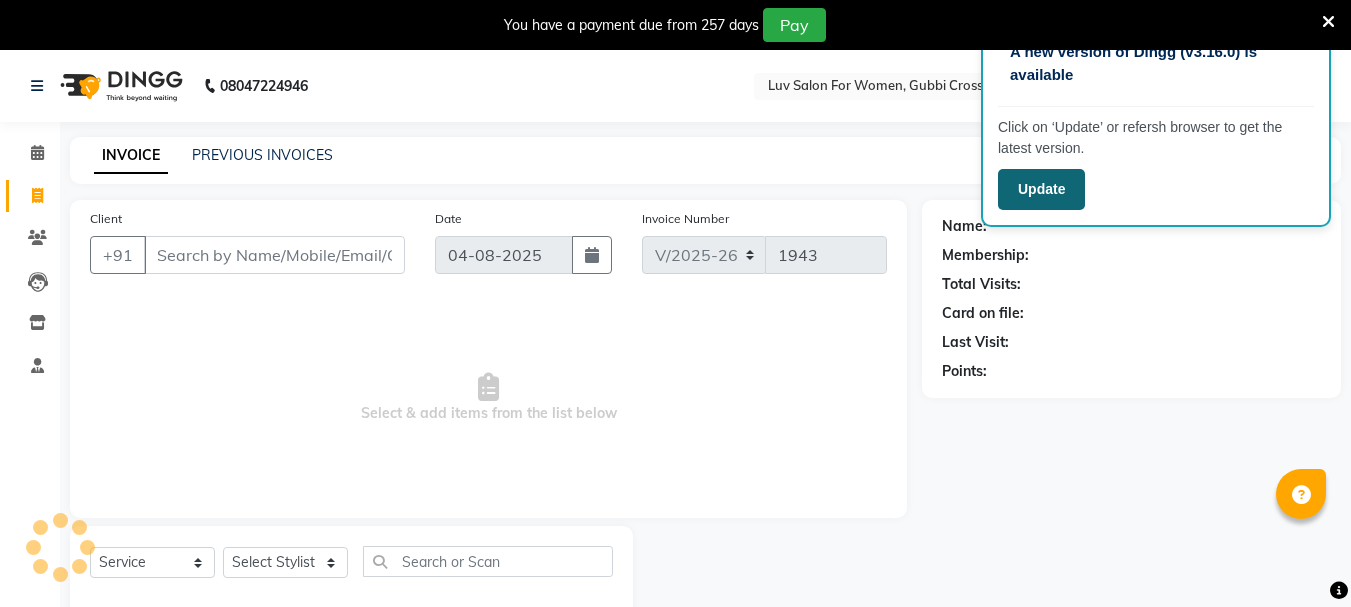 scroll, scrollTop: 0, scrollLeft: 0, axis: both 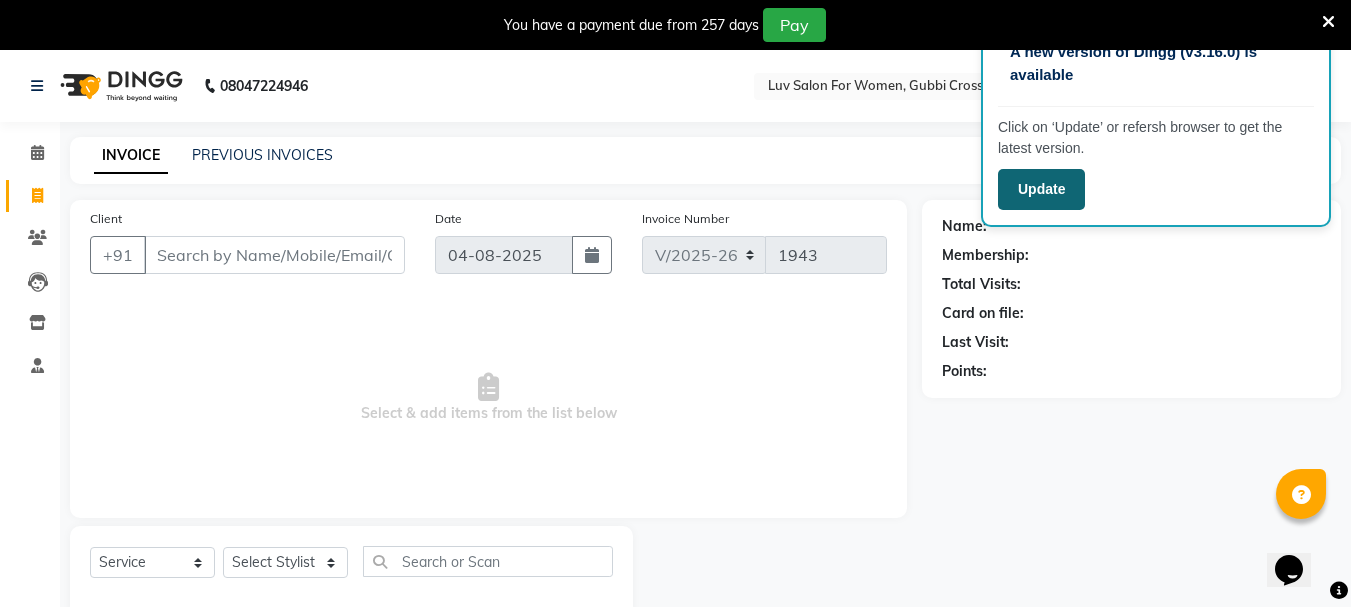 click on "Update" 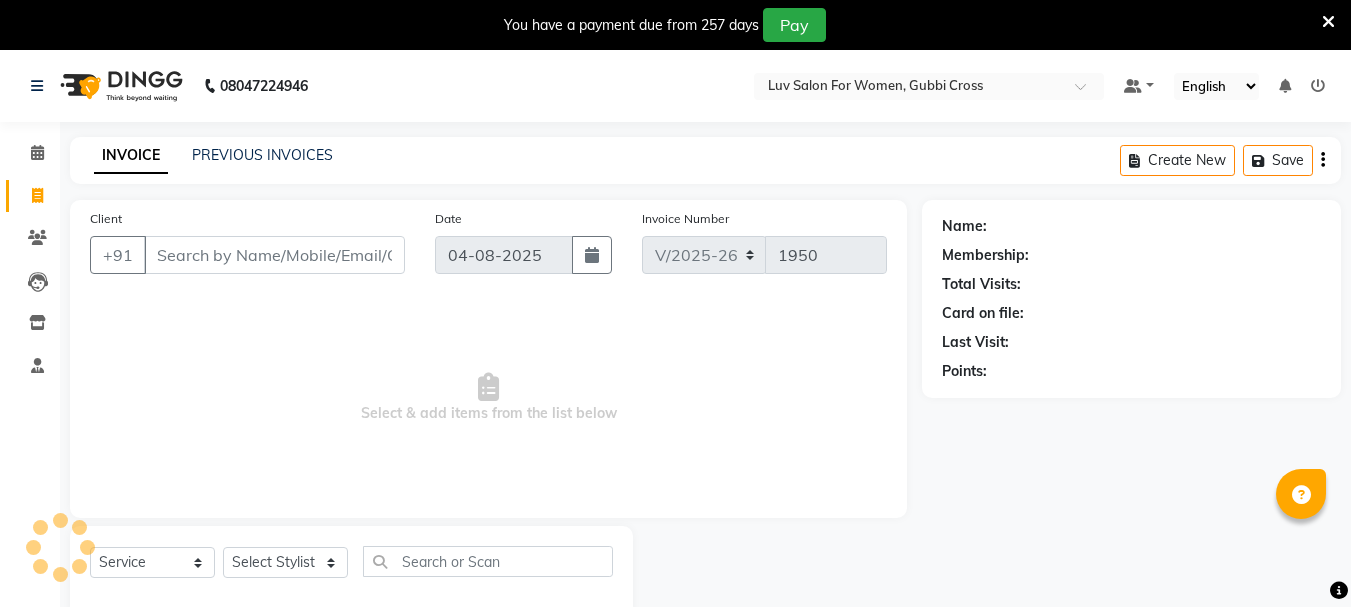 select on "7221" 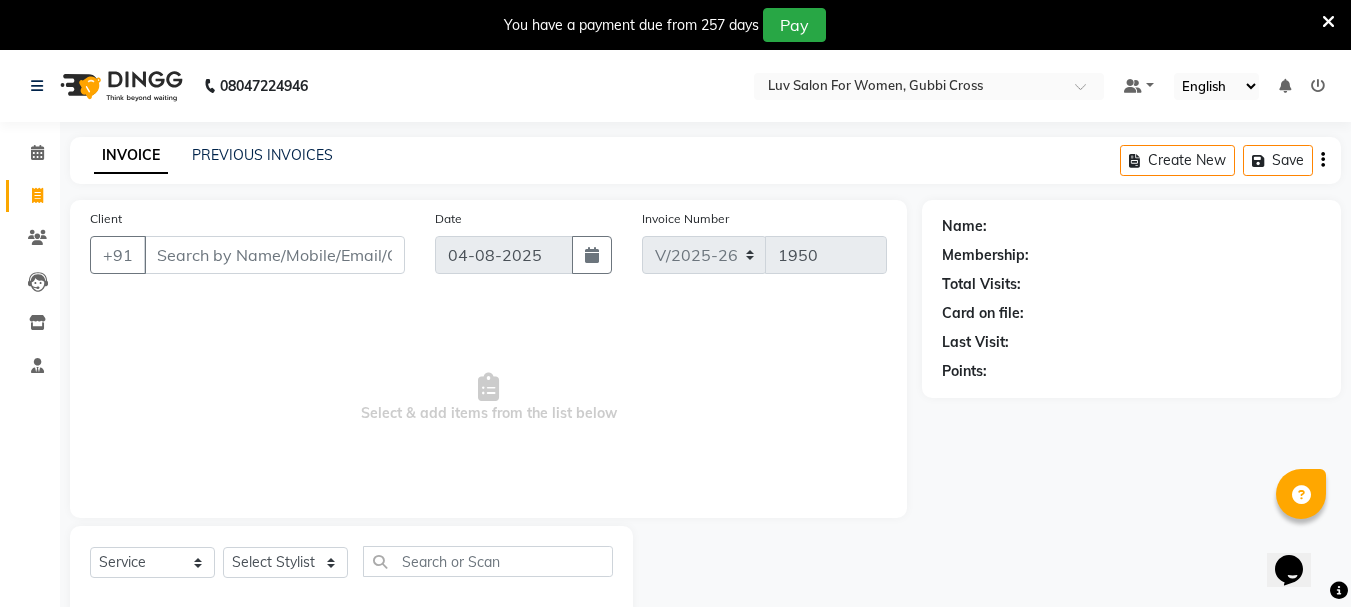 scroll, scrollTop: 0, scrollLeft: 0, axis: both 